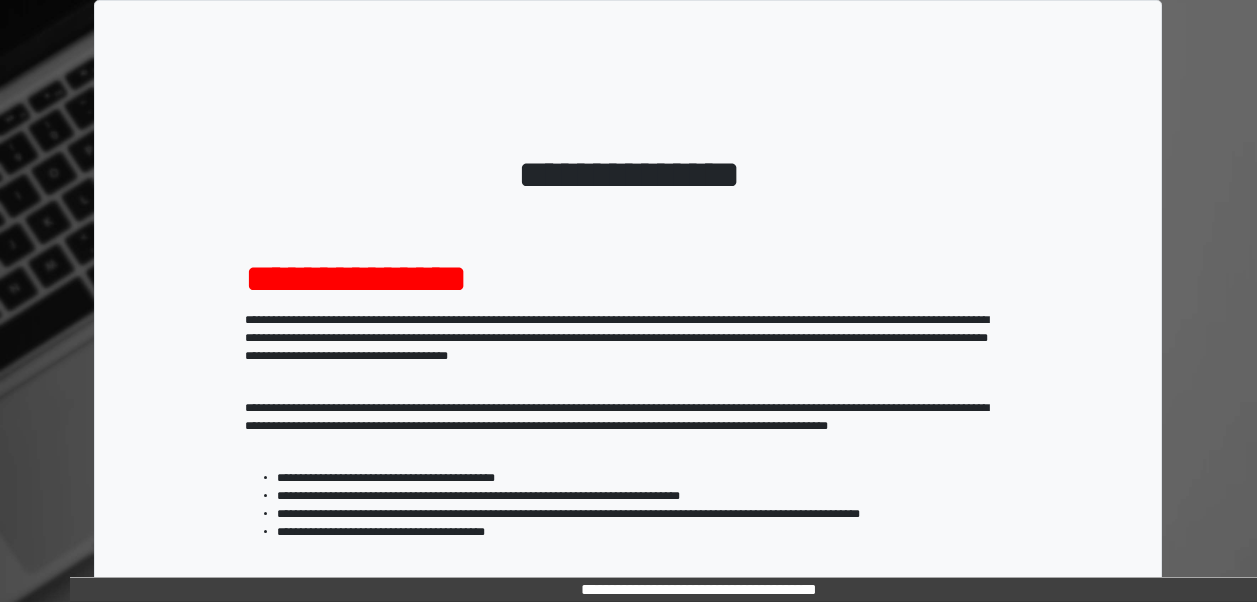 scroll, scrollTop: 0, scrollLeft: 0, axis: both 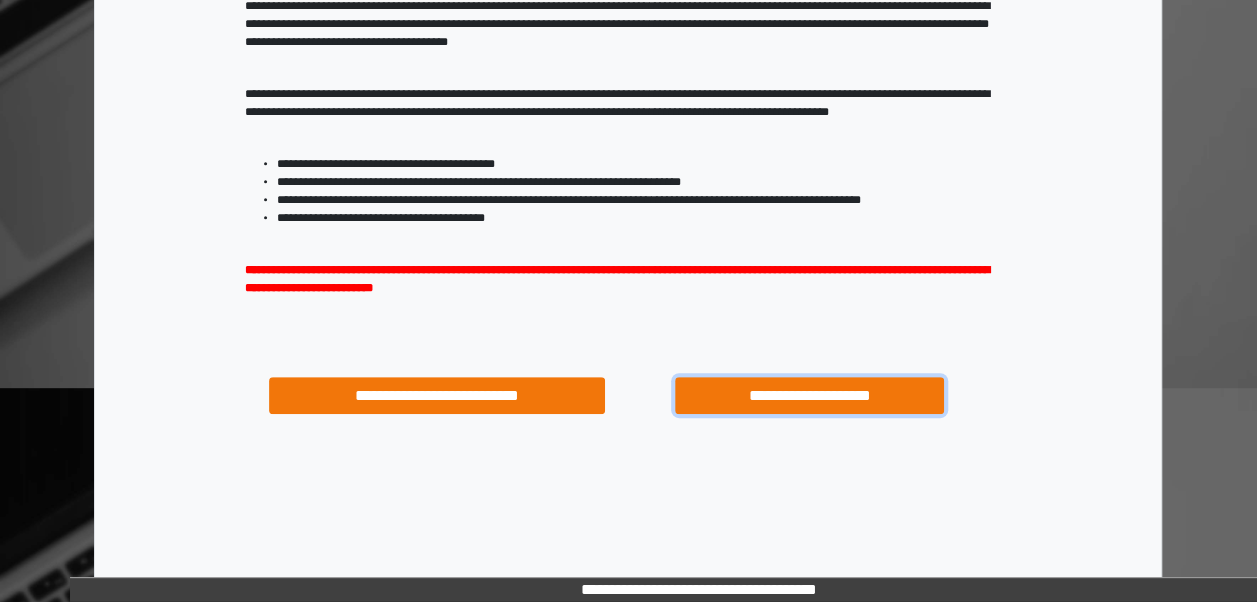 click on "**********" at bounding box center (809, 395) 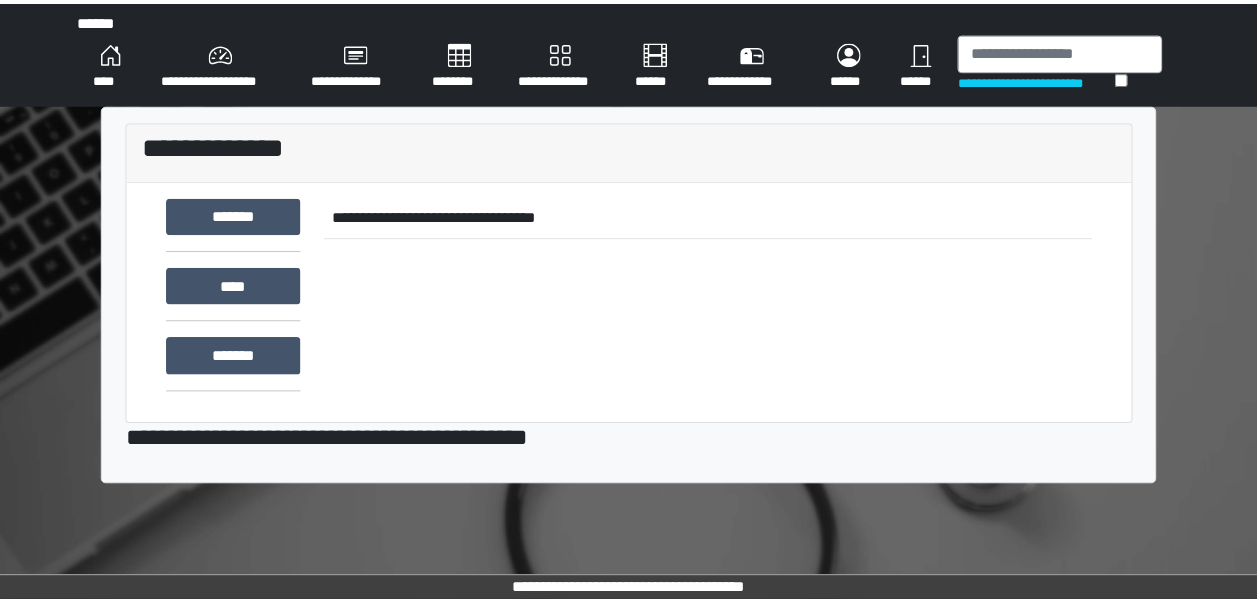 scroll, scrollTop: 0, scrollLeft: 0, axis: both 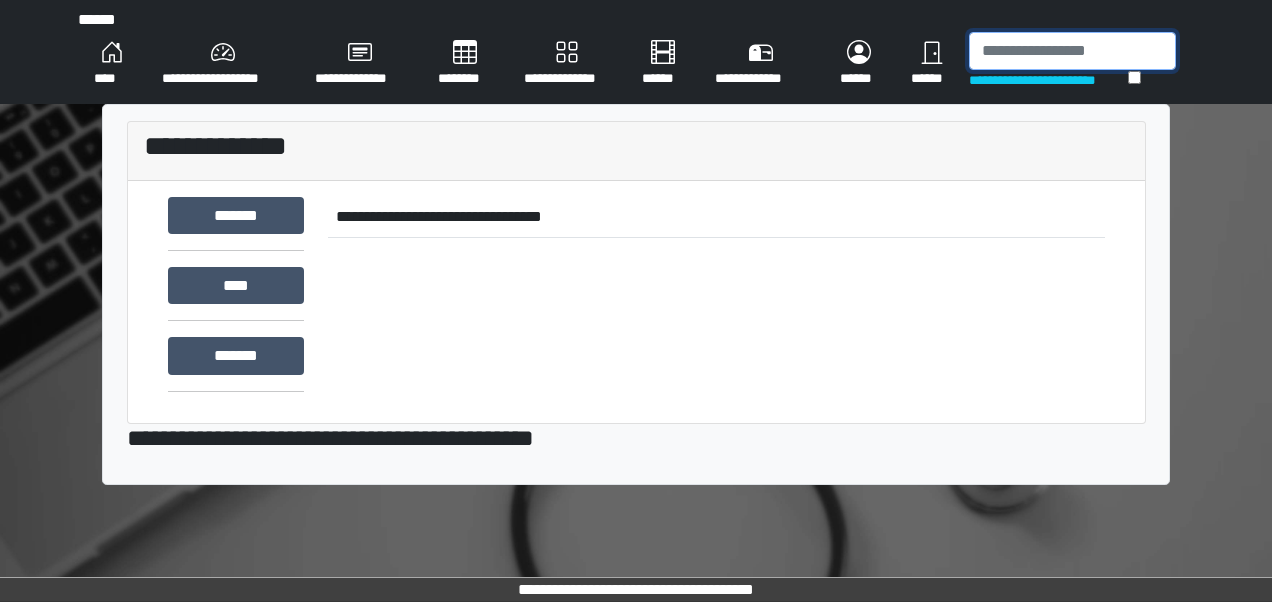 click at bounding box center [1072, 51] 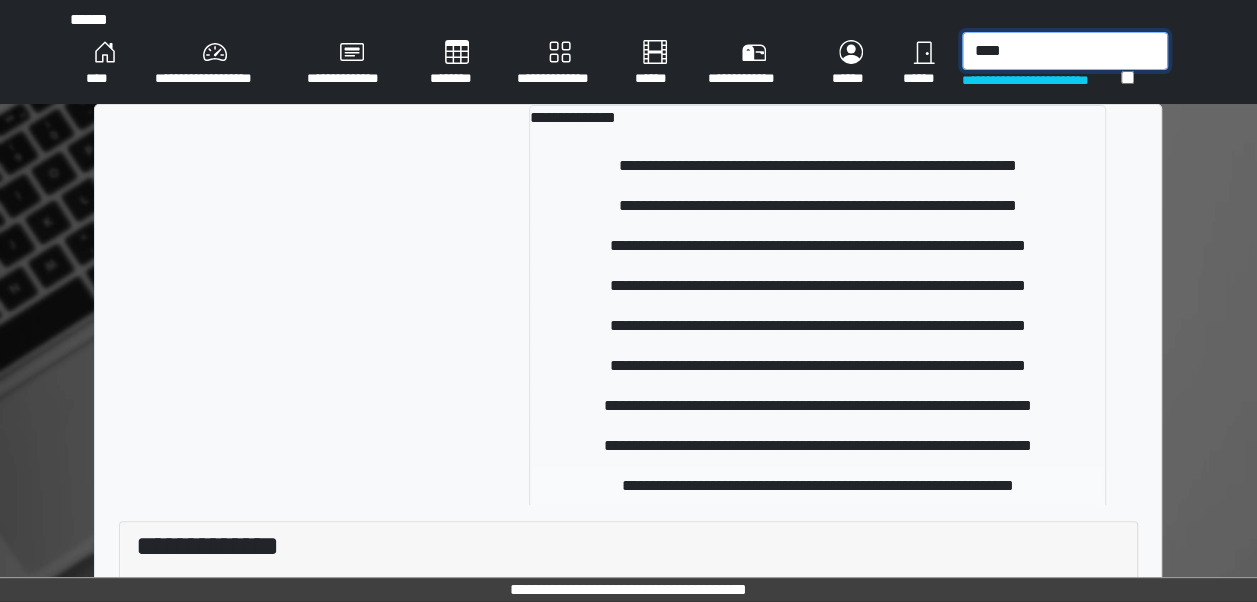 type on "****" 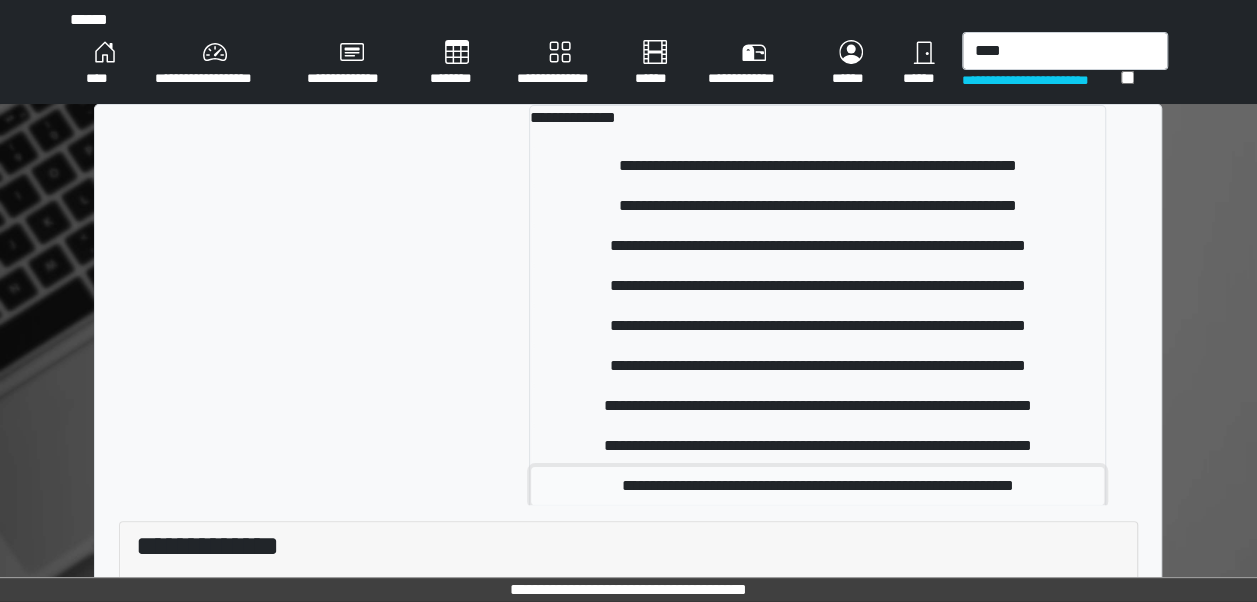 click on "**********" at bounding box center [818, 486] 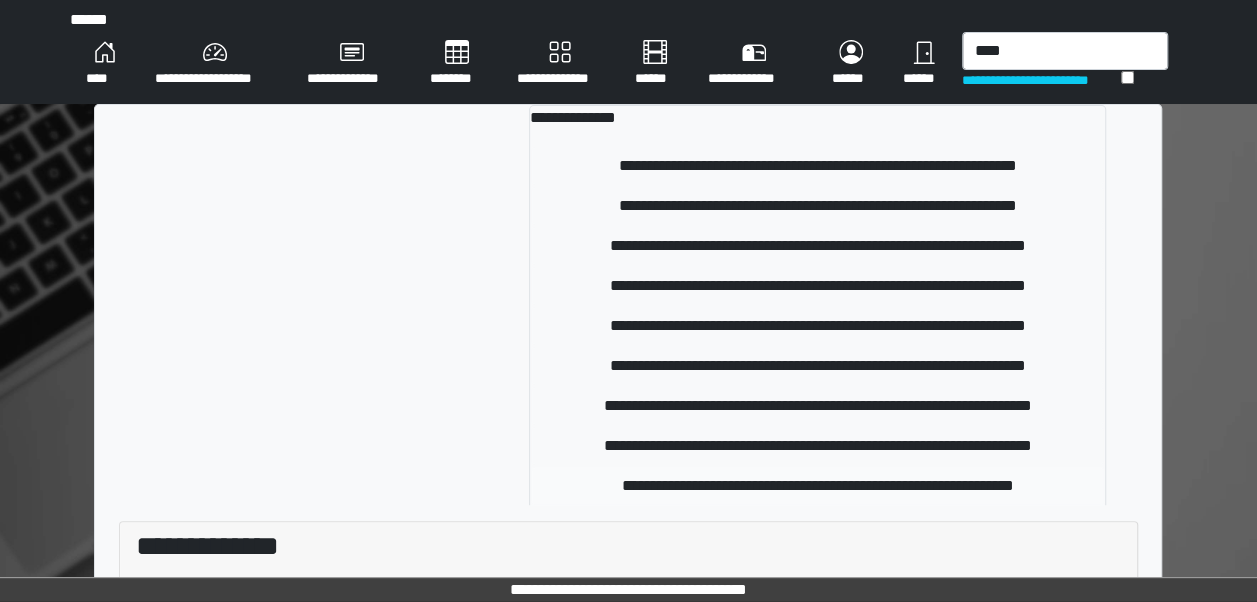 type 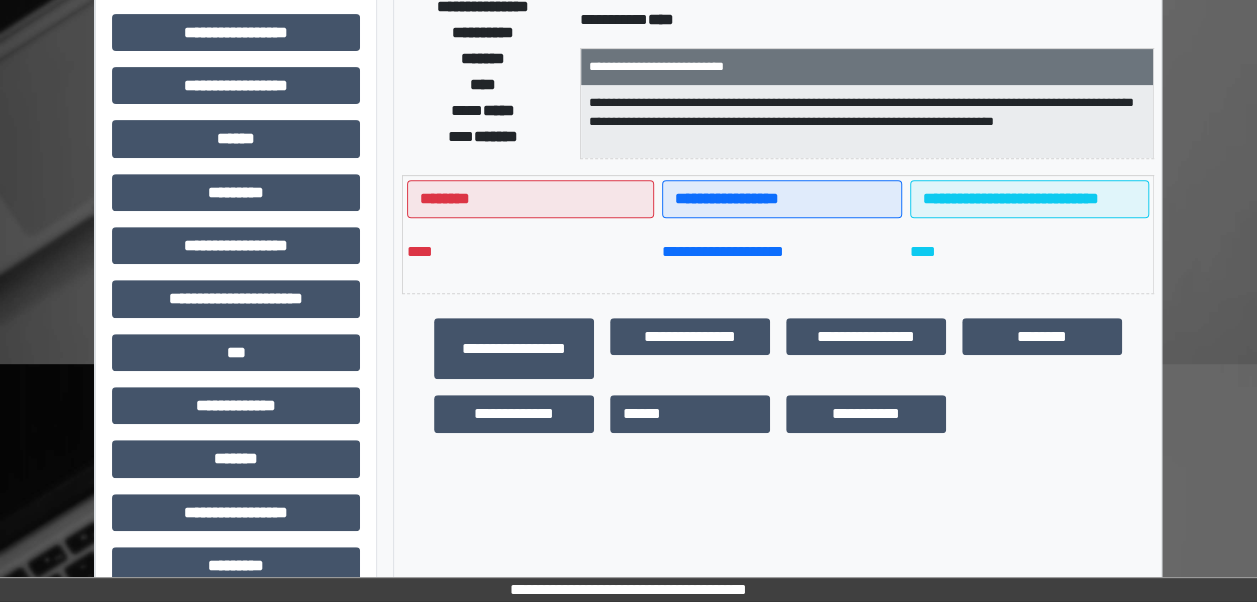 scroll, scrollTop: 0, scrollLeft: 0, axis: both 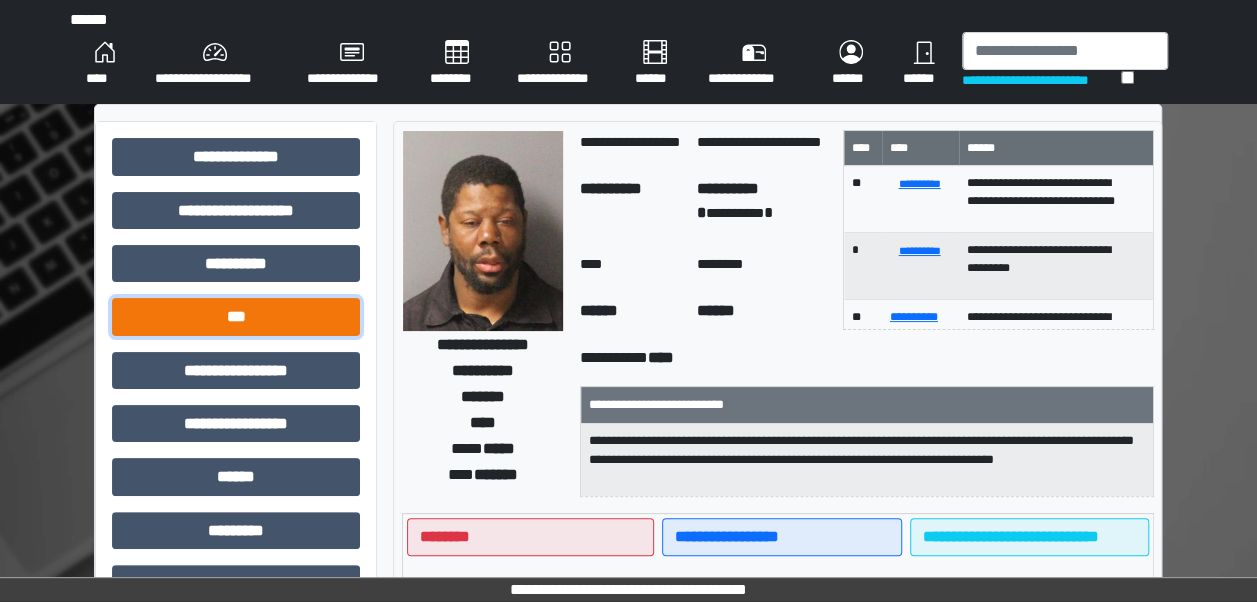 click on "***" at bounding box center [236, 316] 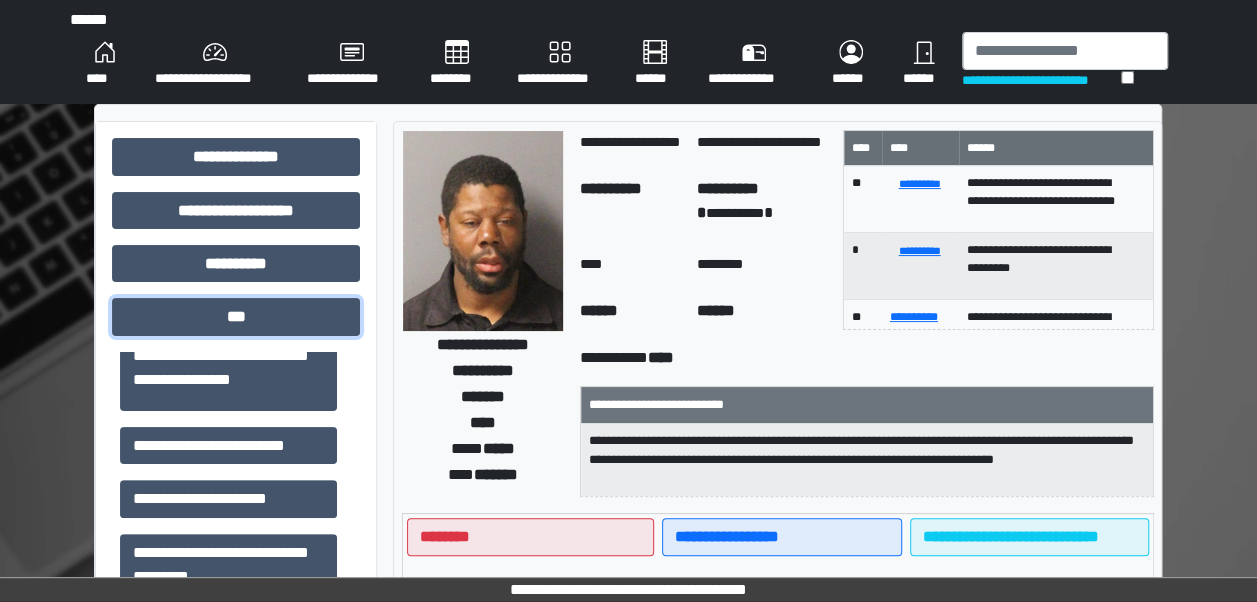 scroll, scrollTop: 264, scrollLeft: 0, axis: vertical 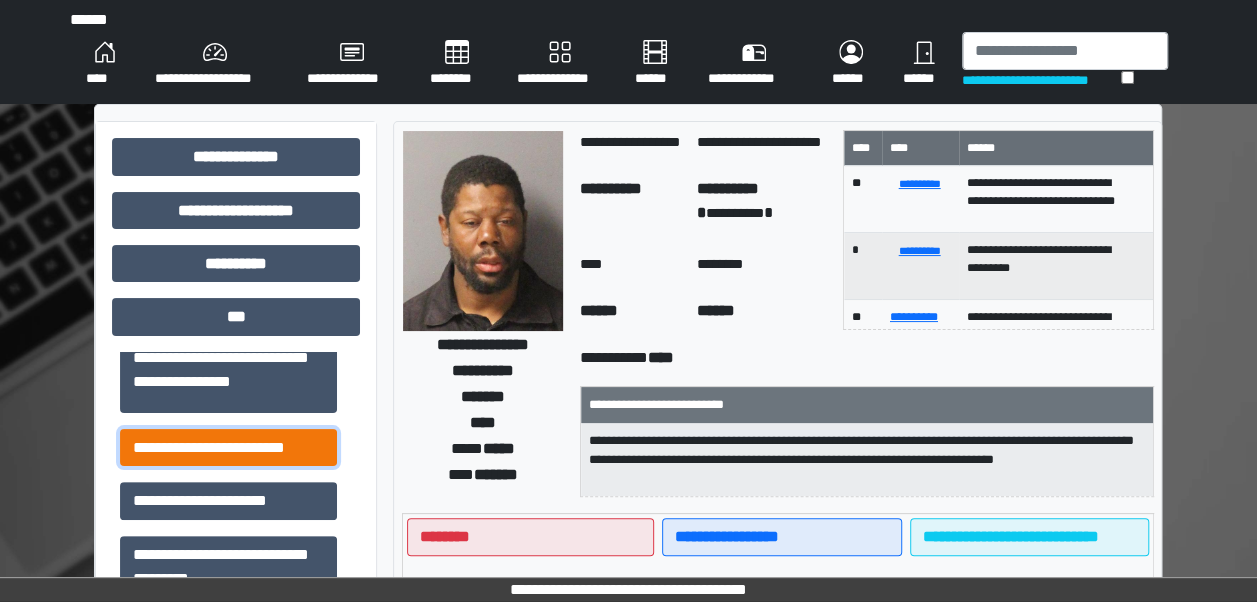 click on "**********" at bounding box center (228, 447) 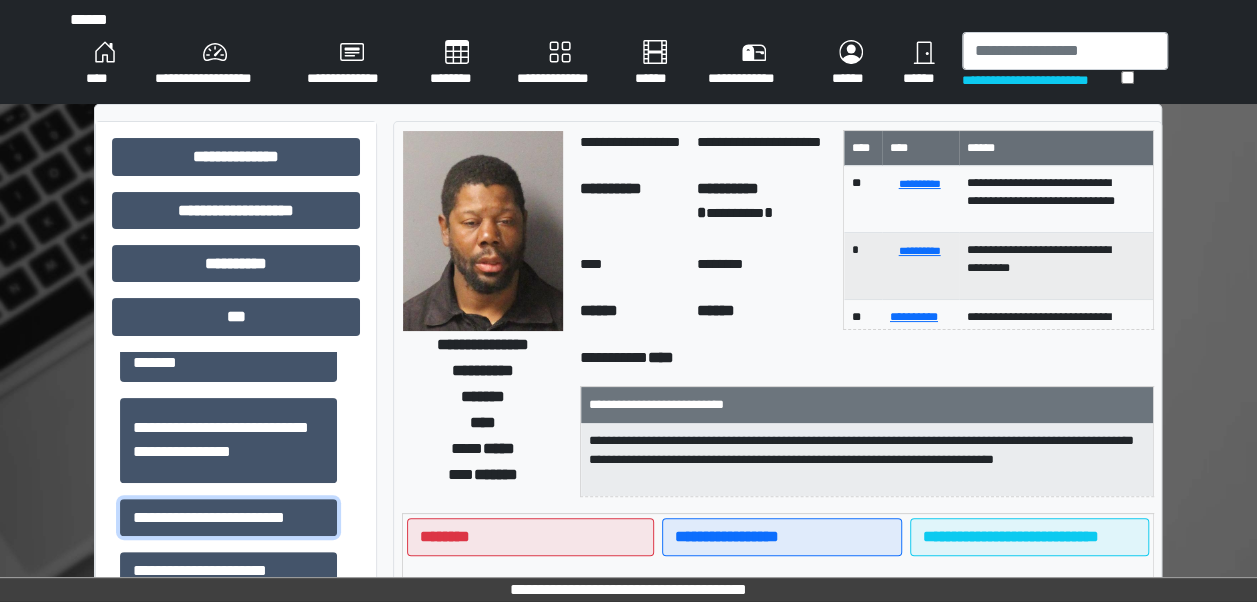 scroll, scrollTop: 197, scrollLeft: 0, axis: vertical 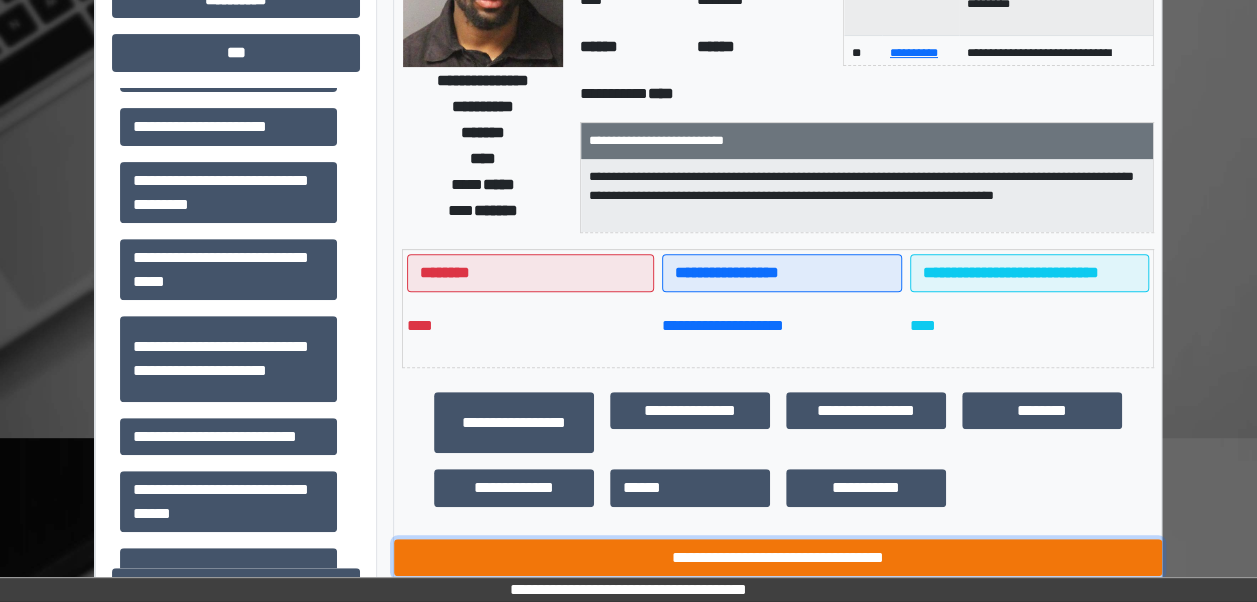 click on "**********" at bounding box center (778, 557) 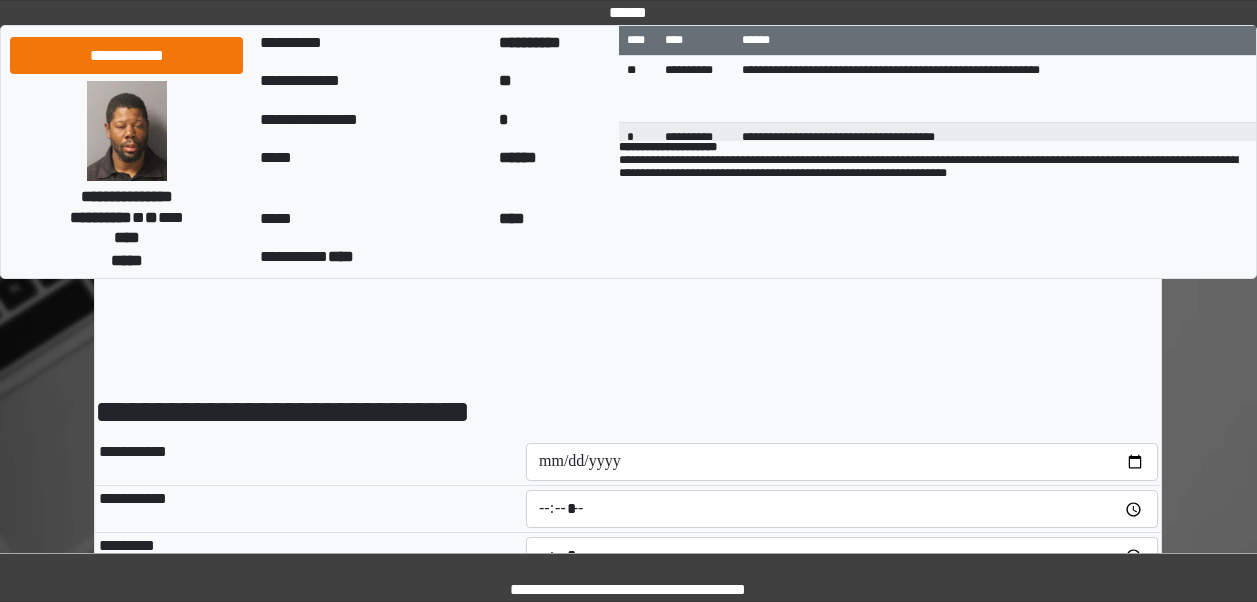 scroll, scrollTop: 0, scrollLeft: 0, axis: both 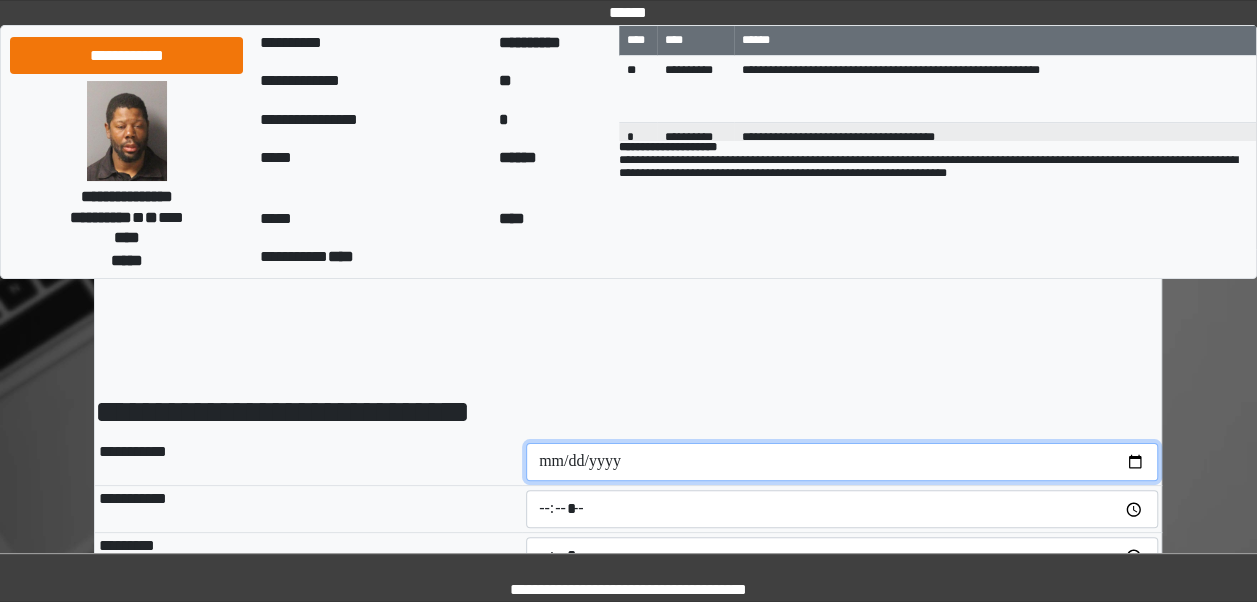 click at bounding box center [842, 462] 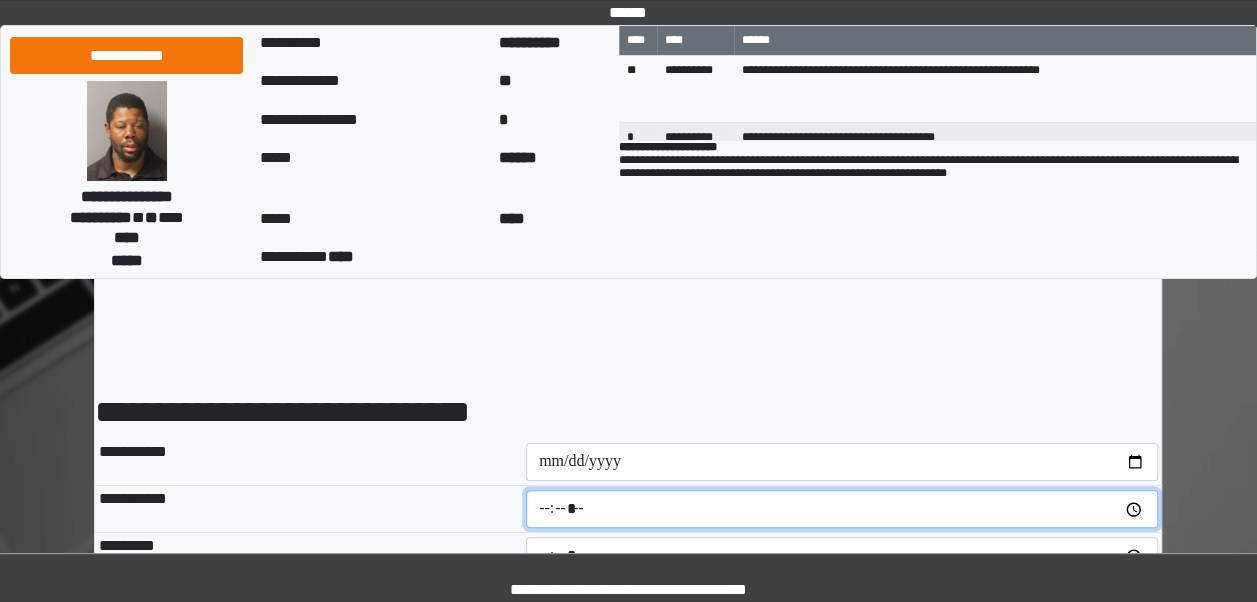 click at bounding box center [842, 509] 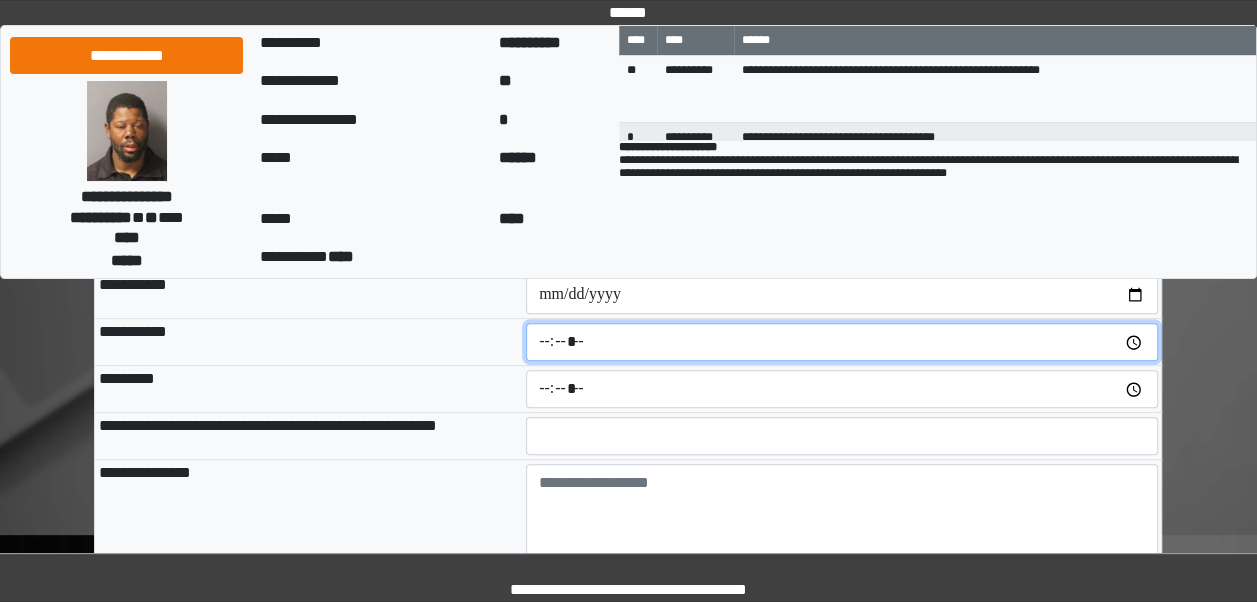 scroll, scrollTop: 192, scrollLeft: 0, axis: vertical 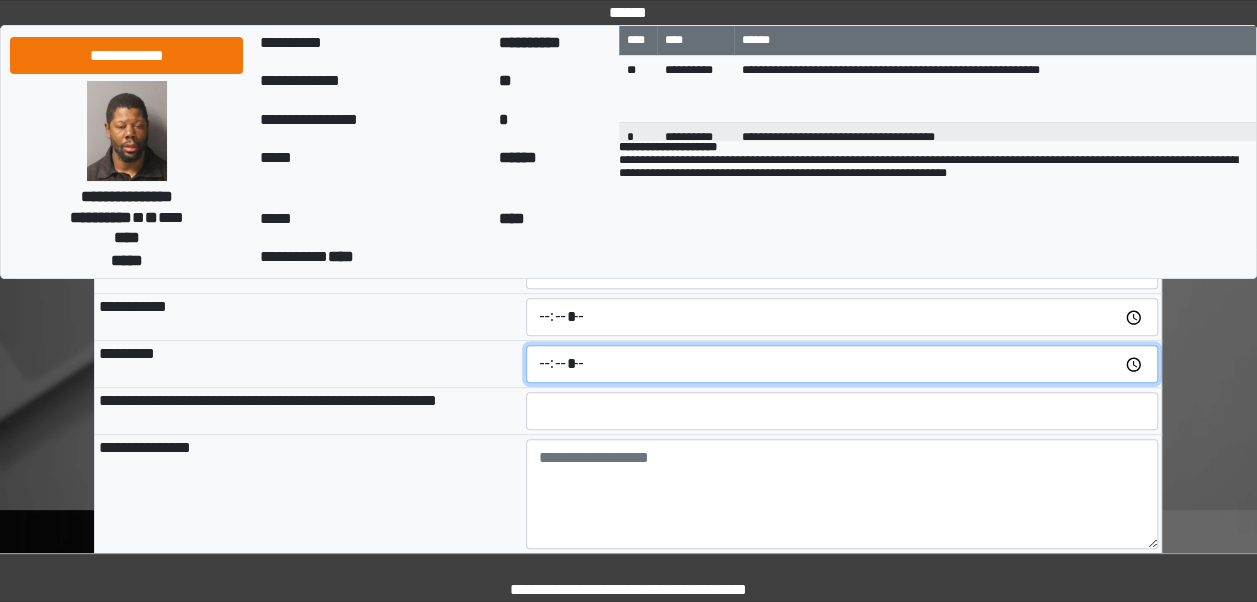click at bounding box center [842, 364] 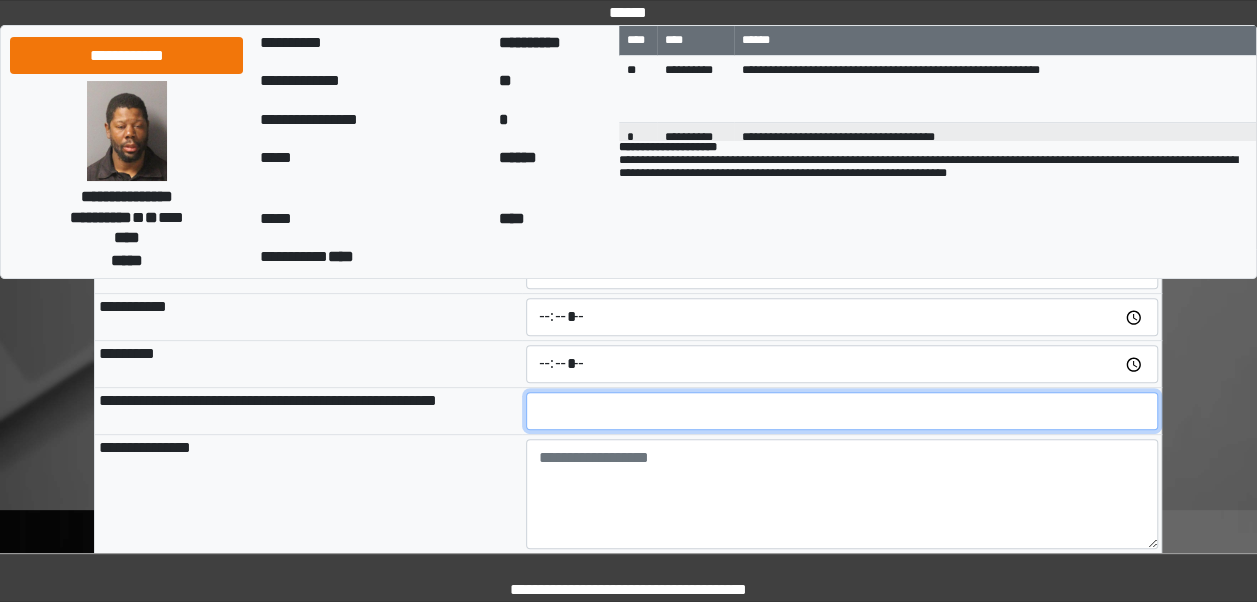 click at bounding box center (842, 411) 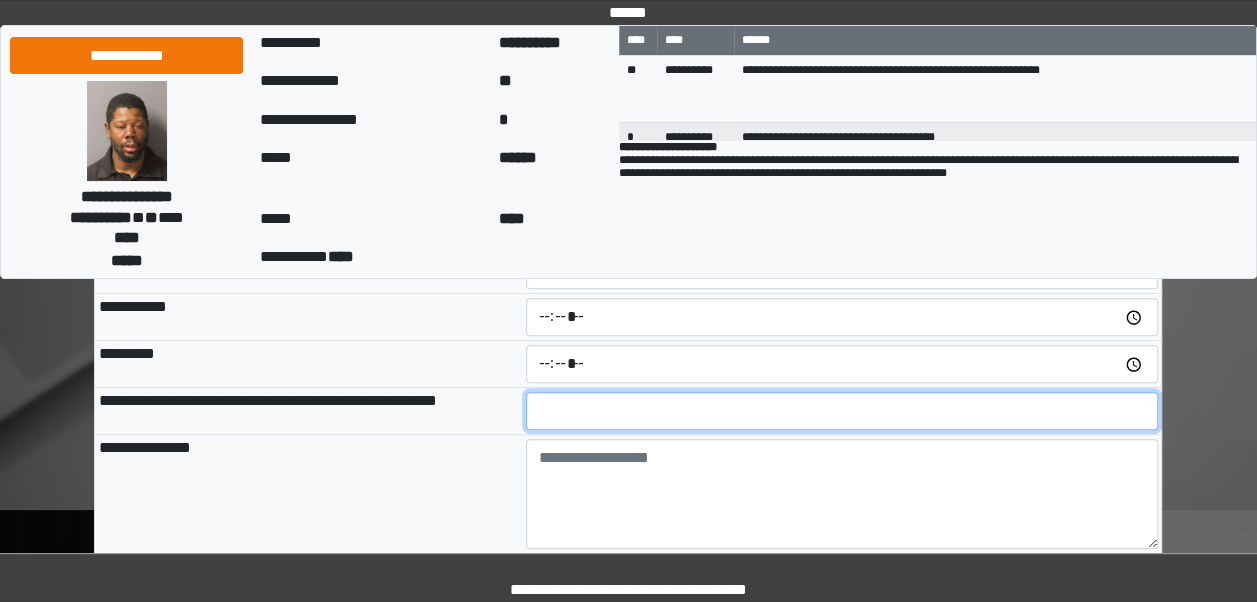type on "**" 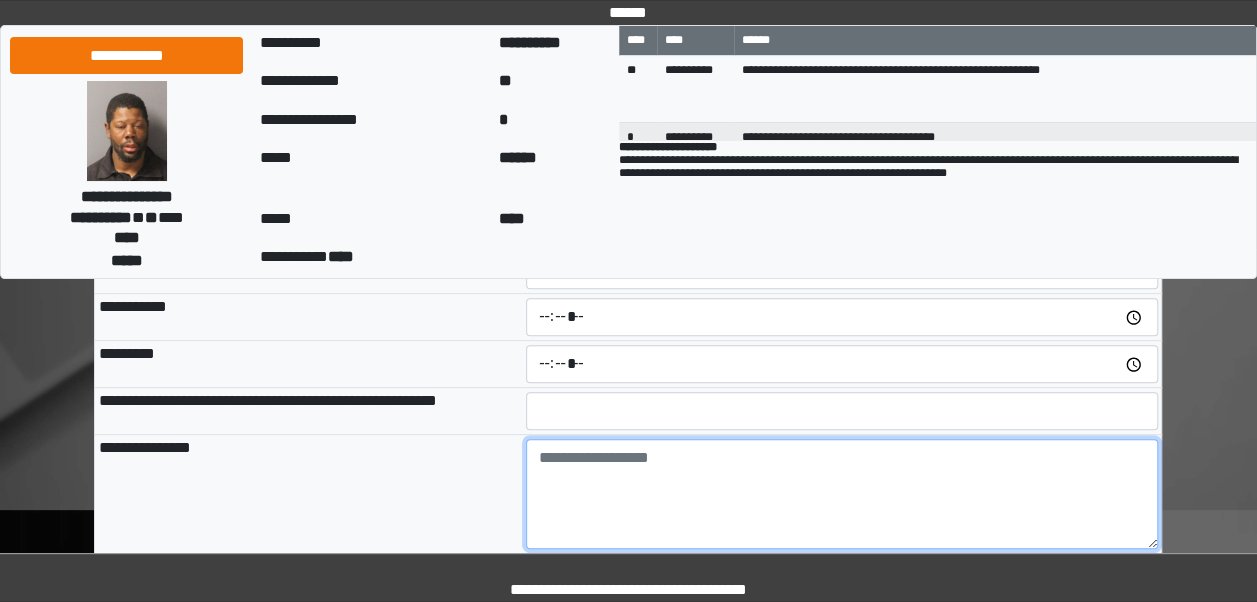 click at bounding box center (842, 494) 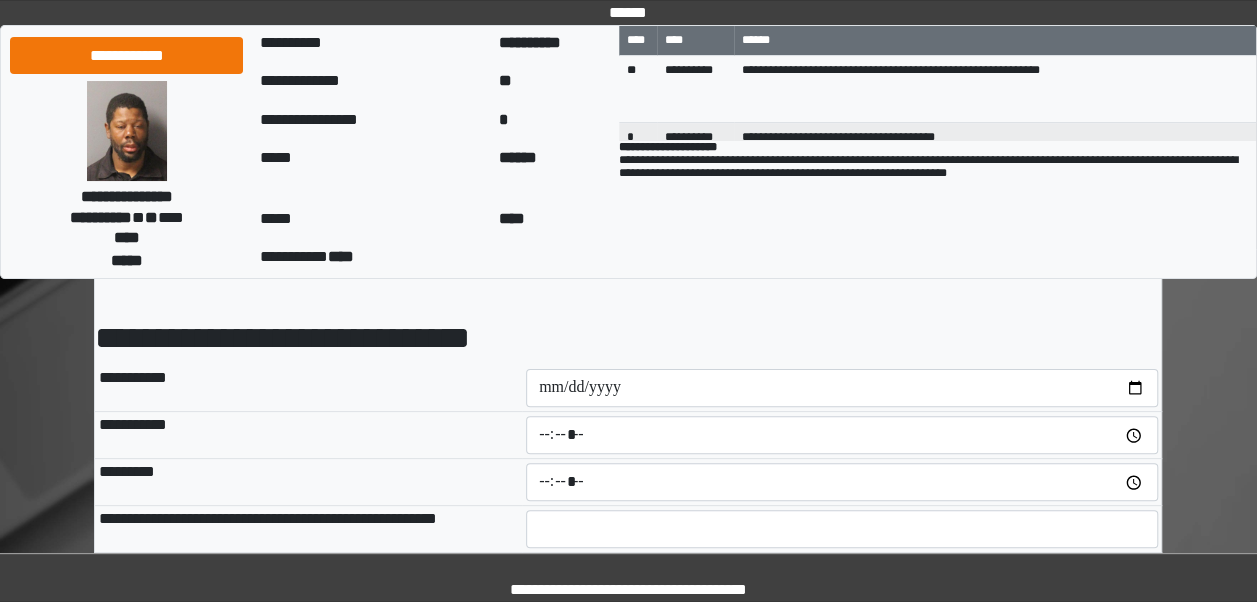 scroll, scrollTop: 0, scrollLeft: 0, axis: both 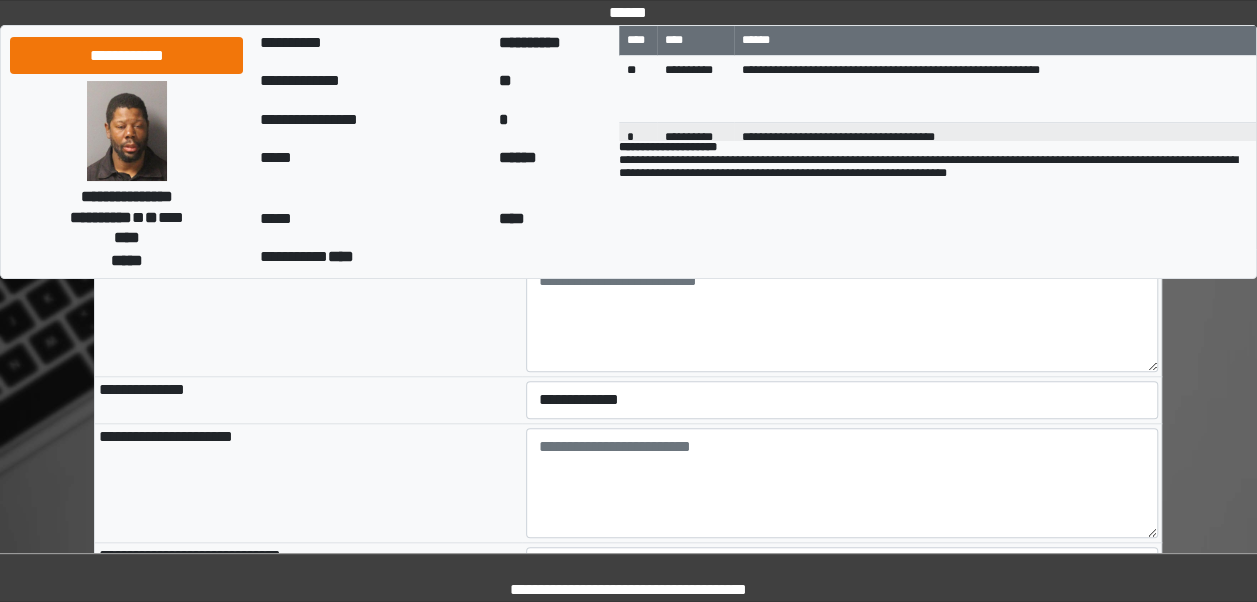 type on "**********" 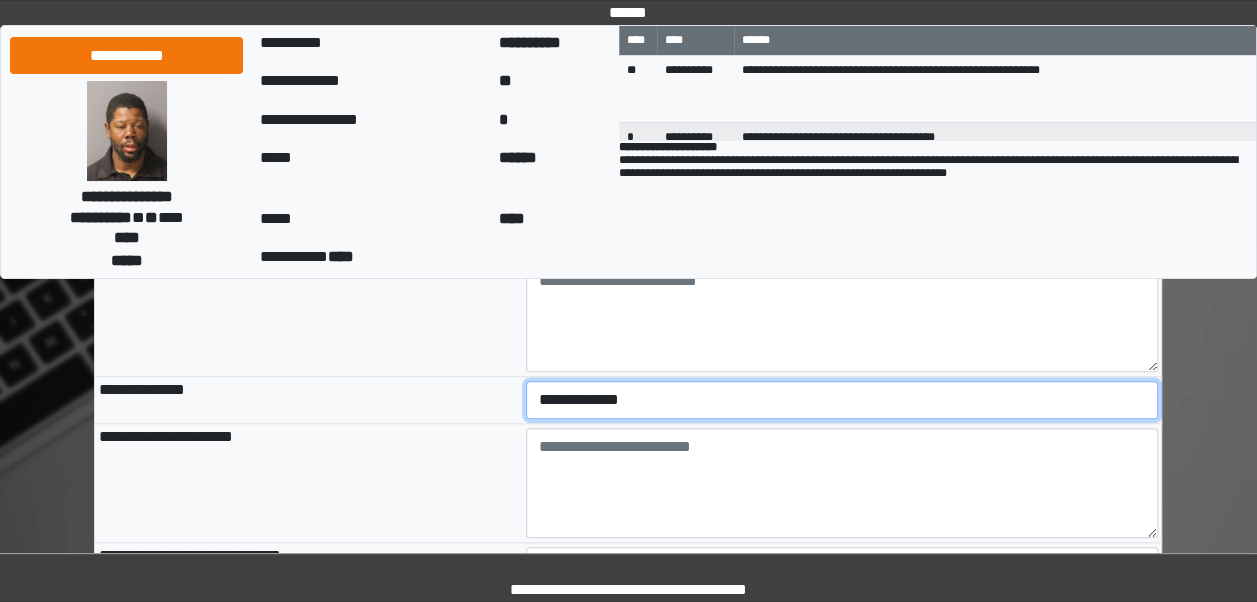 click on "**********" at bounding box center [842, 400] 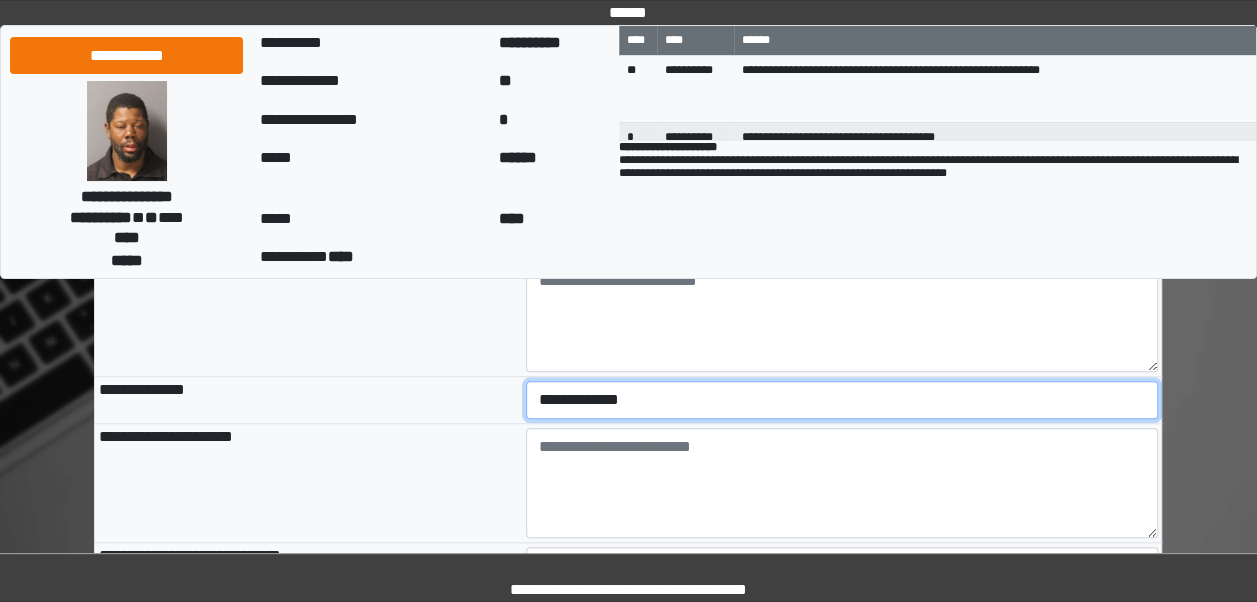 select on "***" 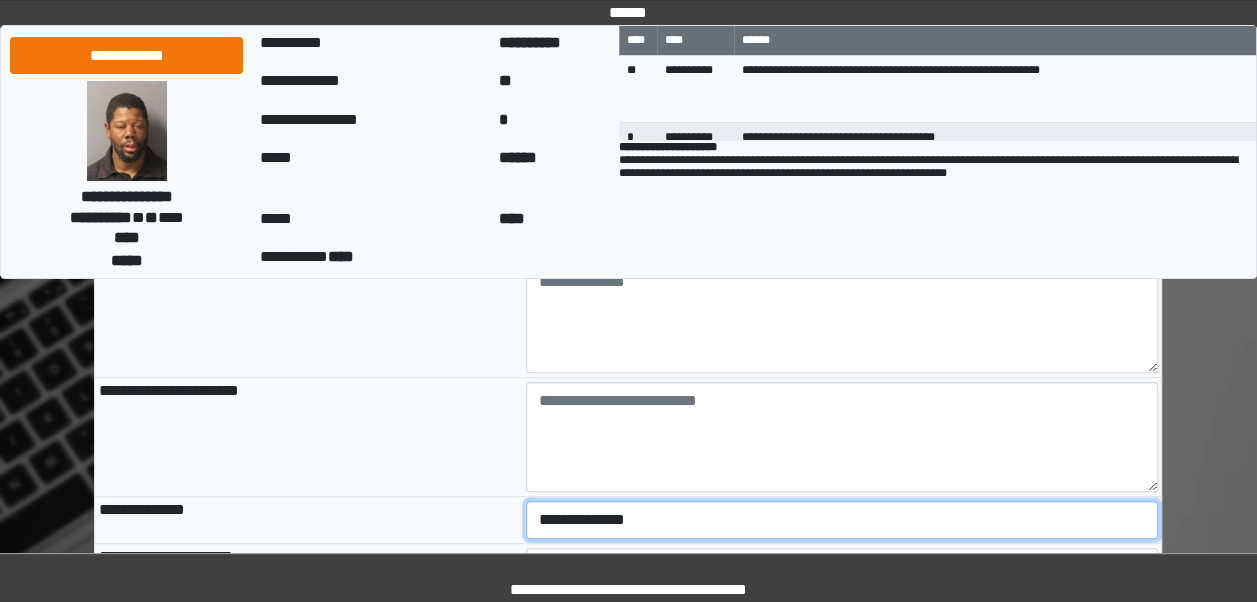 scroll, scrollTop: 641, scrollLeft: 0, axis: vertical 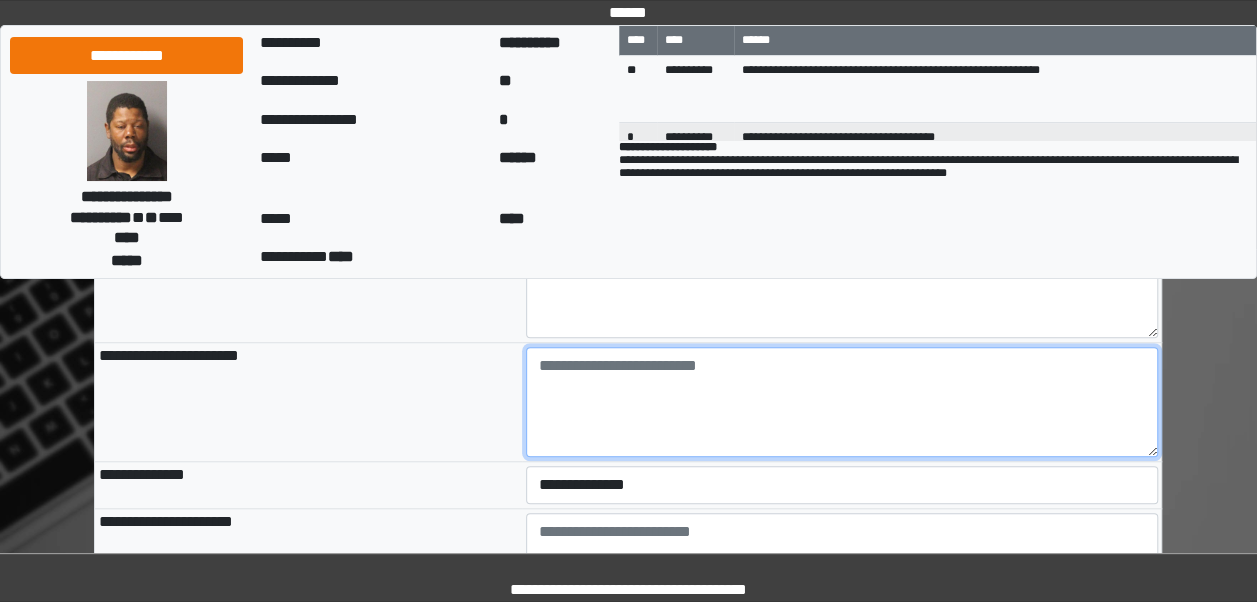 click at bounding box center (842, 402) 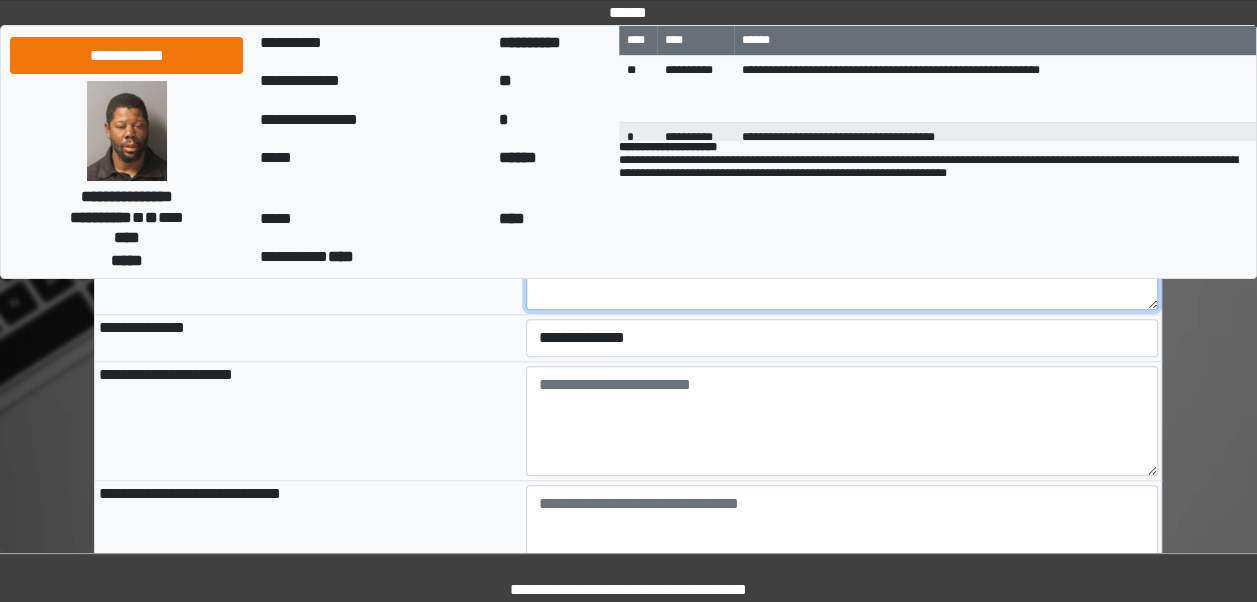 scroll, scrollTop: 794, scrollLeft: 0, axis: vertical 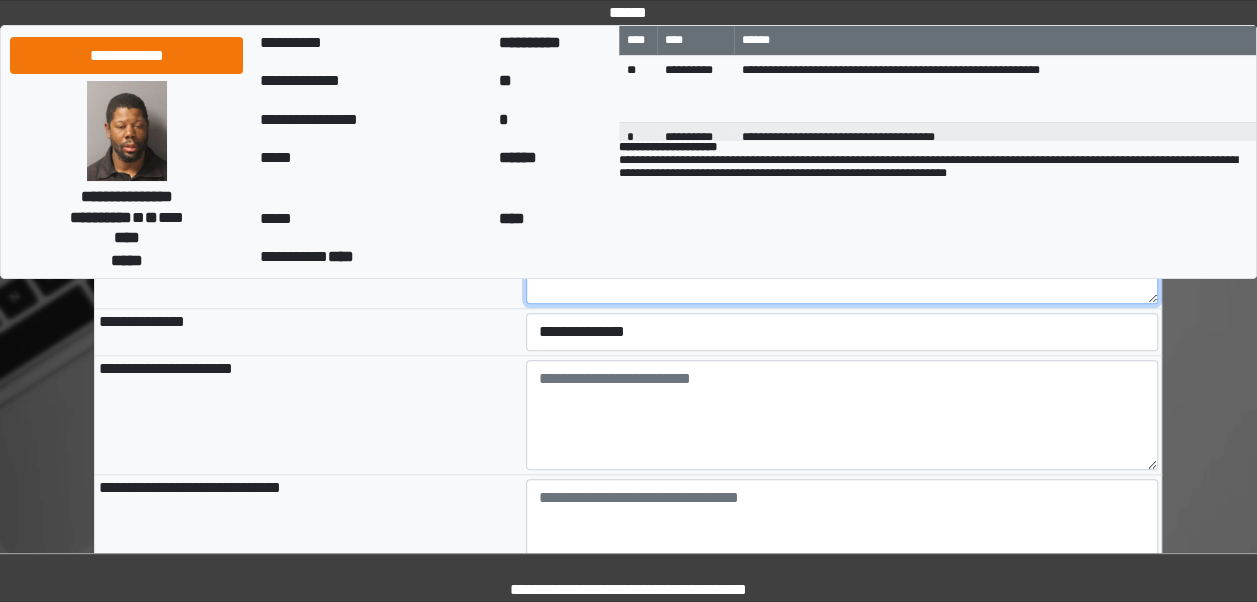 type on "*" 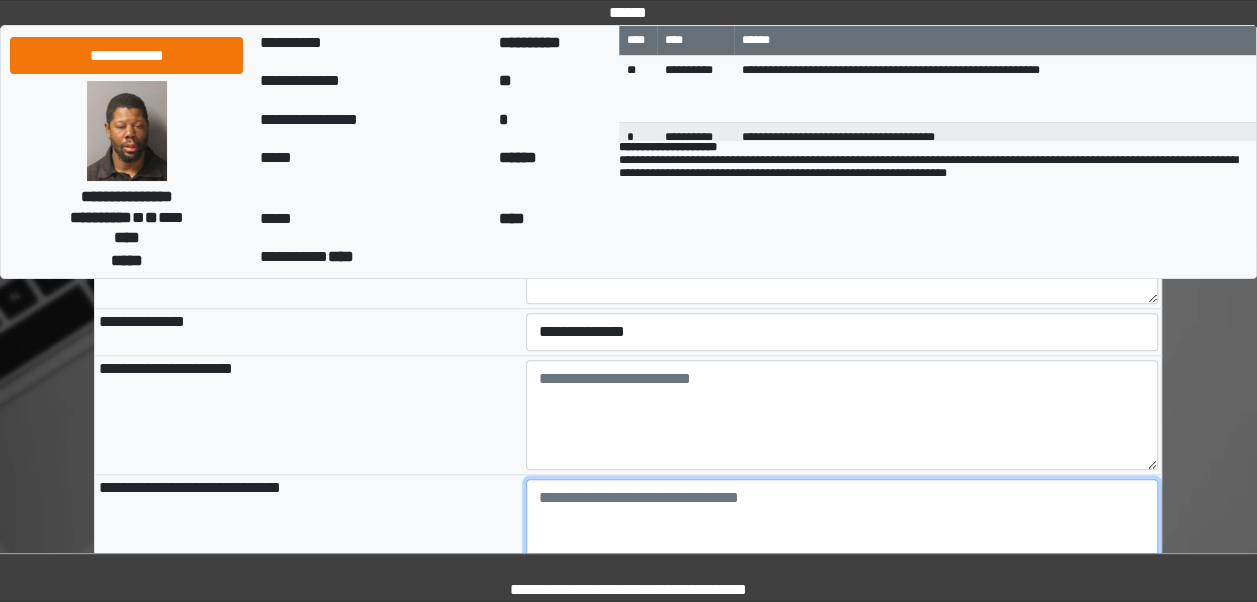 click at bounding box center [842, 534] 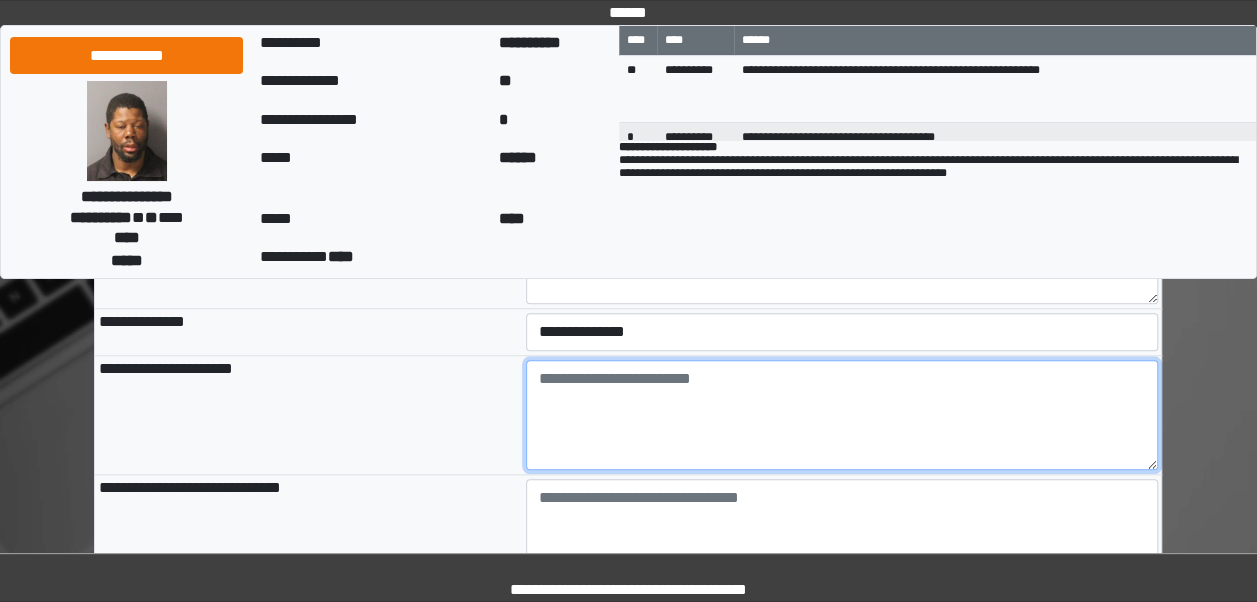 click at bounding box center [842, 415] 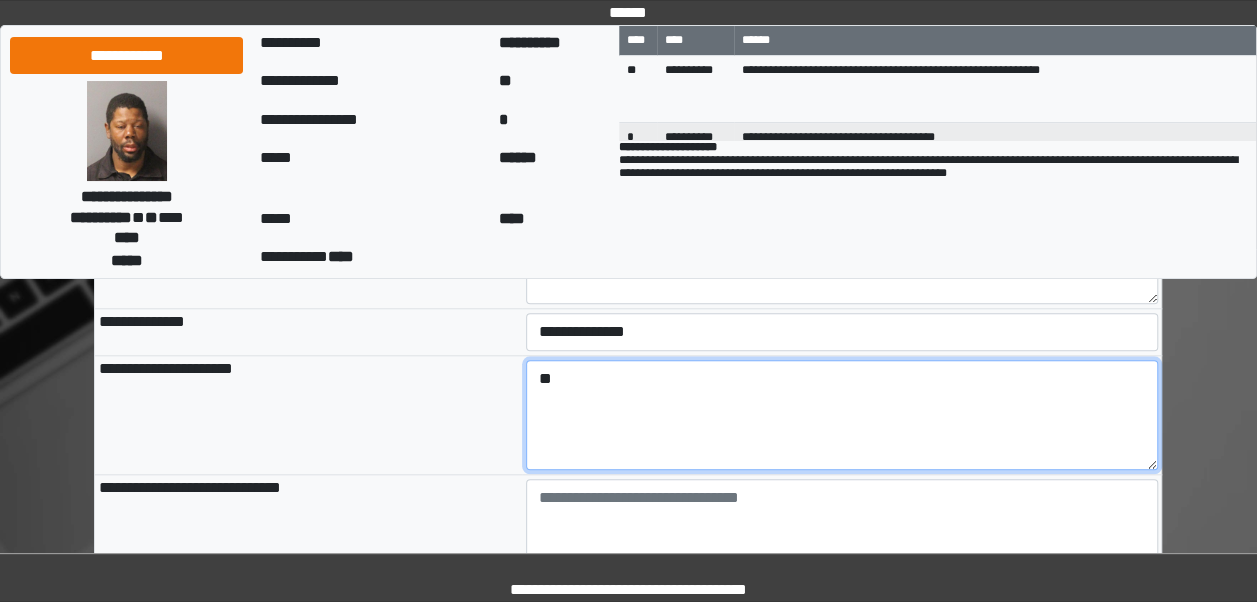 type on "*" 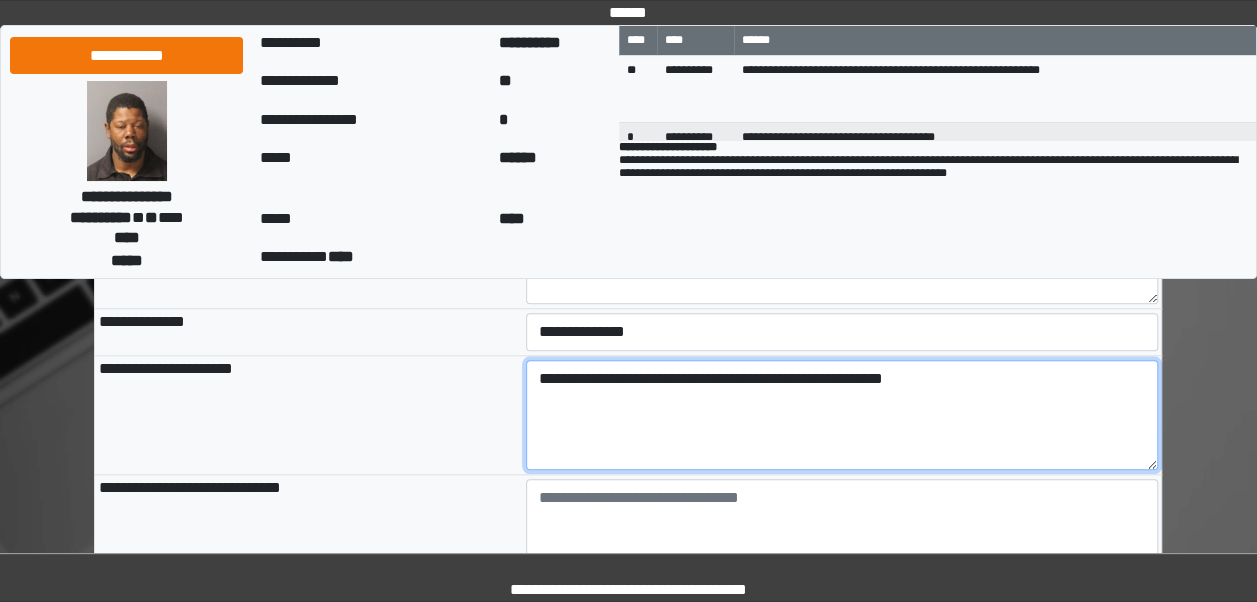 click on "**********" at bounding box center (842, 415) 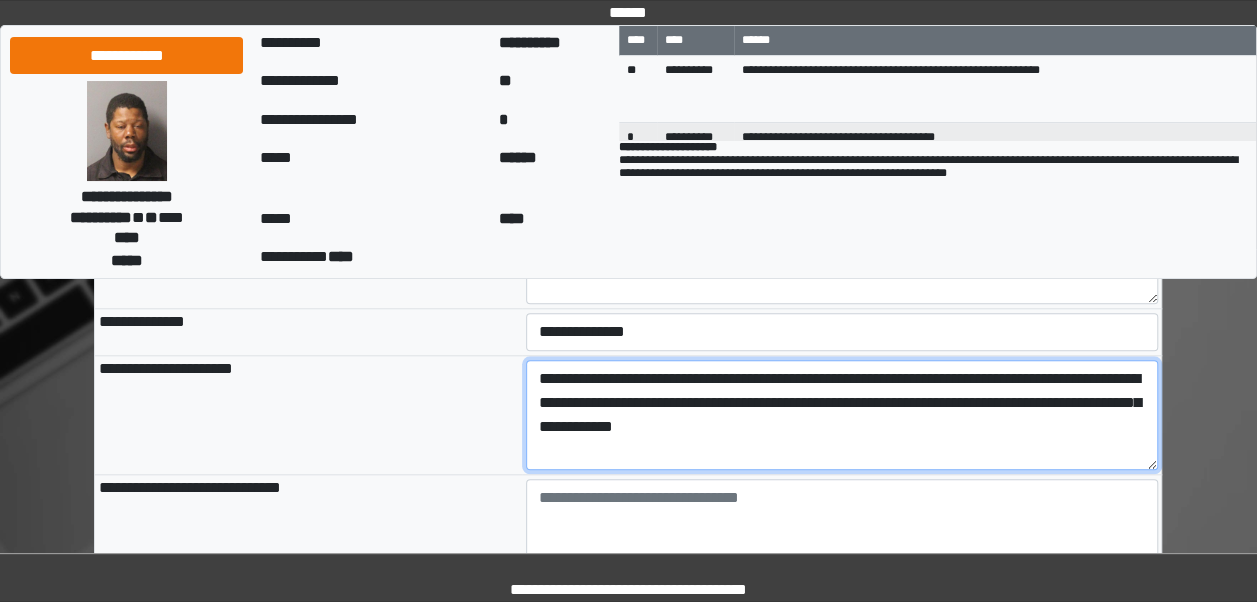 drag, startPoint x: 782, startPoint y: 424, endPoint x: 569, endPoint y: 358, distance: 222.99103 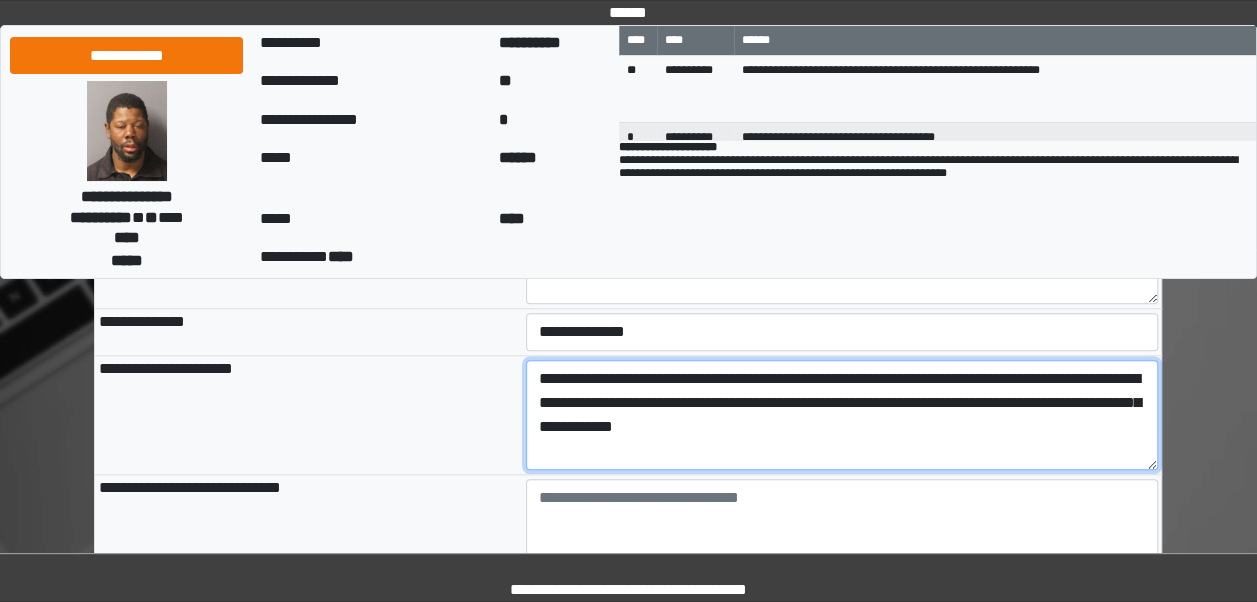 drag, startPoint x: 844, startPoint y: 425, endPoint x: 292, endPoint y: 317, distance: 562.466 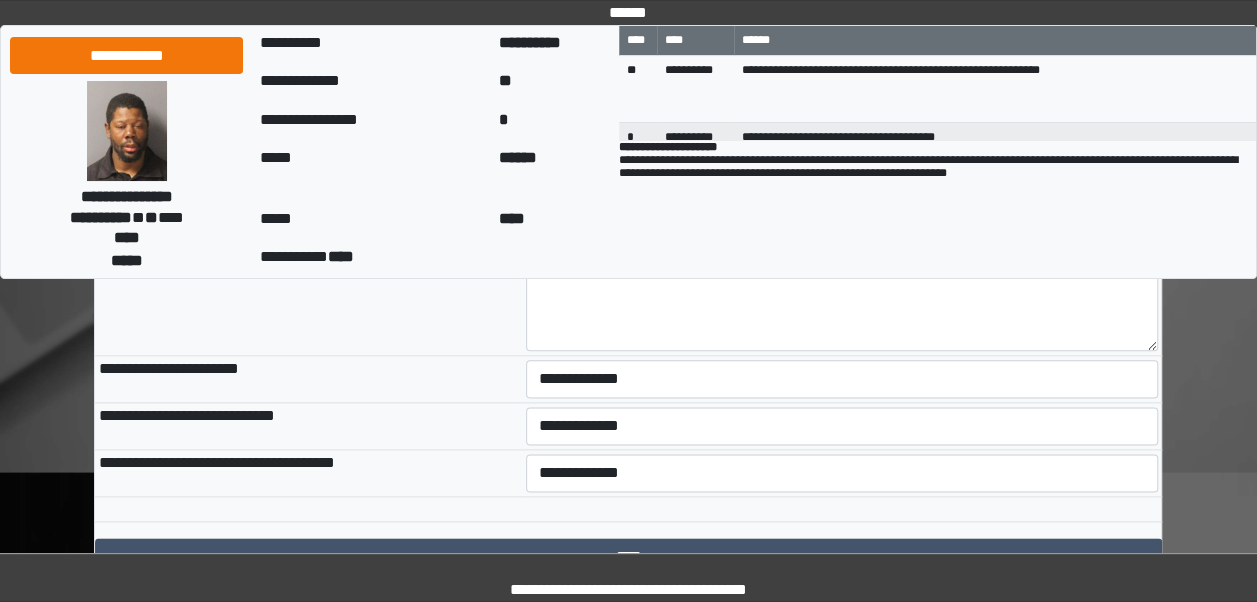 scroll, scrollTop: 1026, scrollLeft: 0, axis: vertical 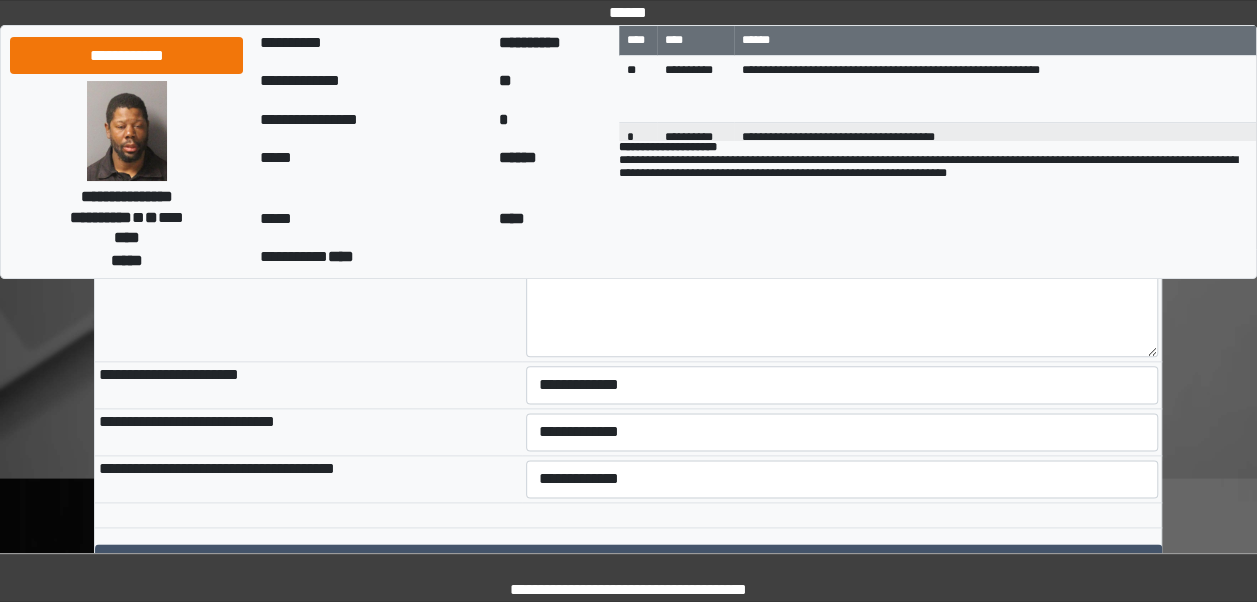 type on "**********" 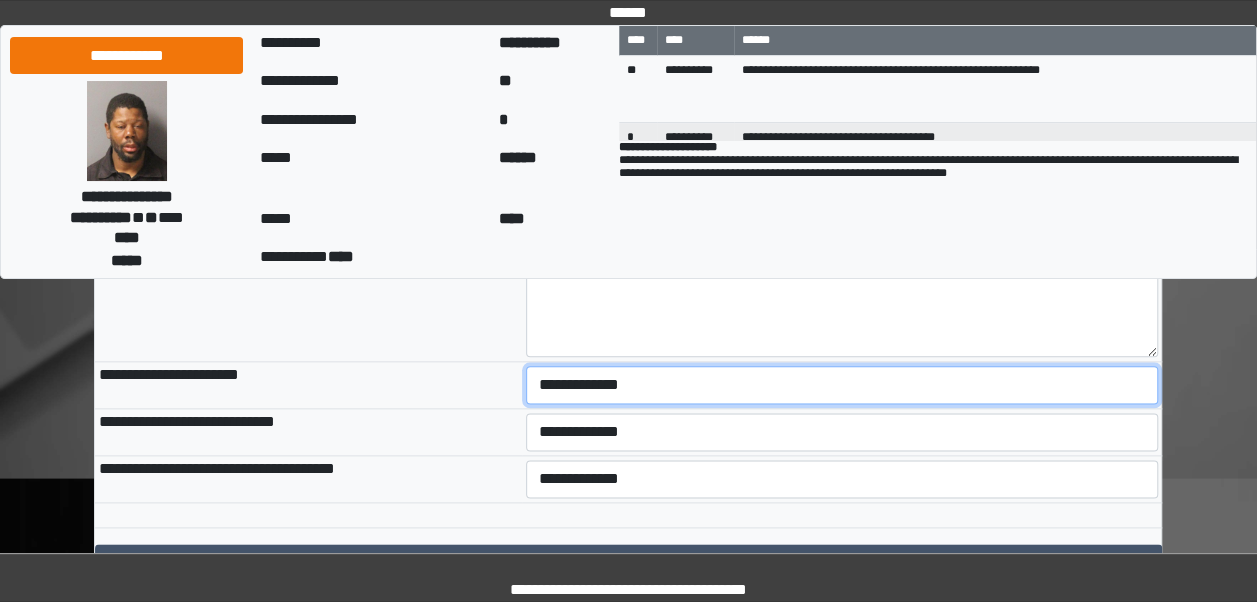 click on "**********" at bounding box center [842, 385] 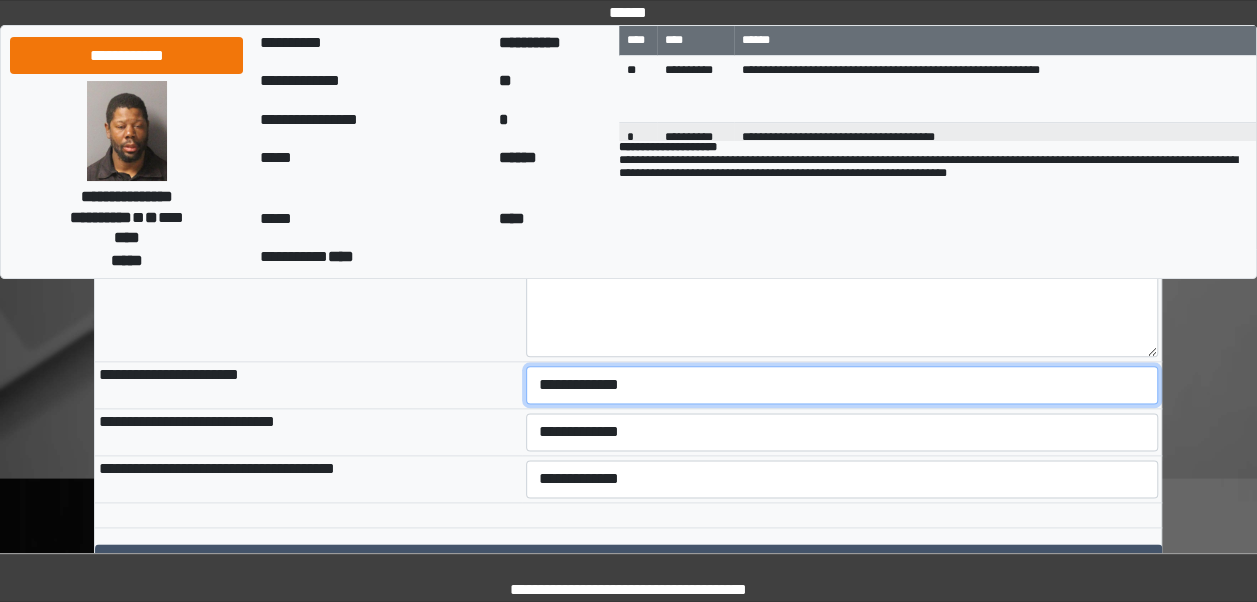select on "***" 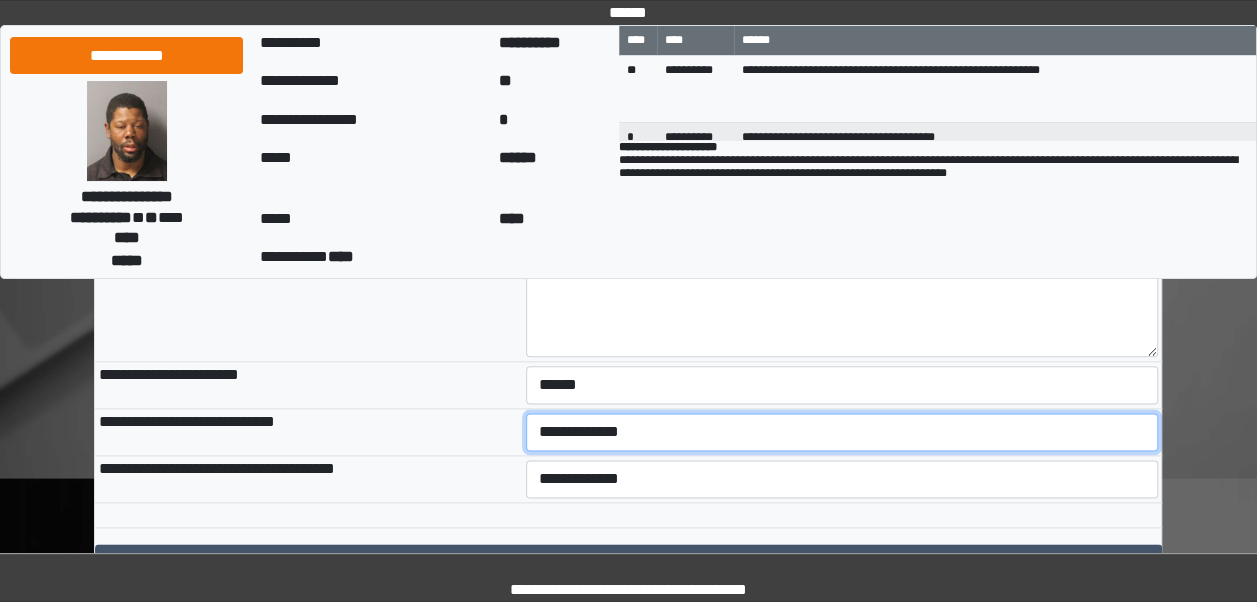 click on "**********" at bounding box center (842, 432) 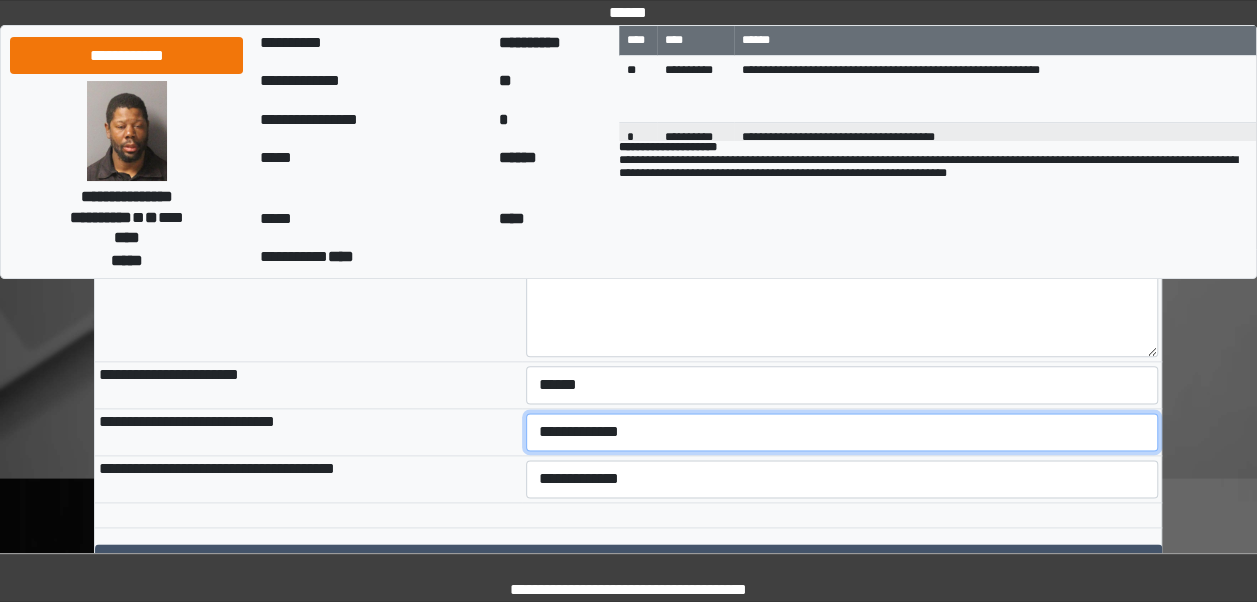 select on "***" 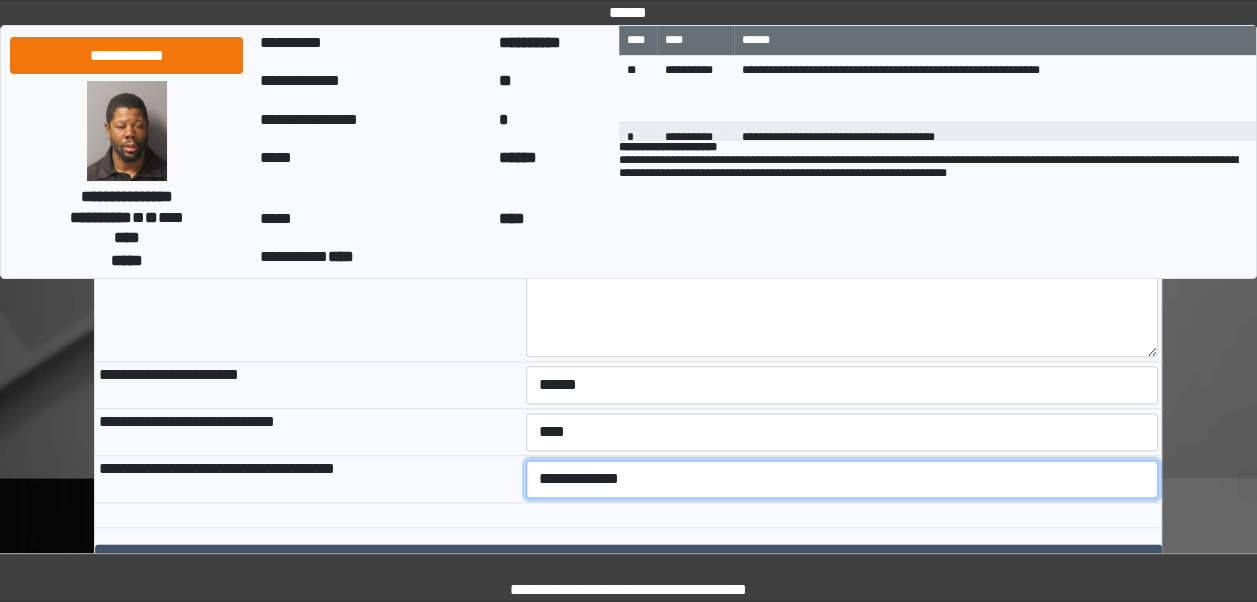 click on "**********" at bounding box center [842, 479] 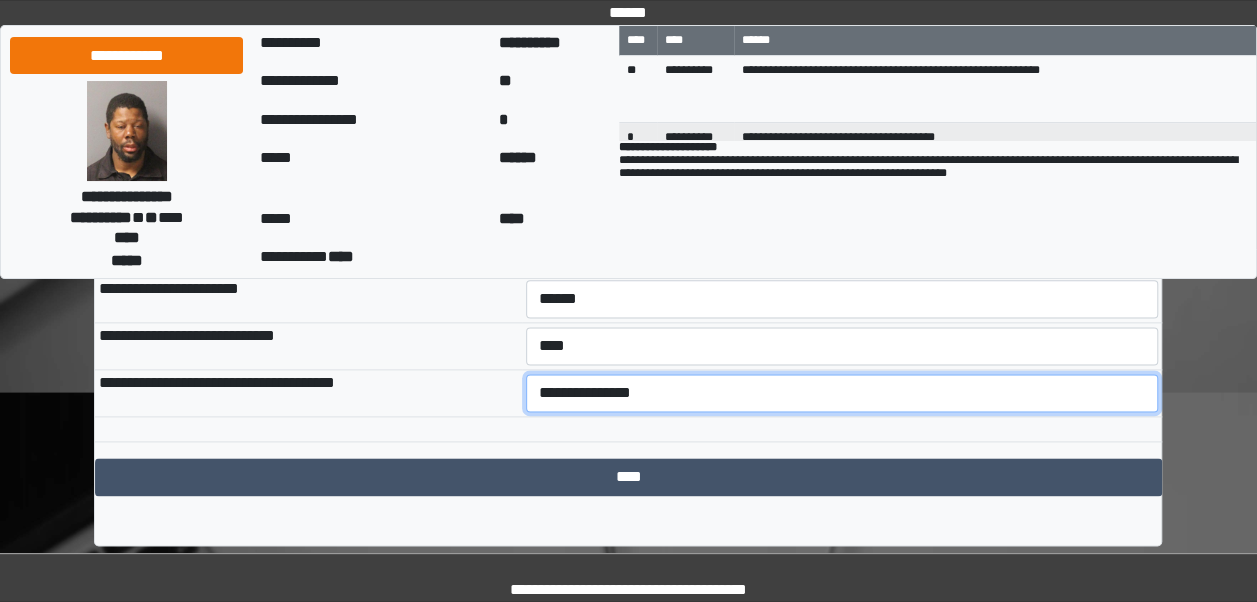 scroll, scrollTop: 1120, scrollLeft: 0, axis: vertical 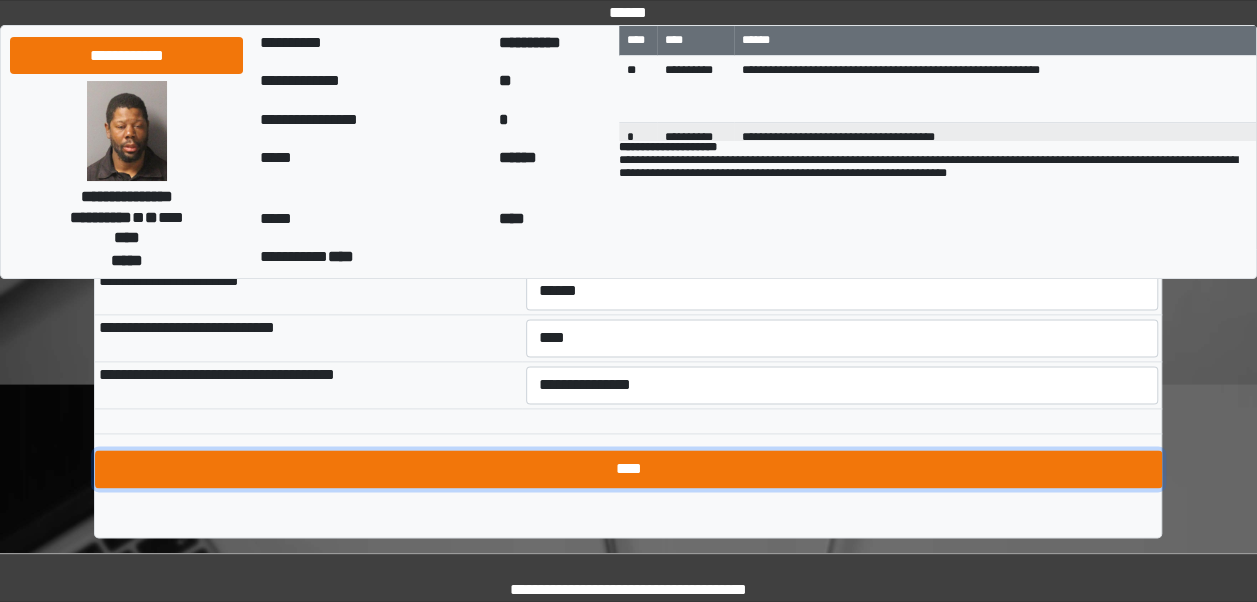click on "****" at bounding box center [628, 469] 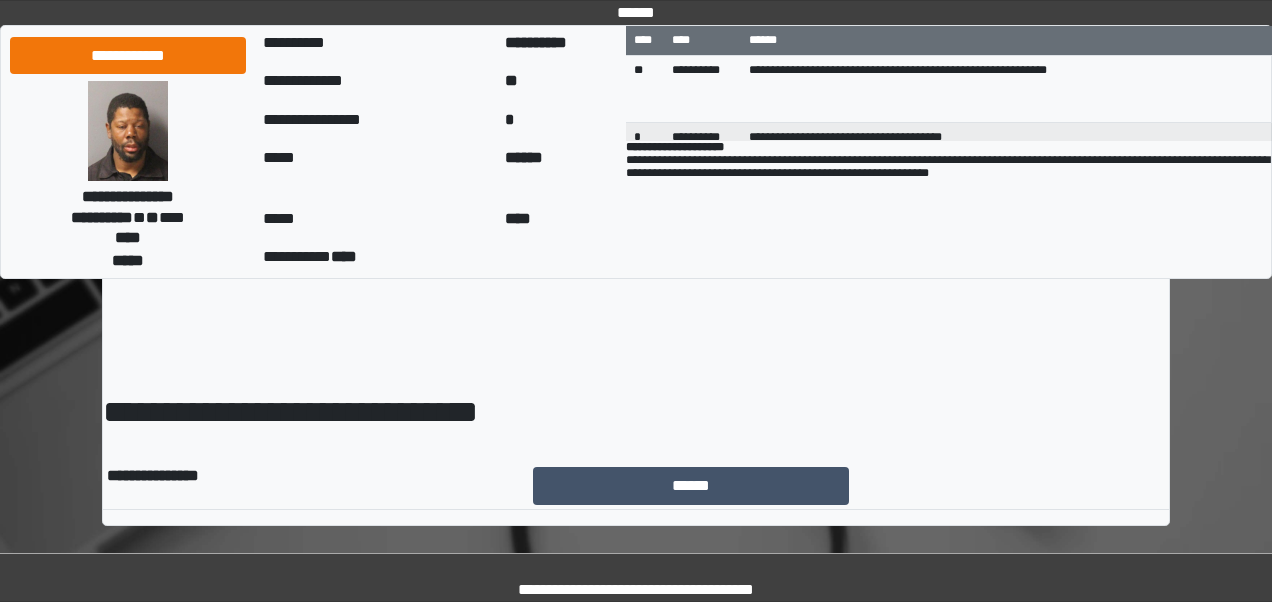 scroll, scrollTop: 0, scrollLeft: 0, axis: both 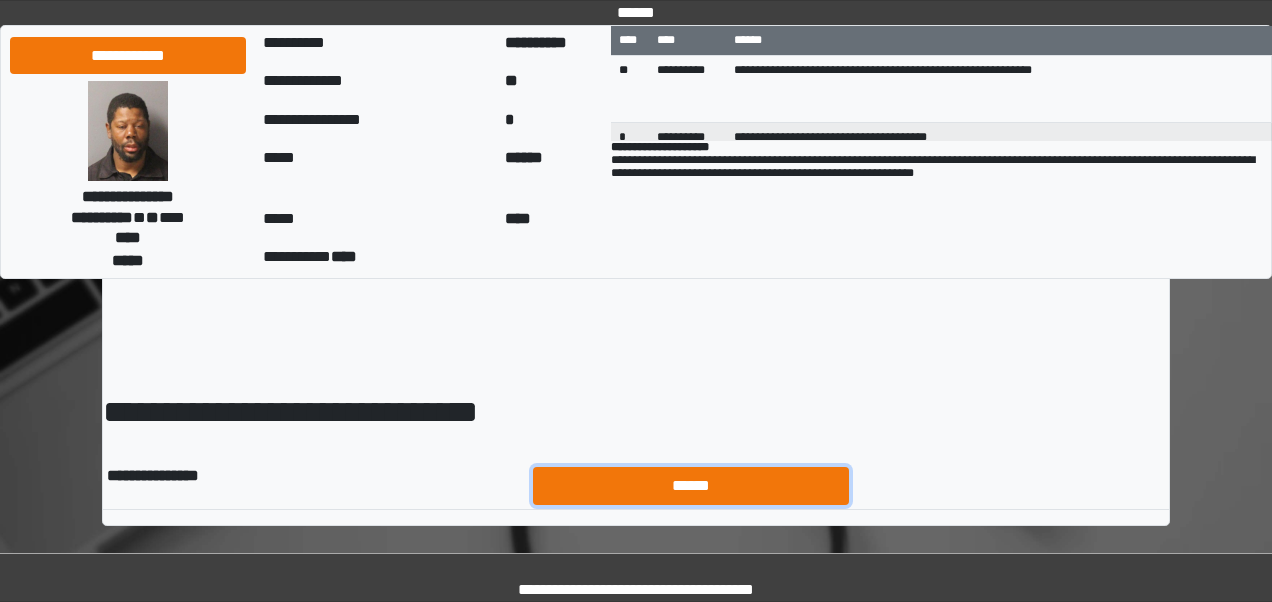 click on "******" at bounding box center [691, 485] 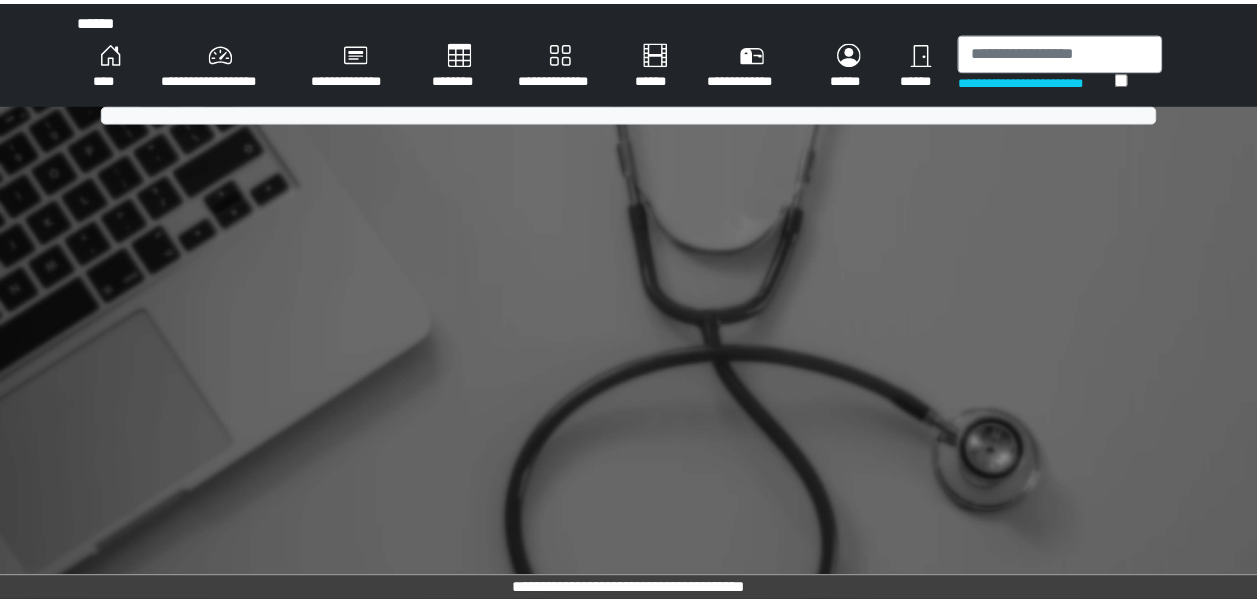 scroll, scrollTop: 0, scrollLeft: 0, axis: both 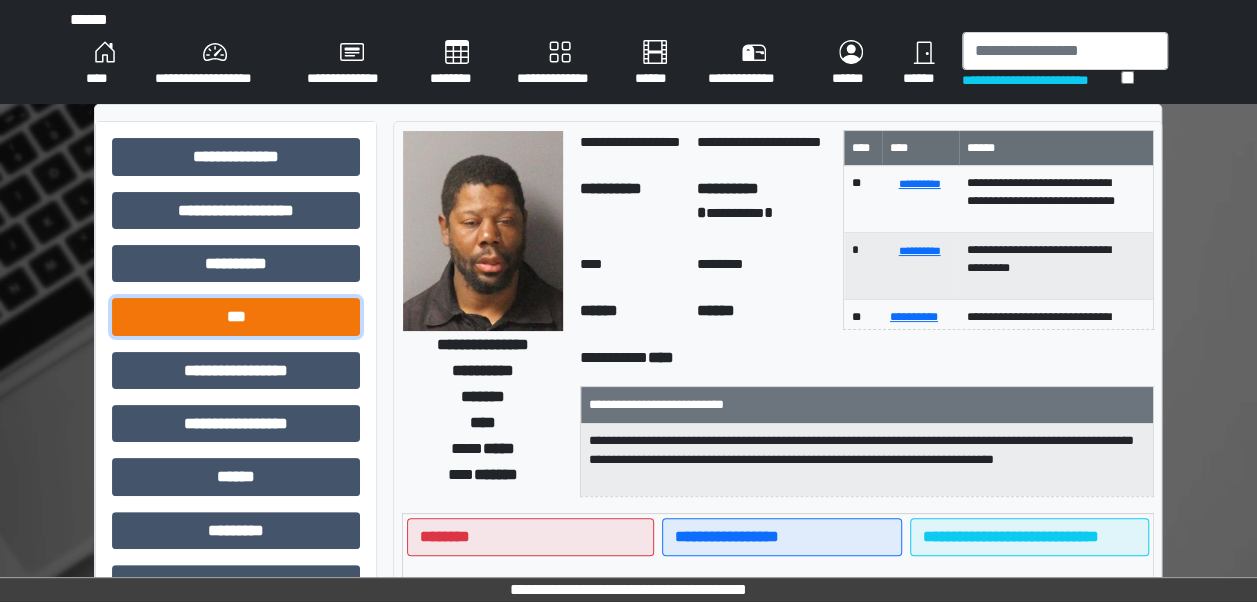 click on "***" at bounding box center [236, 316] 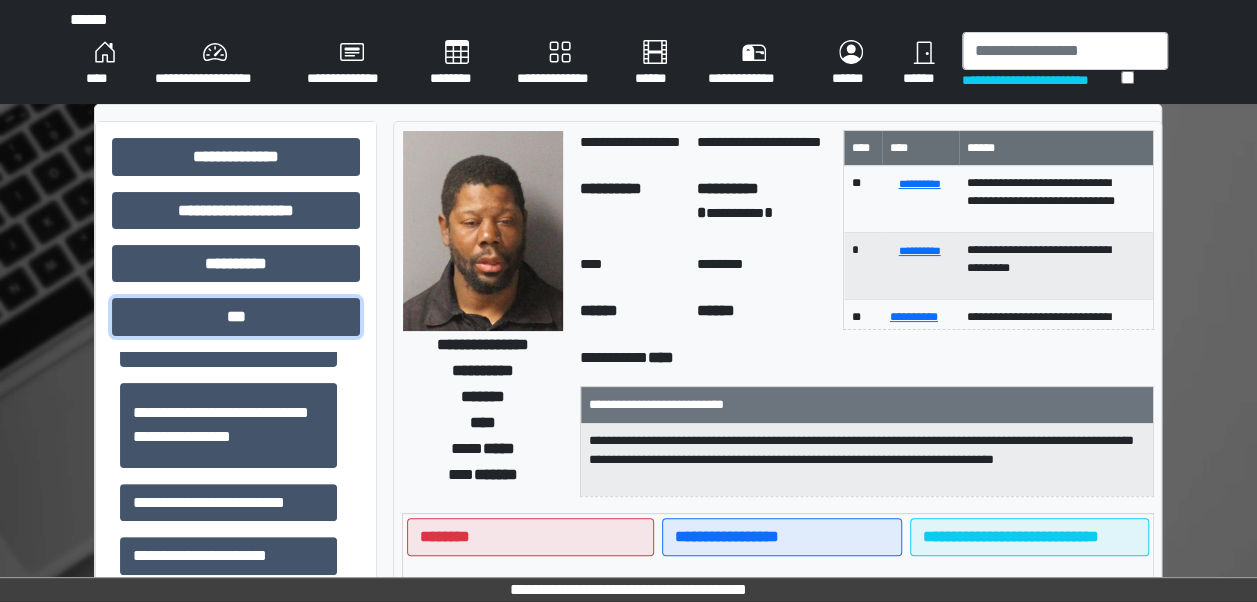 scroll, scrollTop: 207, scrollLeft: 0, axis: vertical 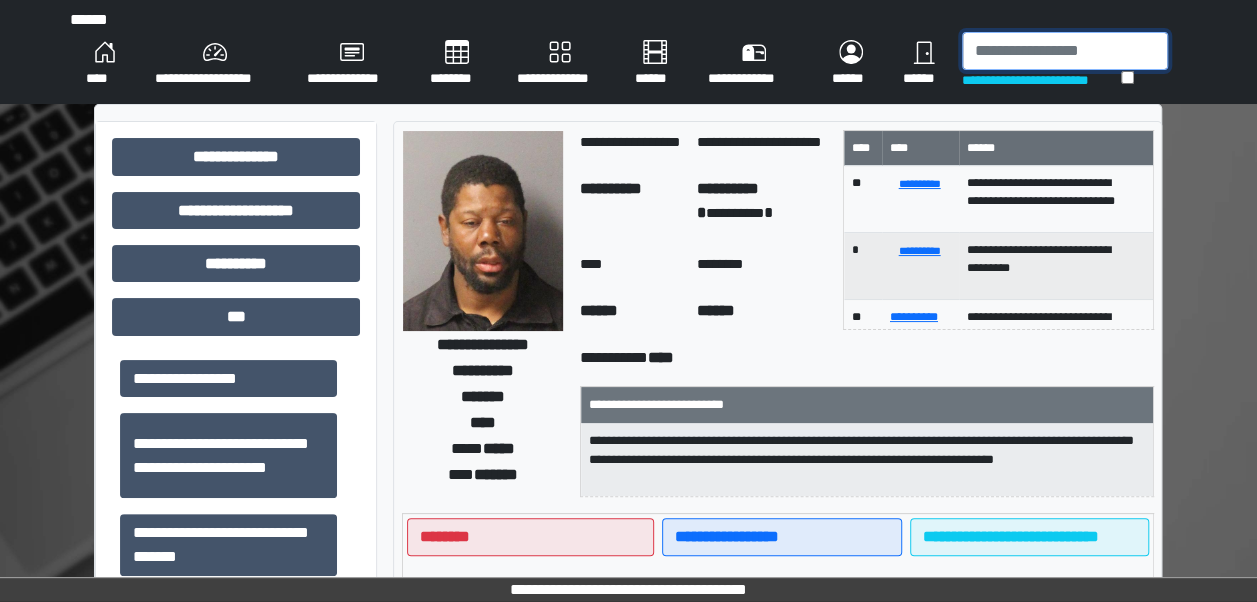 click at bounding box center [1065, 51] 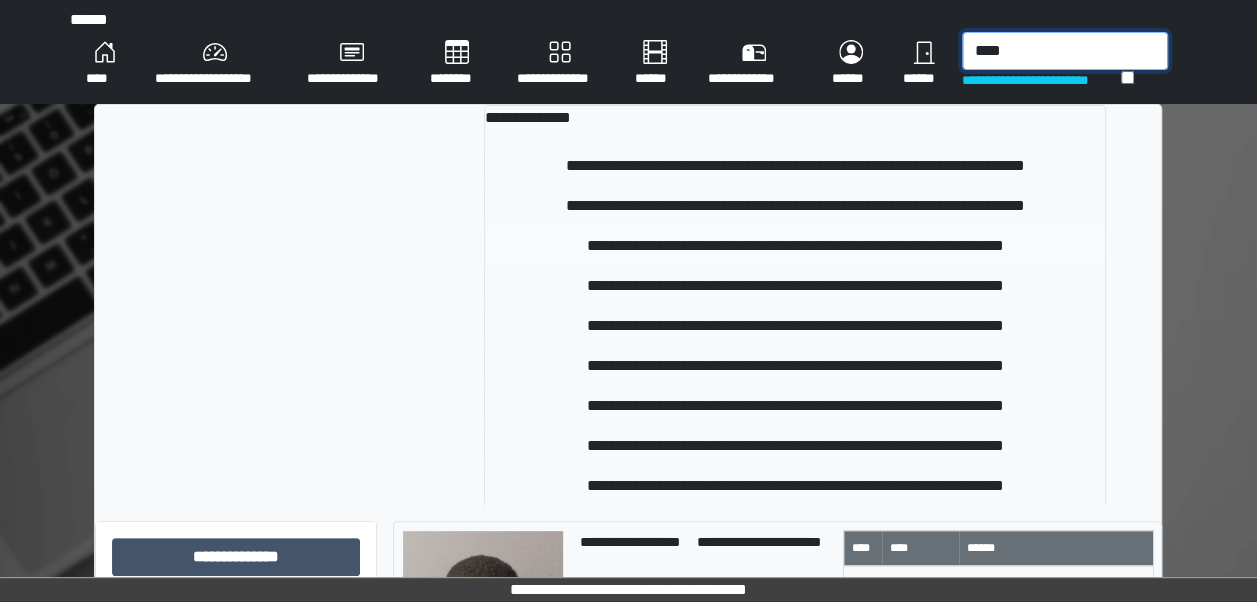 type on "****" 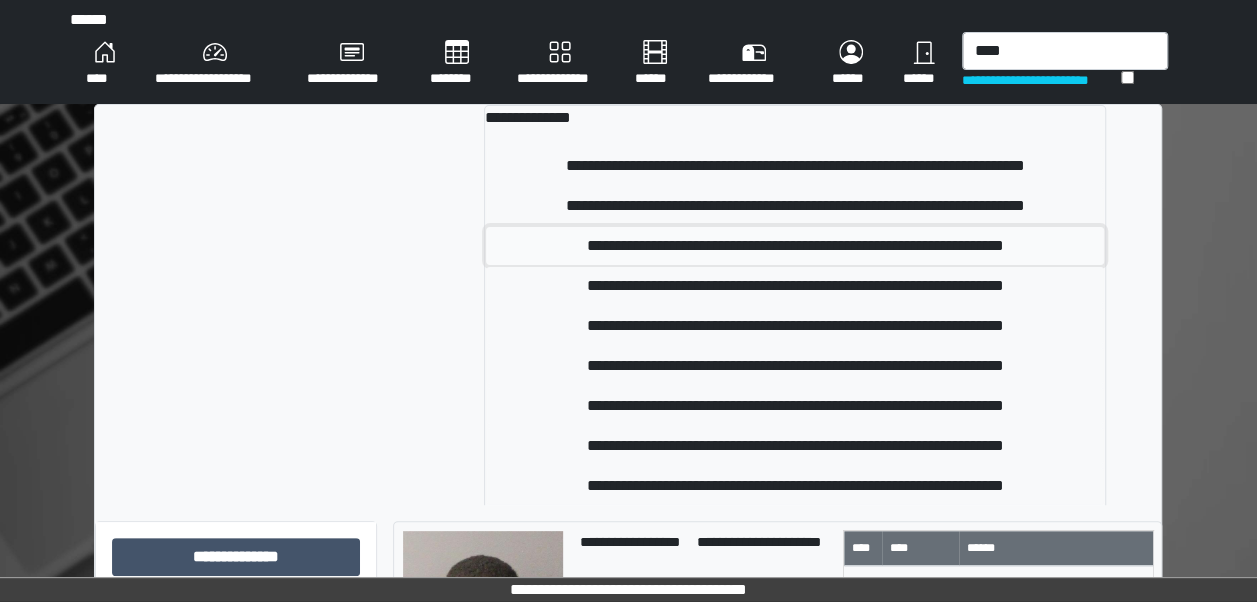 click on "**********" at bounding box center [795, 246] 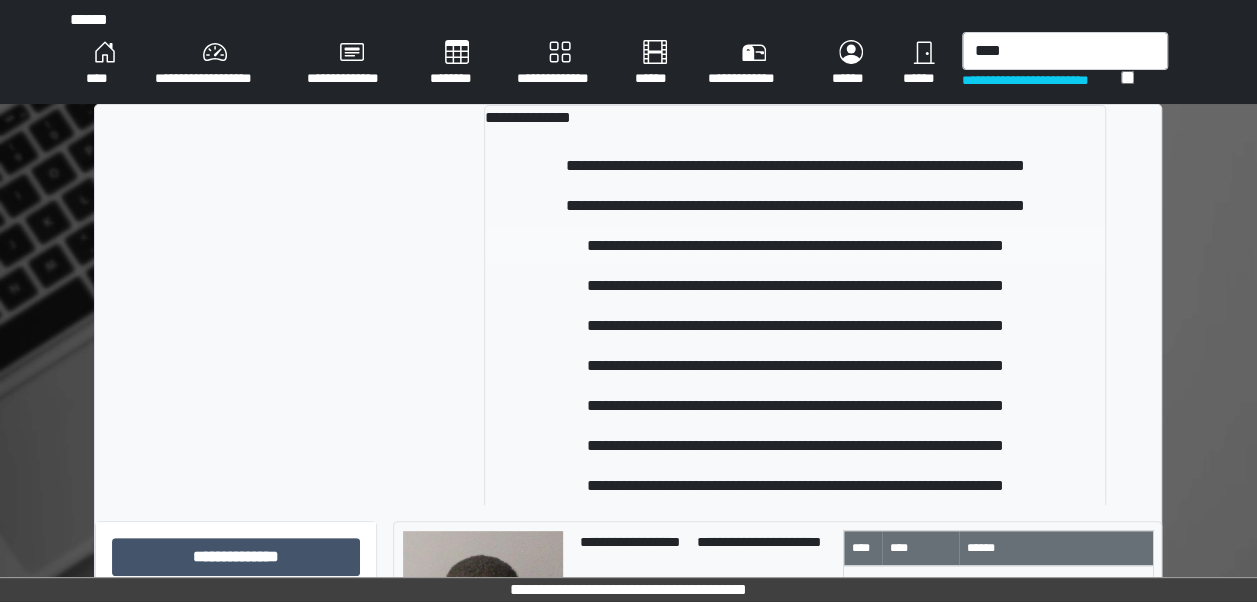 type 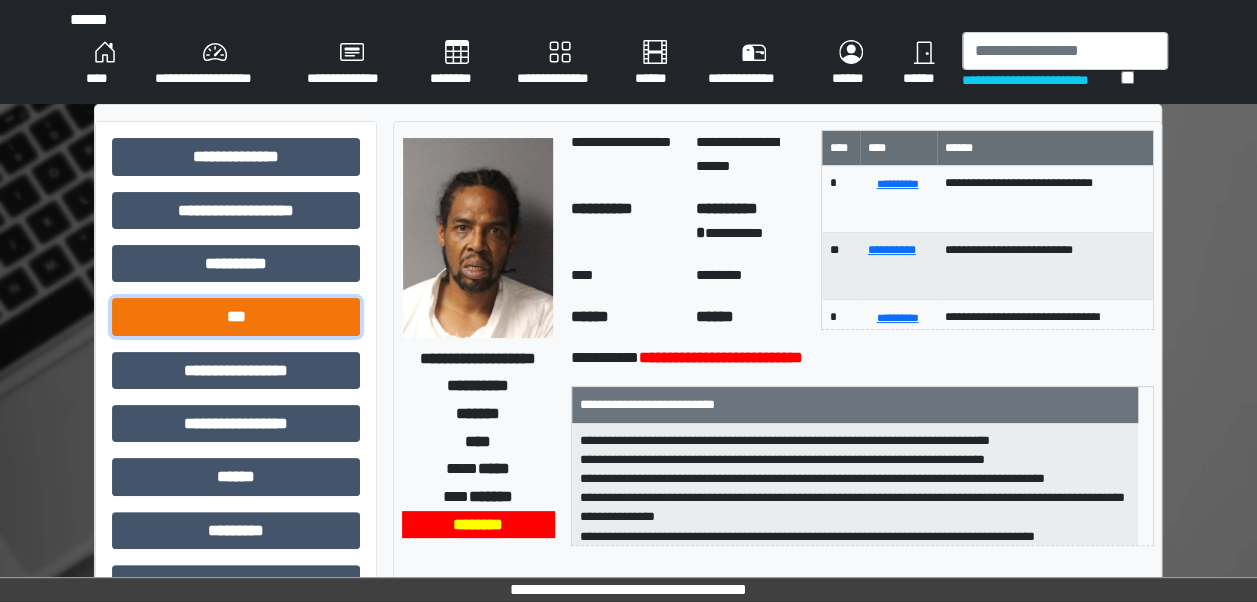 click on "***" at bounding box center (236, 316) 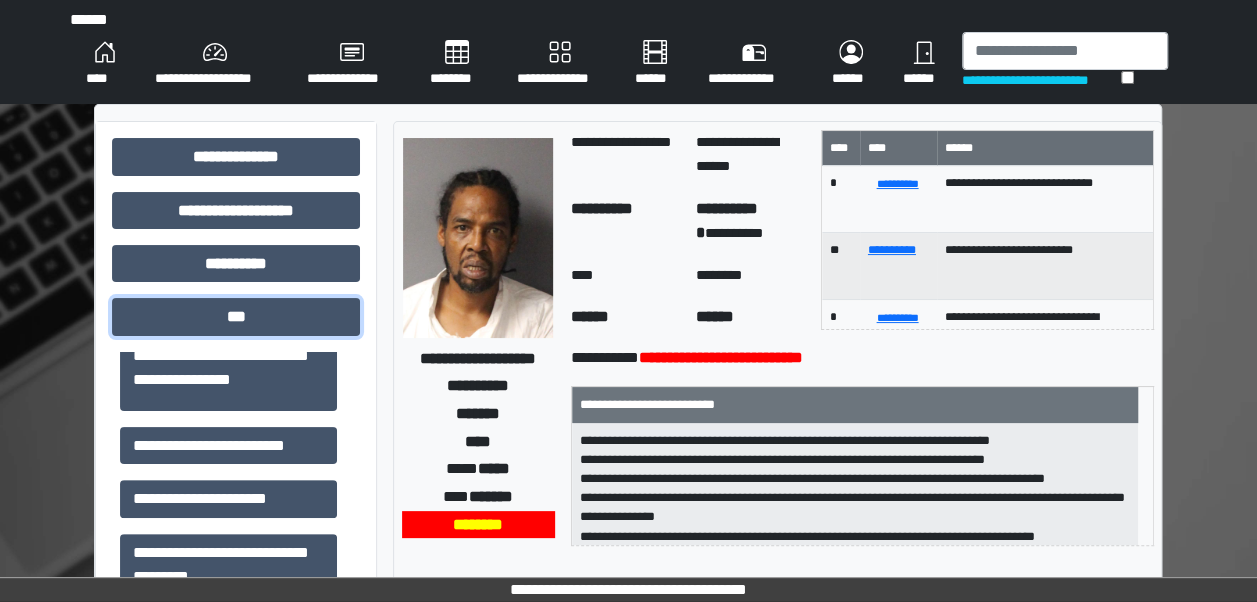 scroll, scrollTop: 308, scrollLeft: 0, axis: vertical 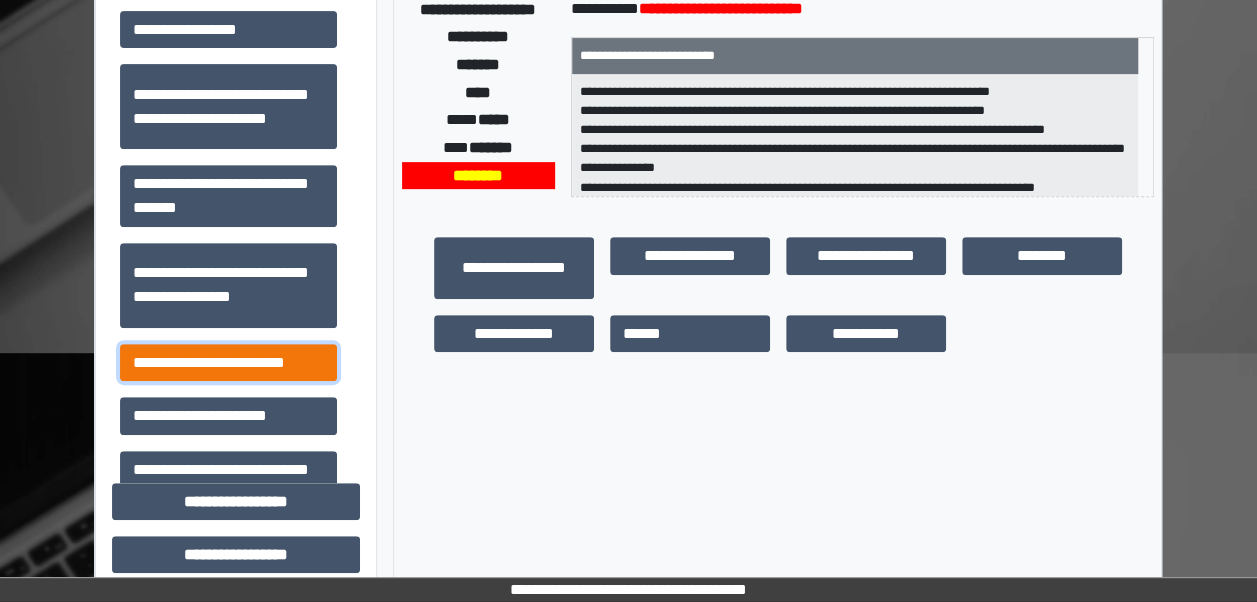 click on "**********" at bounding box center (228, 362) 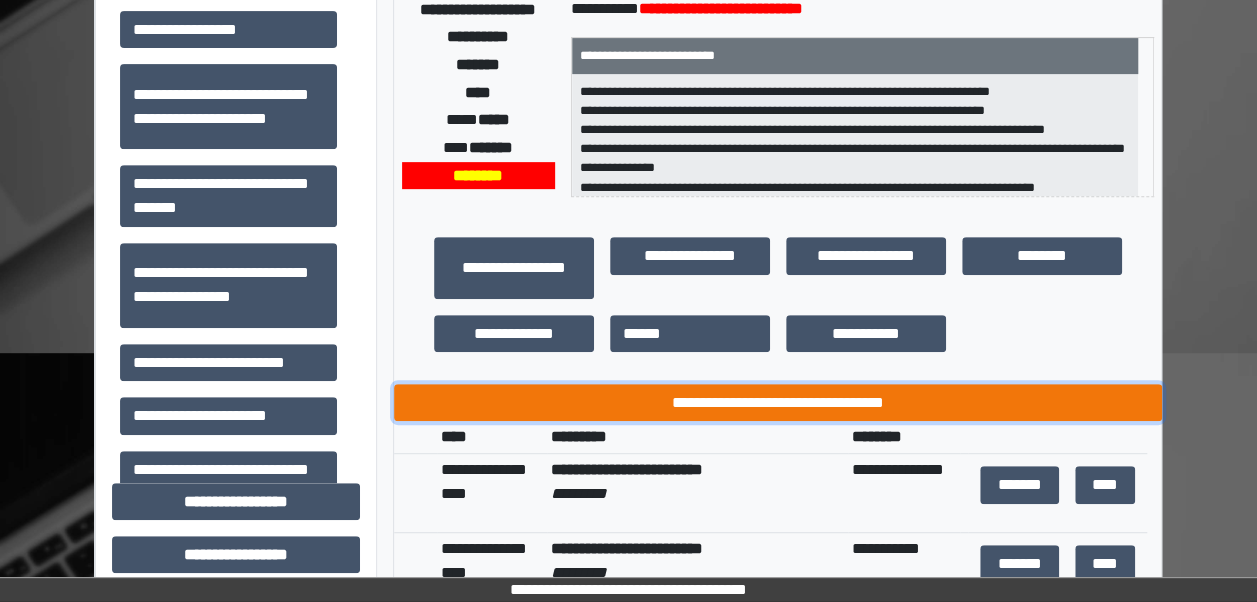 click on "**********" at bounding box center (778, 402) 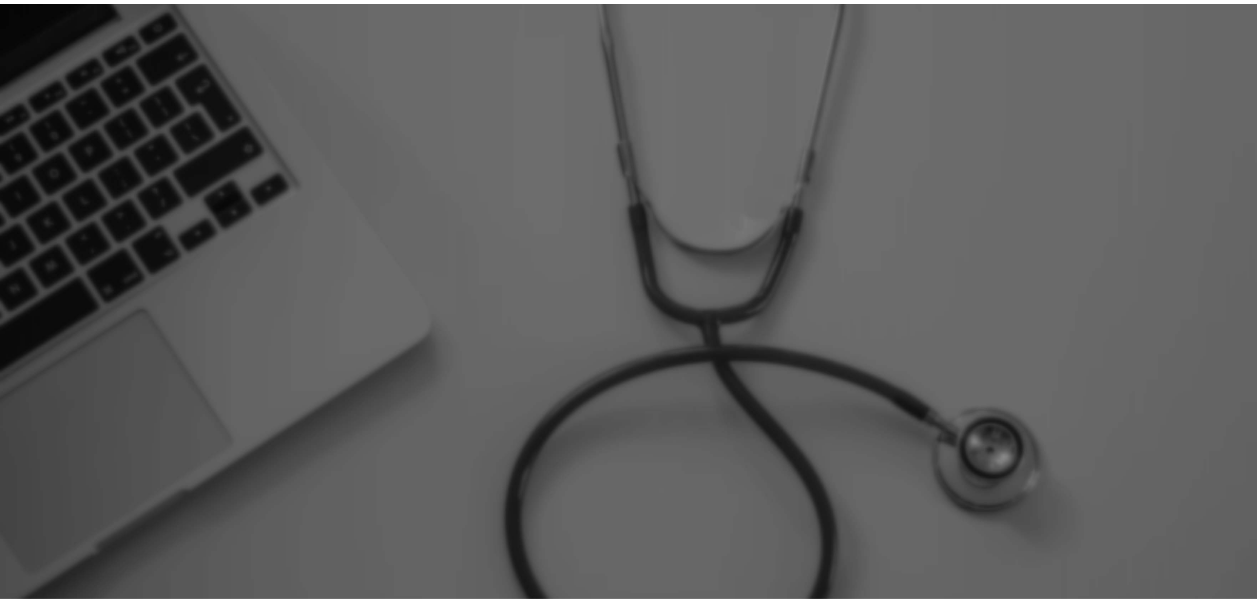 scroll, scrollTop: 0, scrollLeft: 0, axis: both 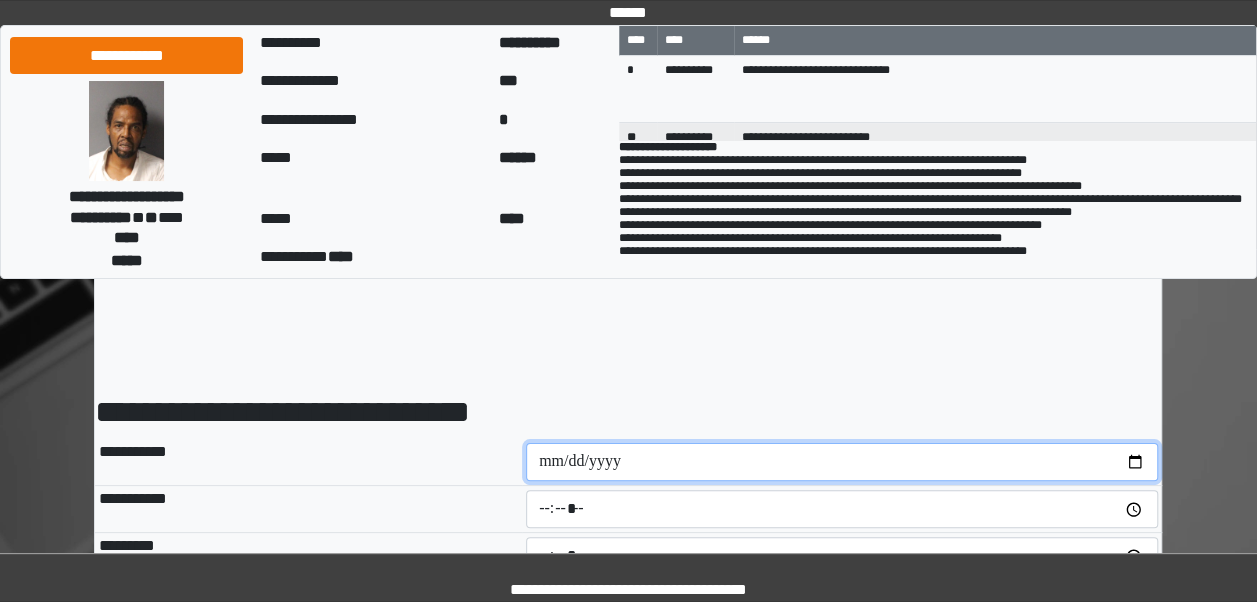 click at bounding box center [842, 462] 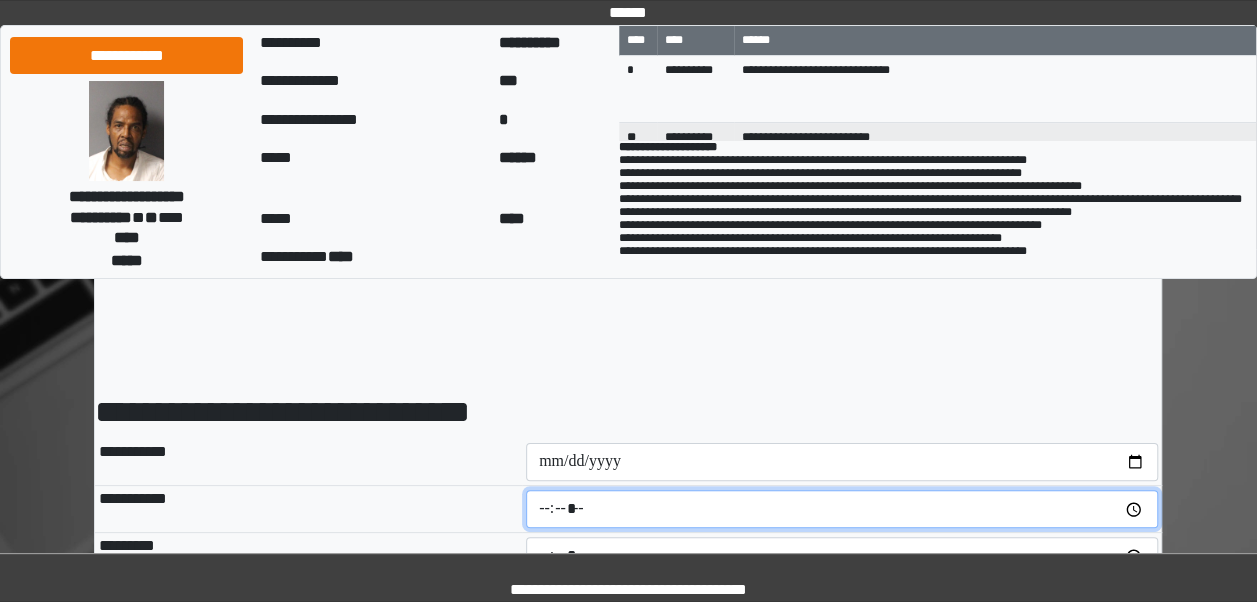 click at bounding box center [842, 509] 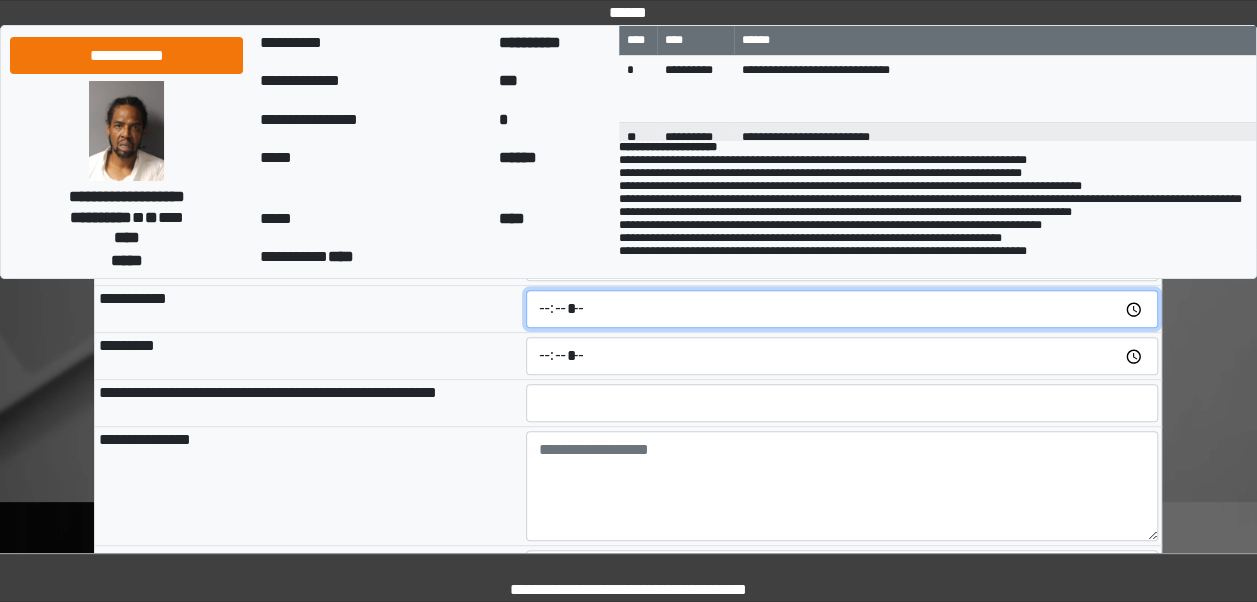 scroll, scrollTop: 159, scrollLeft: 0, axis: vertical 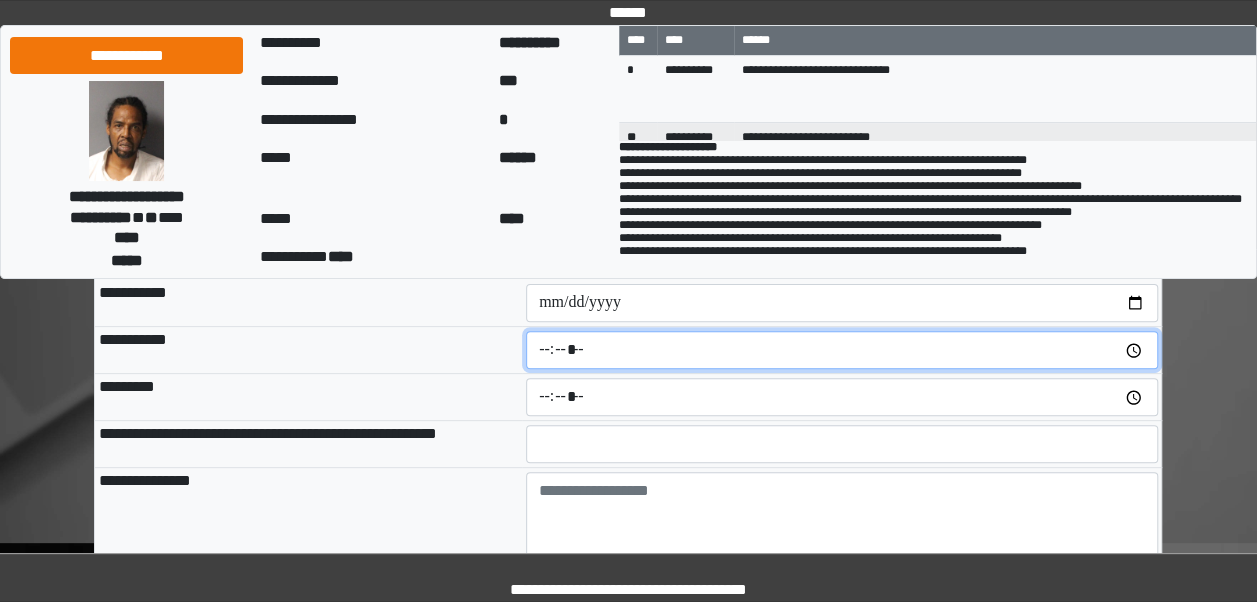click at bounding box center (842, 350) 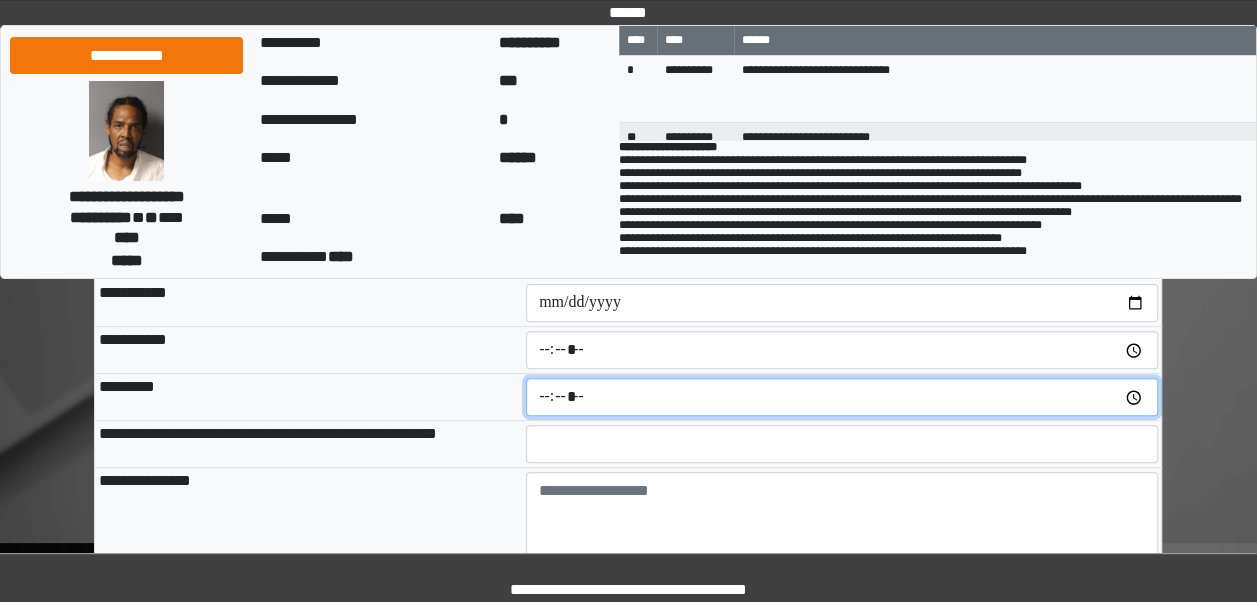 type on "*****" 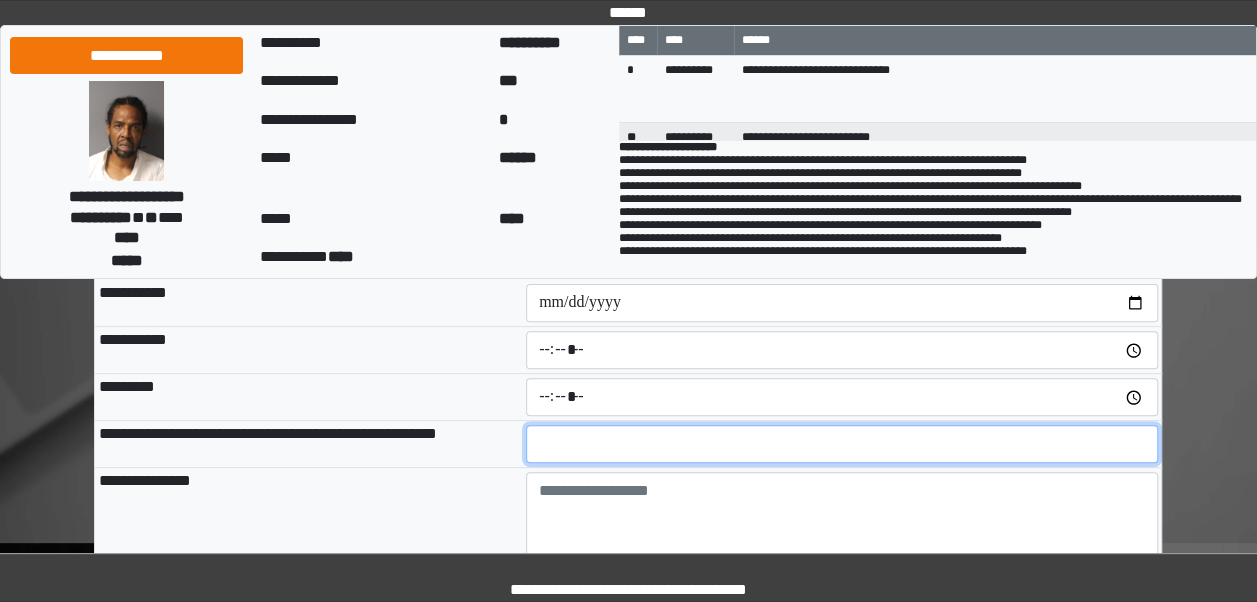 type on "**" 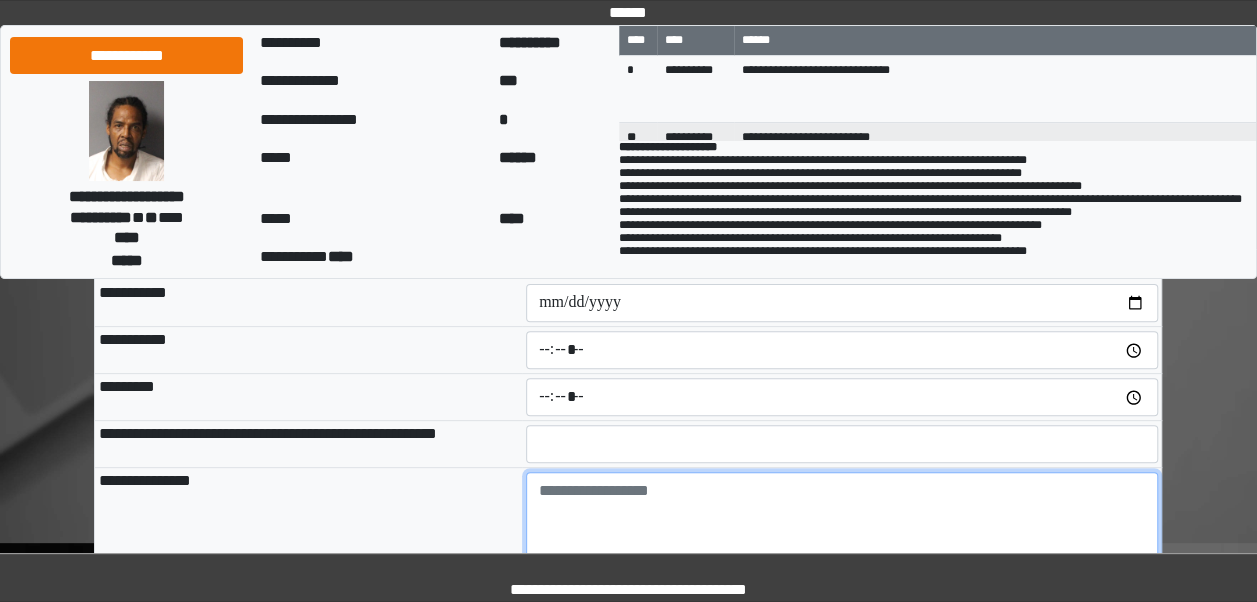click at bounding box center (842, 527) 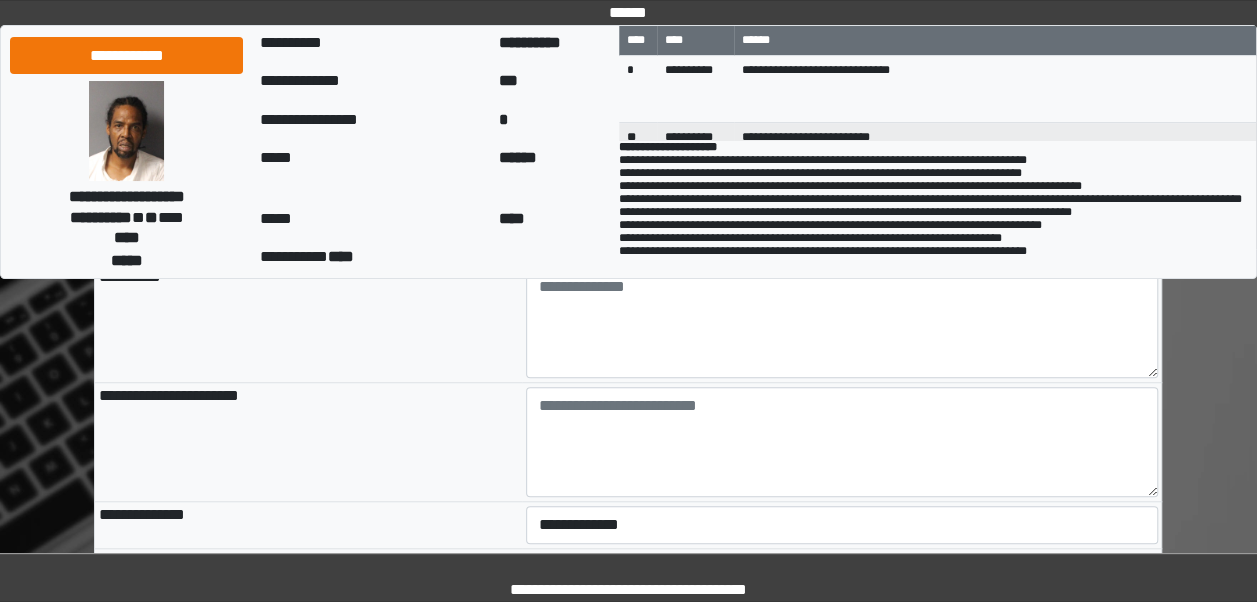 scroll, scrollTop: 603, scrollLeft: 0, axis: vertical 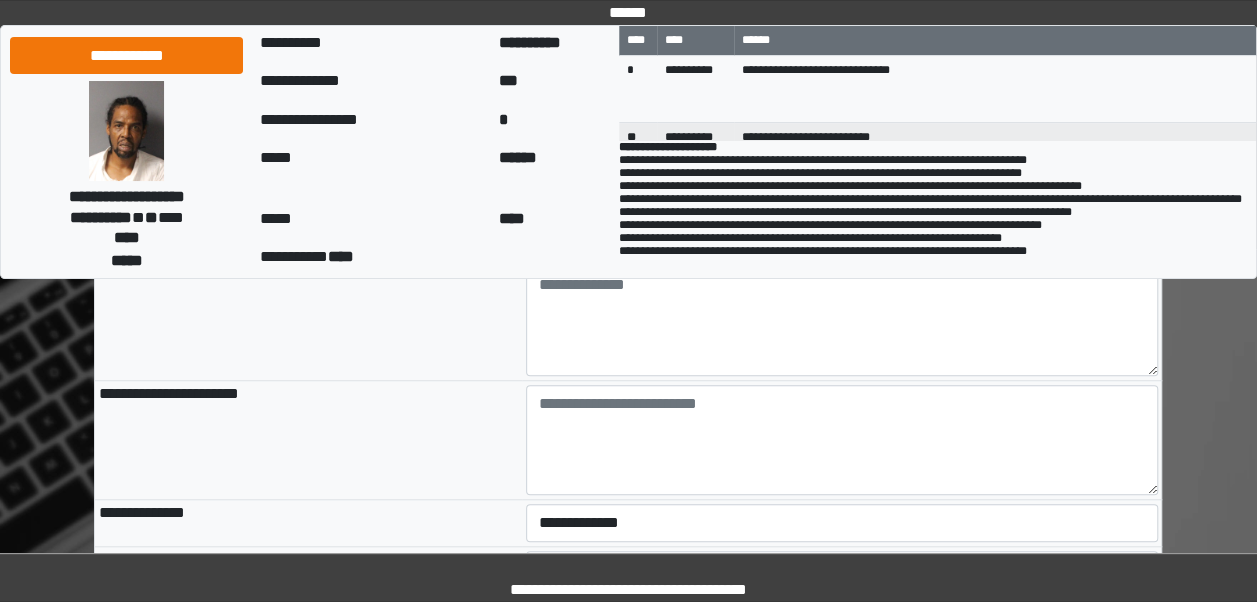 type on "**********" 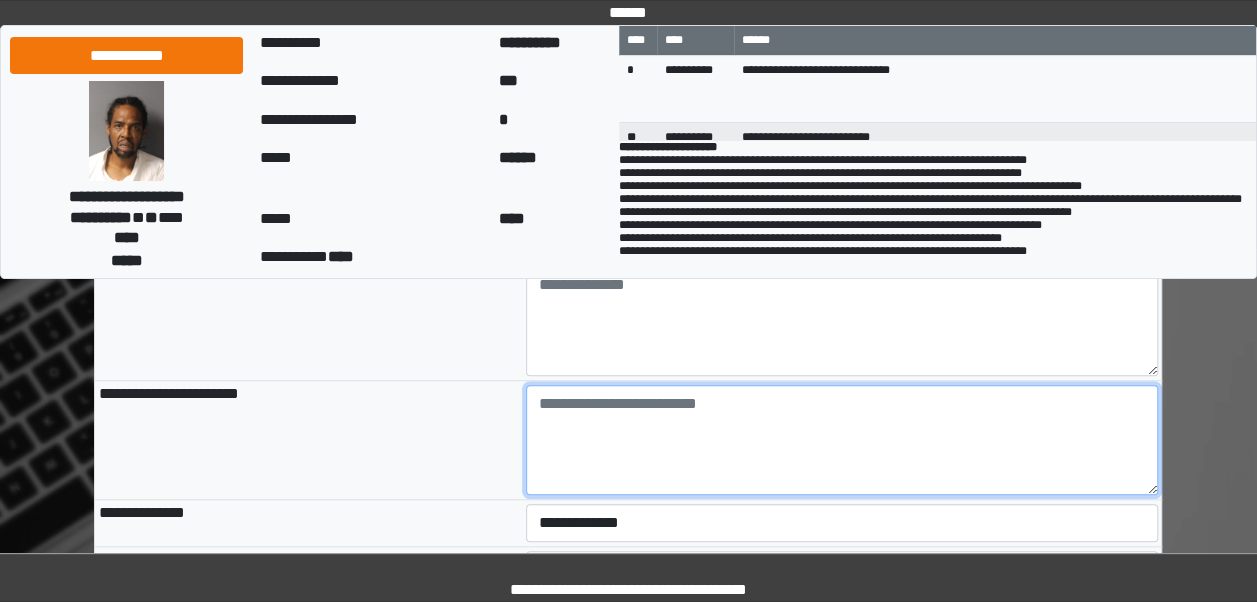 click at bounding box center (842, 440) 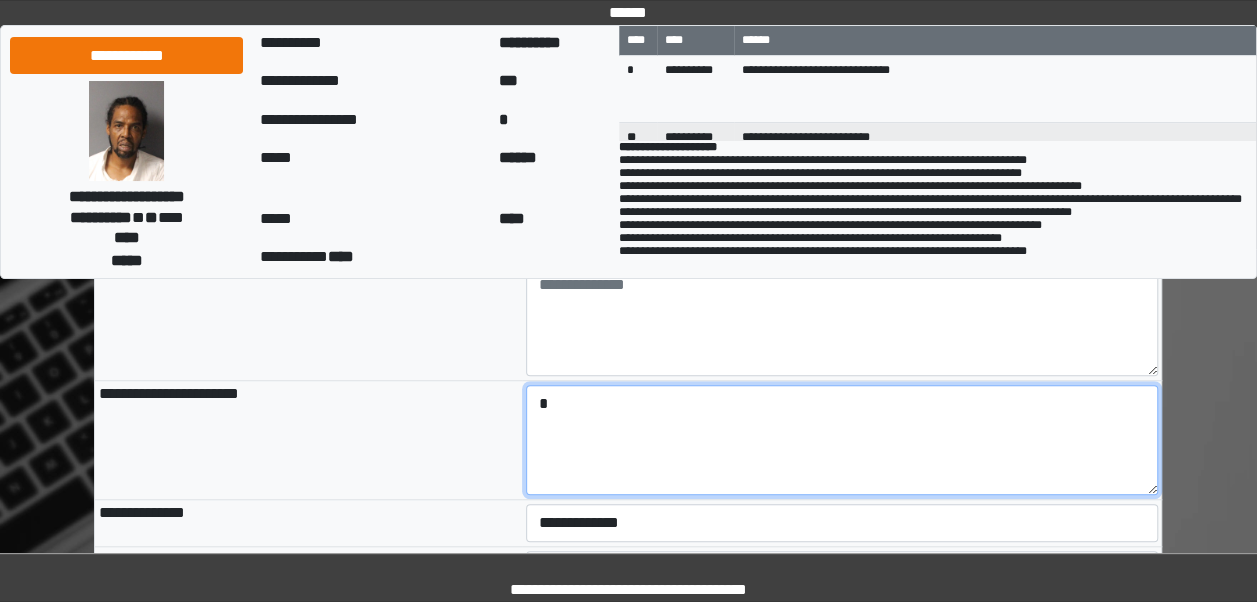type on "*" 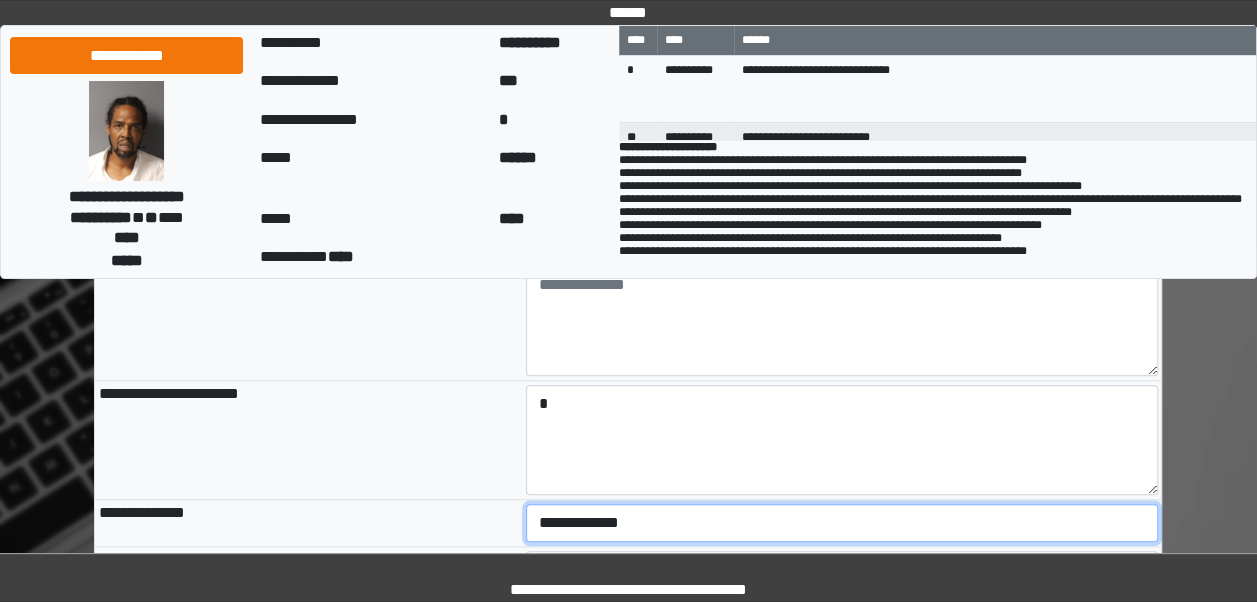 click on "**********" at bounding box center [842, 523] 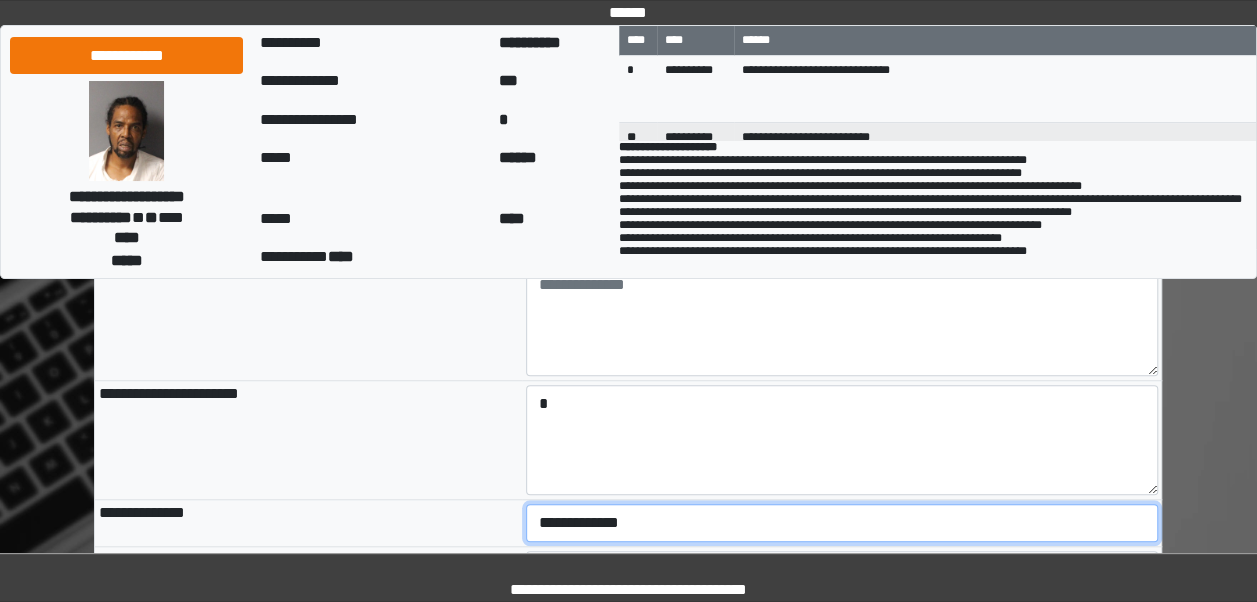 select on "***" 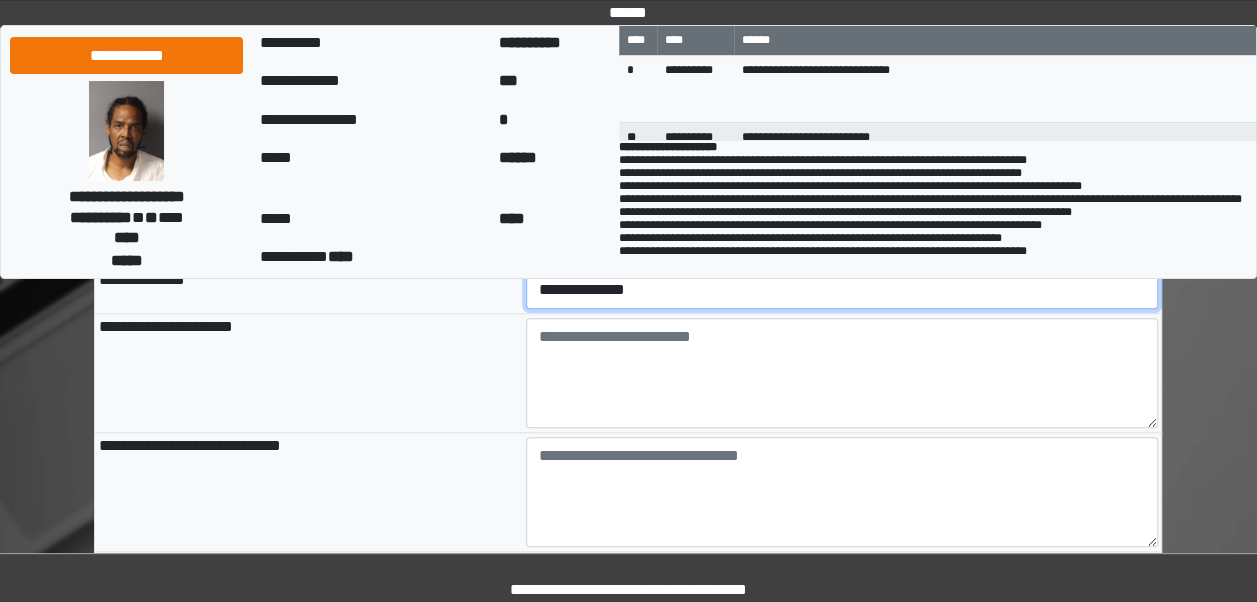 scroll, scrollTop: 838, scrollLeft: 0, axis: vertical 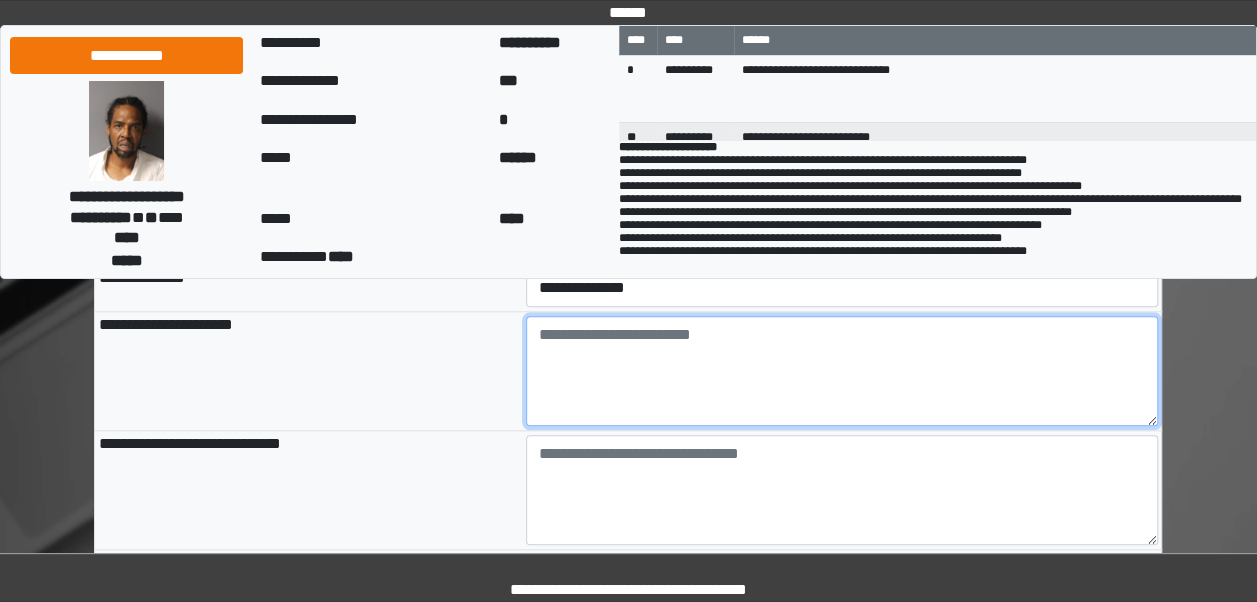 click at bounding box center (842, 371) 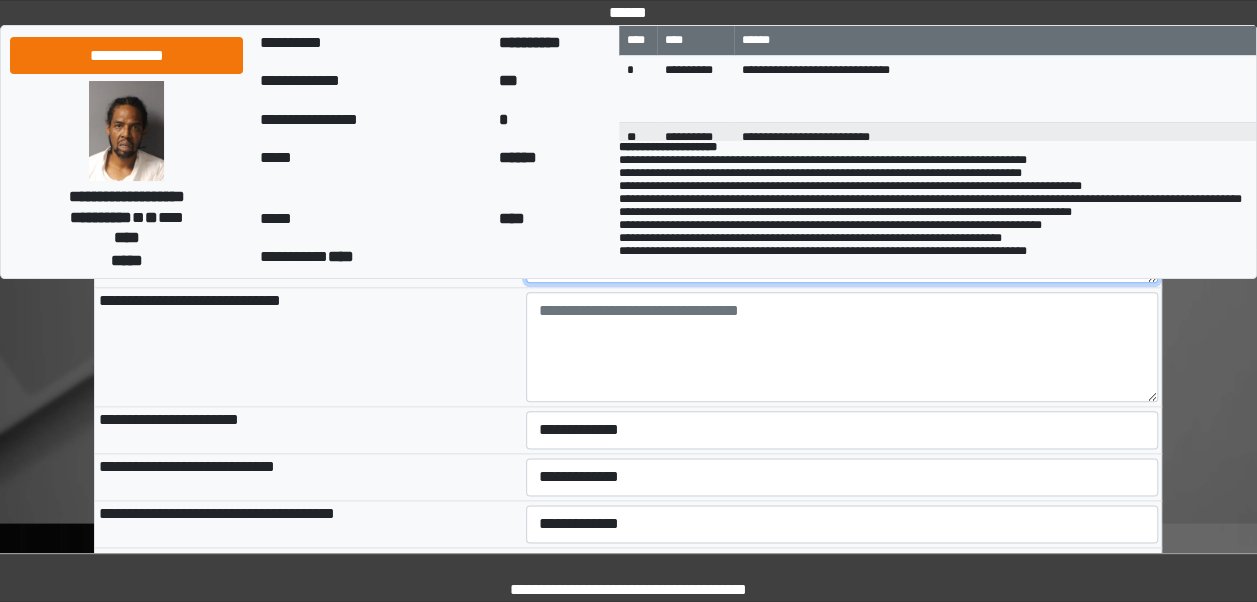 scroll, scrollTop: 1099, scrollLeft: 0, axis: vertical 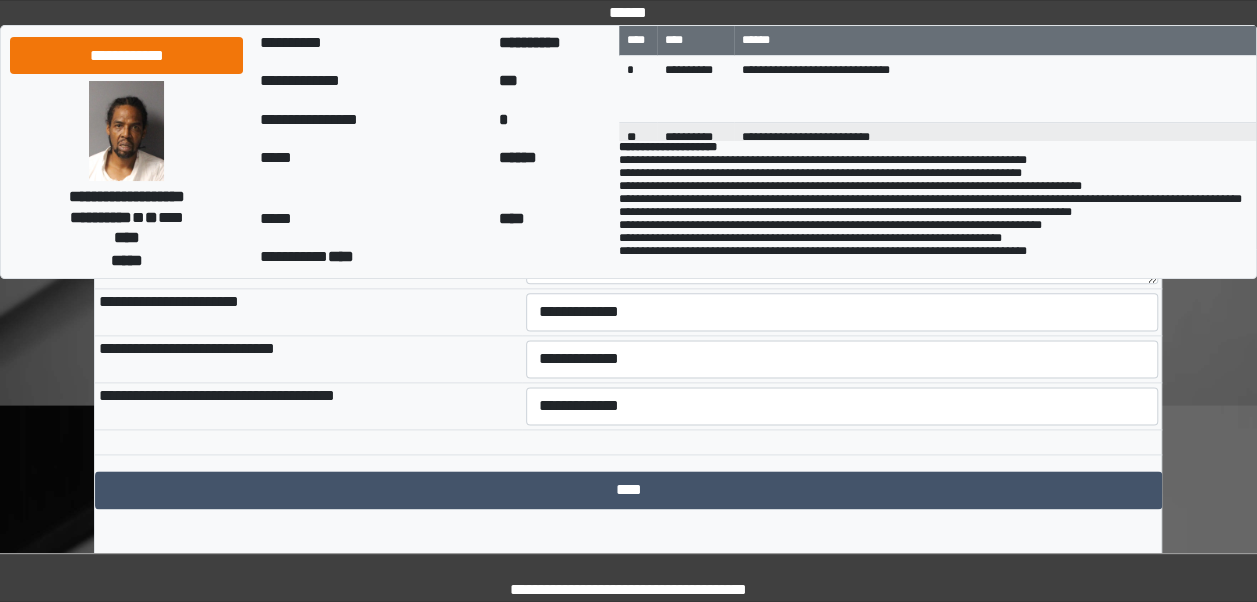 type on "**********" 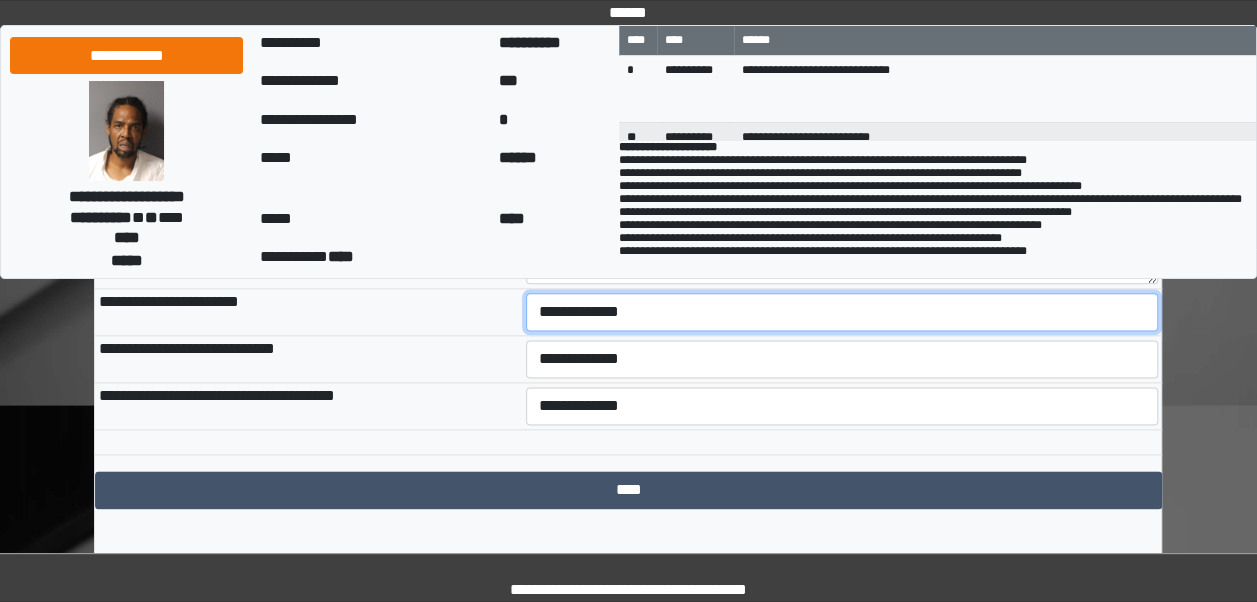 click on "**********" at bounding box center [842, 312] 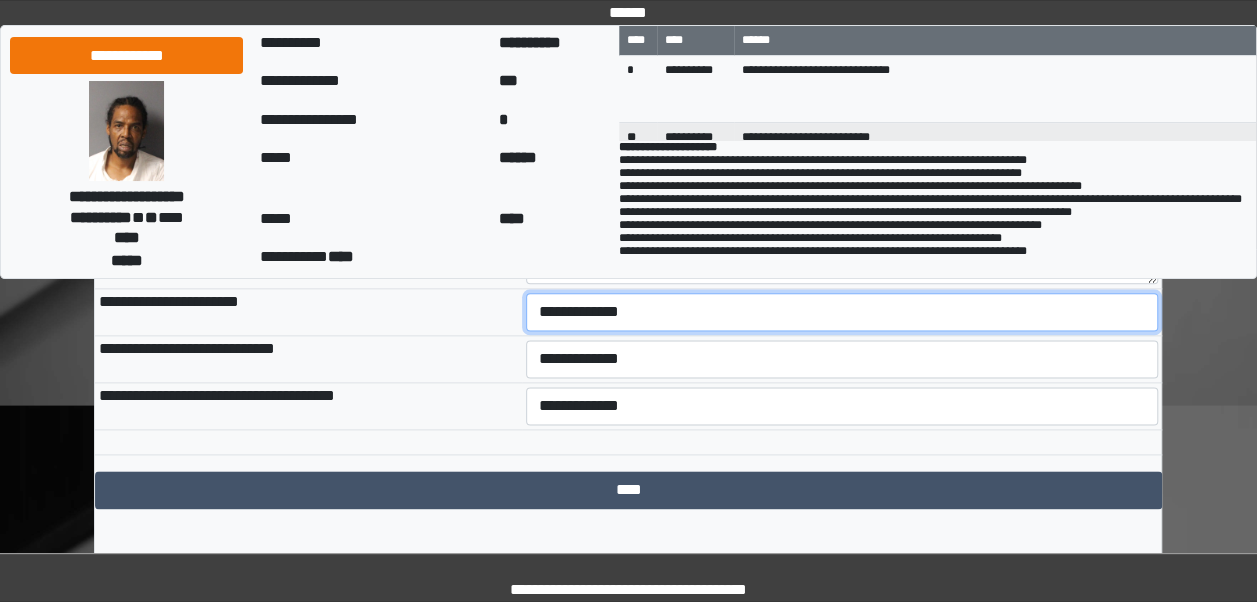 select on "***" 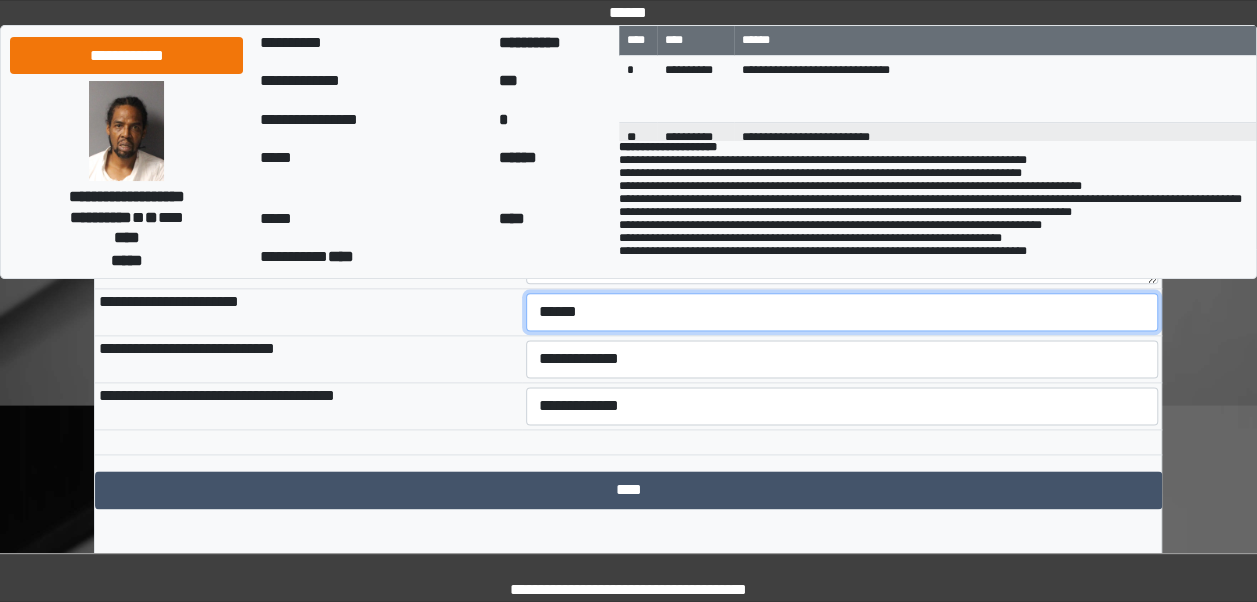 click on "**********" at bounding box center (842, 312) 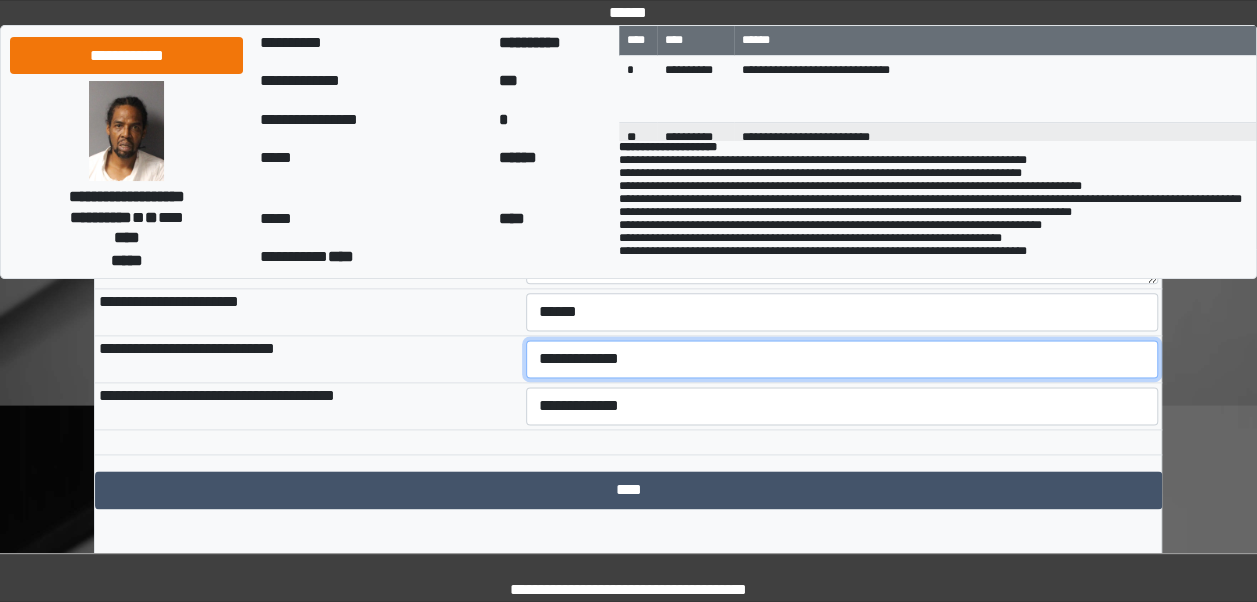 click on "**********" at bounding box center [842, 359] 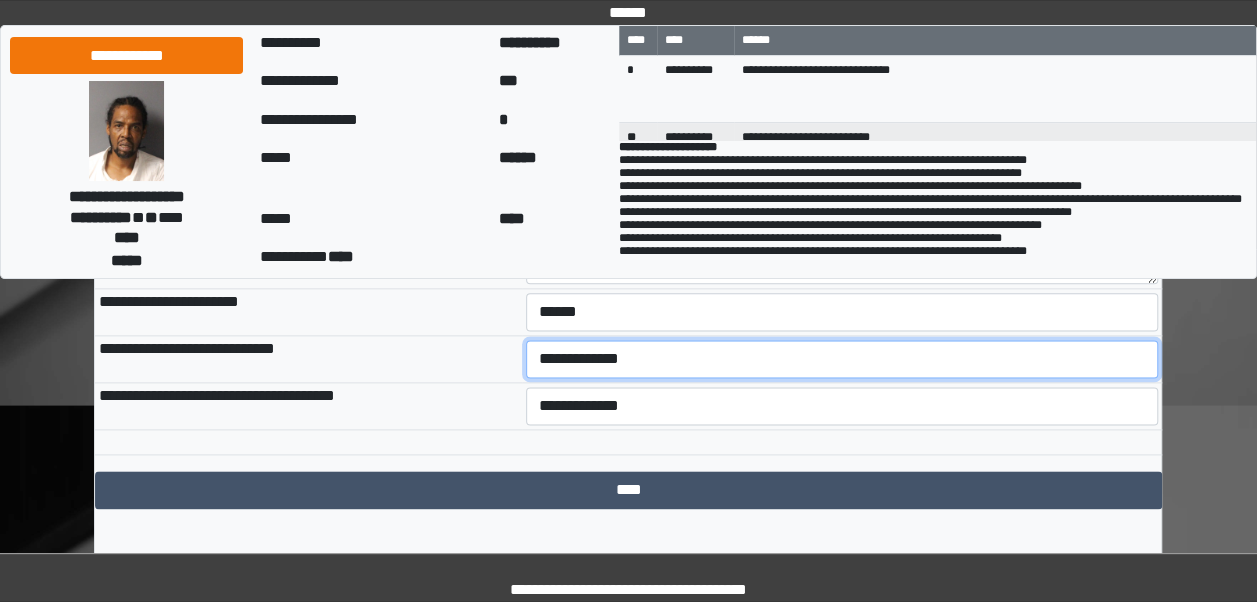 select on "***" 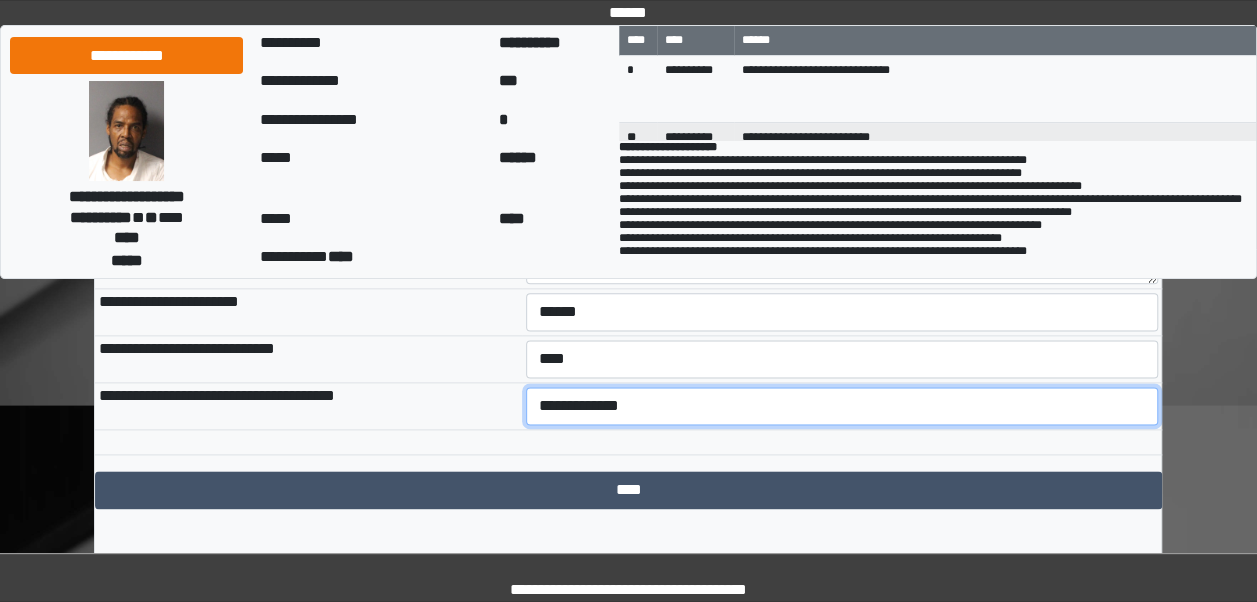 click on "**********" at bounding box center [842, 406] 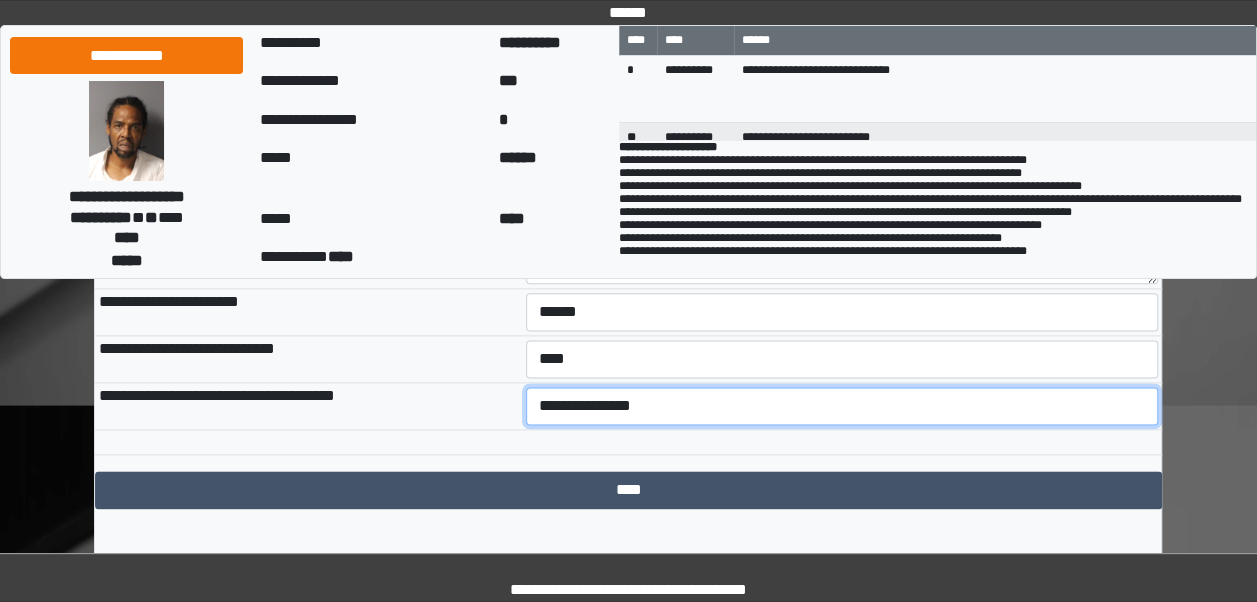 click on "**********" at bounding box center (842, 406) 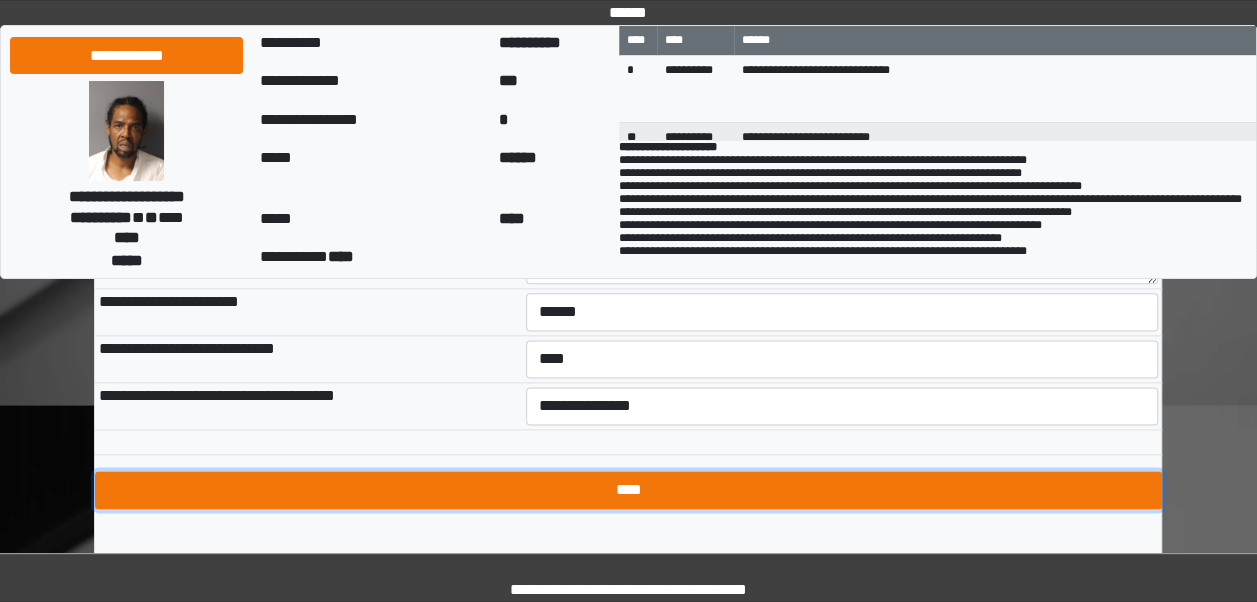 click on "****" at bounding box center [628, 490] 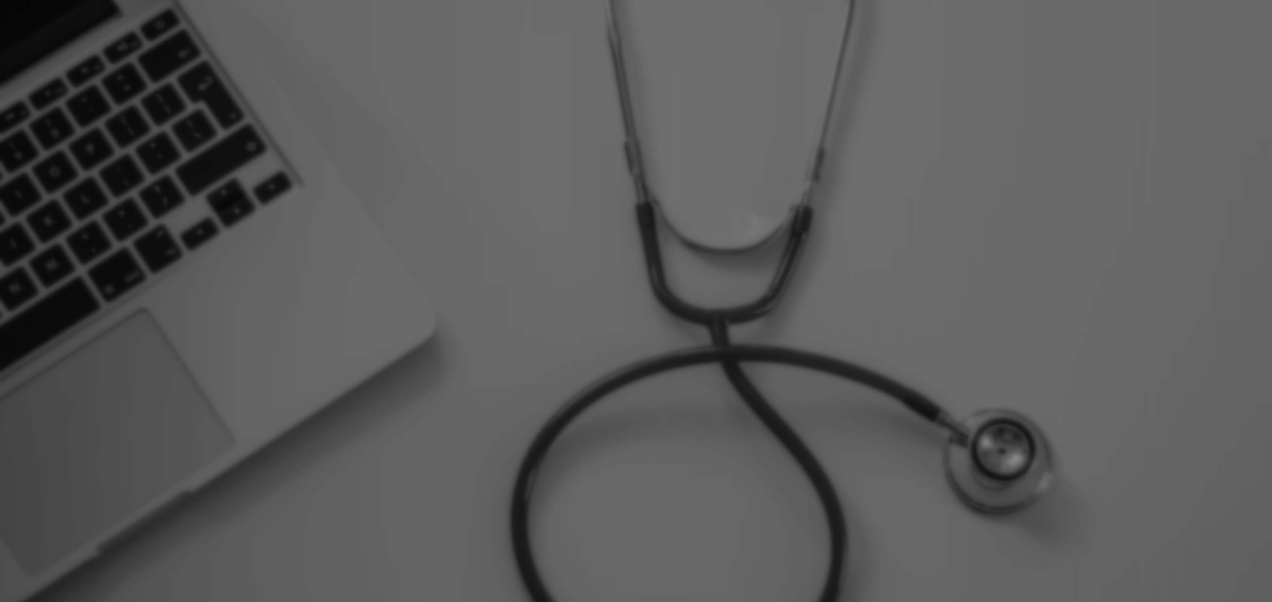 scroll, scrollTop: 0, scrollLeft: 0, axis: both 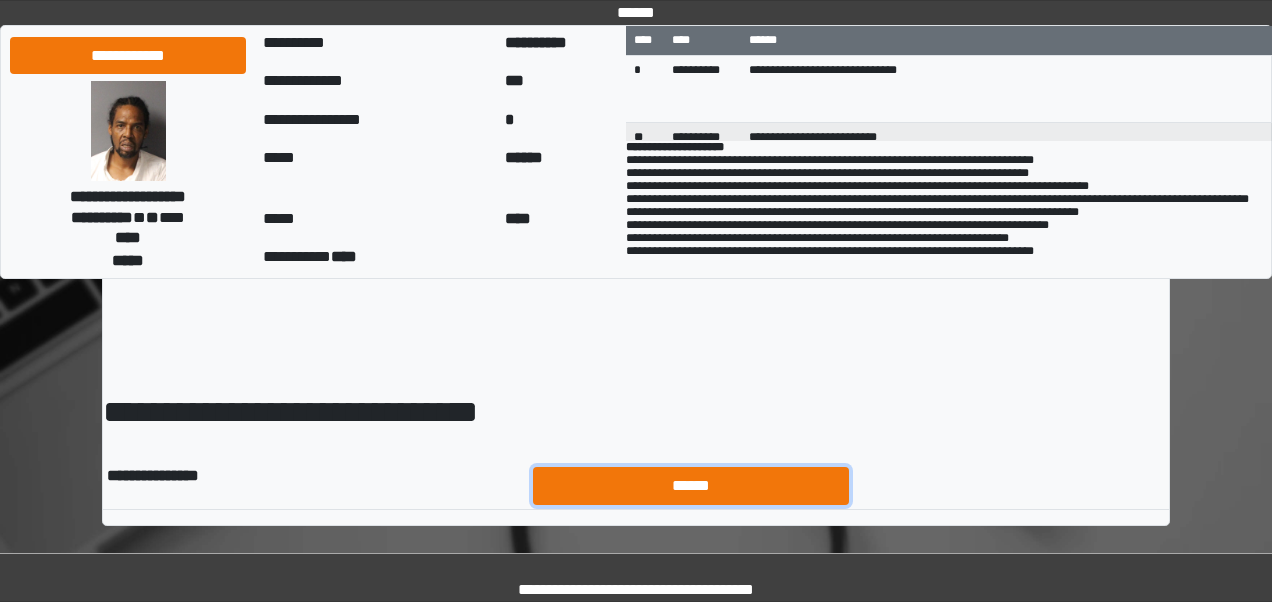 click on "******" at bounding box center (691, 485) 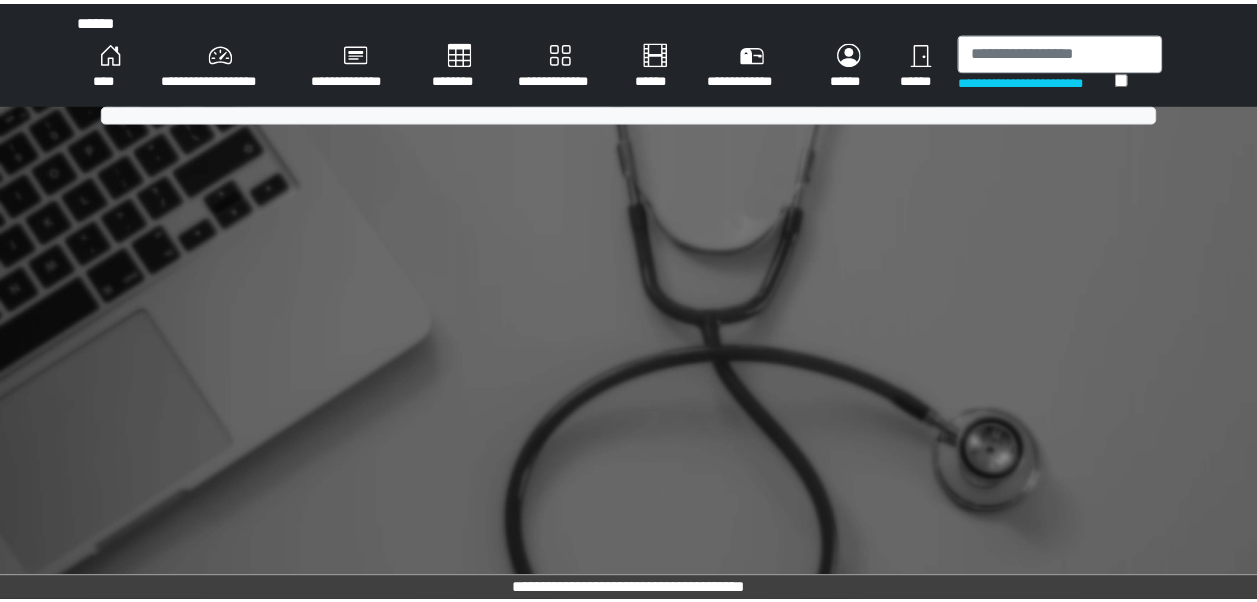 scroll, scrollTop: 0, scrollLeft: 0, axis: both 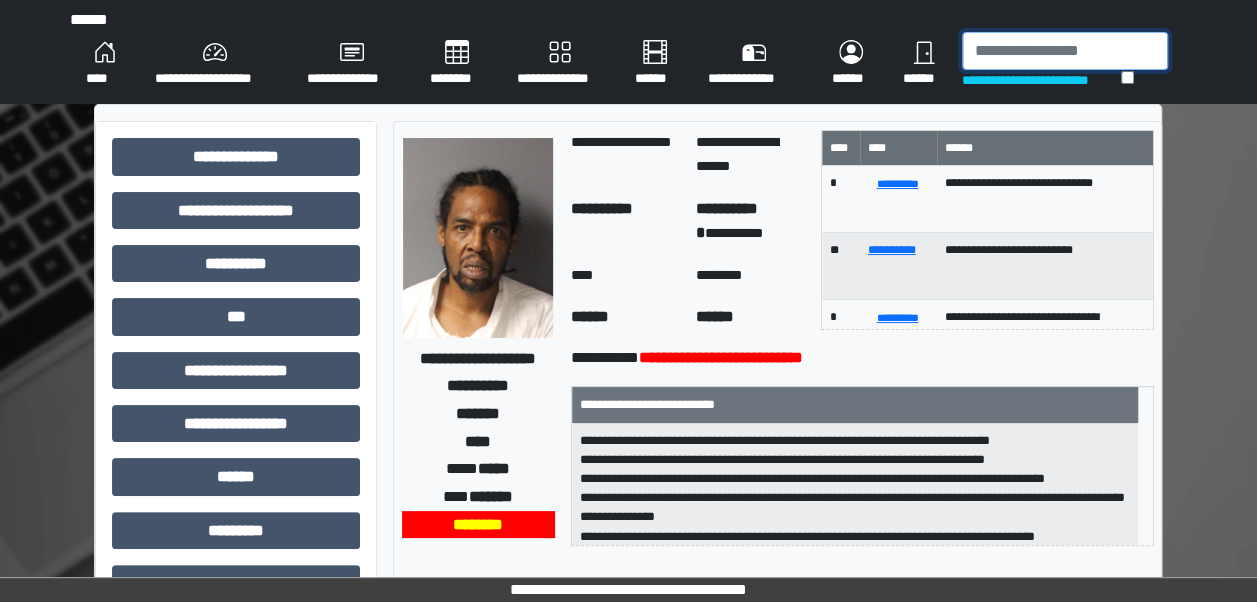 click at bounding box center (1065, 51) 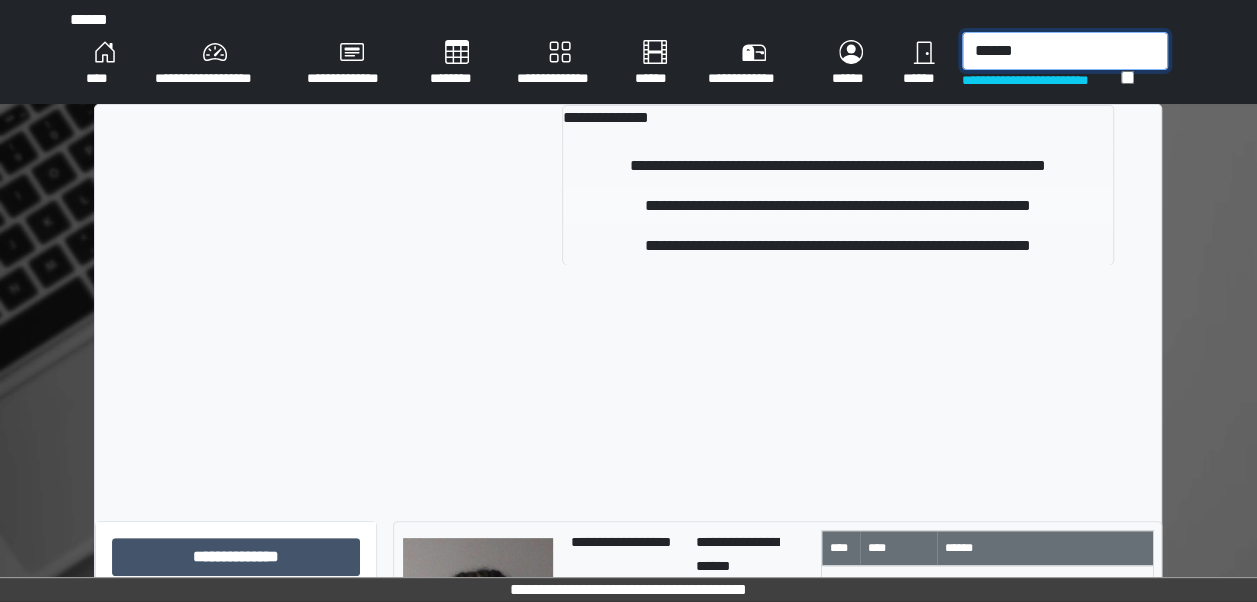 type on "******" 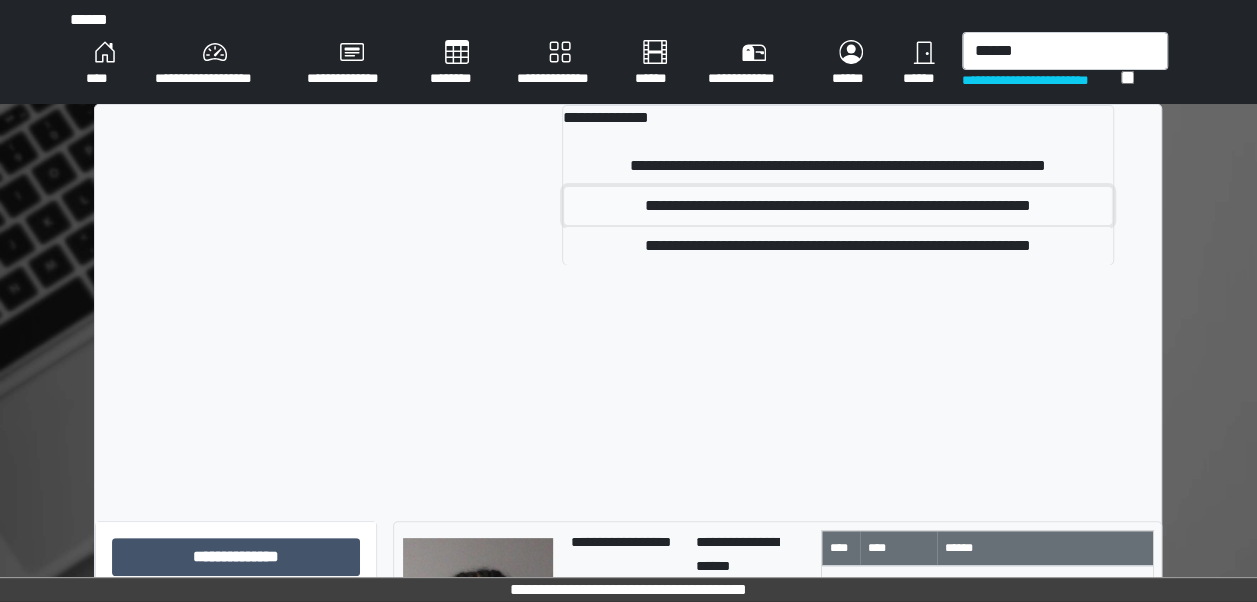 click on "**********" at bounding box center (838, 206) 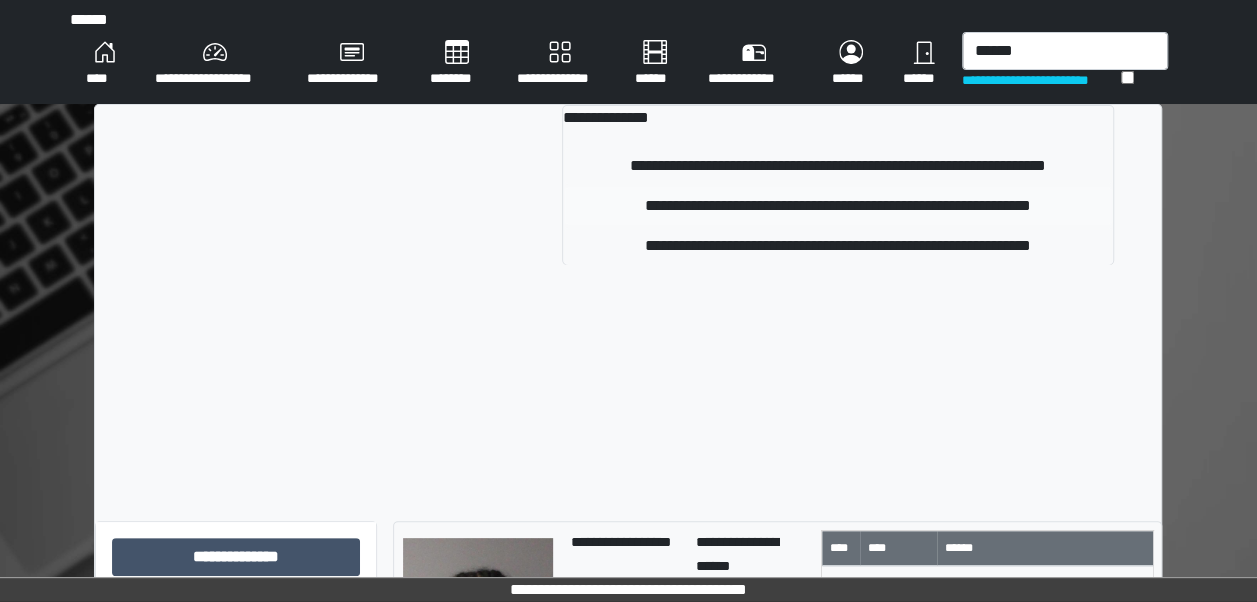 type 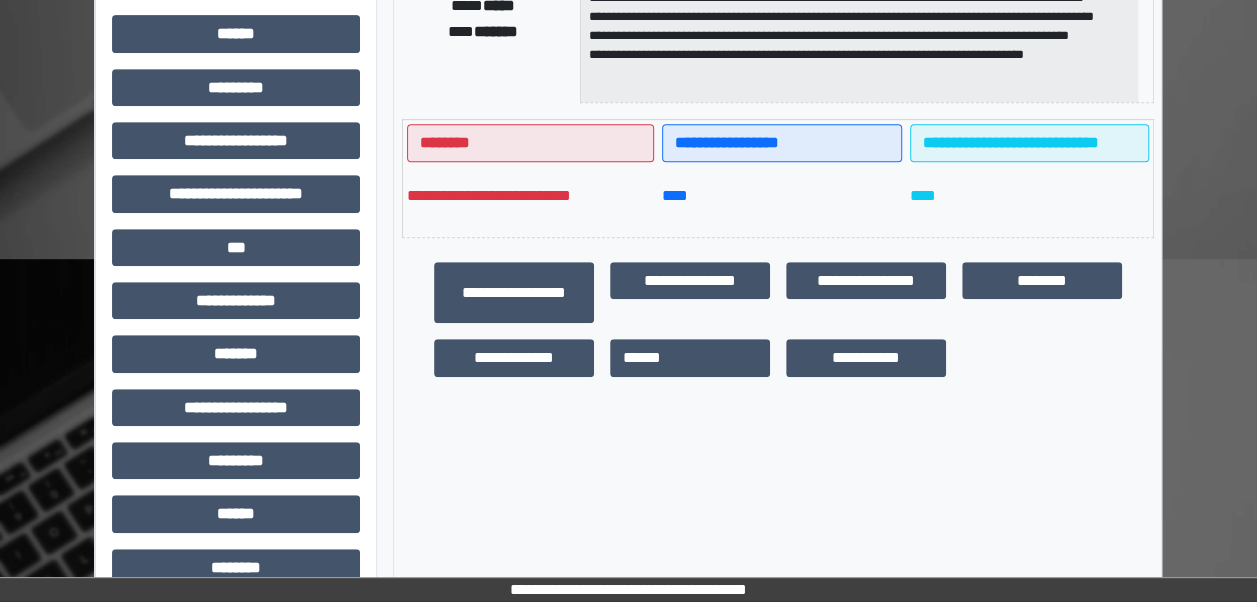 scroll, scrollTop: 488, scrollLeft: 0, axis: vertical 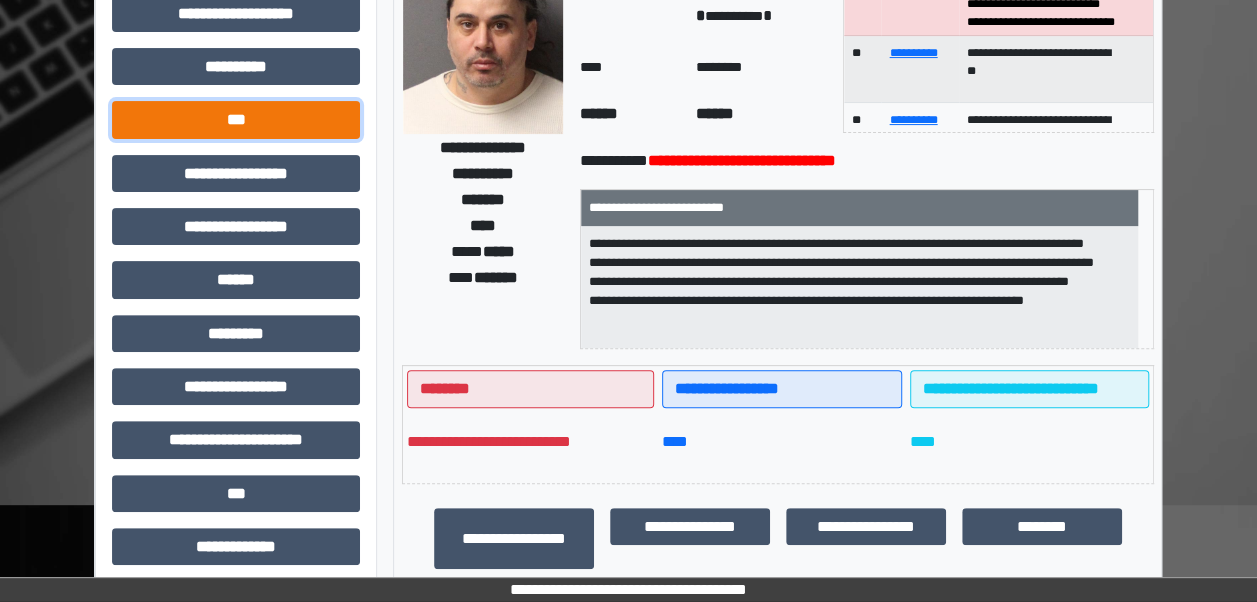 click on "***" at bounding box center (236, 119) 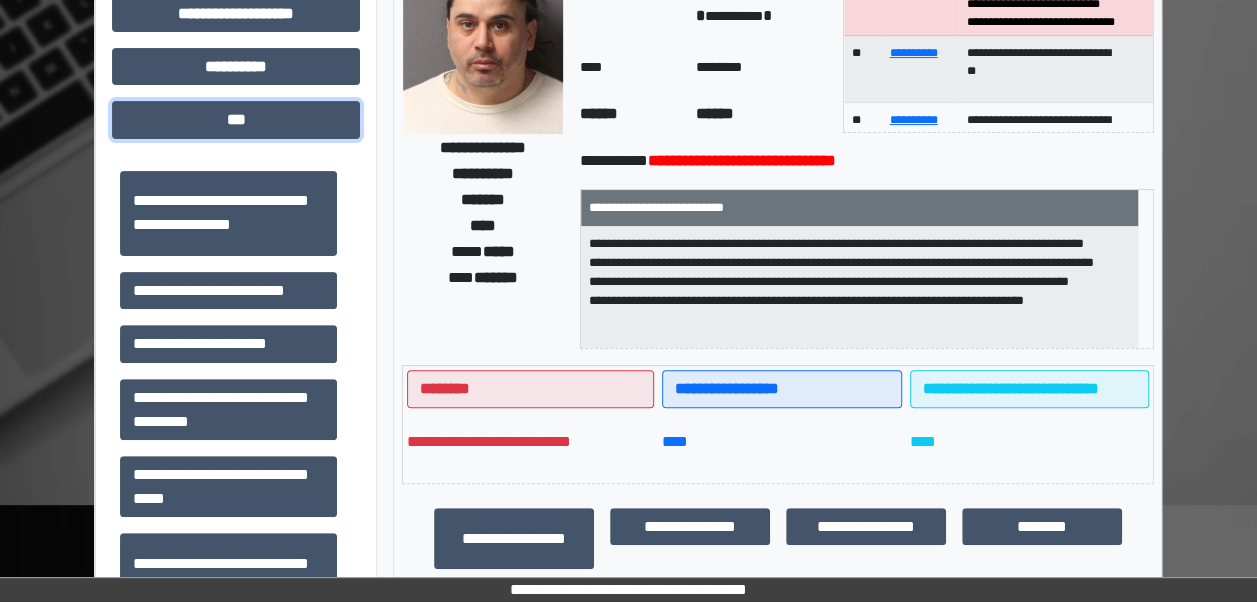 scroll, scrollTop: 221, scrollLeft: 0, axis: vertical 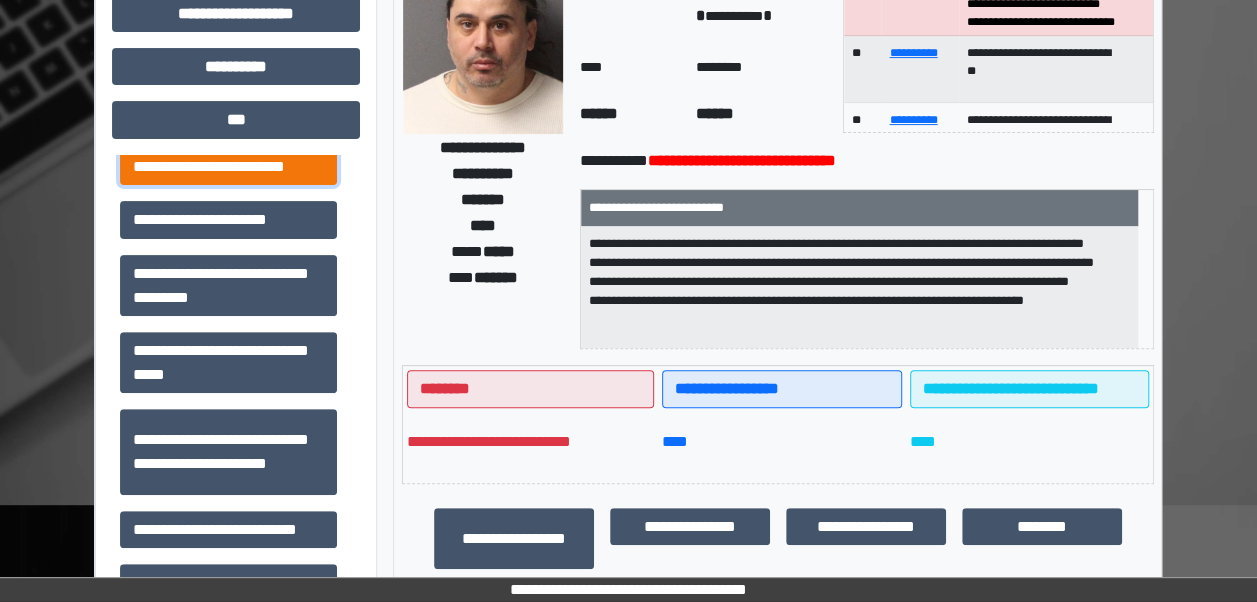 click on "**********" at bounding box center (228, 166) 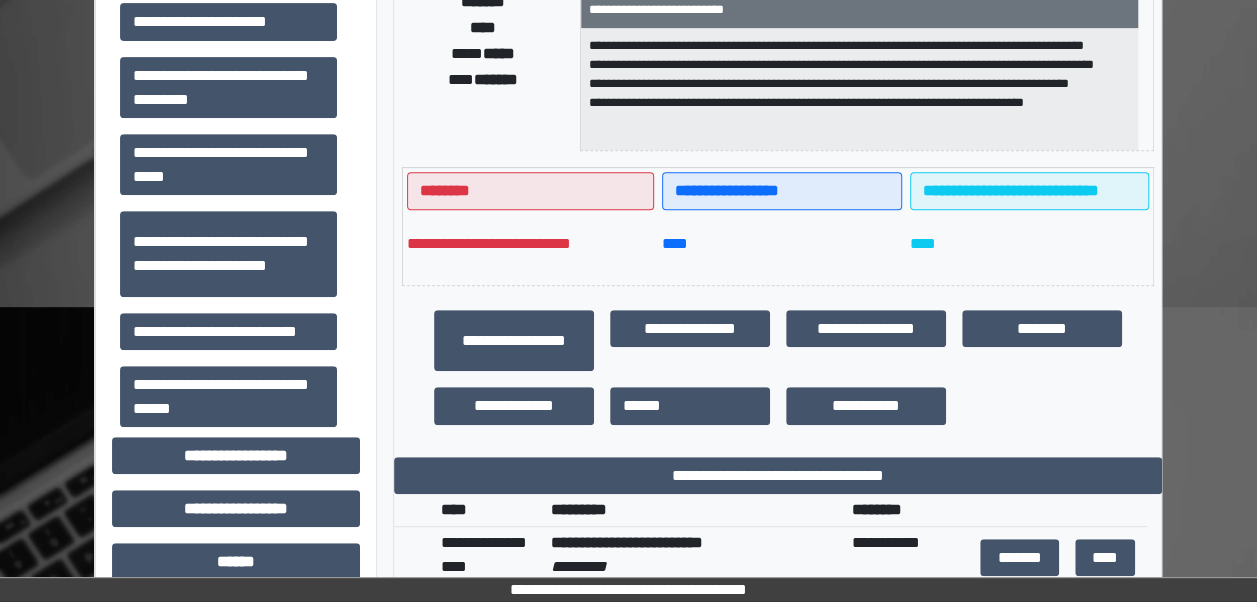 scroll, scrollTop: 411, scrollLeft: 0, axis: vertical 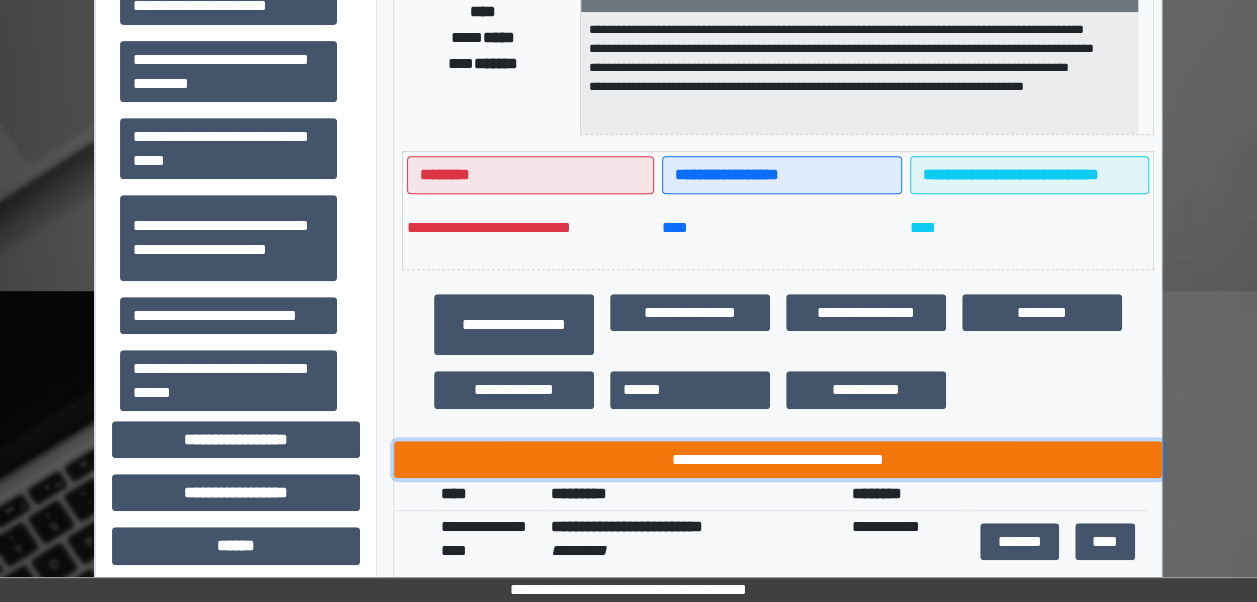 click on "**********" at bounding box center (778, 459) 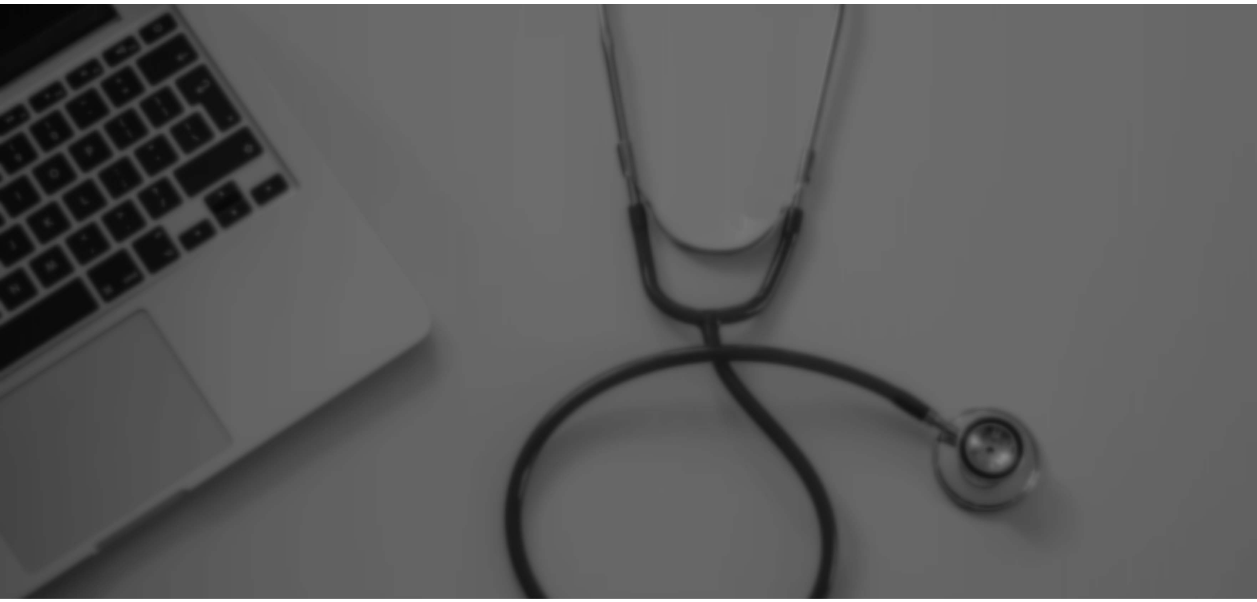 scroll, scrollTop: 0, scrollLeft: 0, axis: both 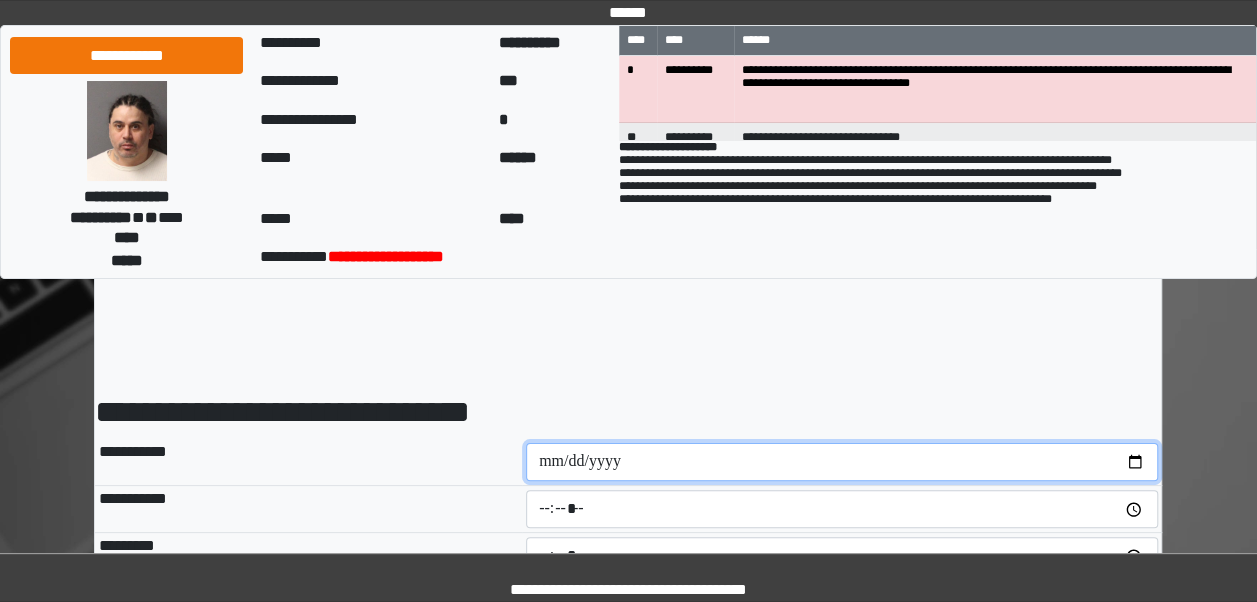 click at bounding box center (842, 462) 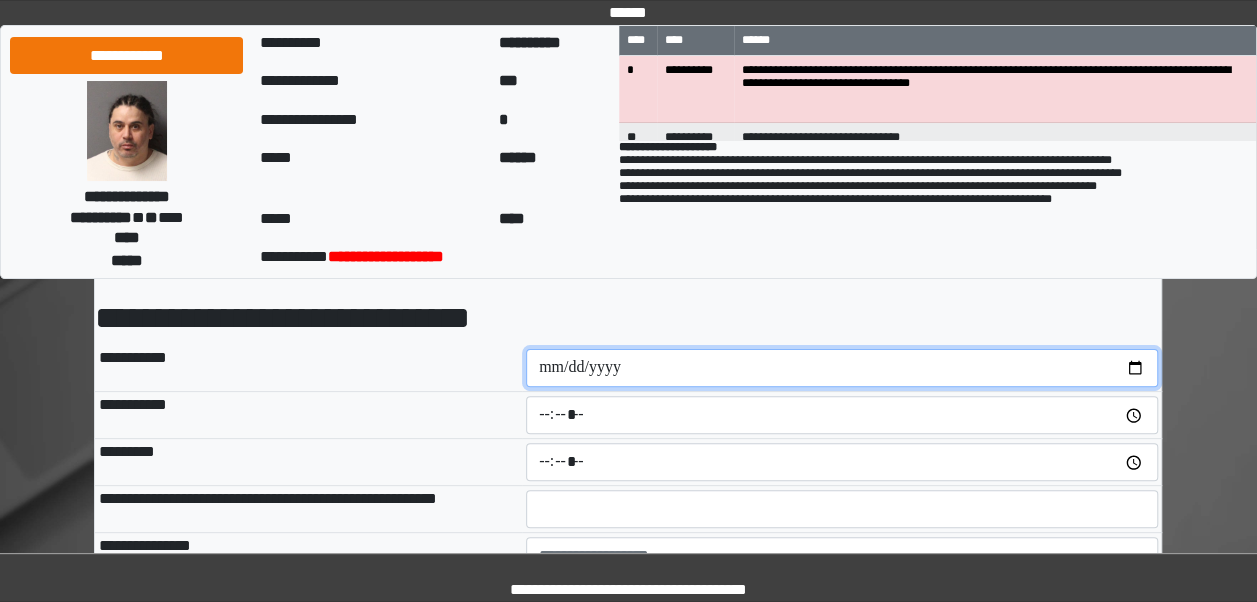 scroll, scrollTop: 116, scrollLeft: 0, axis: vertical 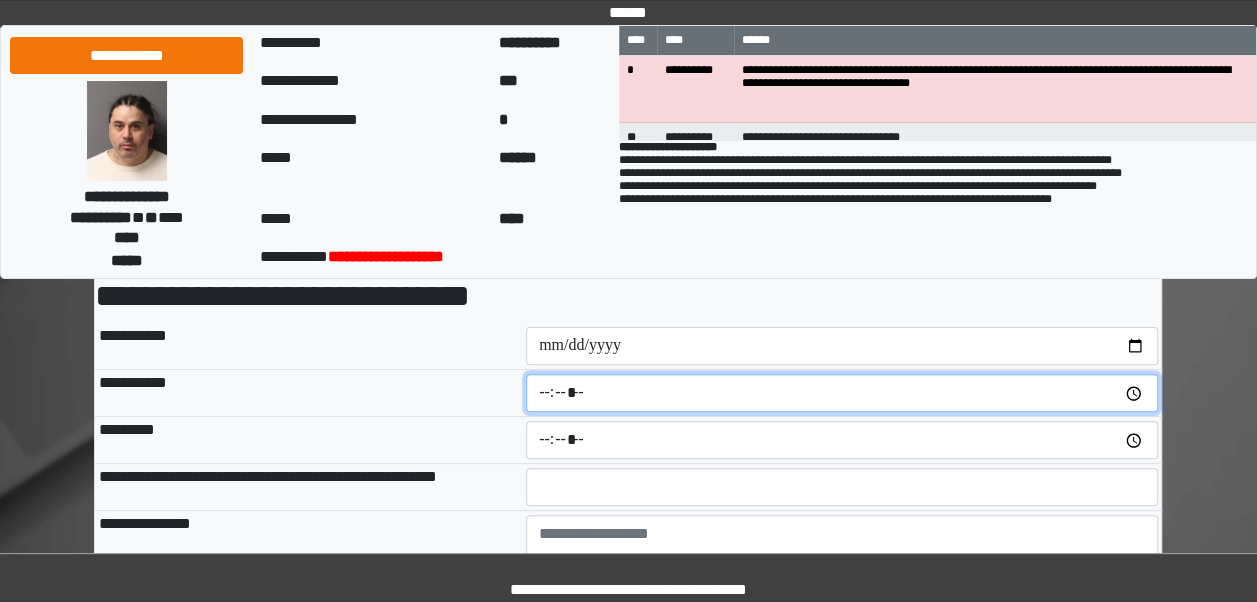 click at bounding box center (842, 393) 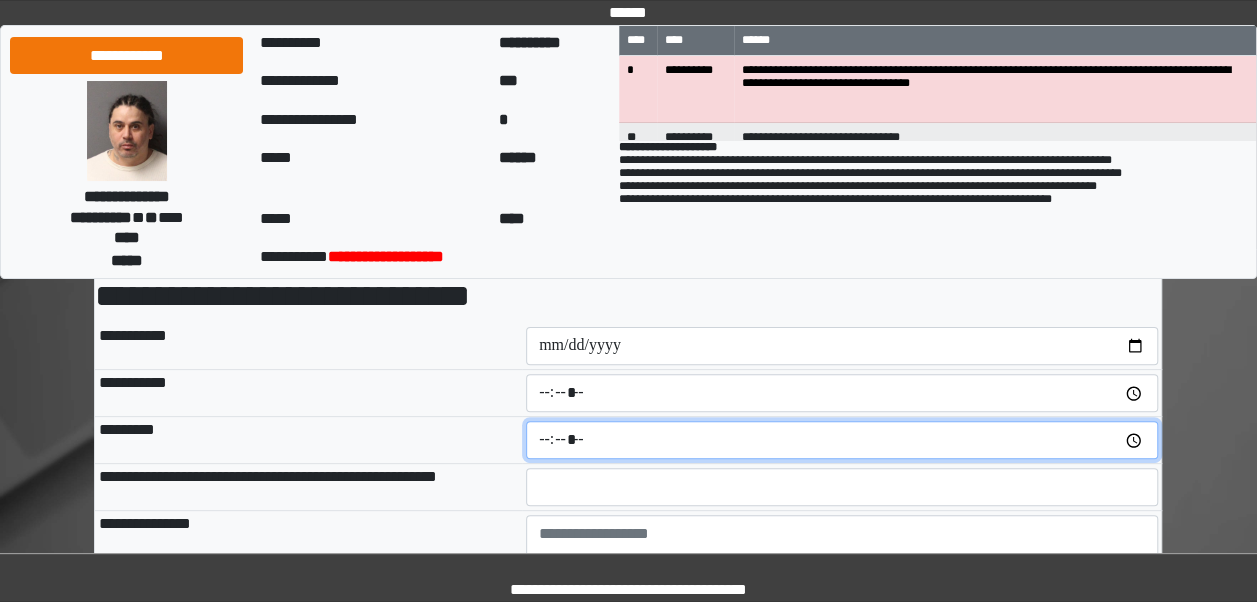 type on "*****" 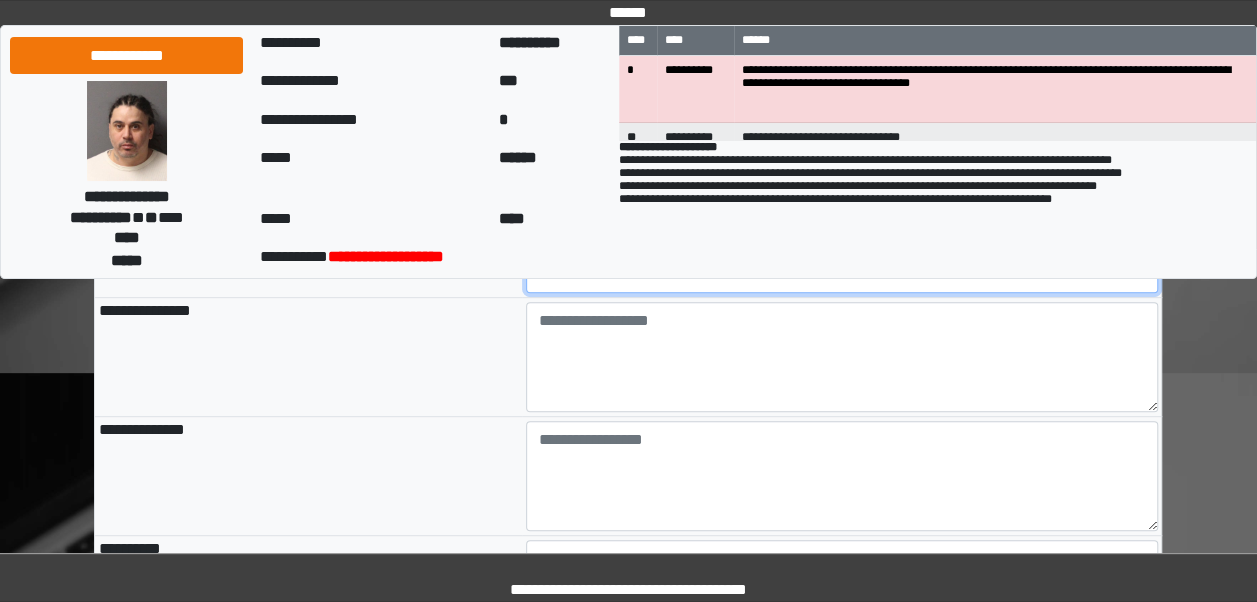 scroll, scrollTop: 317, scrollLeft: 0, axis: vertical 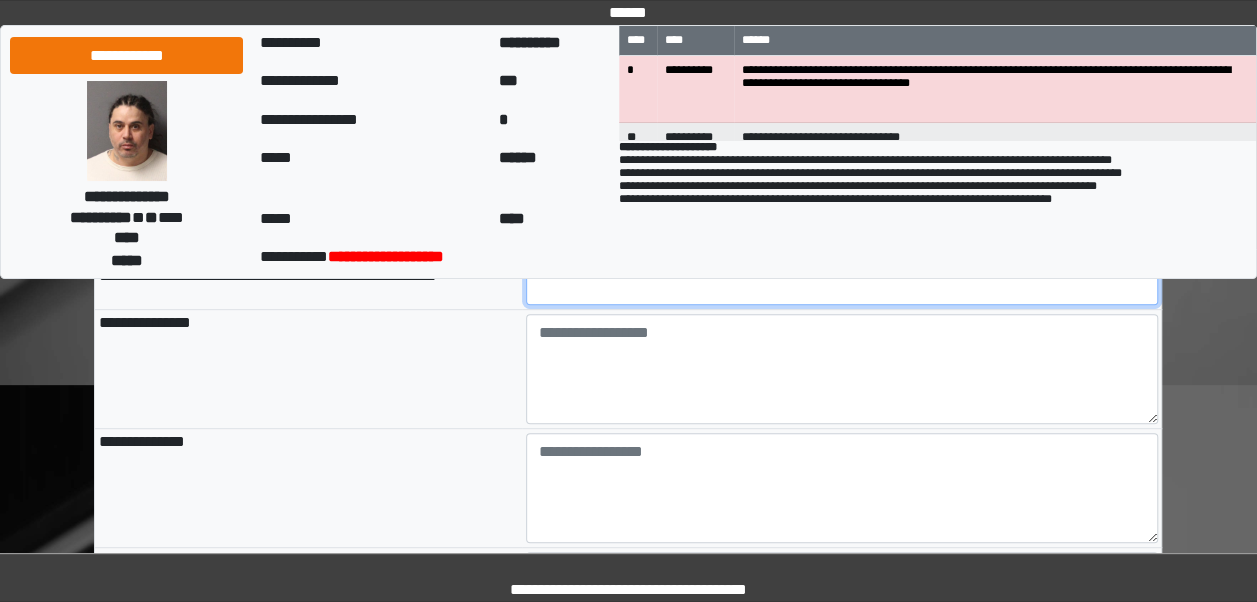 type on "**" 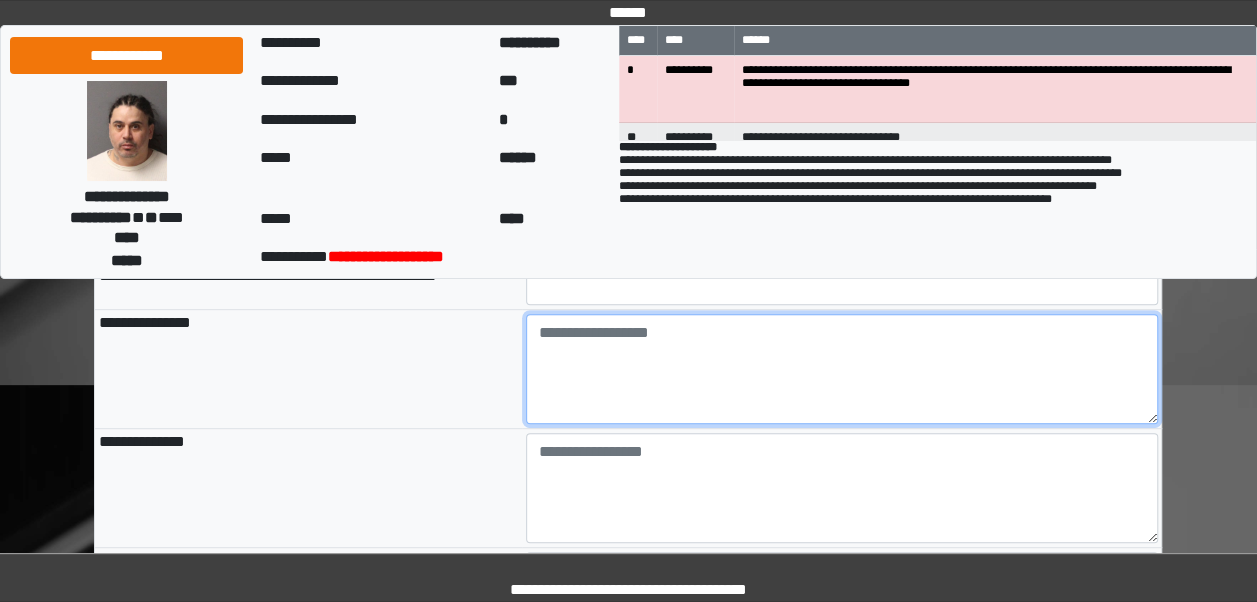 click at bounding box center [842, 369] 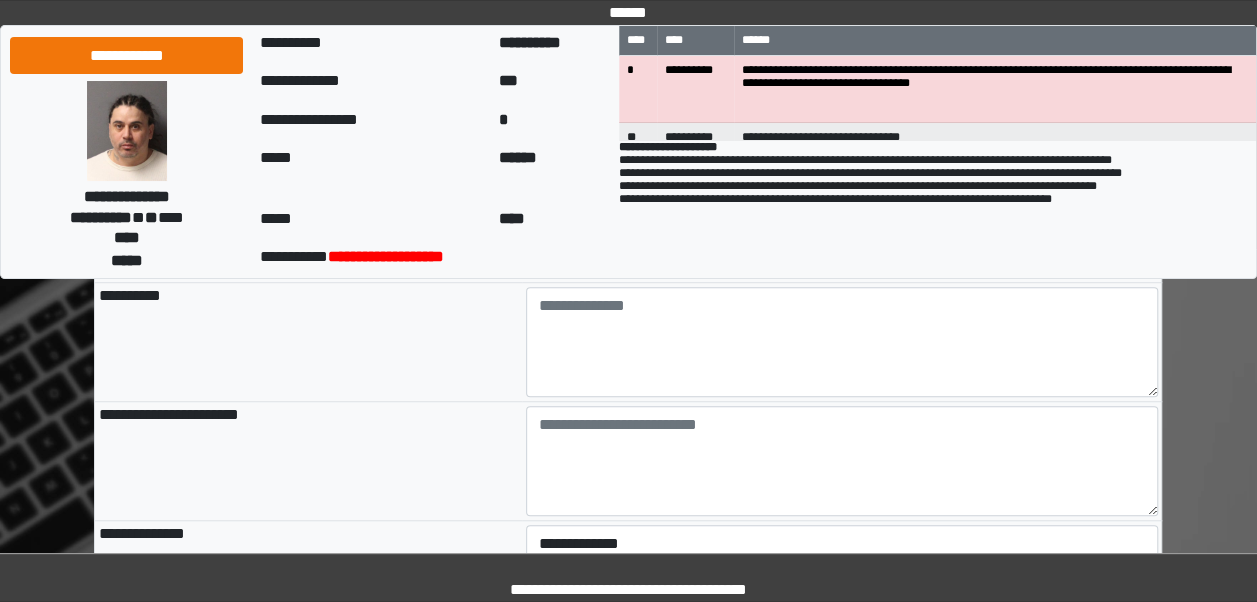 scroll, scrollTop: 604, scrollLeft: 0, axis: vertical 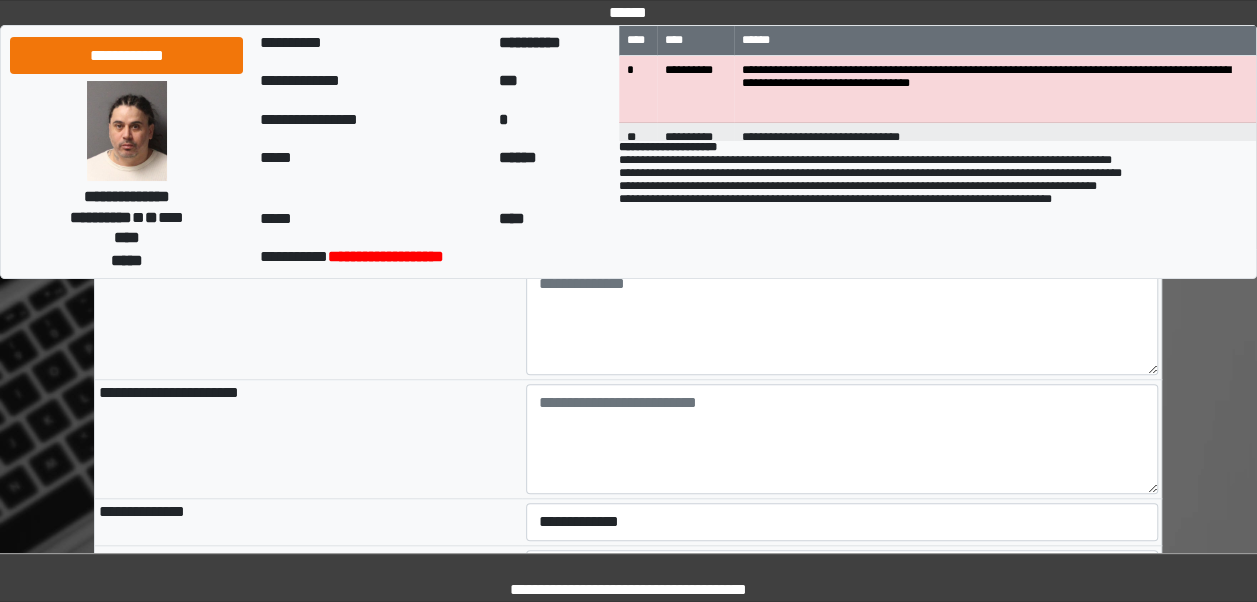 type on "**********" 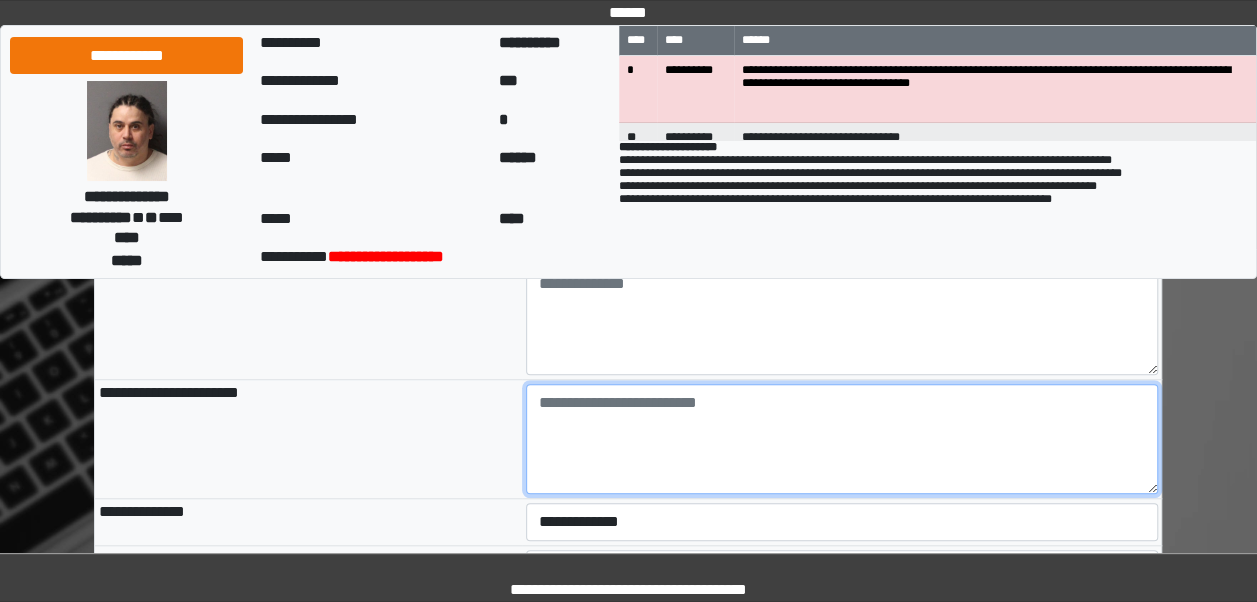 click at bounding box center (842, 439) 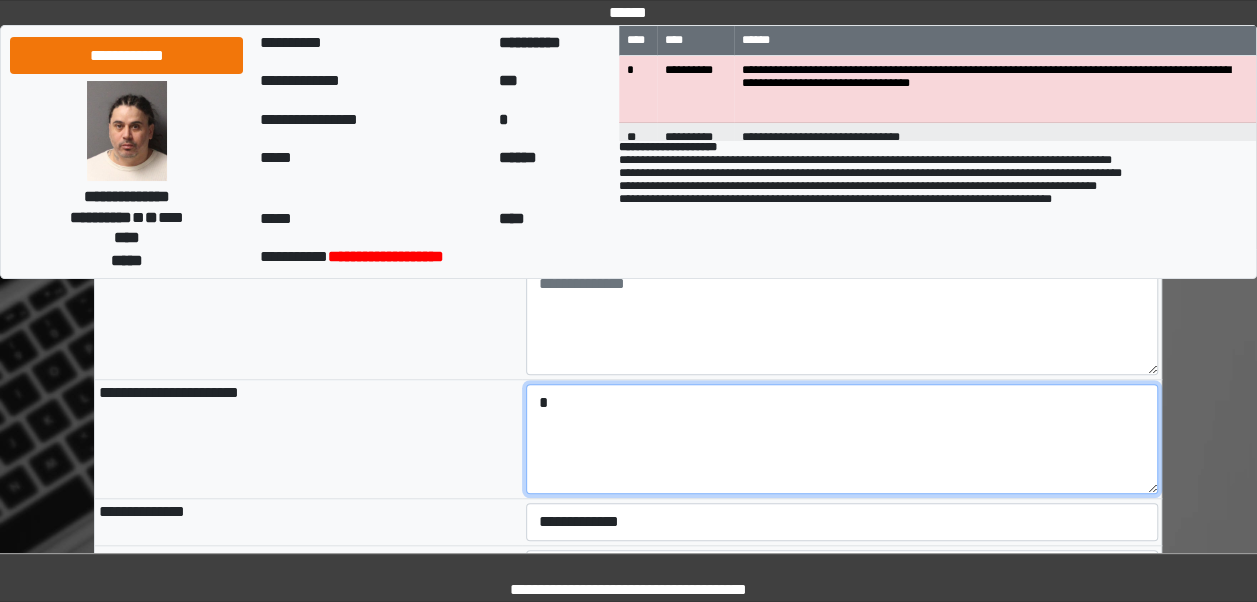 type on "*" 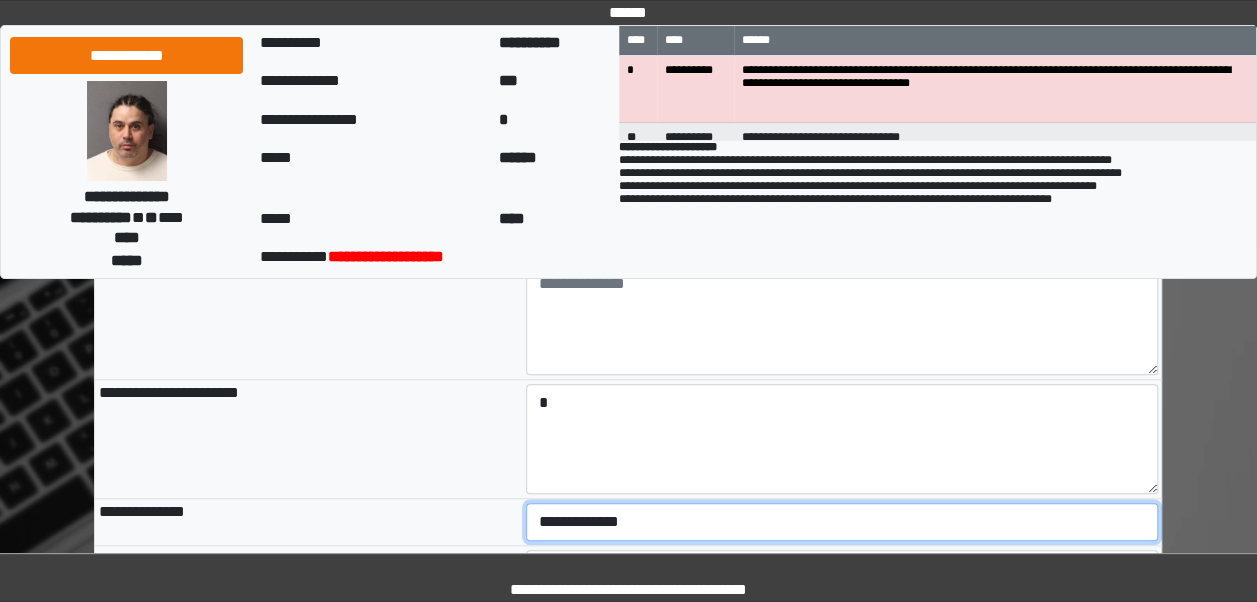 click on "**********" at bounding box center (842, 522) 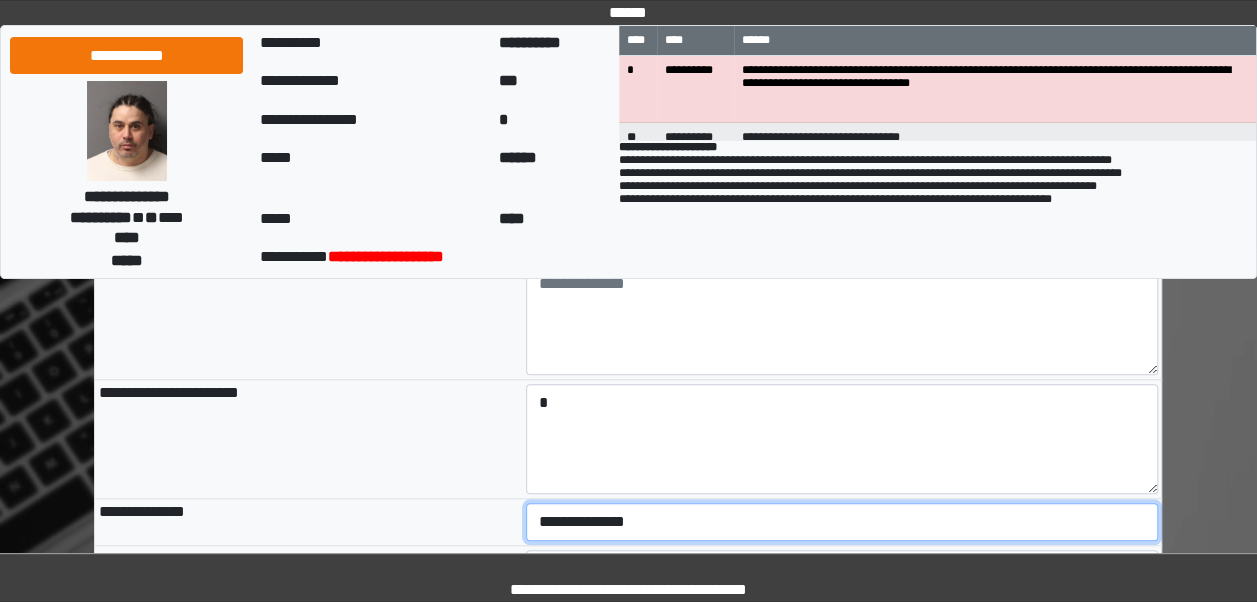 click on "**********" at bounding box center (842, 522) 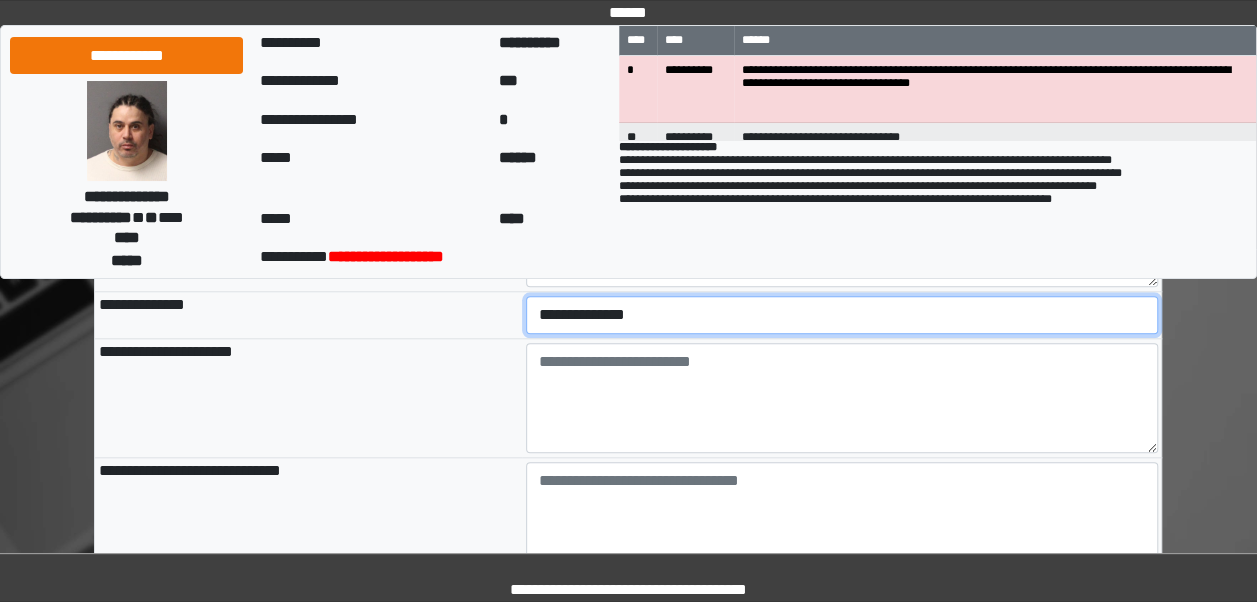 scroll, scrollTop: 800, scrollLeft: 0, axis: vertical 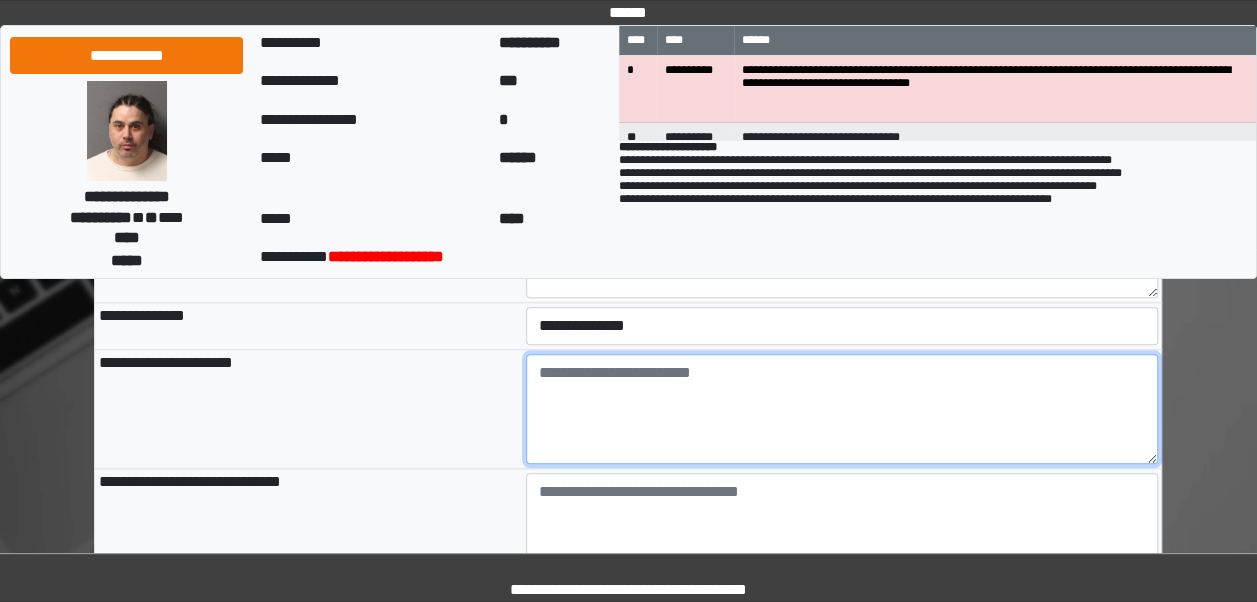 click at bounding box center [842, 409] 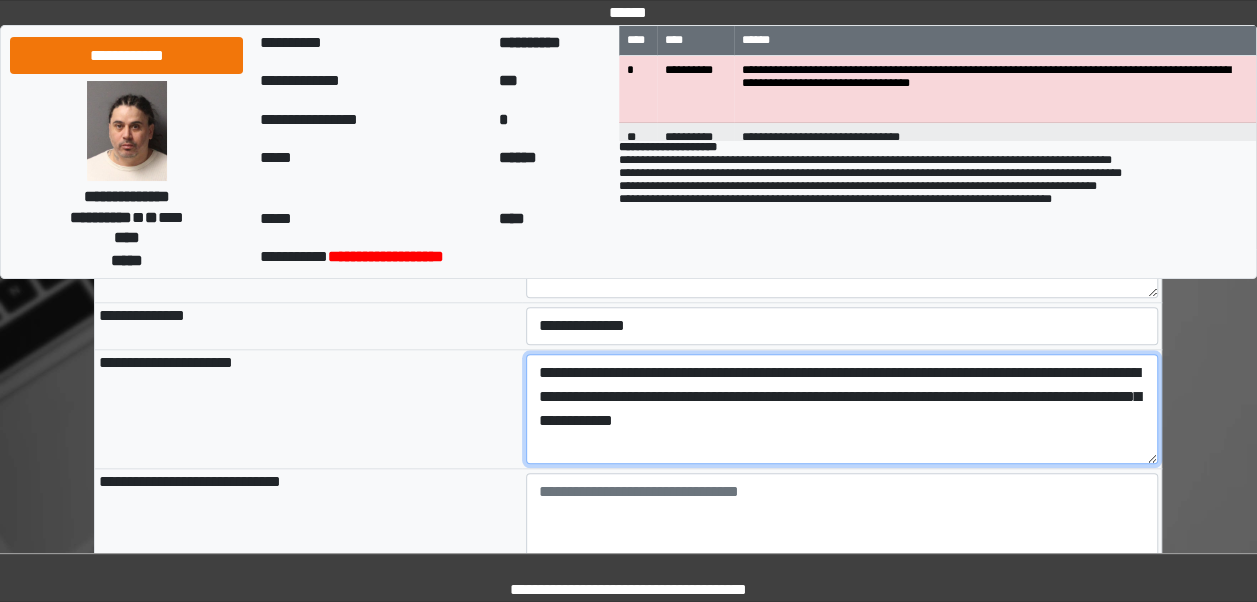 type on "**********" 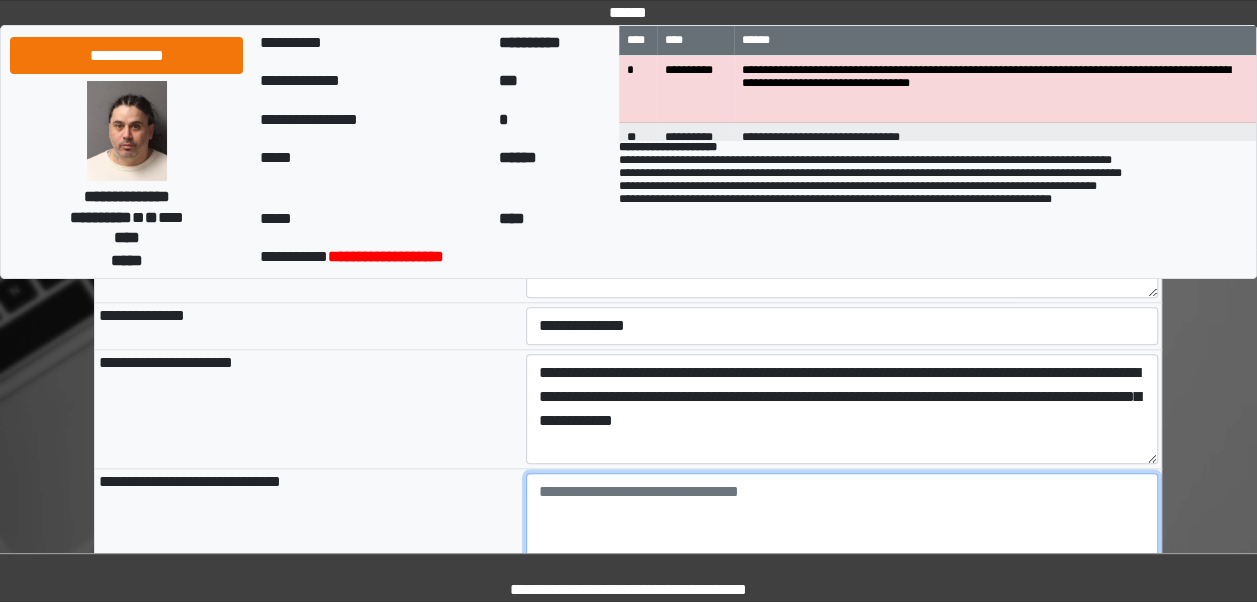 click at bounding box center [842, 528] 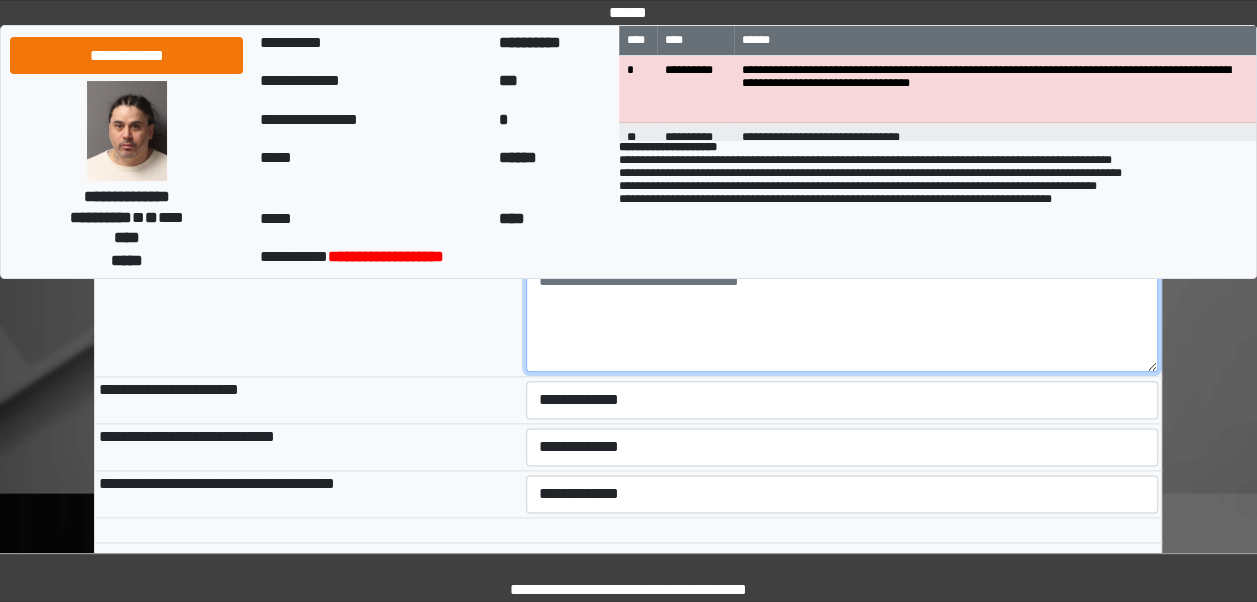 scroll, scrollTop: 1028, scrollLeft: 0, axis: vertical 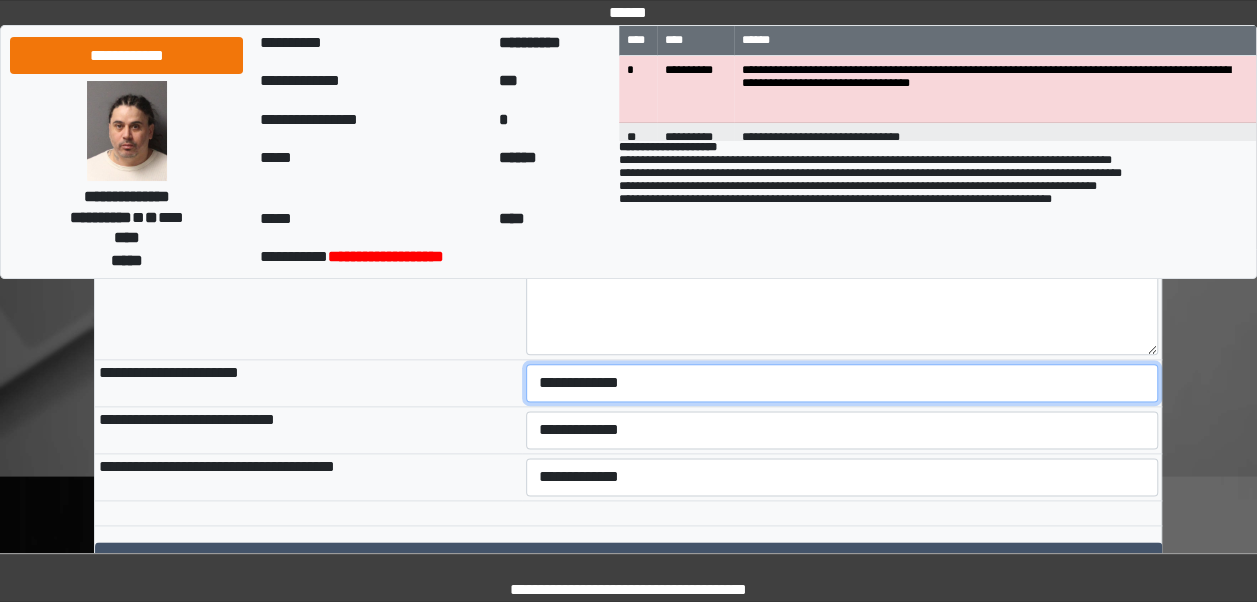 click on "**********" at bounding box center [842, 383] 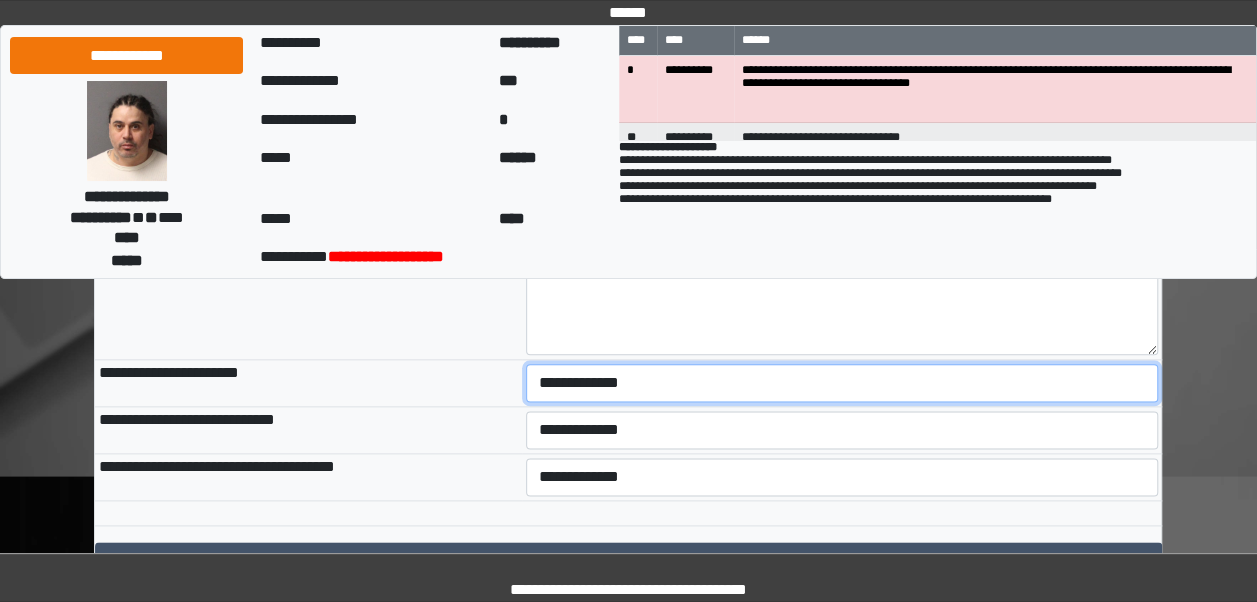select on "***" 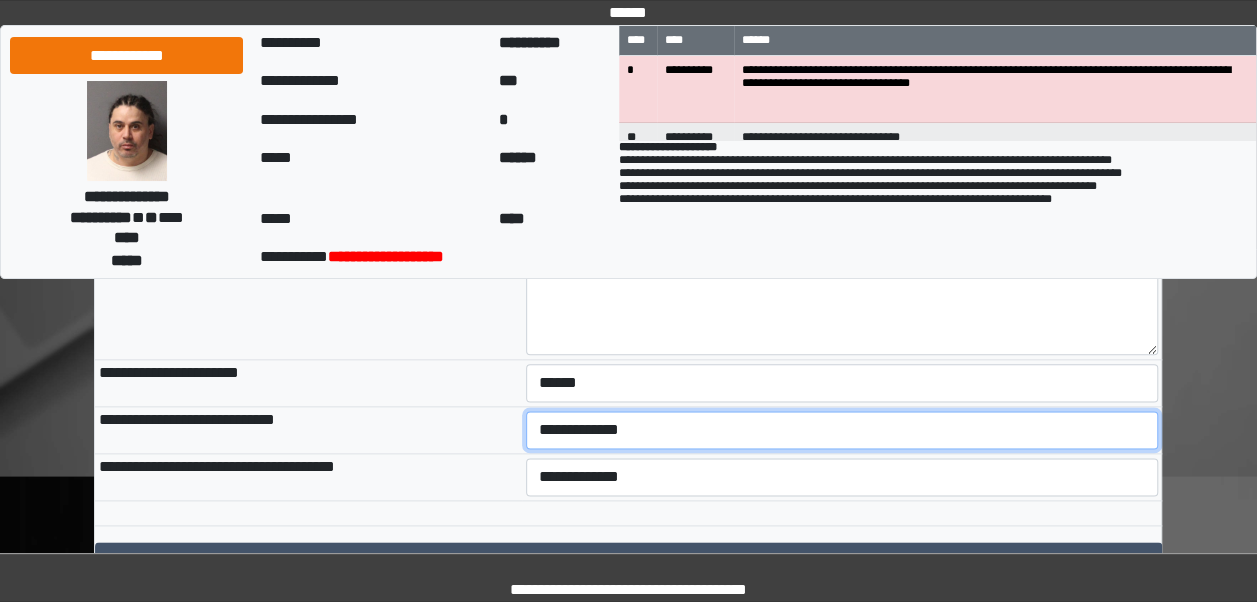 click on "**********" at bounding box center (842, 430) 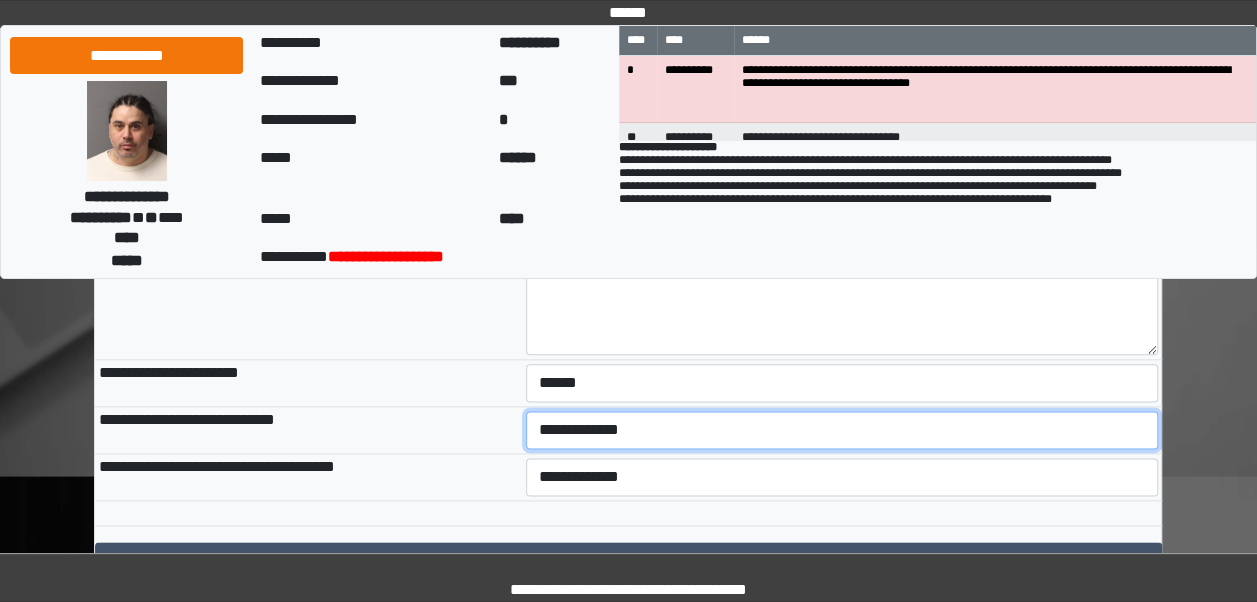 select on "***" 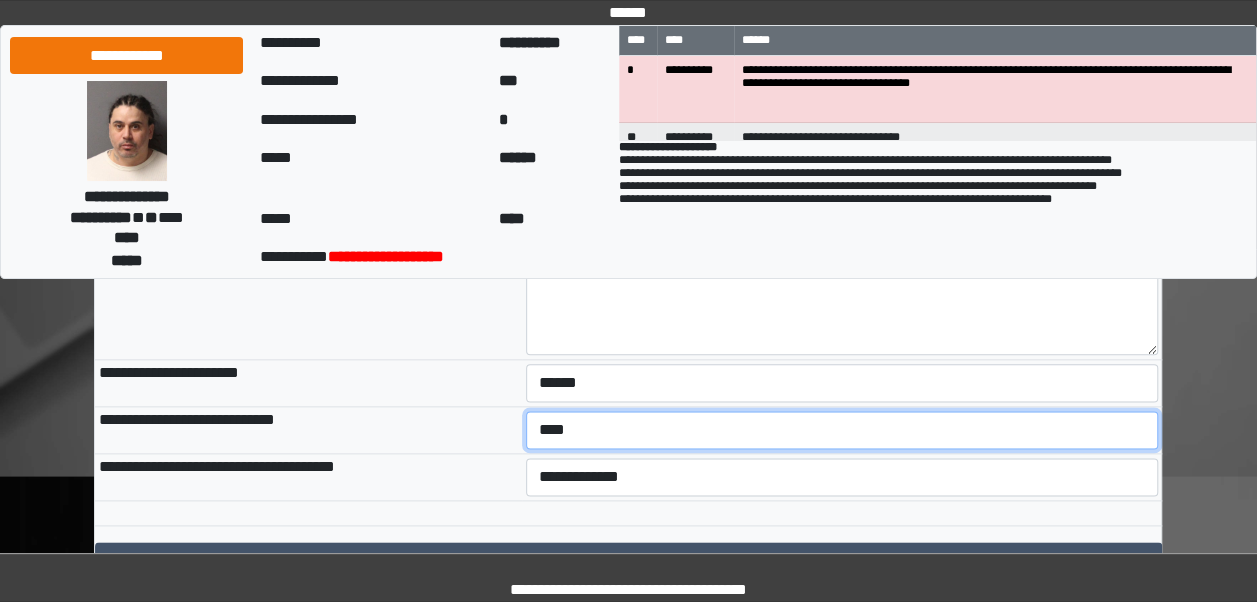 click on "**********" at bounding box center [842, 430] 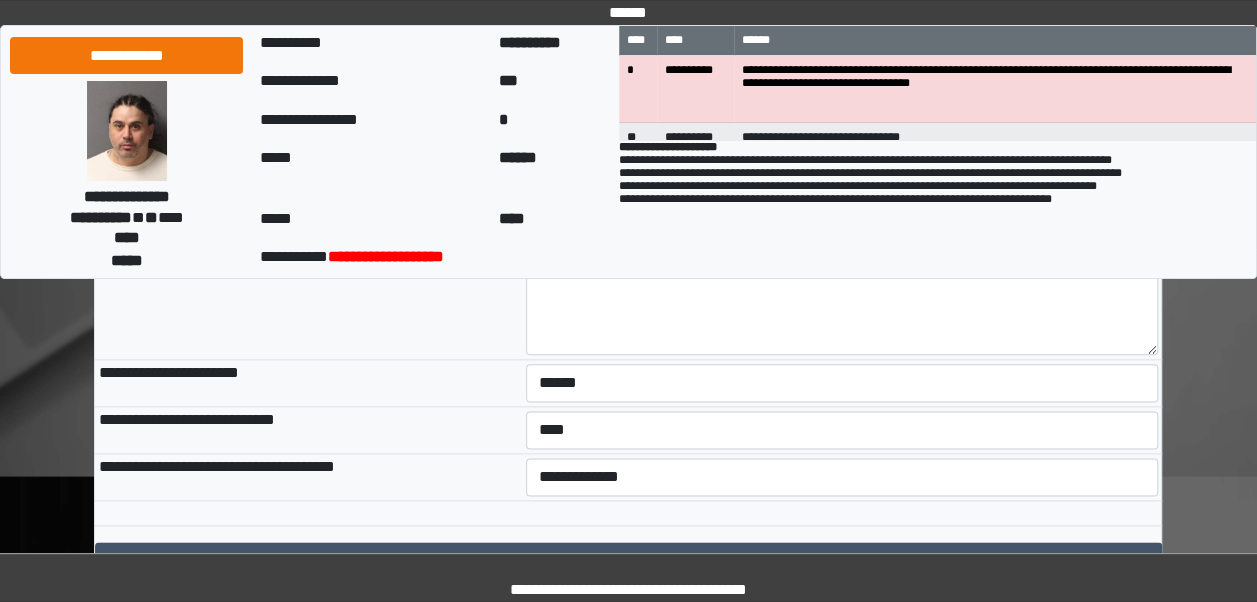 click on "**********" at bounding box center [842, 477] 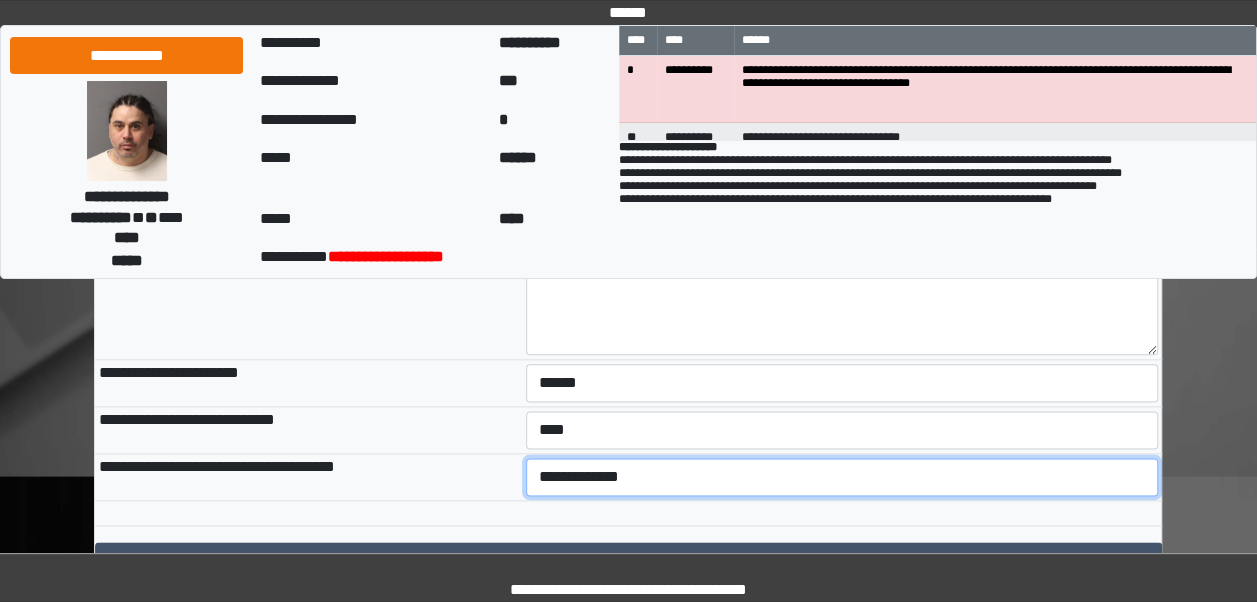 click on "**********" at bounding box center [842, 477] 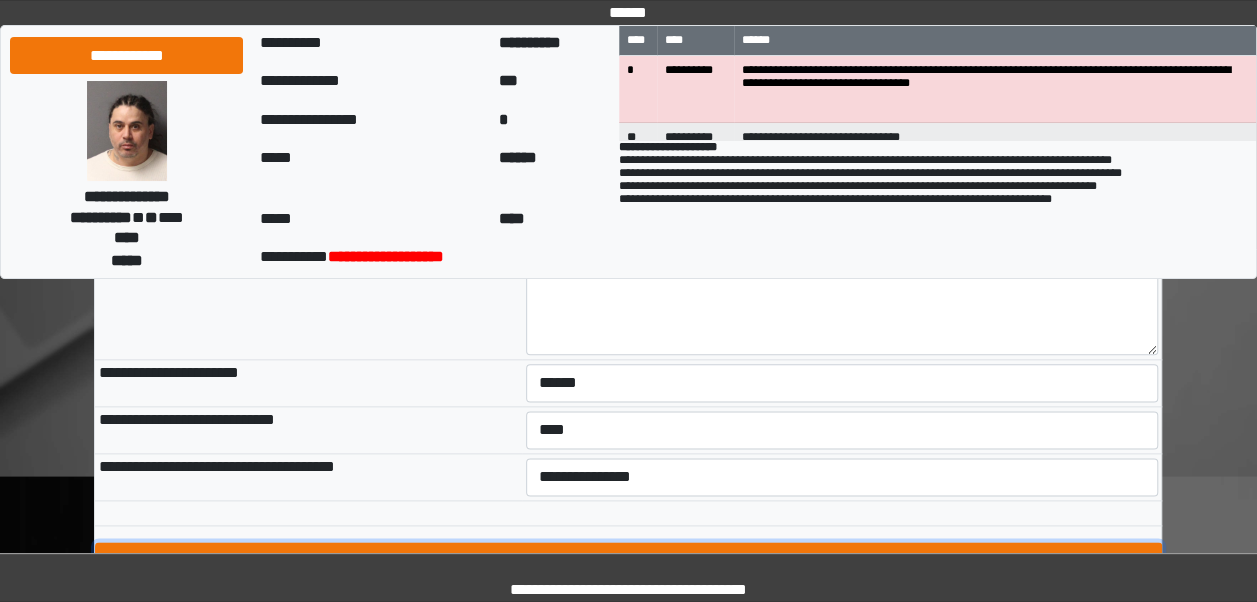 click on "****" at bounding box center (628, 561) 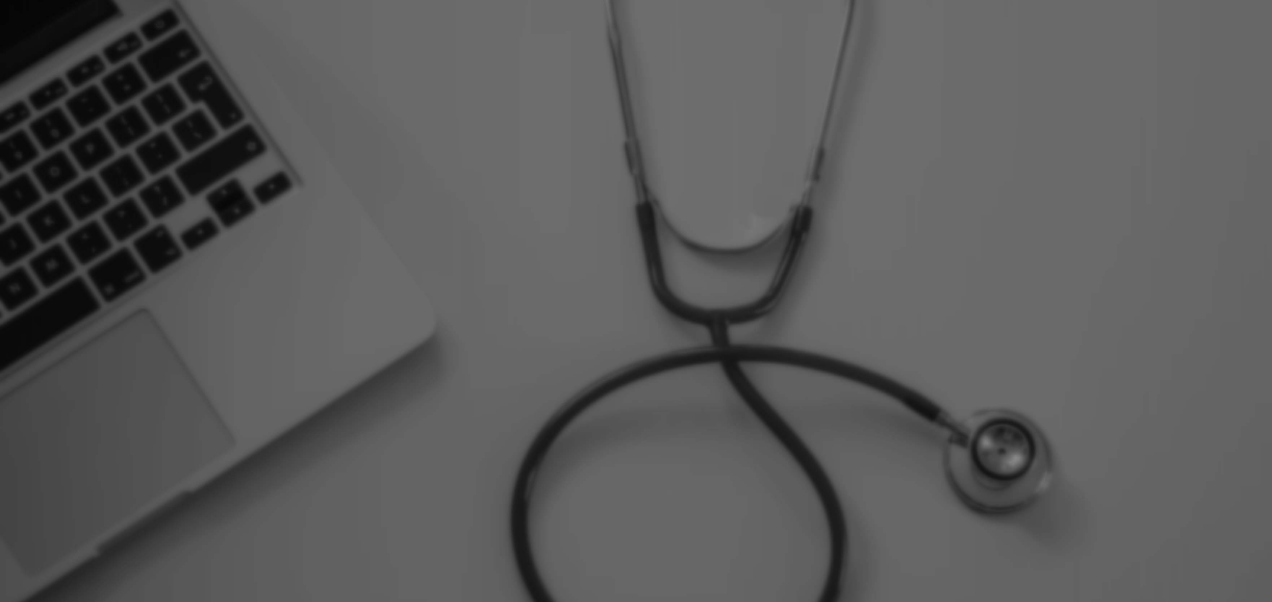 scroll, scrollTop: 0, scrollLeft: 0, axis: both 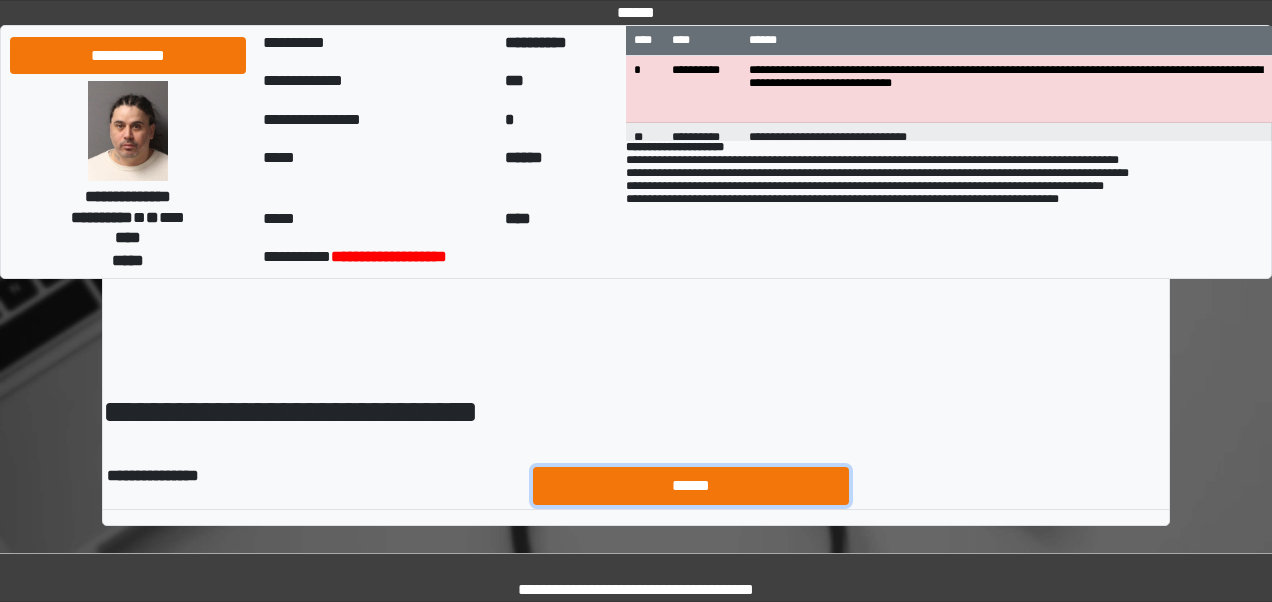 click on "******" at bounding box center [691, 485] 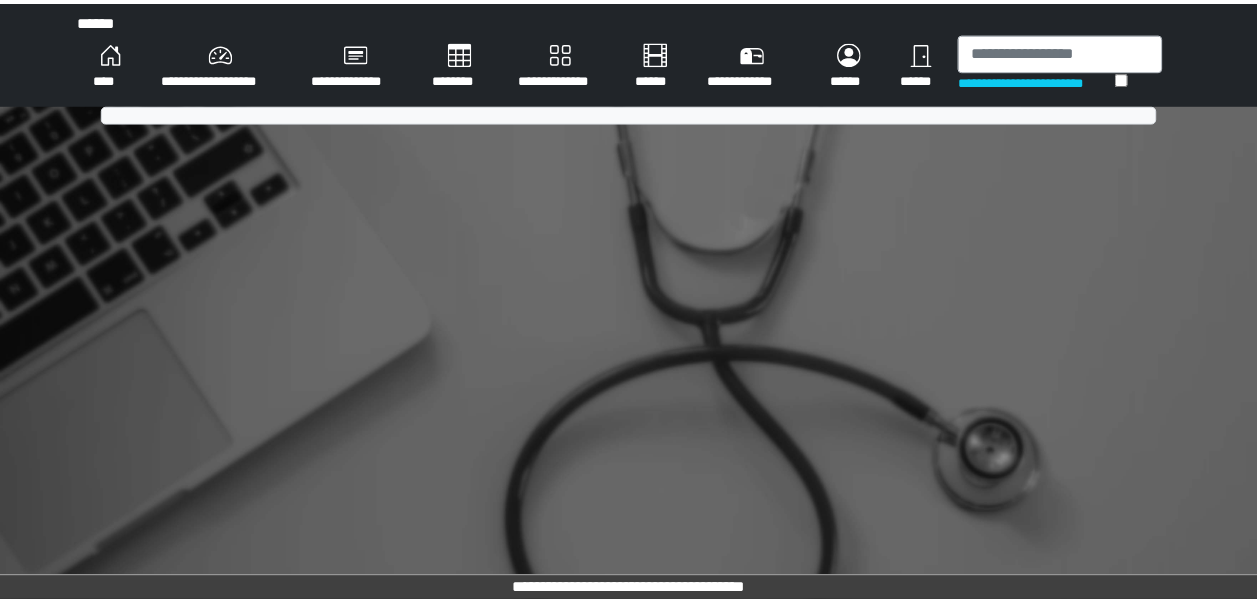 scroll, scrollTop: 0, scrollLeft: 0, axis: both 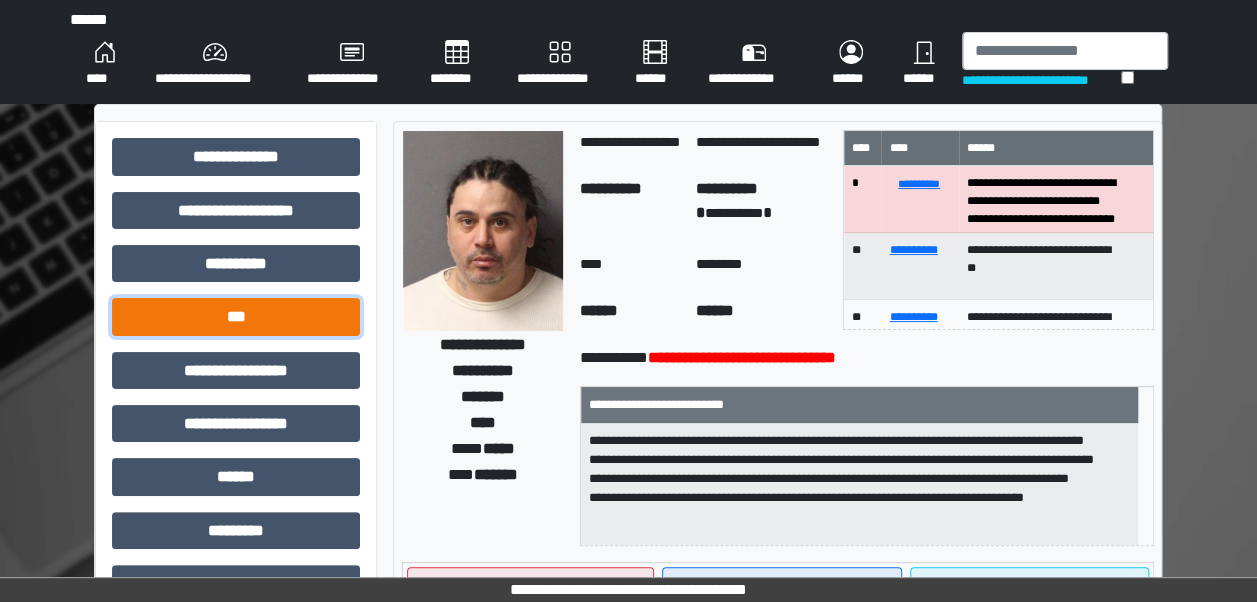 click on "***" at bounding box center (236, 316) 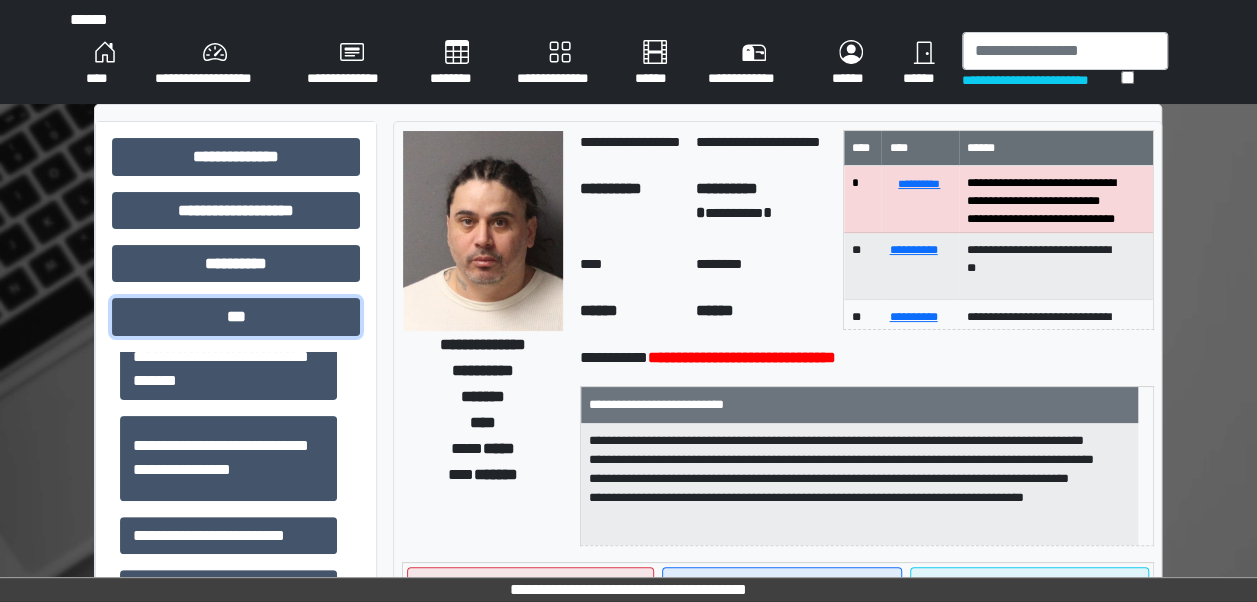 scroll, scrollTop: 177, scrollLeft: 0, axis: vertical 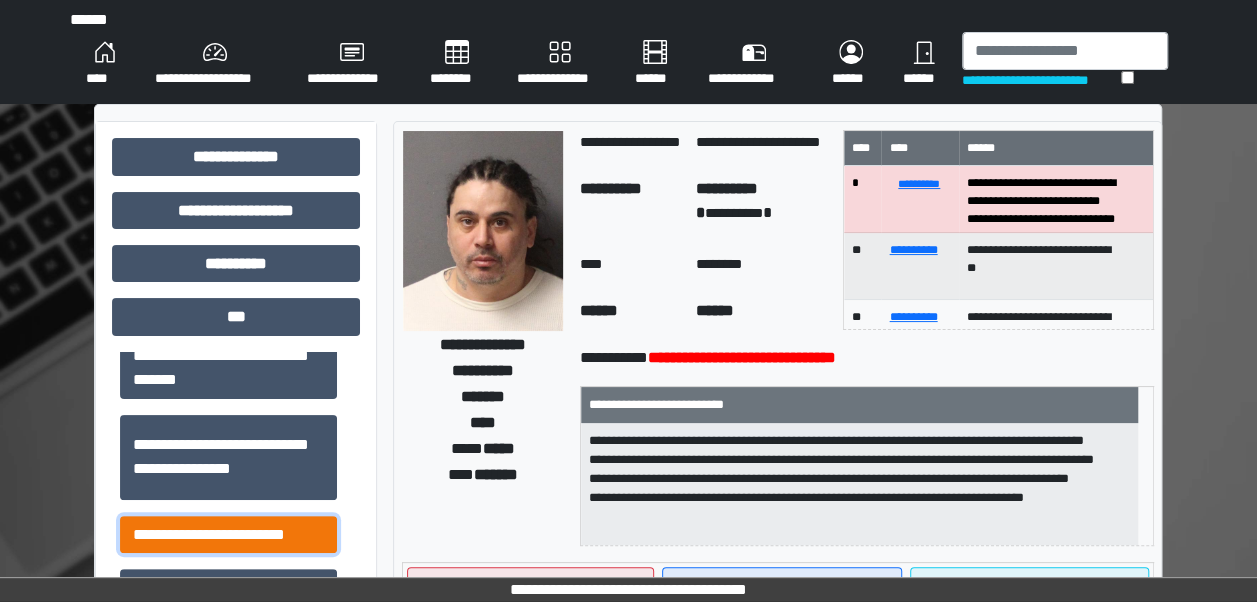 click on "**********" at bounding box center (228, 534) 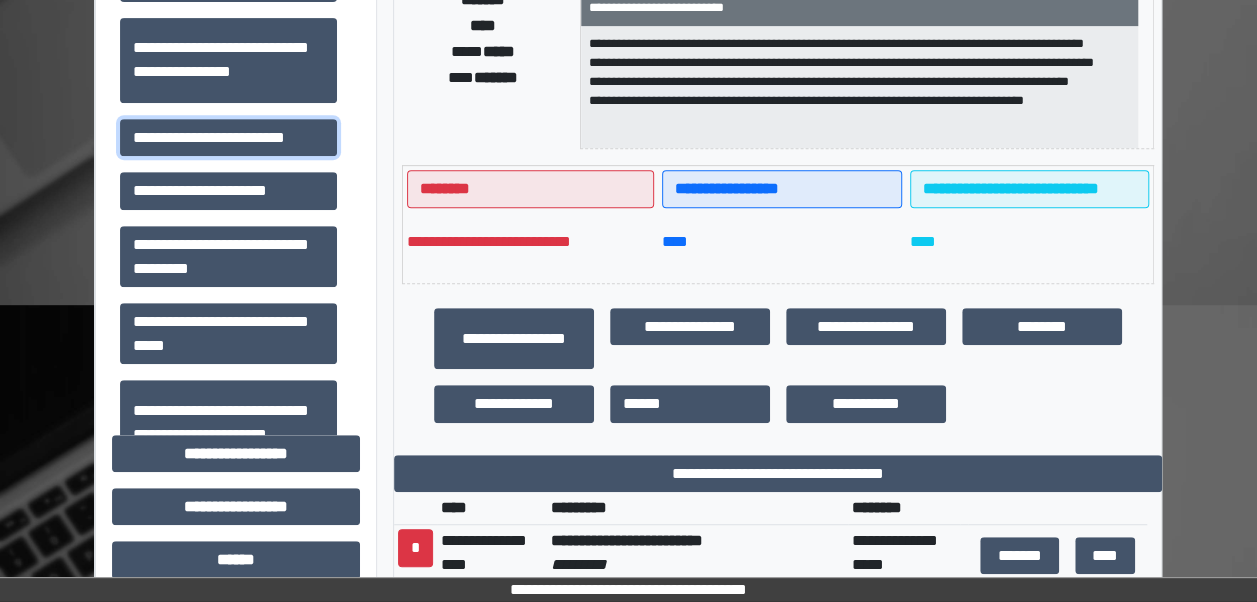 scroll, scrollTop: 423, scrollLeft: 0, axis: vertical 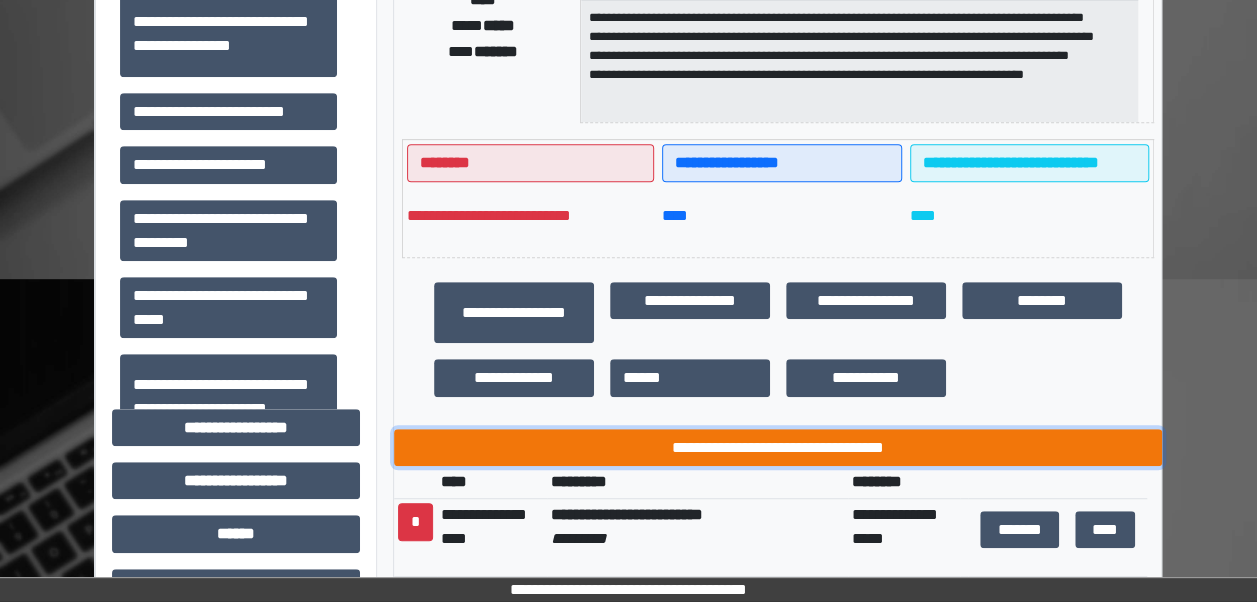 click on "**********" at bounding box center [778, 447] 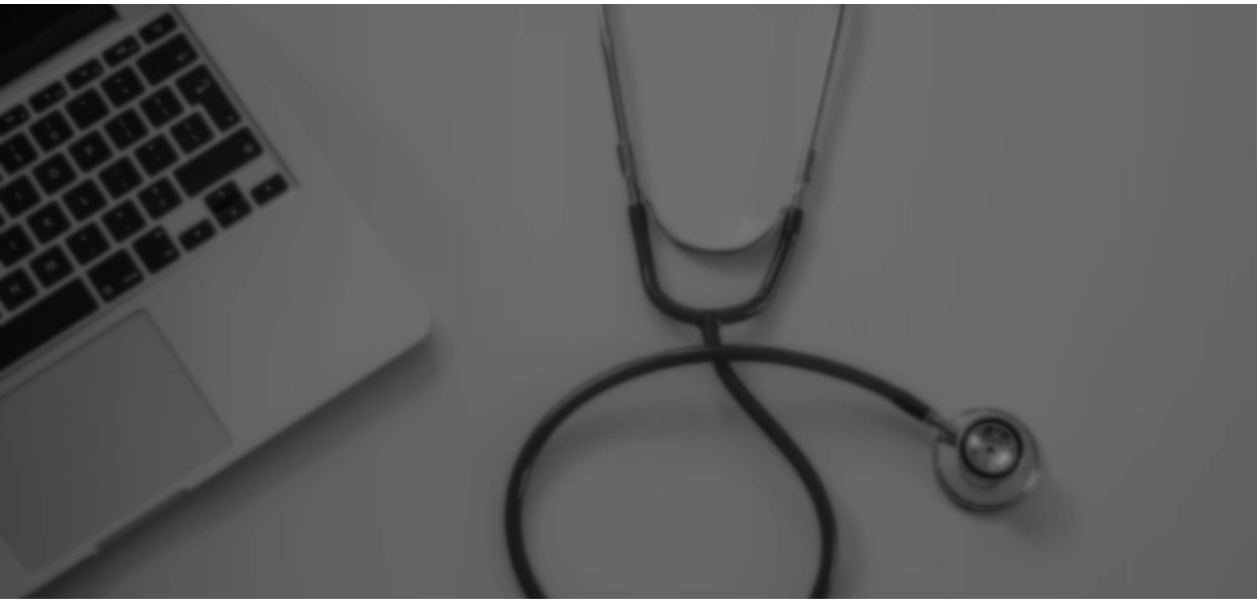 scroll, scrollTop: 0, scrollLeft: 0, axis: both 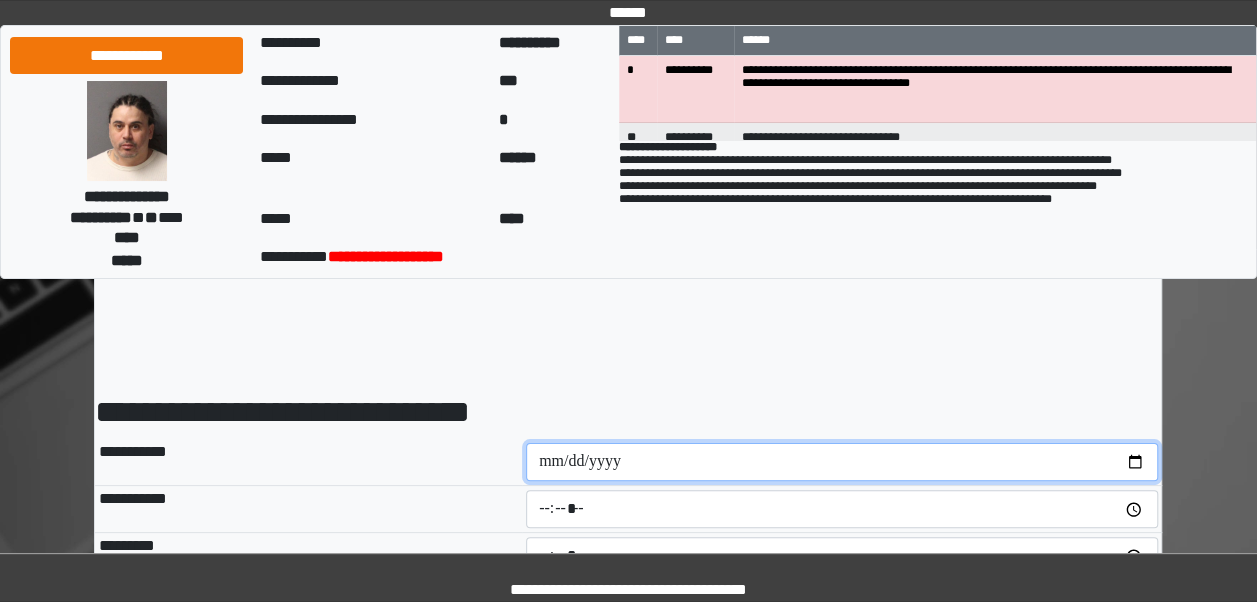 click at bounding box center [842, 462] 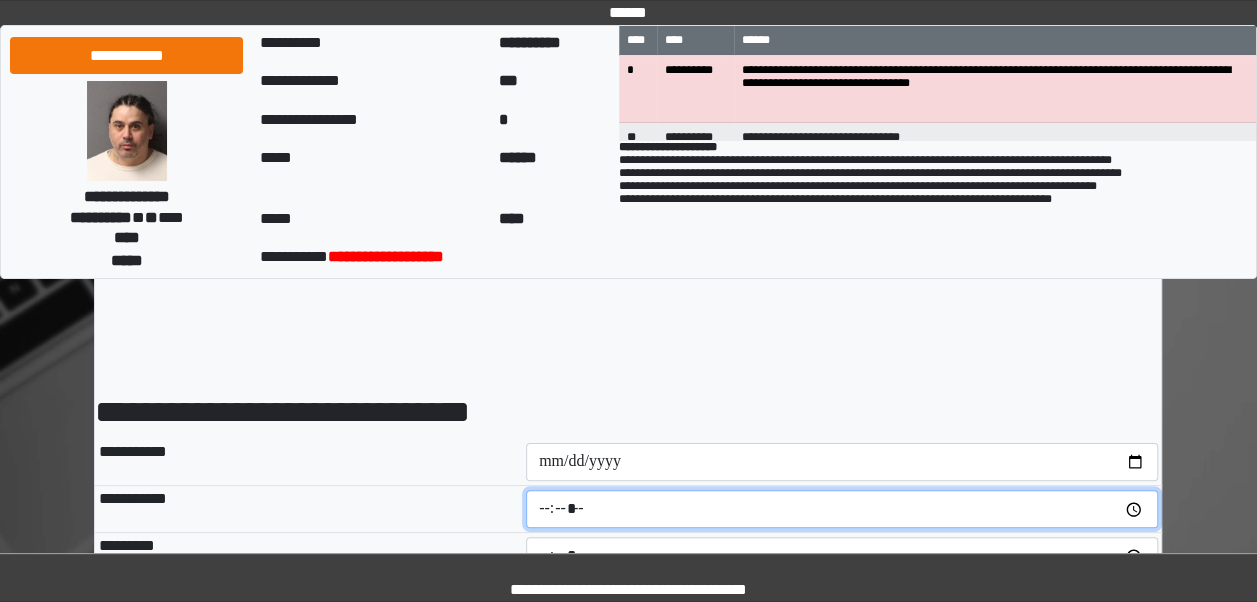 click at bounding box center [842, 509] 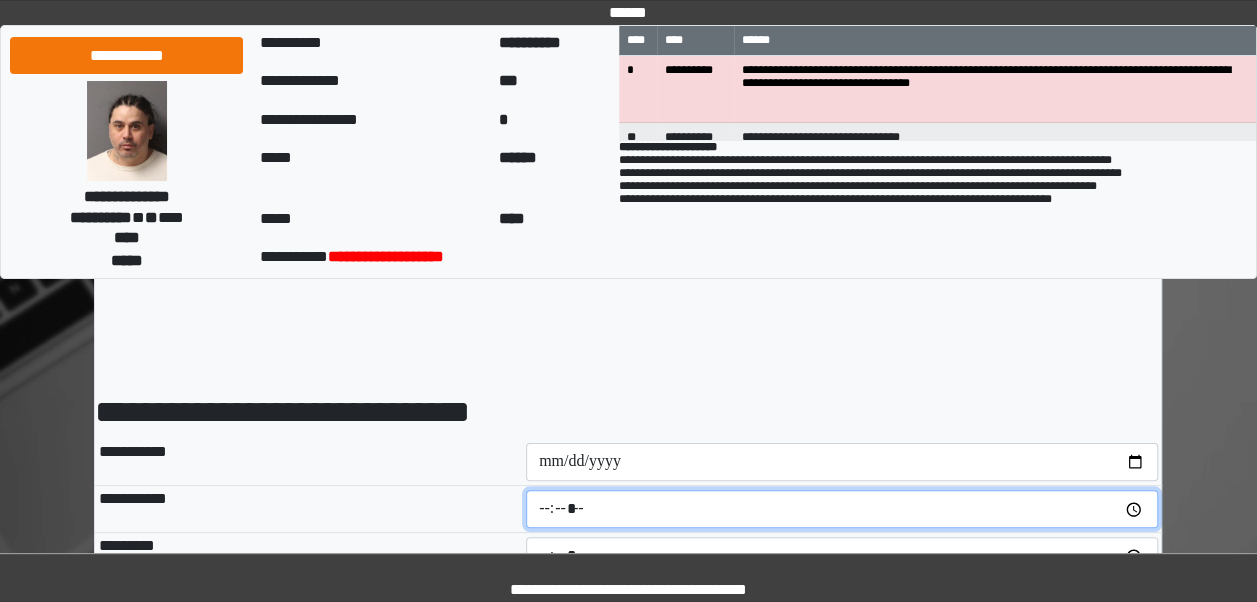 click at bounding box center (842, 509) 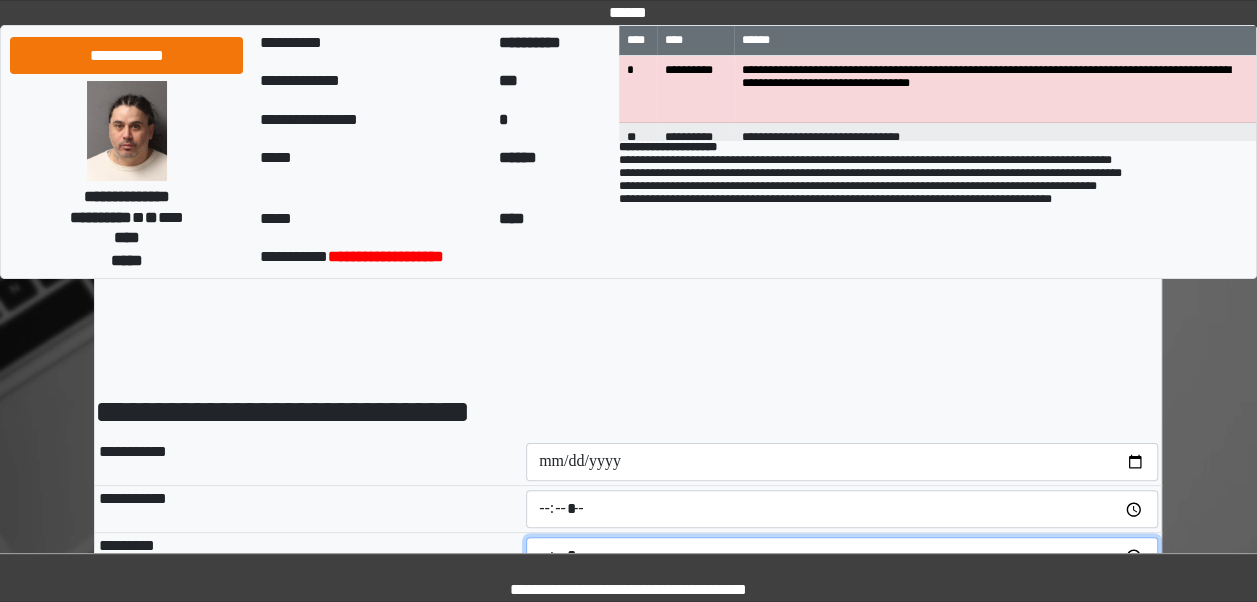 type on "*****" 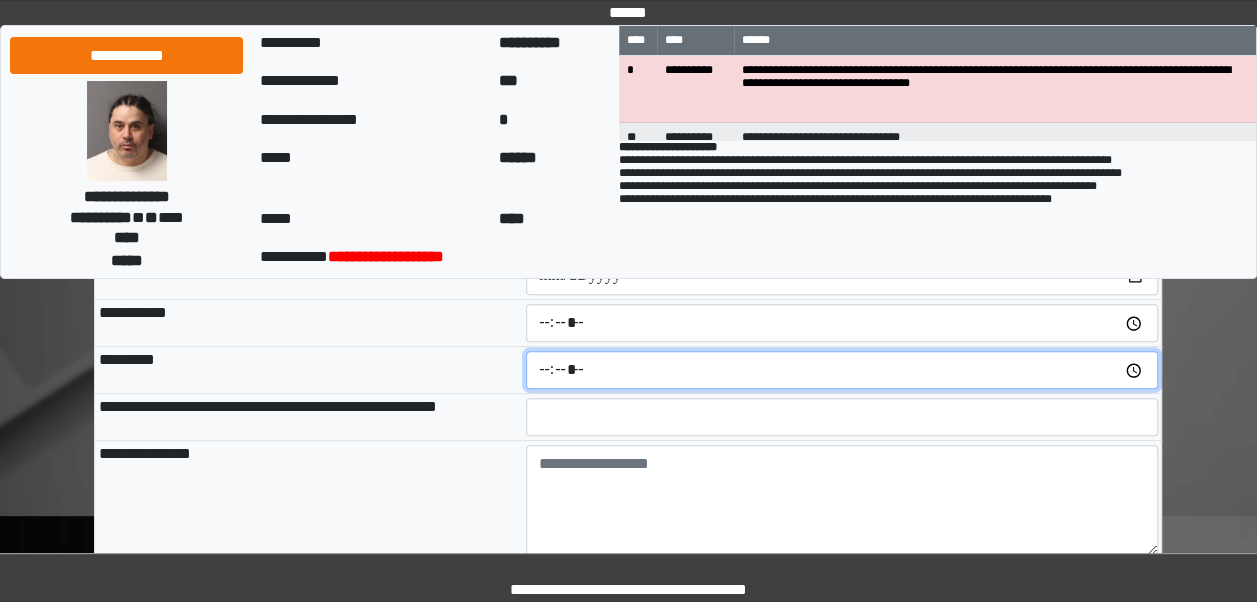 scroll, scrollTop: 237, scrollLeft: 0, axis: vertical 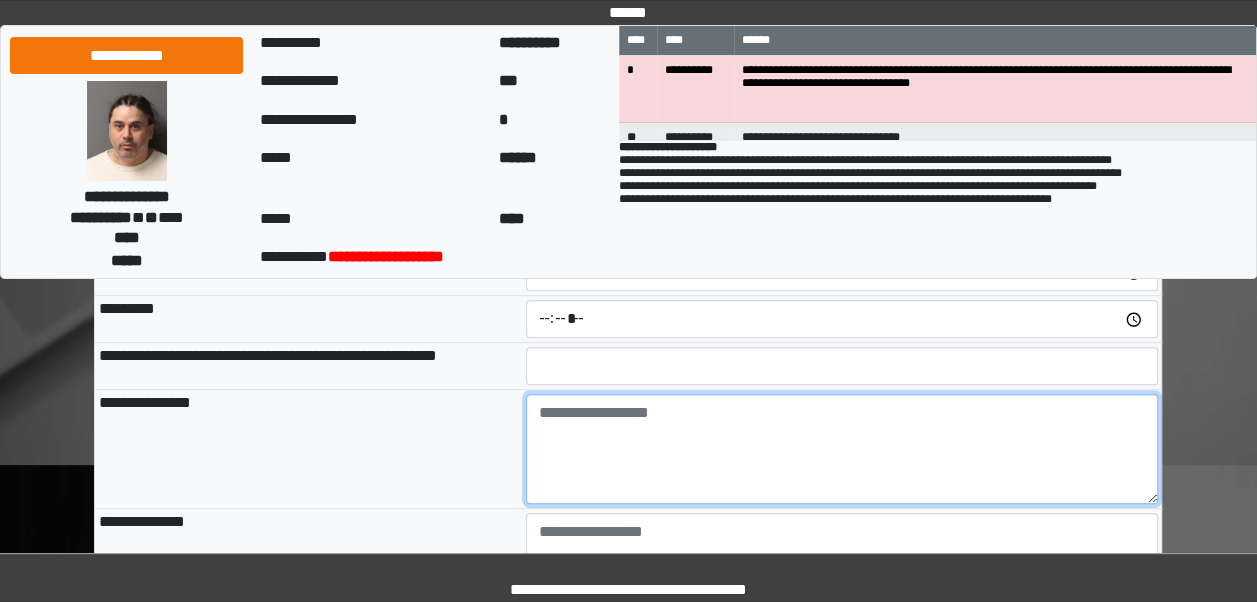 click at bounding box center (842, 449) 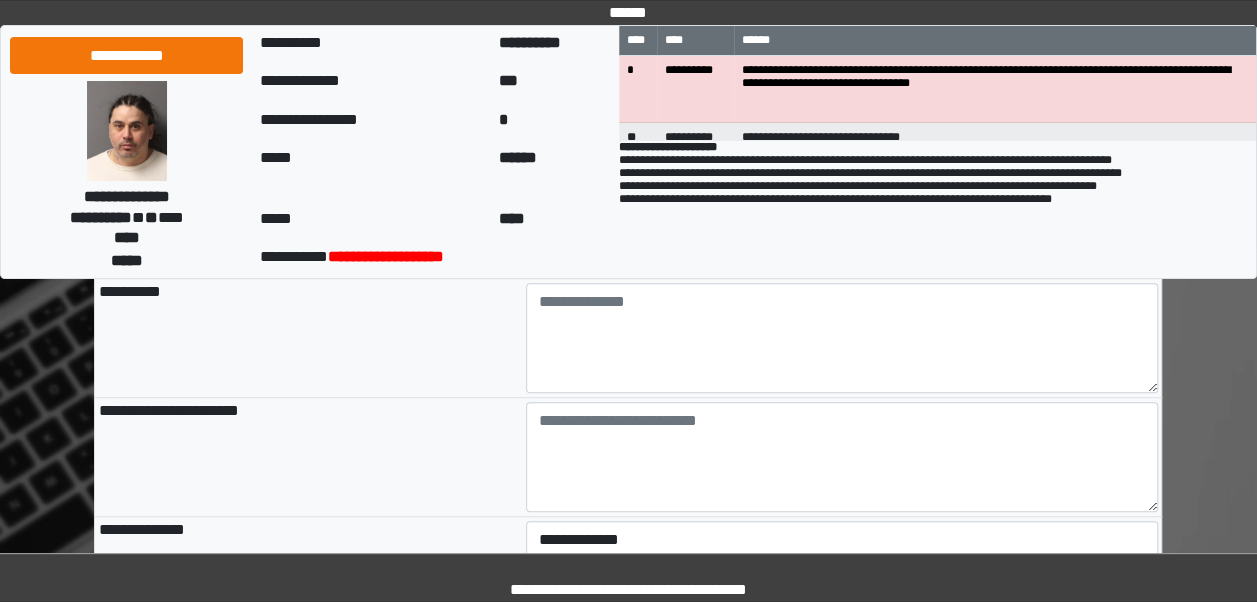 scroll, scrollTop: 599, scrollLeft: 0, axis: vertical 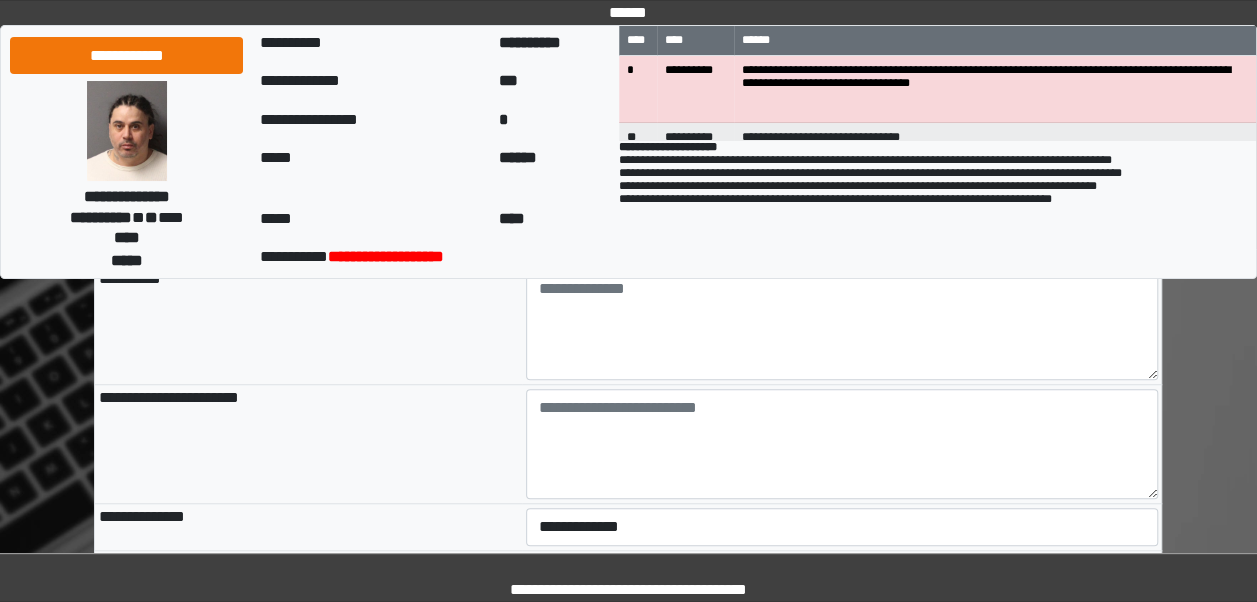 type on "**********" 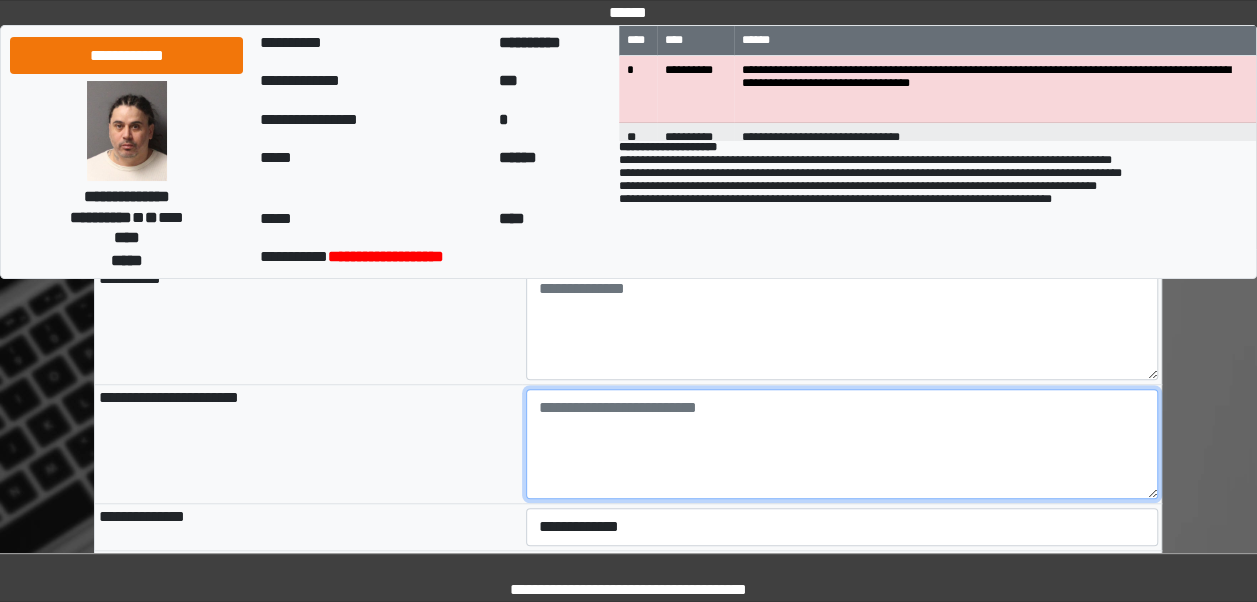 click at bounding box center [842, 444] 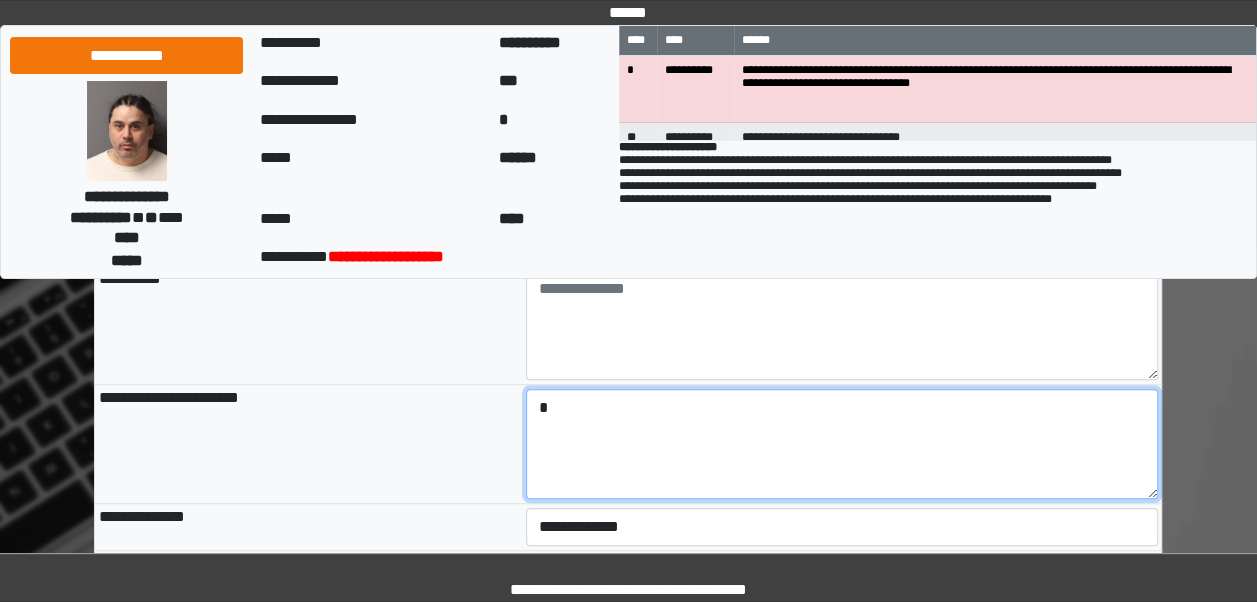 type on "*" 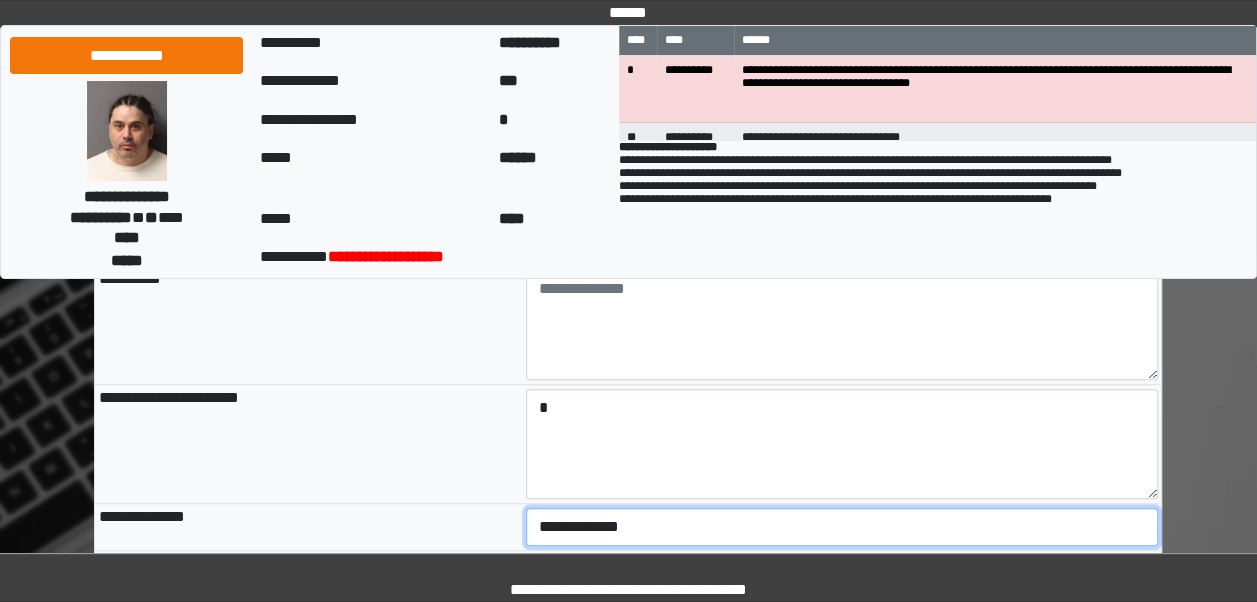 click on "**********" at bounding box center (842, 527) 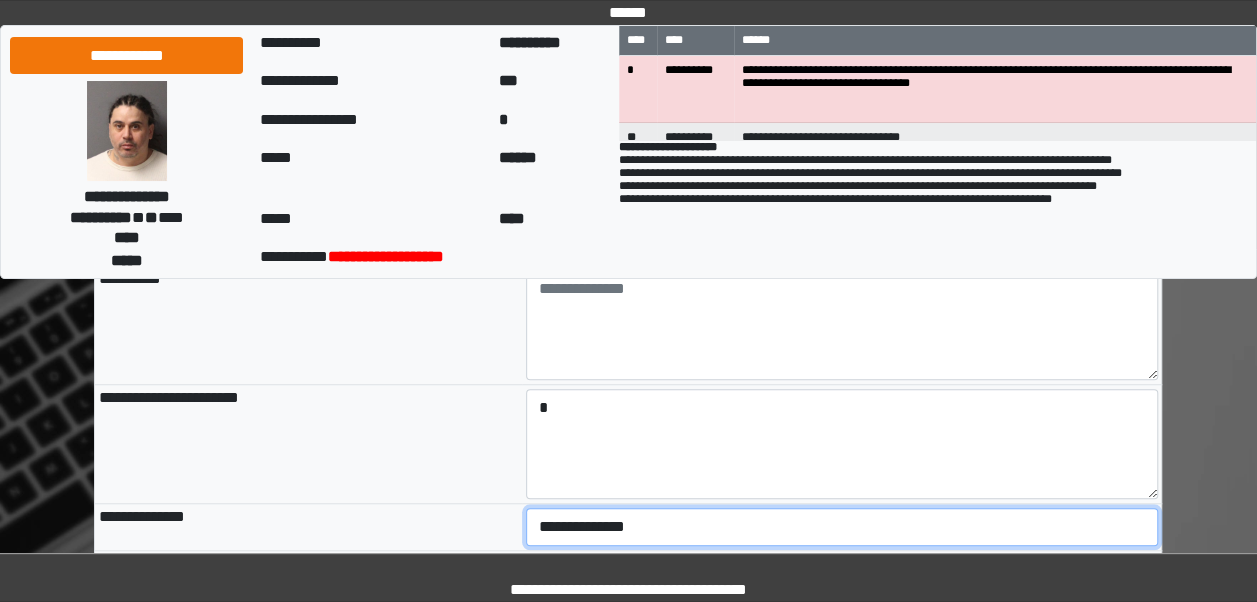 click on "**********" at bounding box center (842, 527) 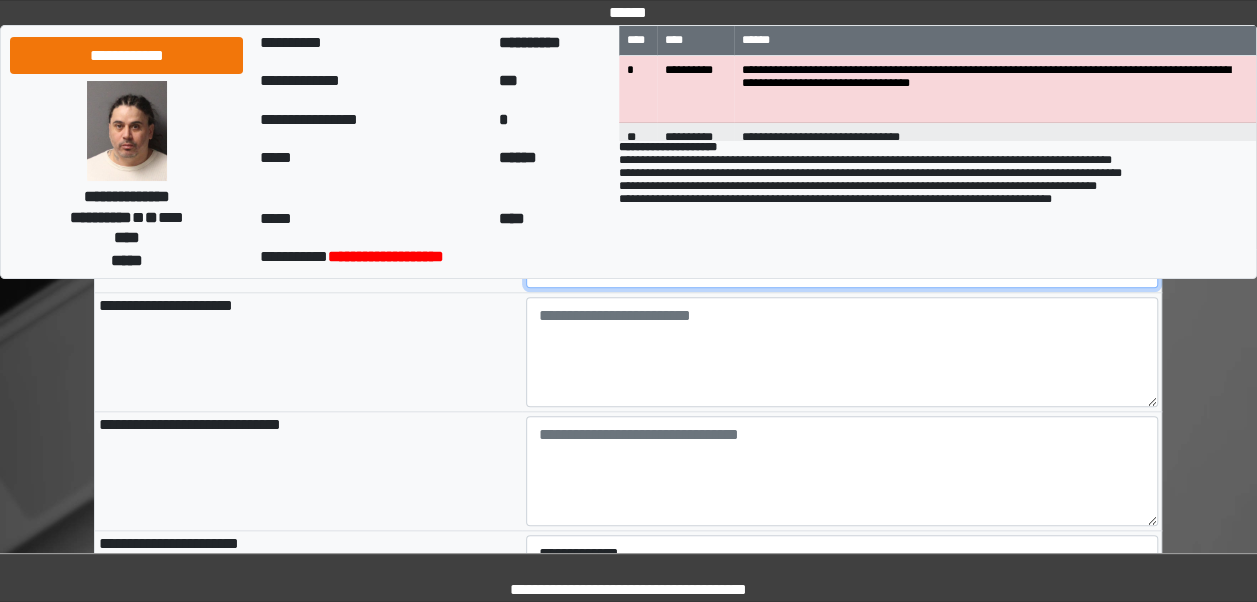 scroll, scrollTop: 847, scrollLeft: 0, axis: vertical 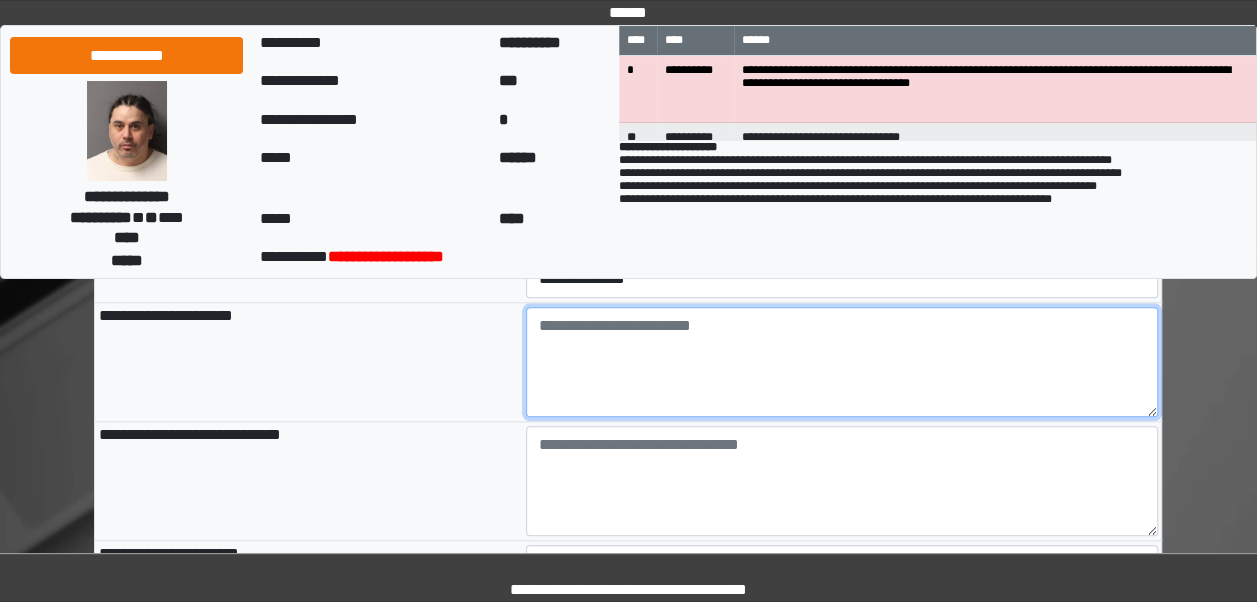 click at bounding box center [842, 362] 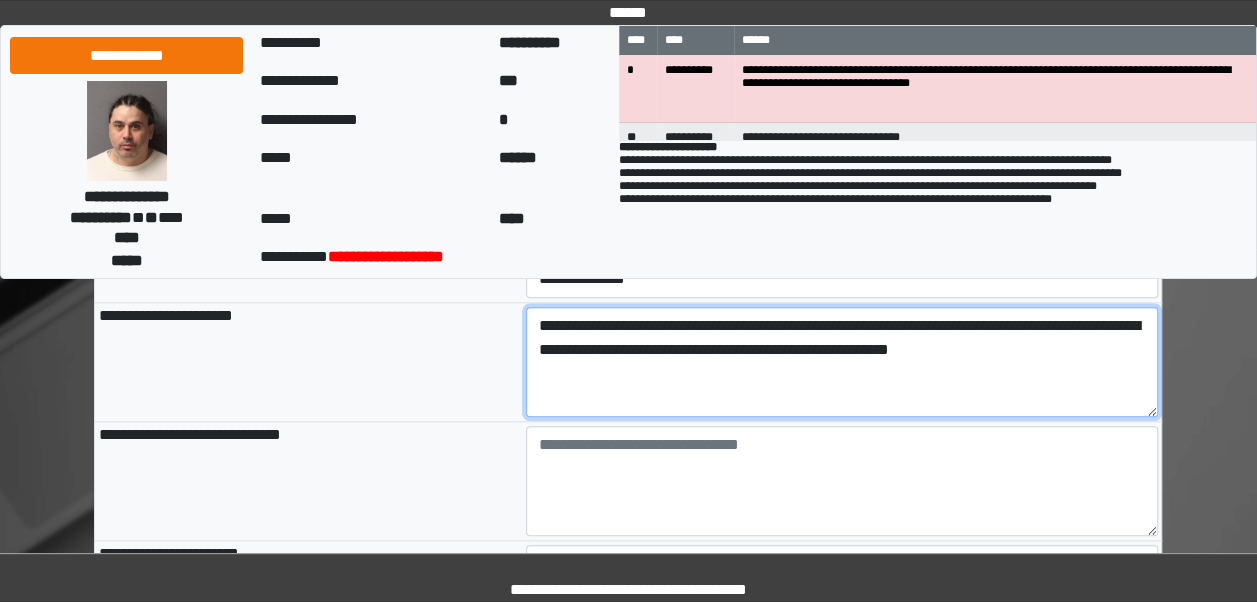 drag, startPoint x: 569, startPoint y: 362, endPoint x: 480, endPoint y: 227, distance: 161.69725 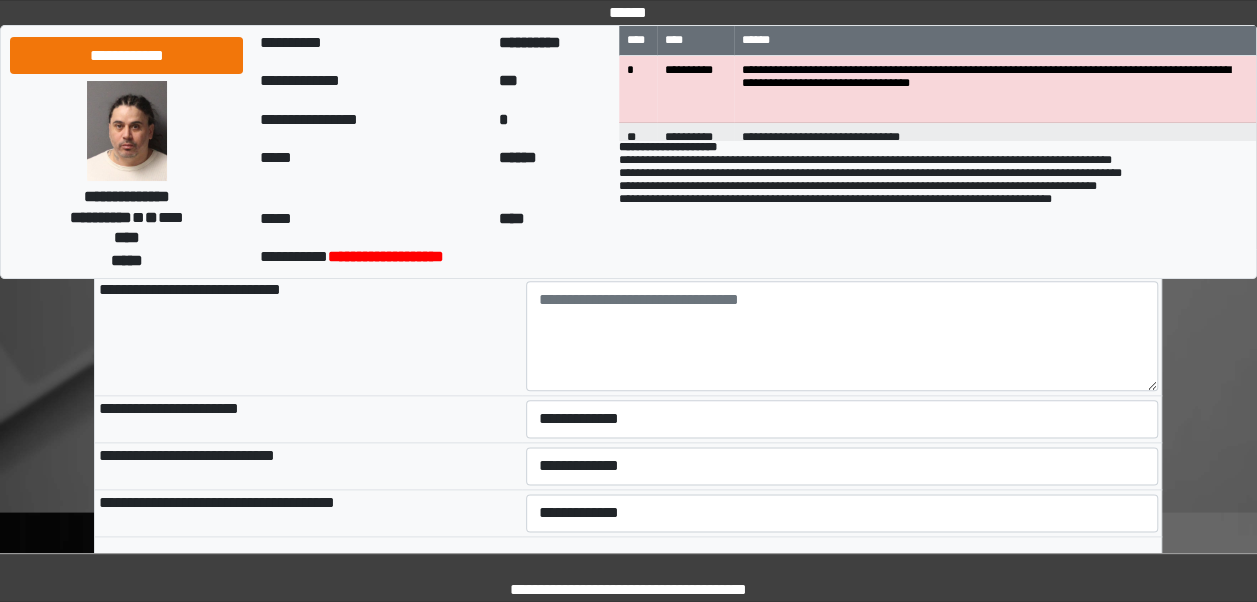 scroll, scrollTop: 1016, scrollLeft: 0, axis: vertical 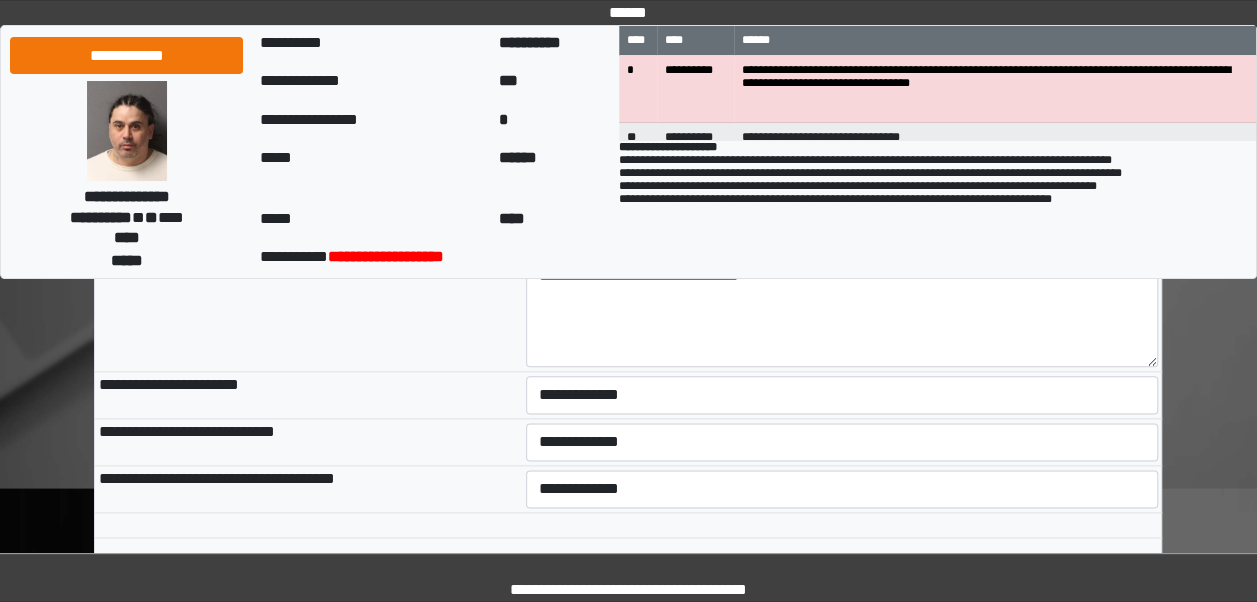 type on "**********" 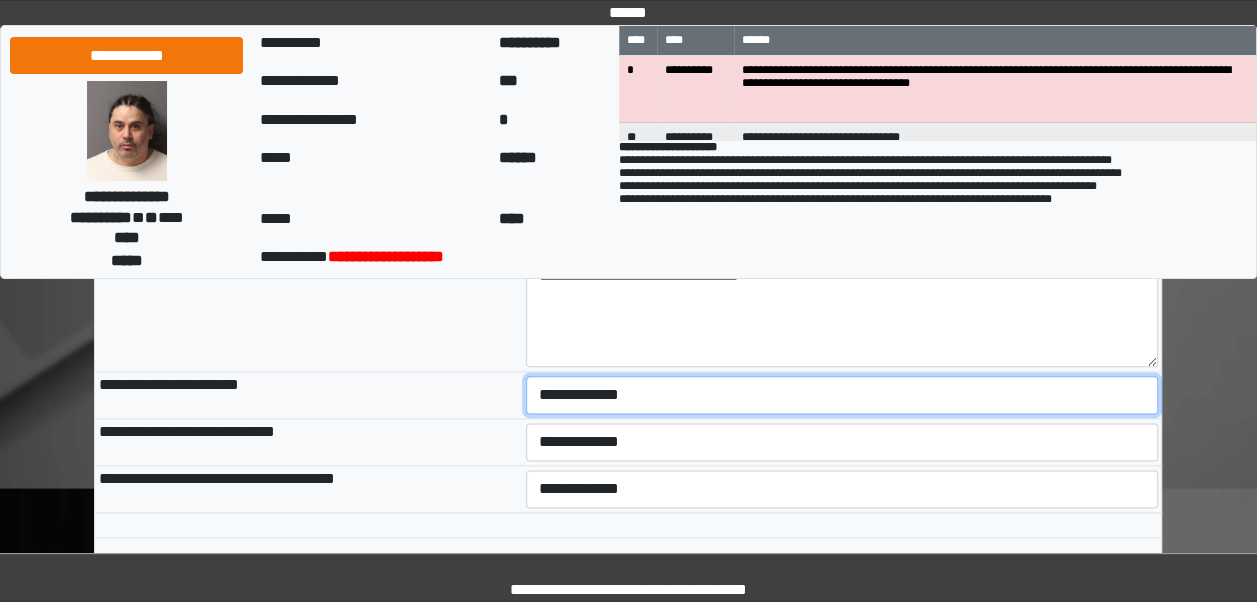 click on "**********" at bounding box center [842, 395] 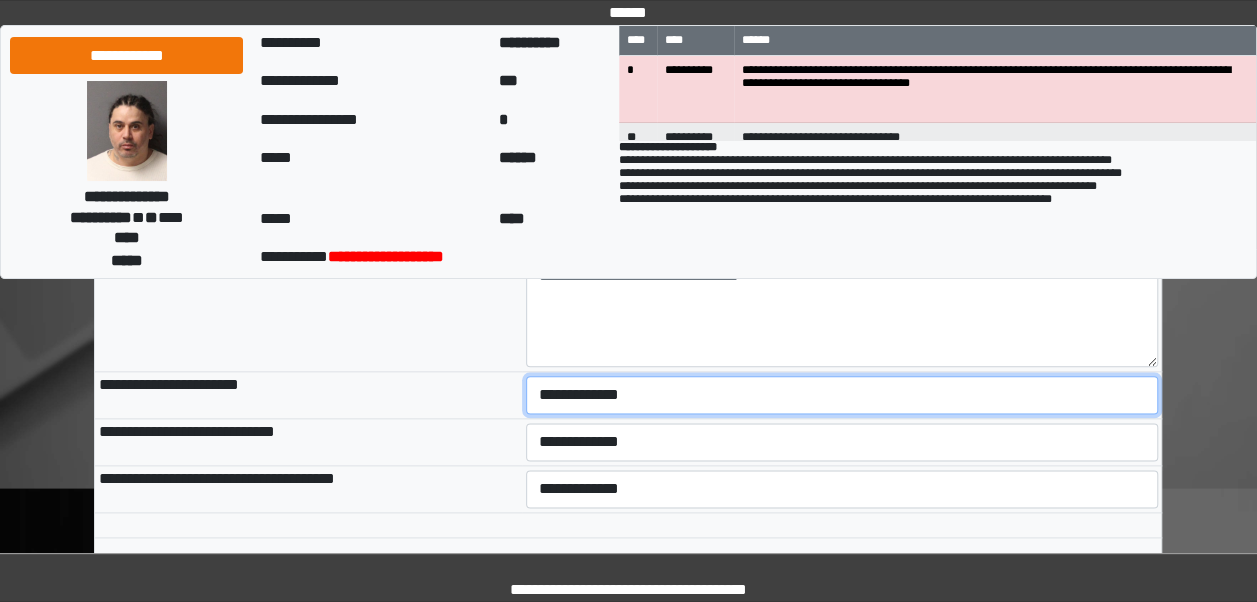 select on "***" 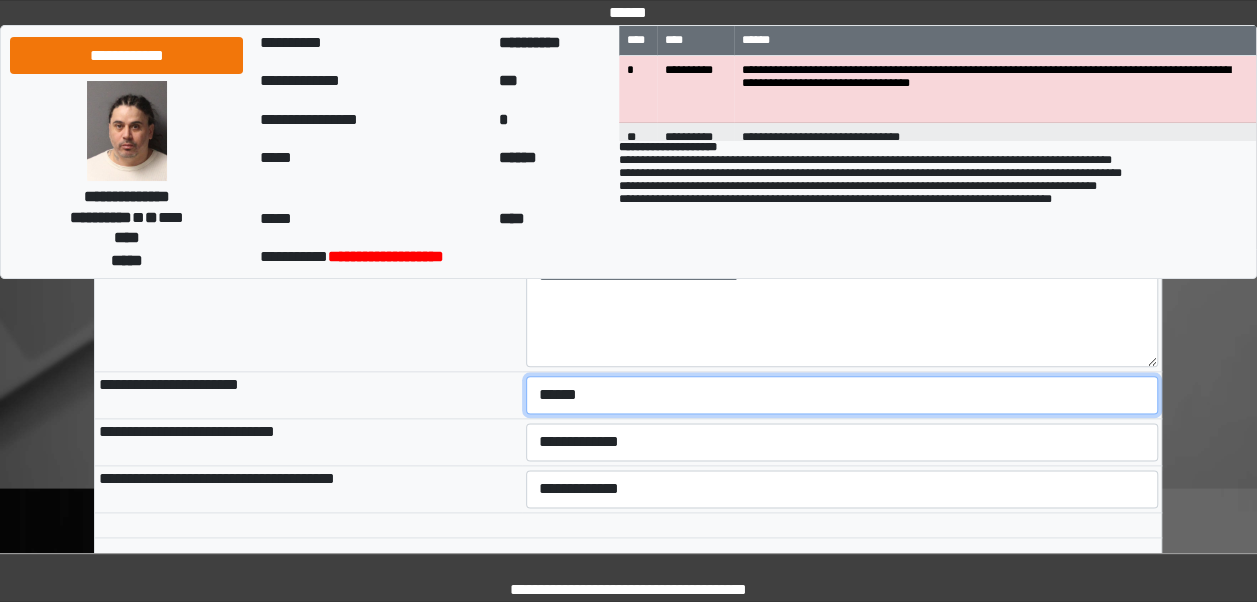 click on "**********" at bounding box center (842, 395) 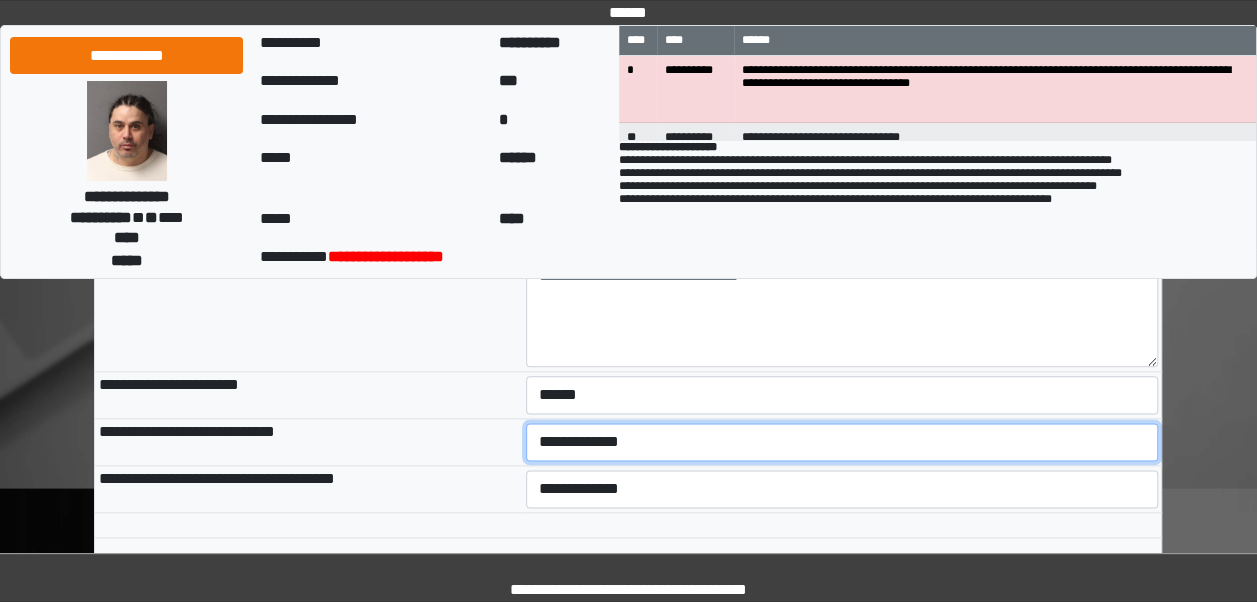 click on "**********" at bounding box center [842, 442] 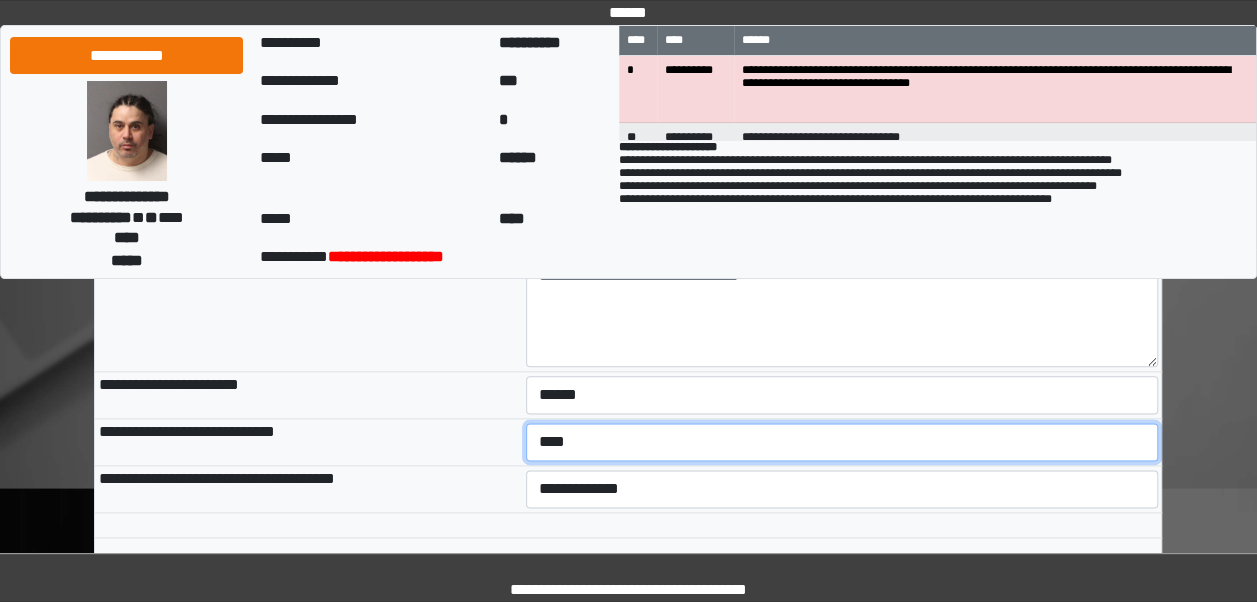 click on "**********" at bounding box center (842, 442) 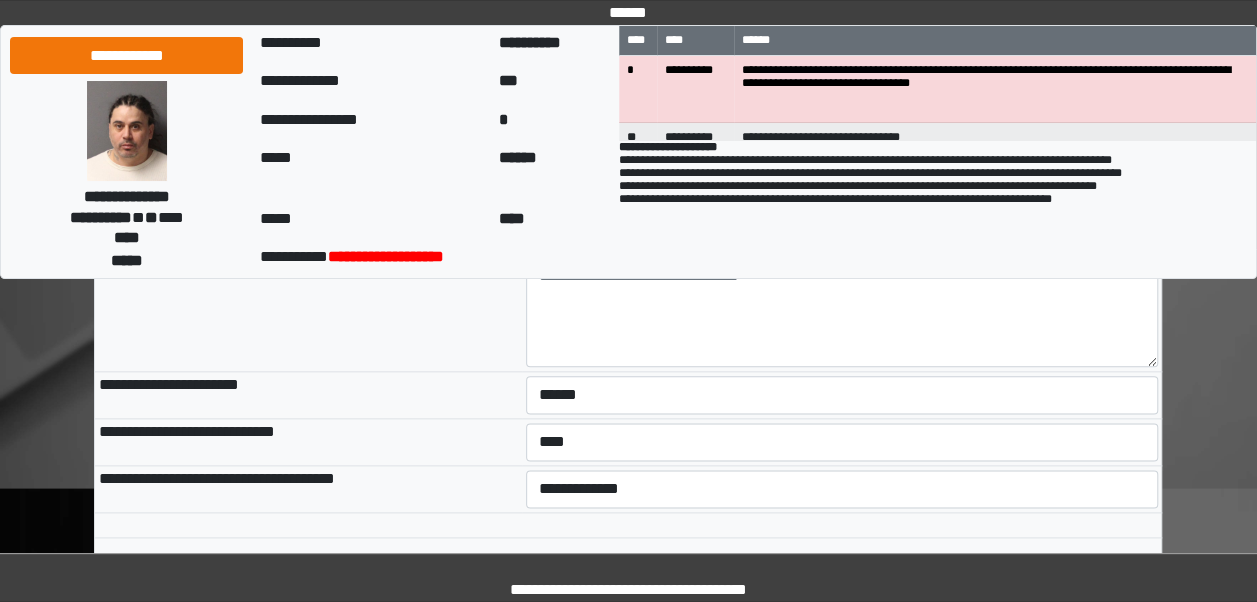 click on "**********" at bounding box center [628, 0] 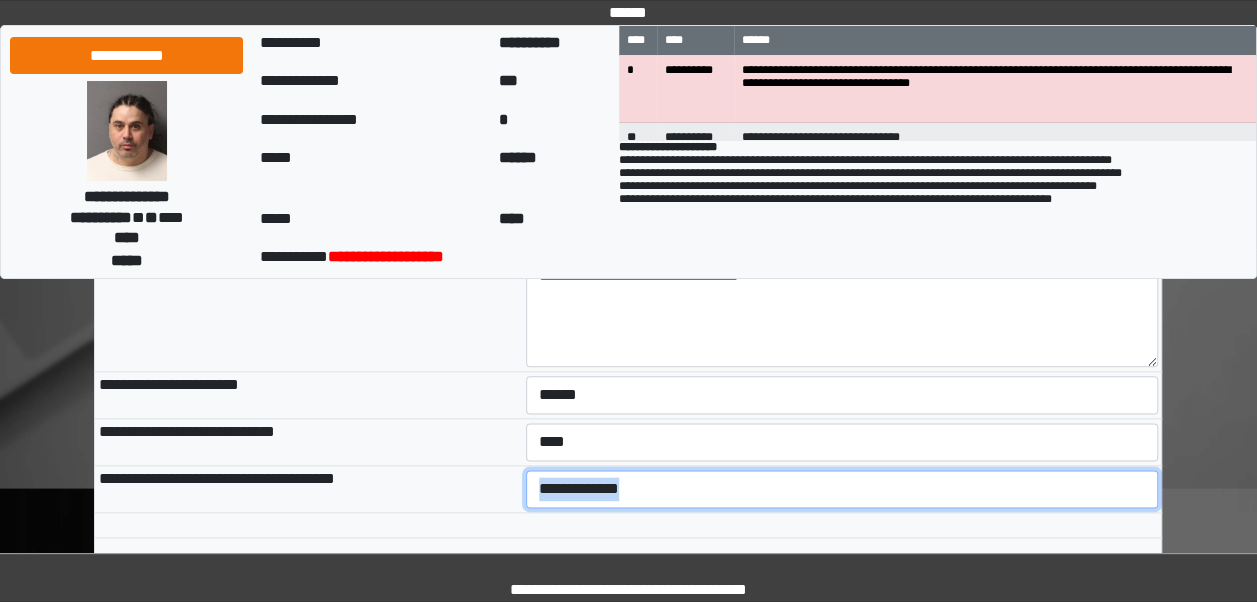 click on "**********" at bounding box center [842, 489] 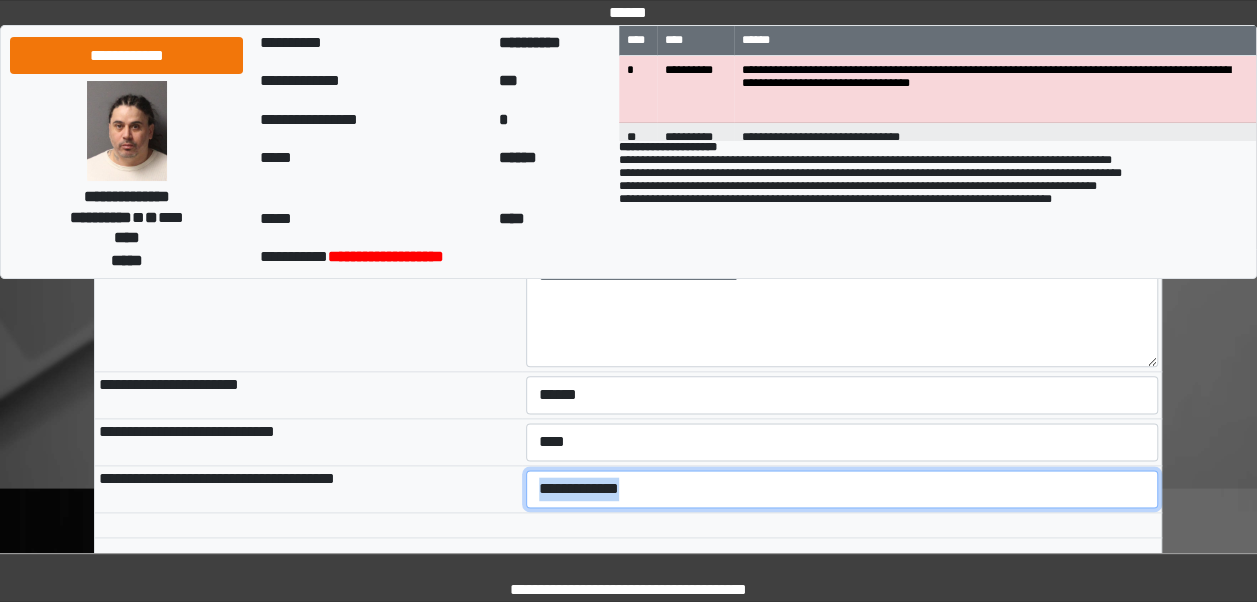 select on "***" 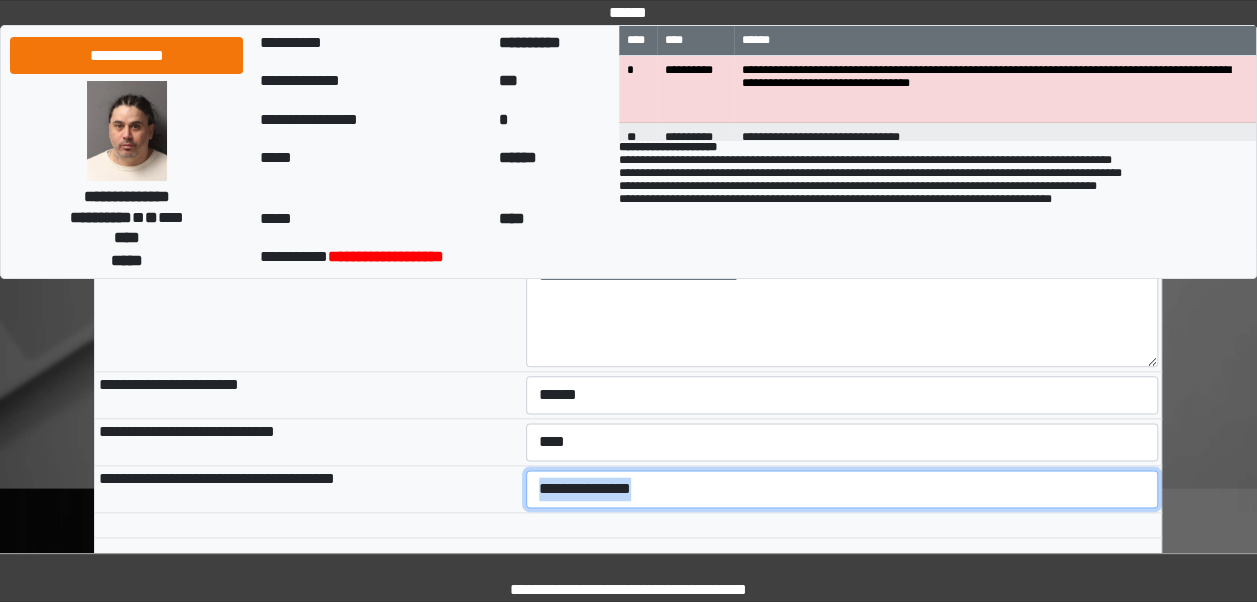 scroll, scrollTop: 1120, scrollLeft: 0, axis: vertical 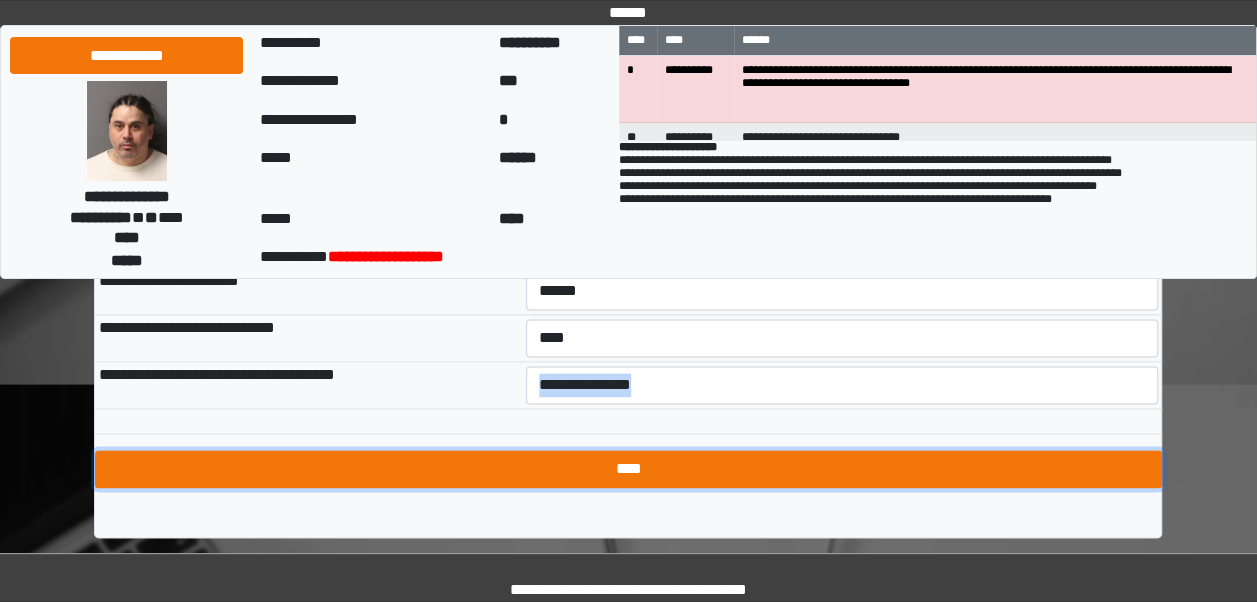 click on "****" at bounding box center (628, 469) 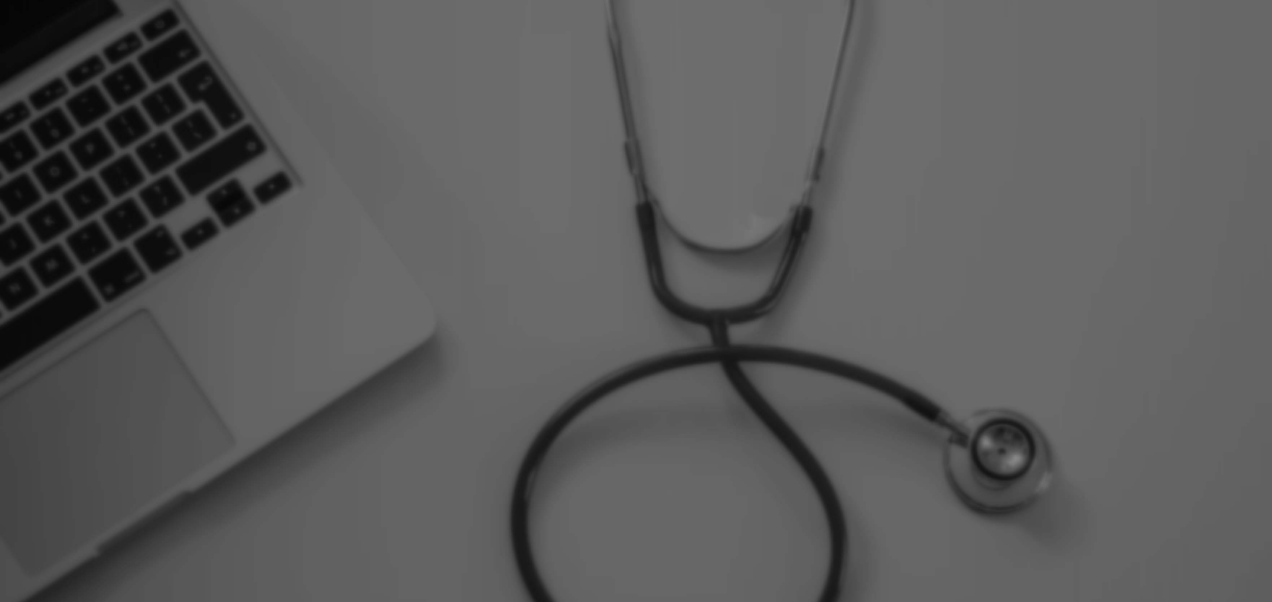 scroll, scrollTop: 0, scrollLeft: 0, axis: both 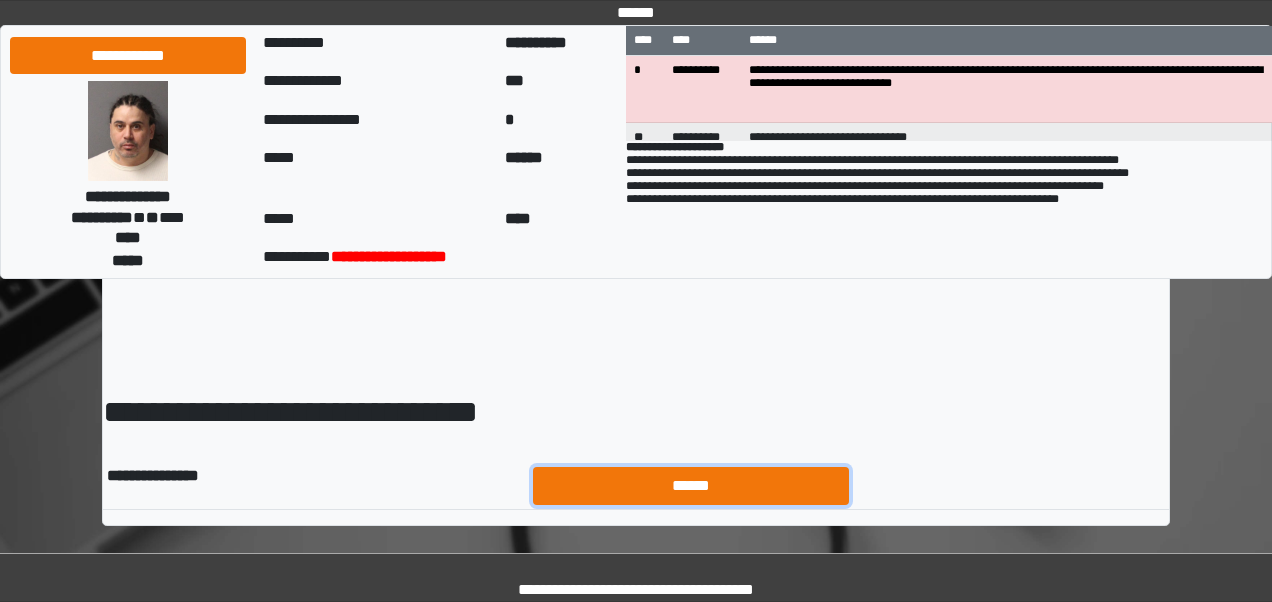 click on "******" at bounding box center (691, 485) 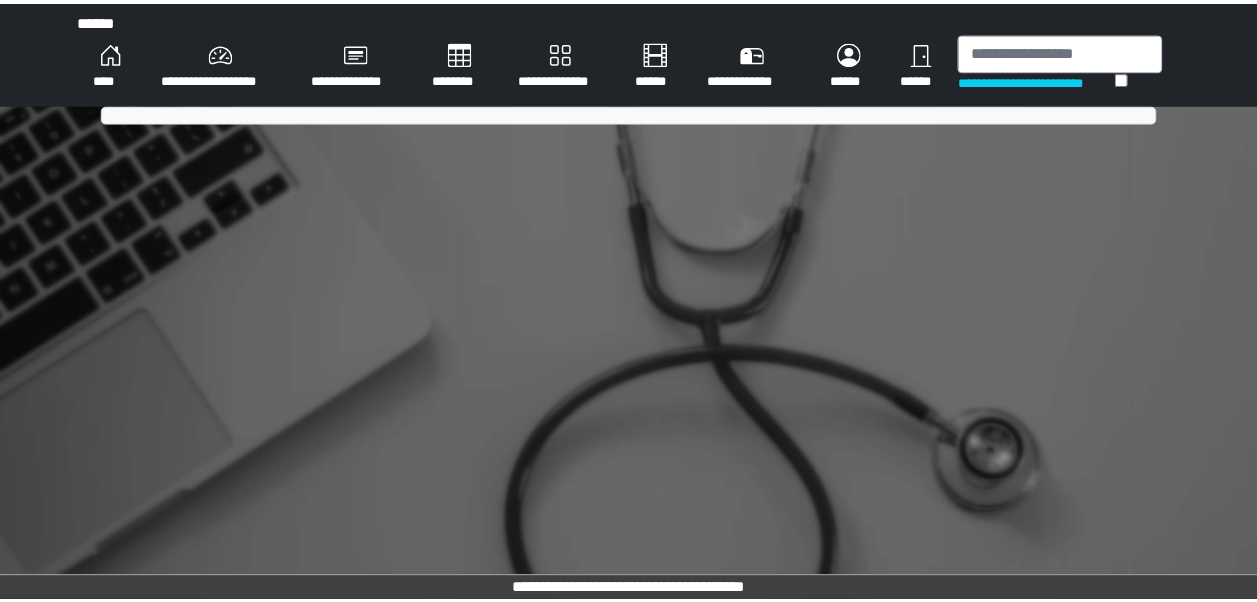 scroll, scrollTop: 0, scrollLeft: 0, axis: both 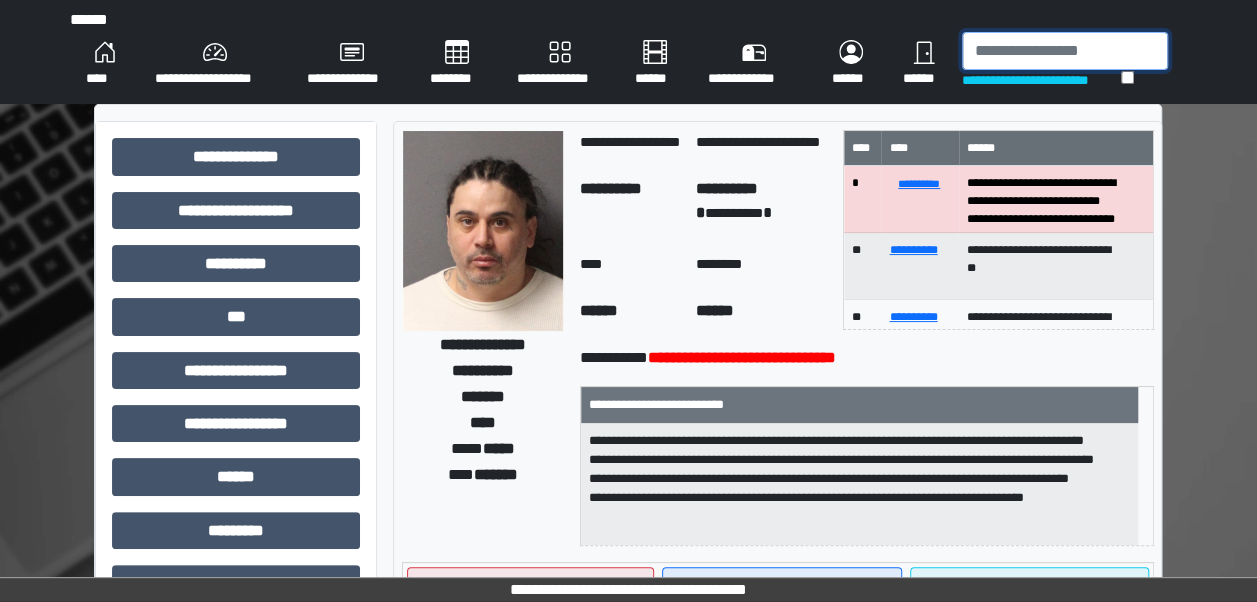 click at bounding box center (1065, 51) 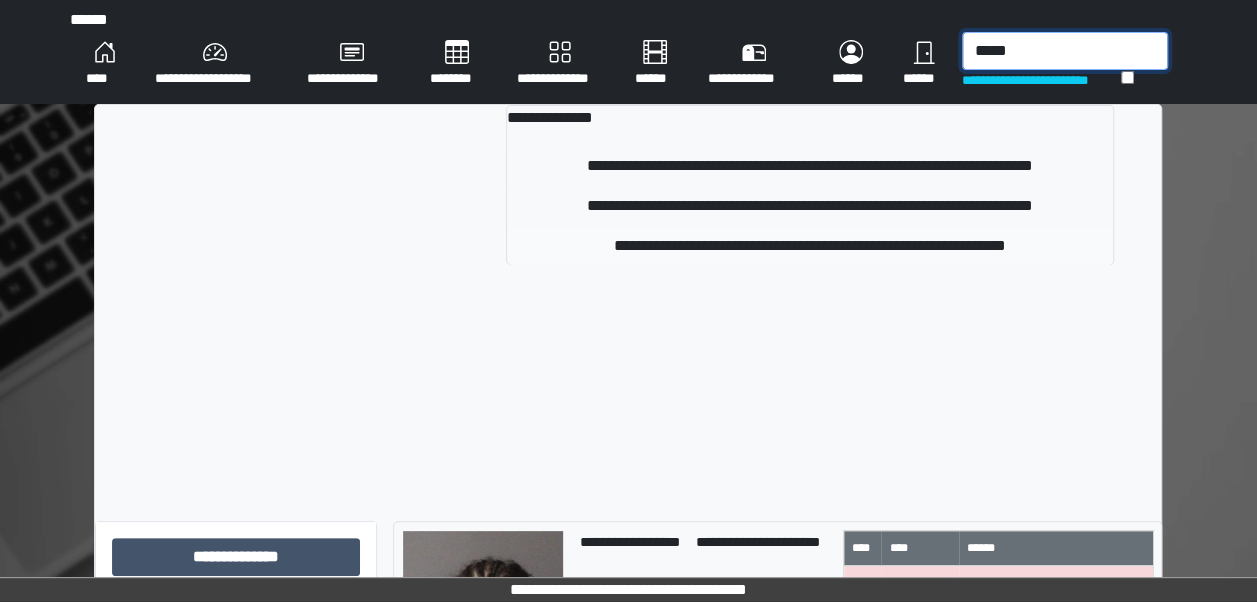 type on "*****" 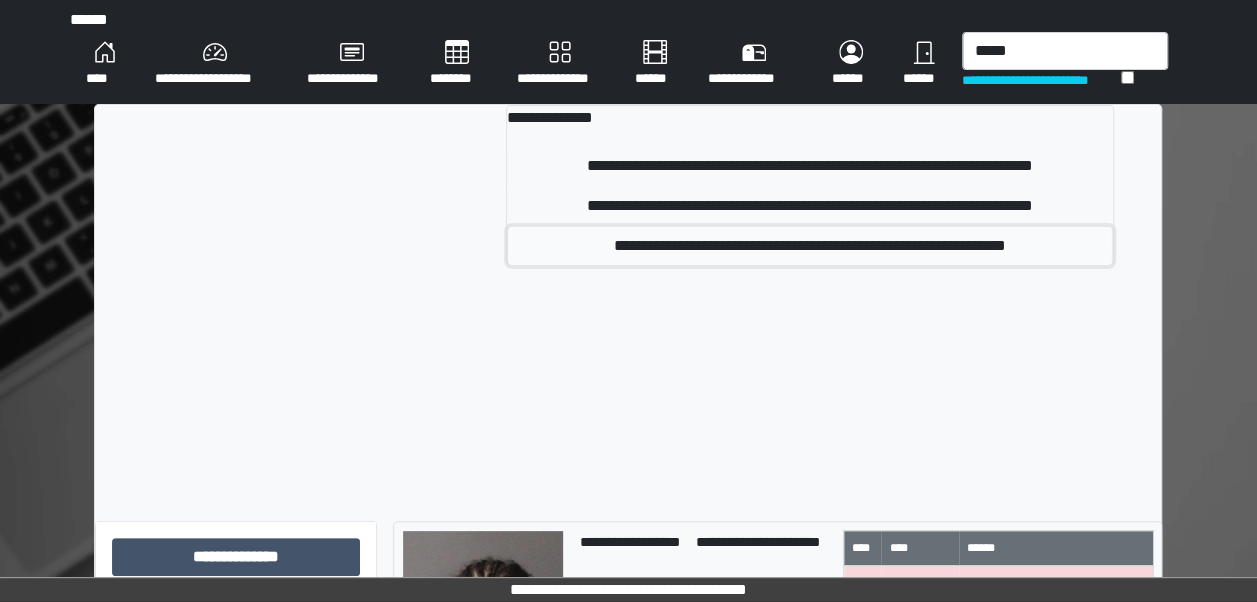 click on "**********" at bounding box center [810, 246] 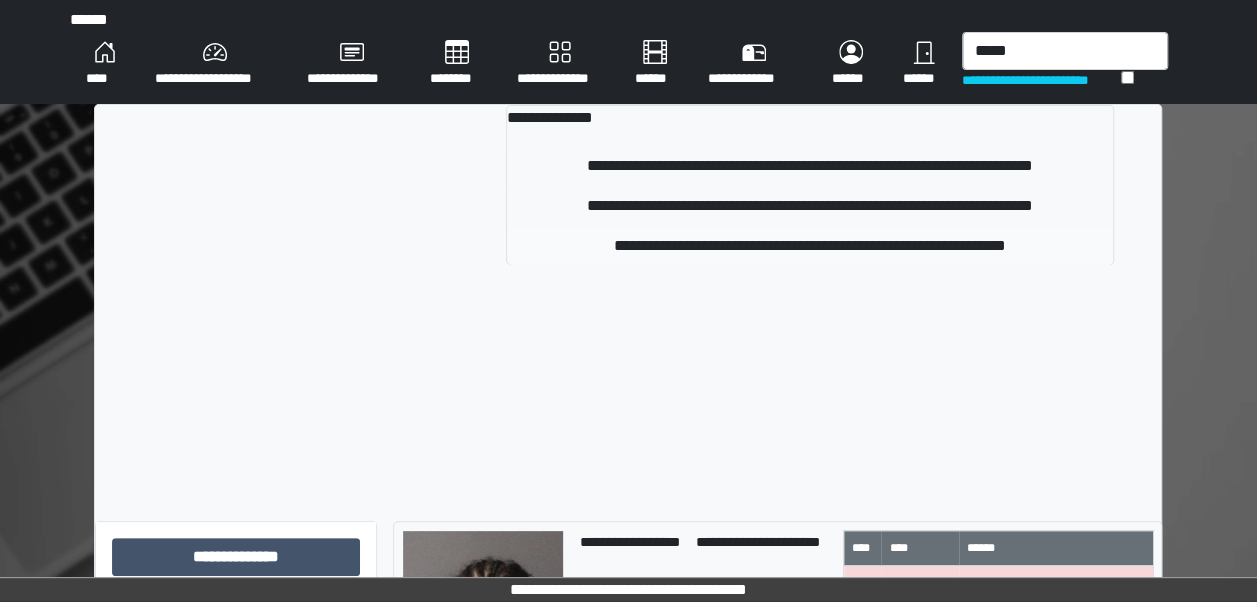 type 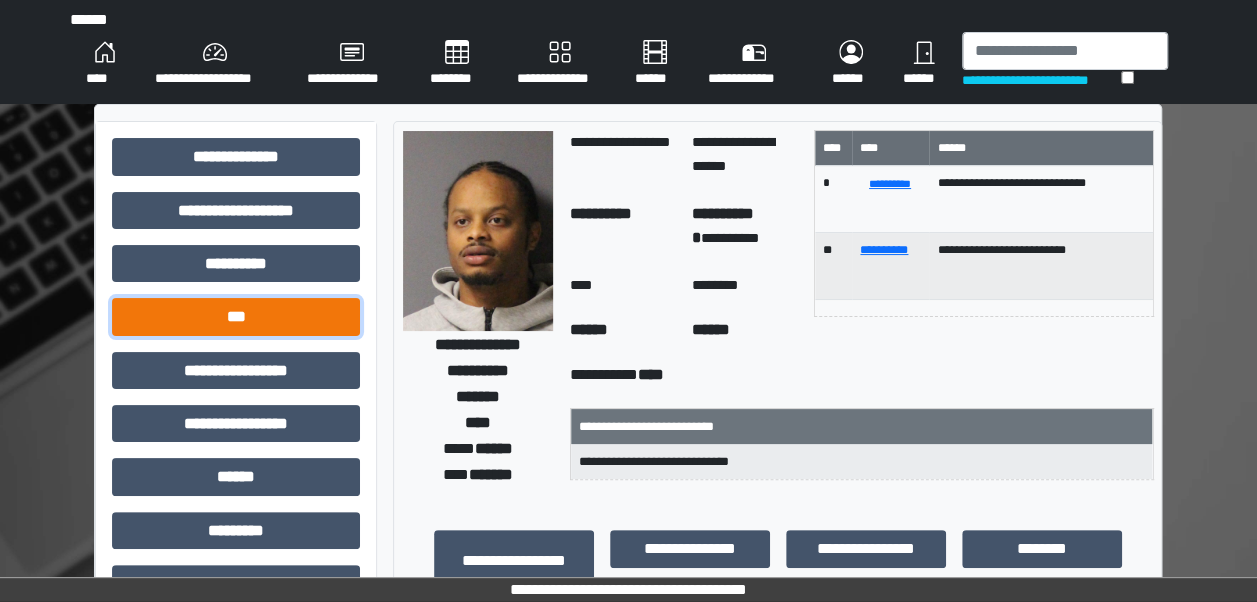 click on "***" at bounding box center (236, 316) 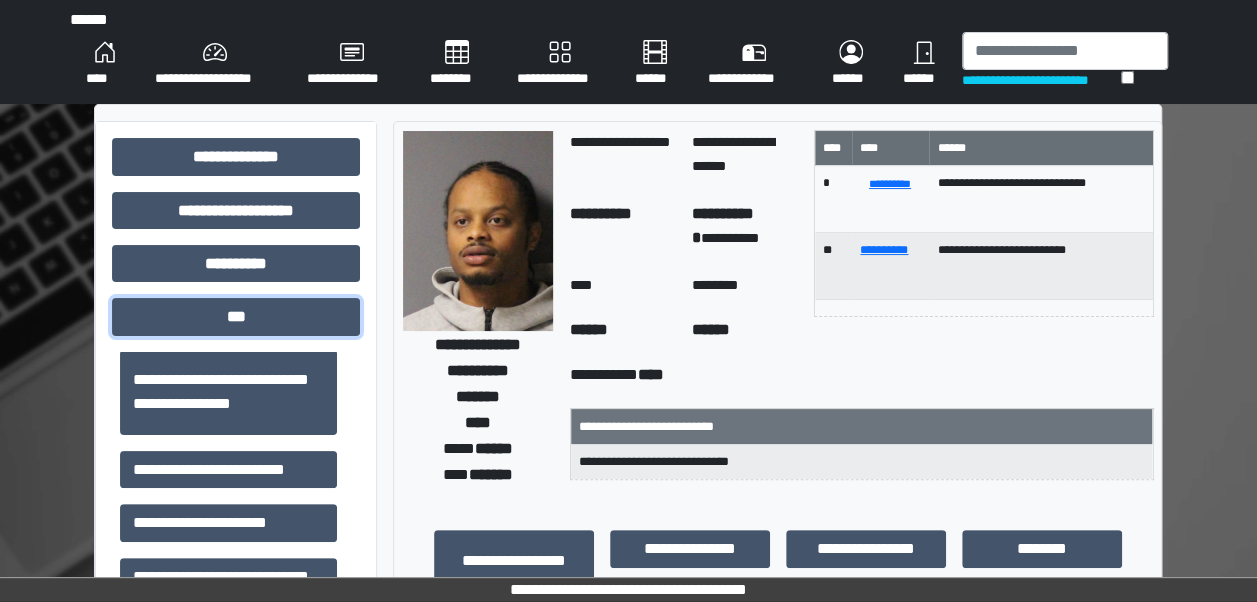 scroll, scrollTop: 246, scrollLeft: 0, axis: vertical 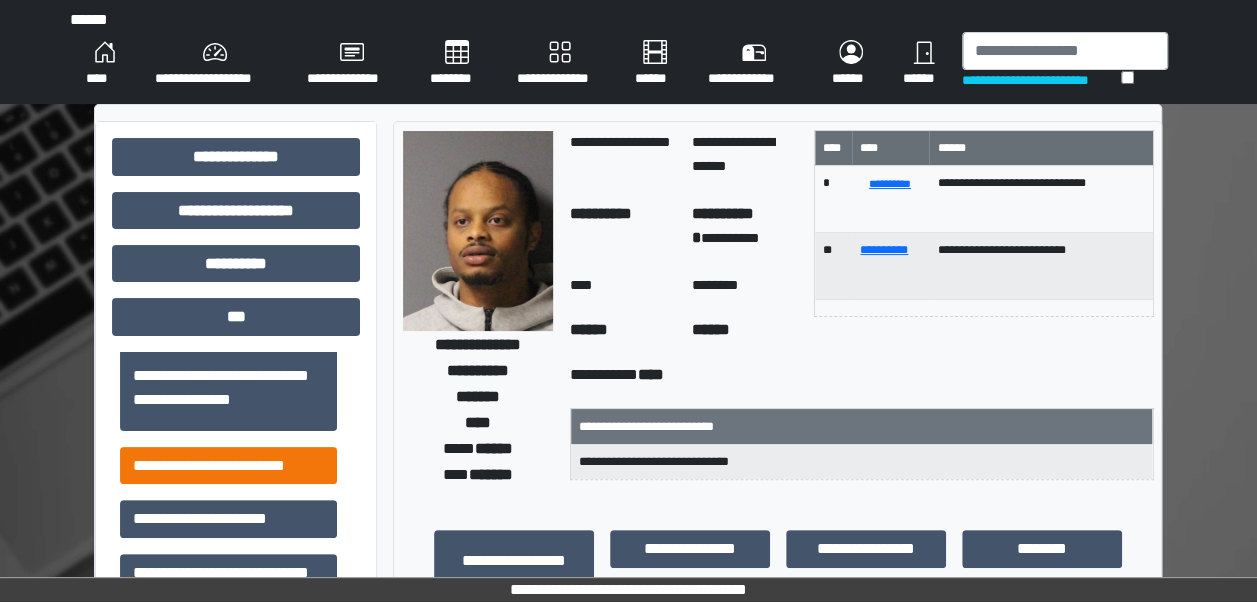 click on "**********" at bounding box center (228, 465) 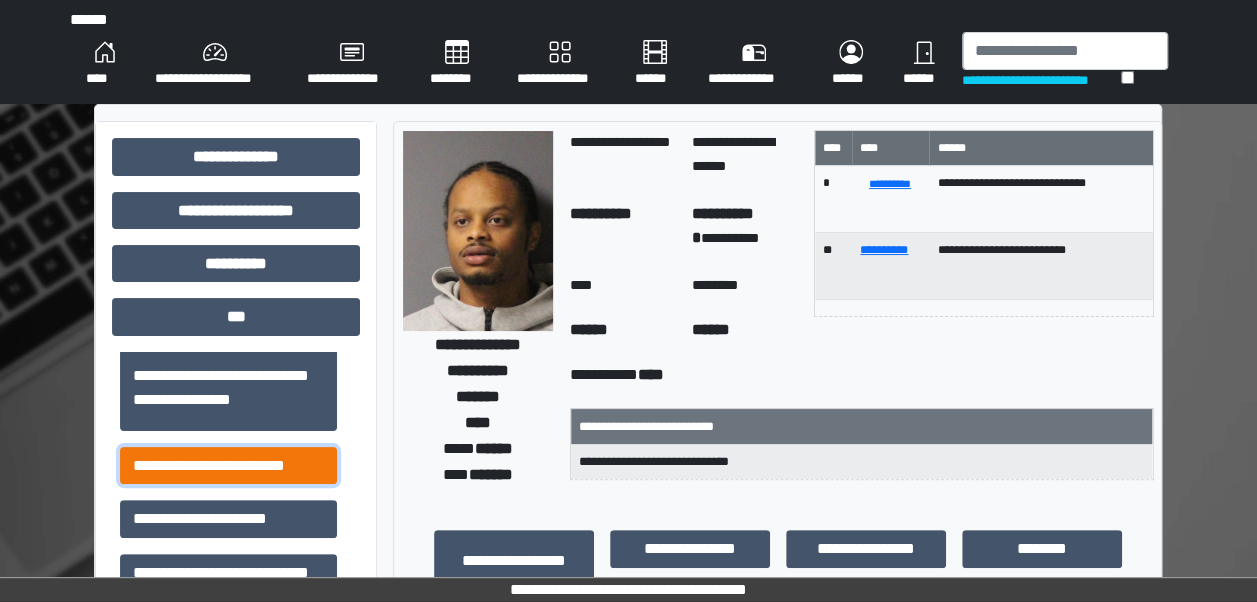 click on "**********" at bounding box center (228, 465) 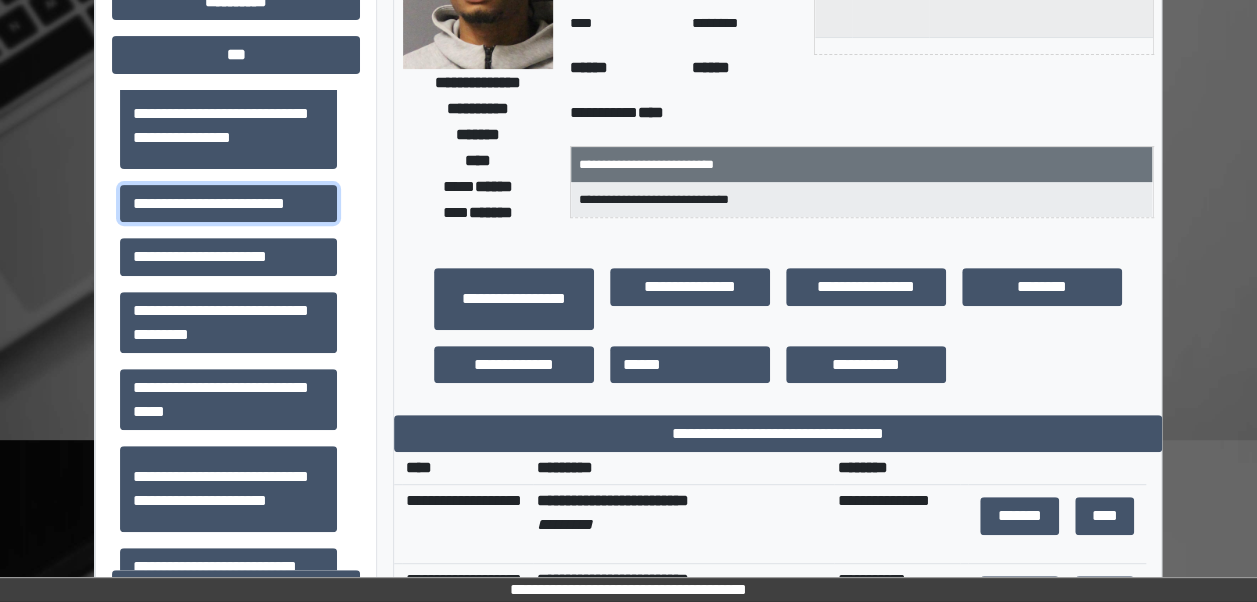 scroll, scrollTop: 301, scrollLeft: 0, axis: vertical 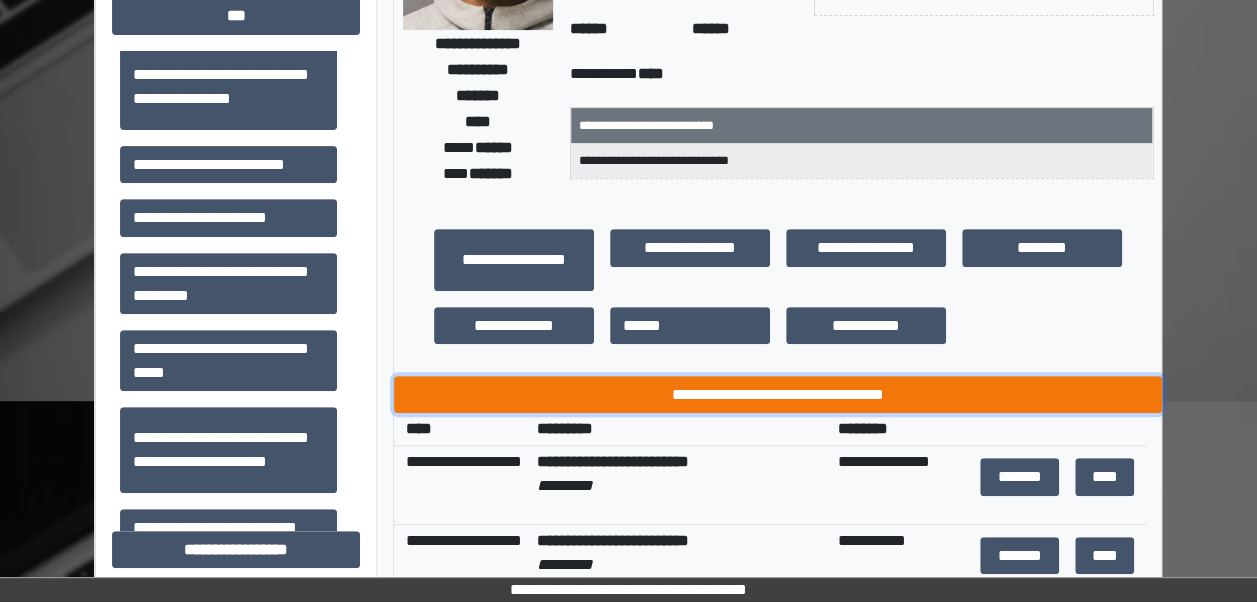 click on "**********" at bounding box center [778, 394] 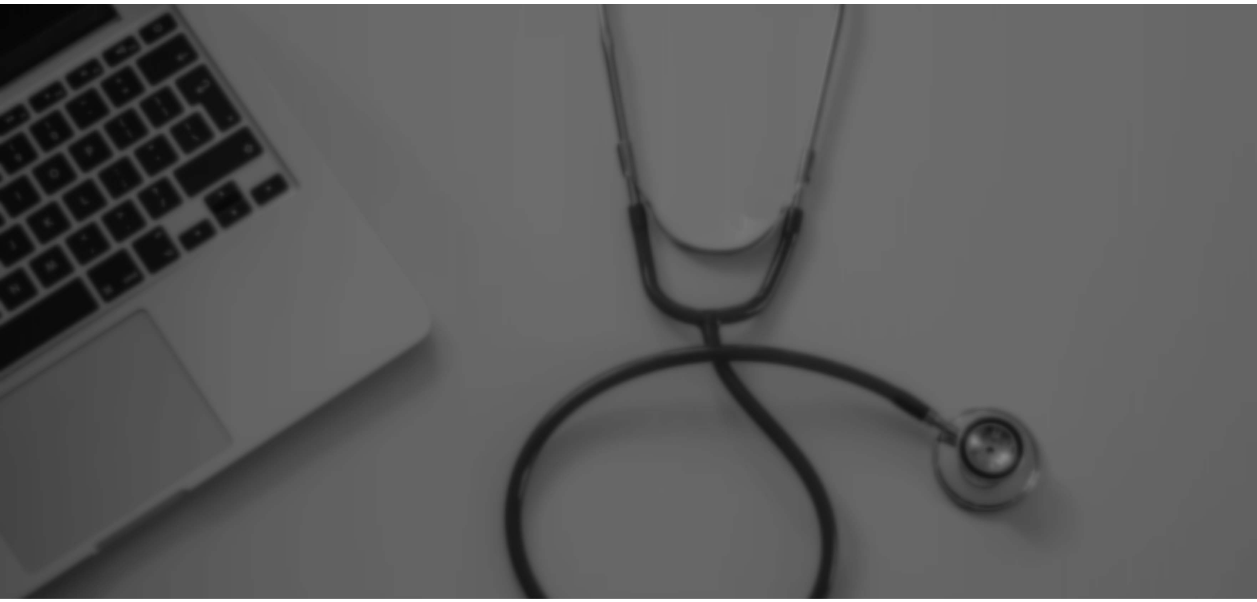 scroll, scrollTop: 0, scrollLeft: 0, axis: both 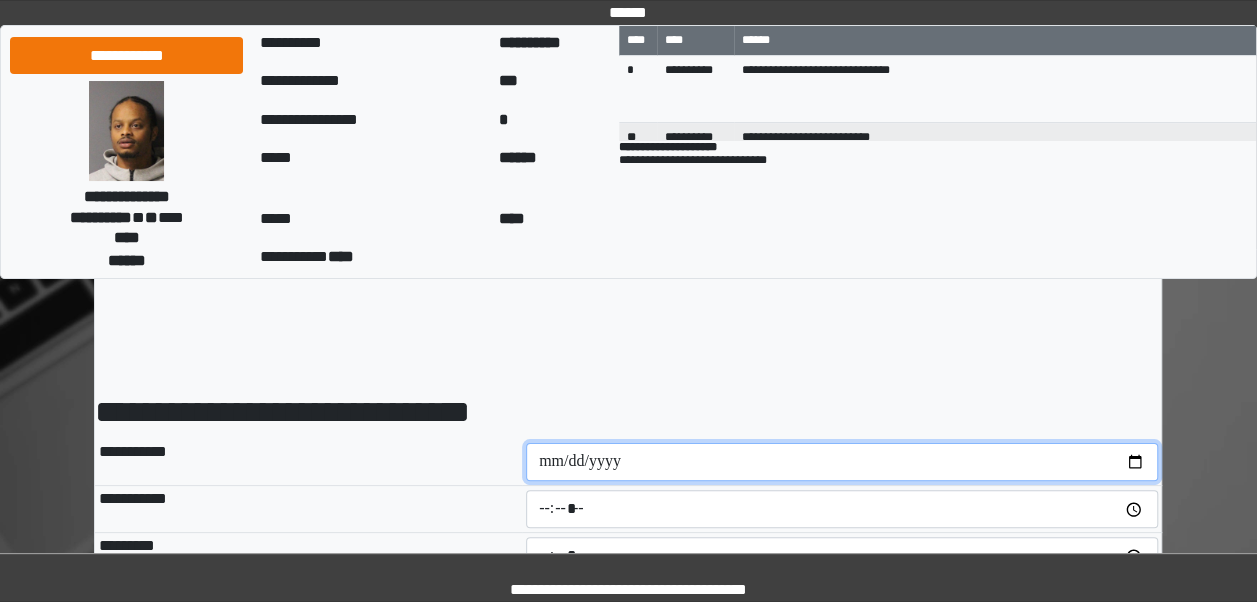 click at bounding box center (842, 462) 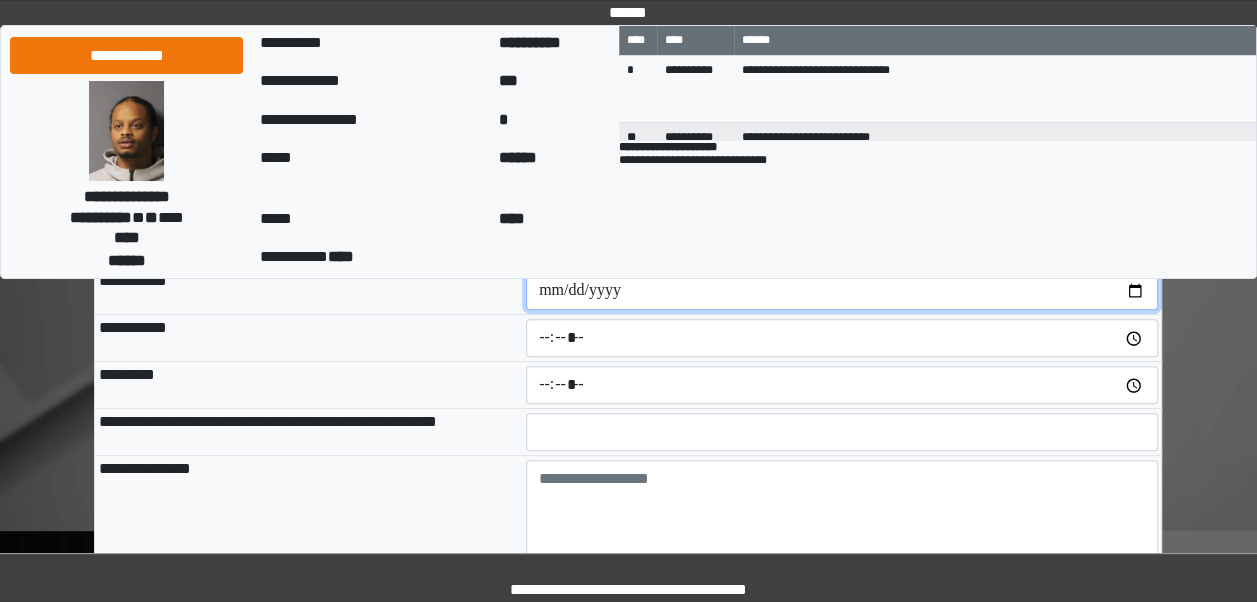scroll, scrollTop: 142, scrollLeft: 0, axis: vertical 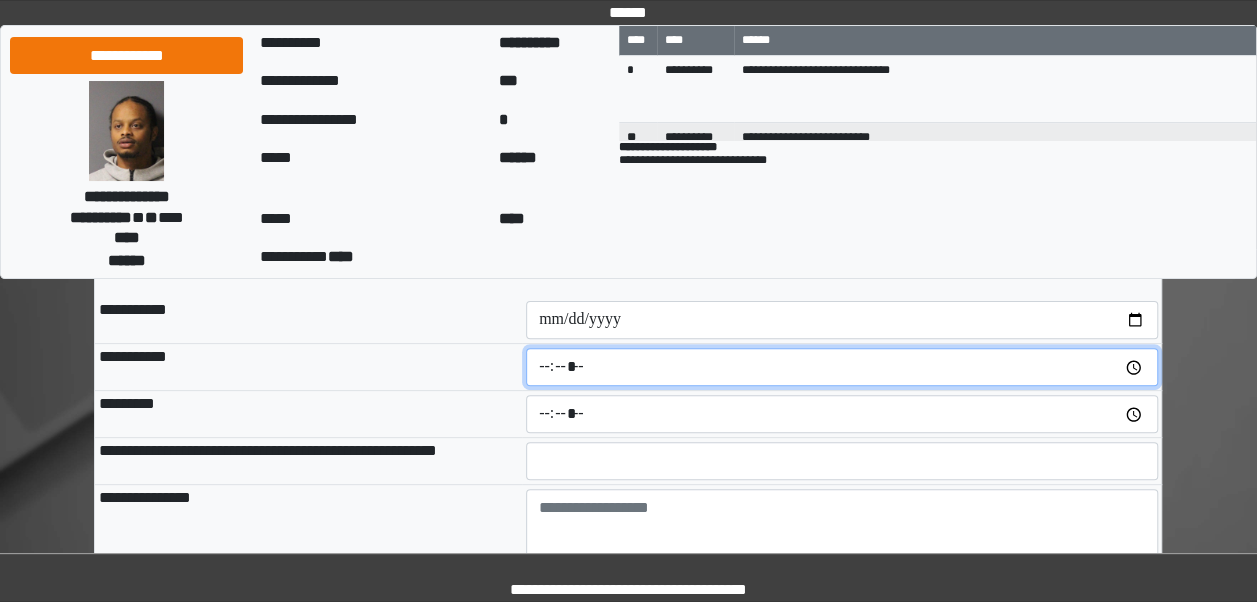 click at bounding box center [842, 367] 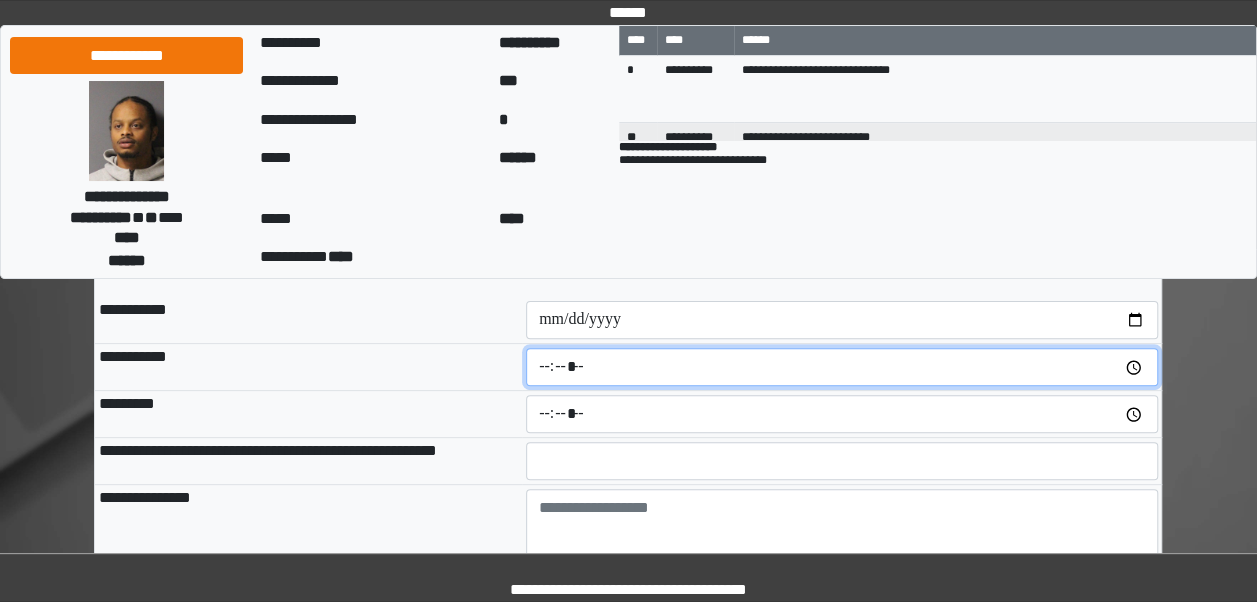 type on "*****" 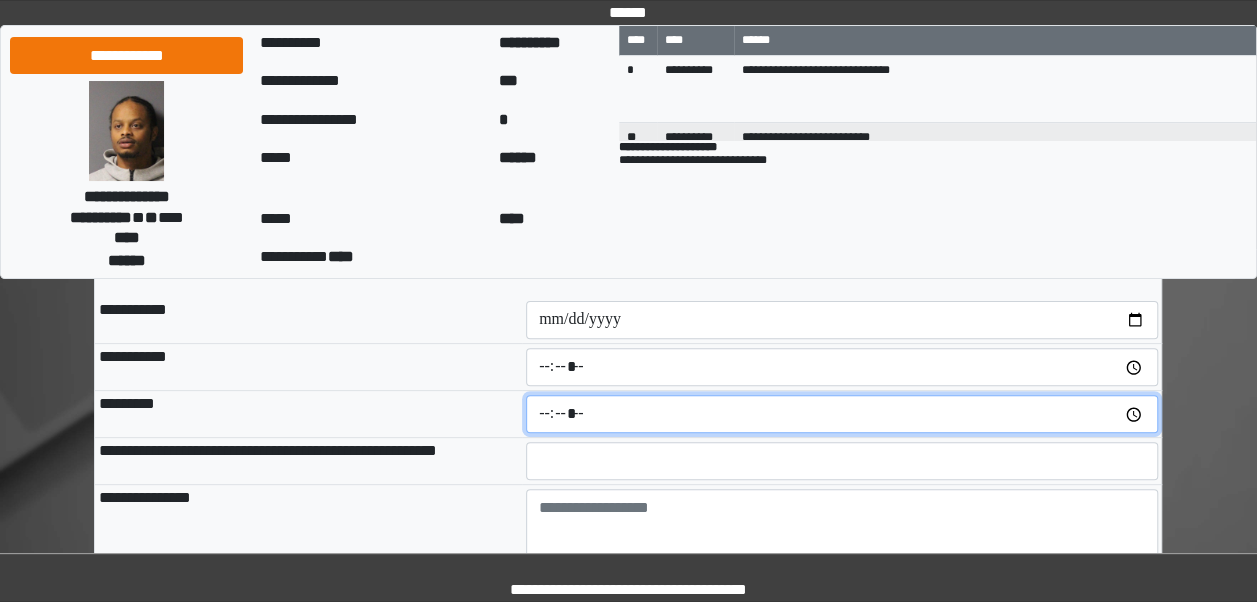 type on "*****" 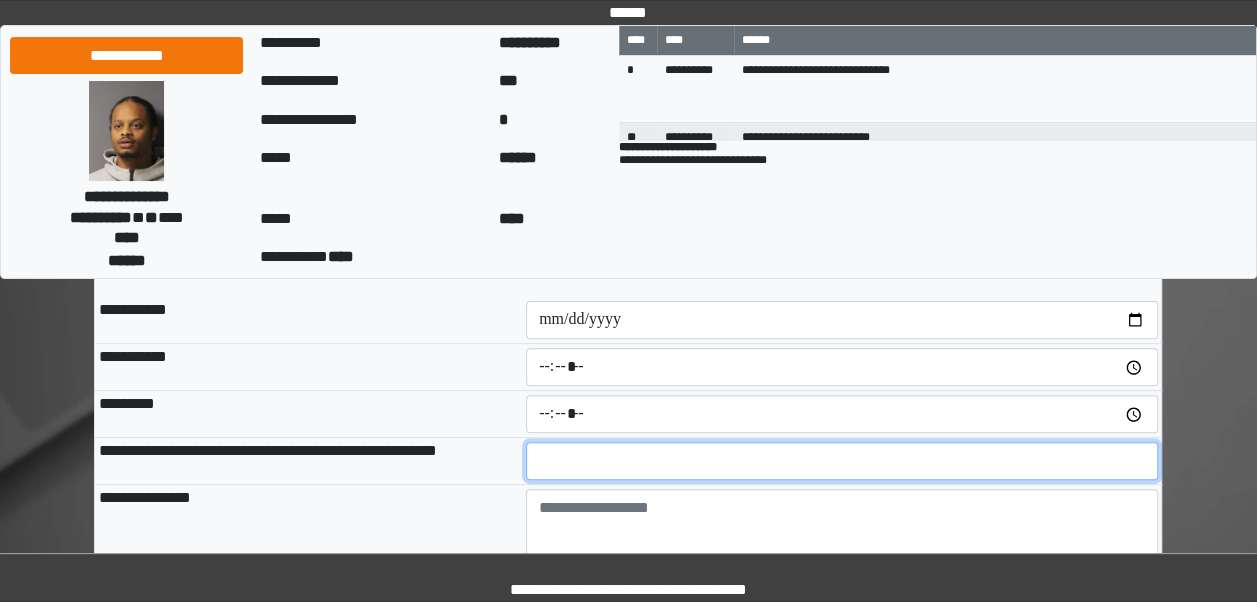 click at bounding box center [842, 461] 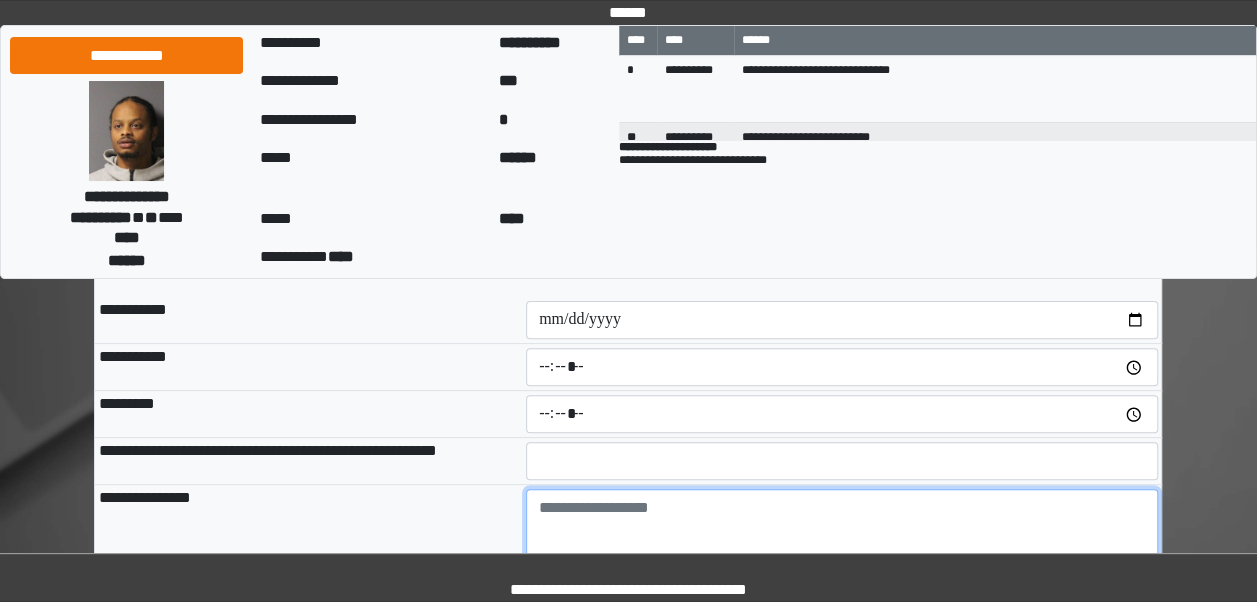 click at bounding box center [842, 544] 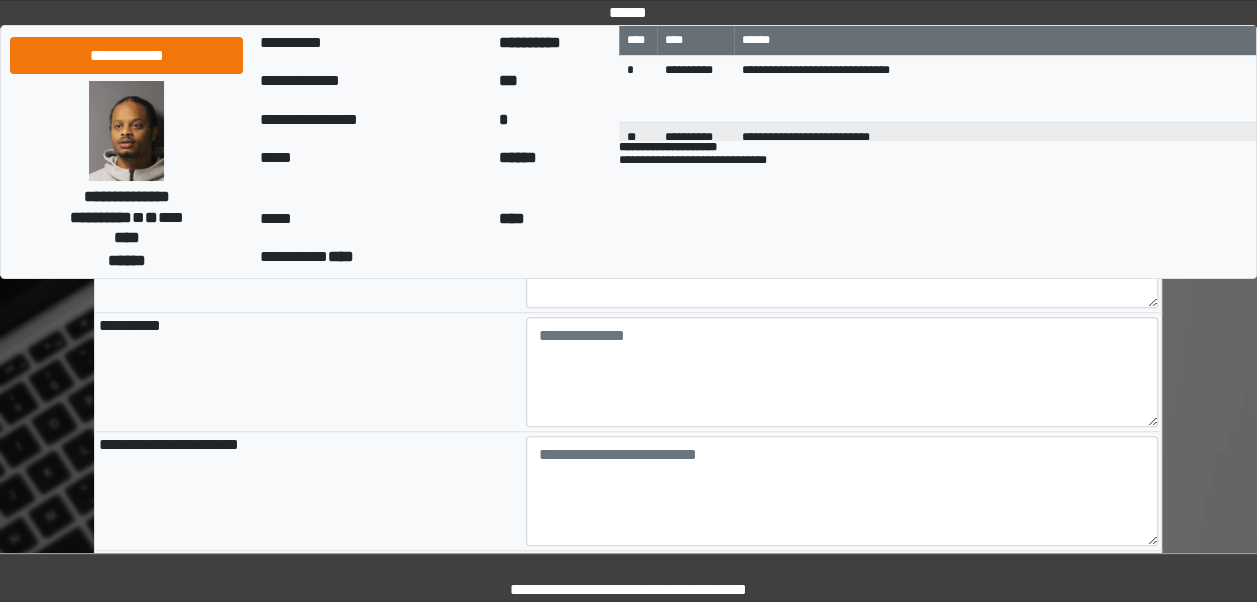 scroll, scrollTop: 605, scrollLeft: 0, axis: vertical 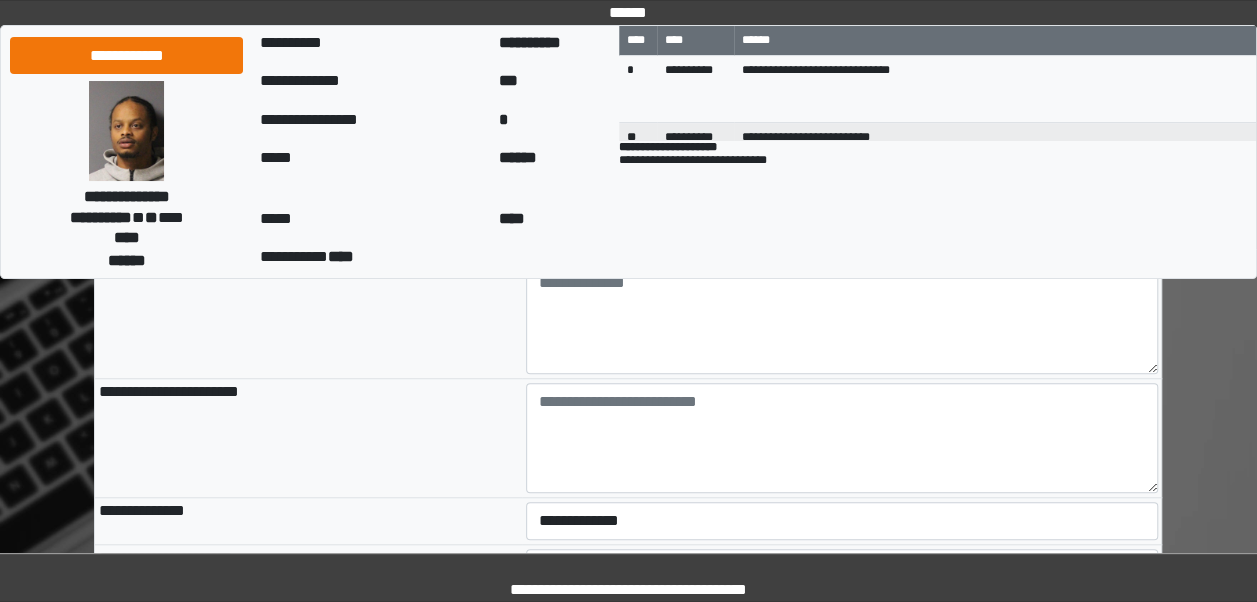 type on "**********" 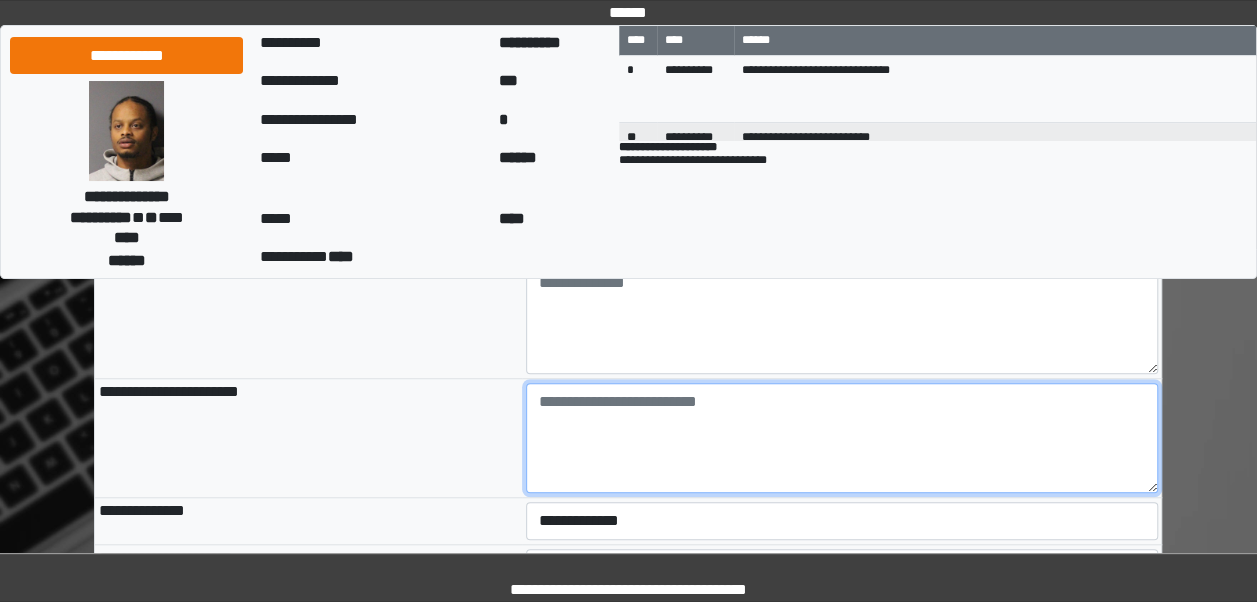 click at bounding box center (842, 438) 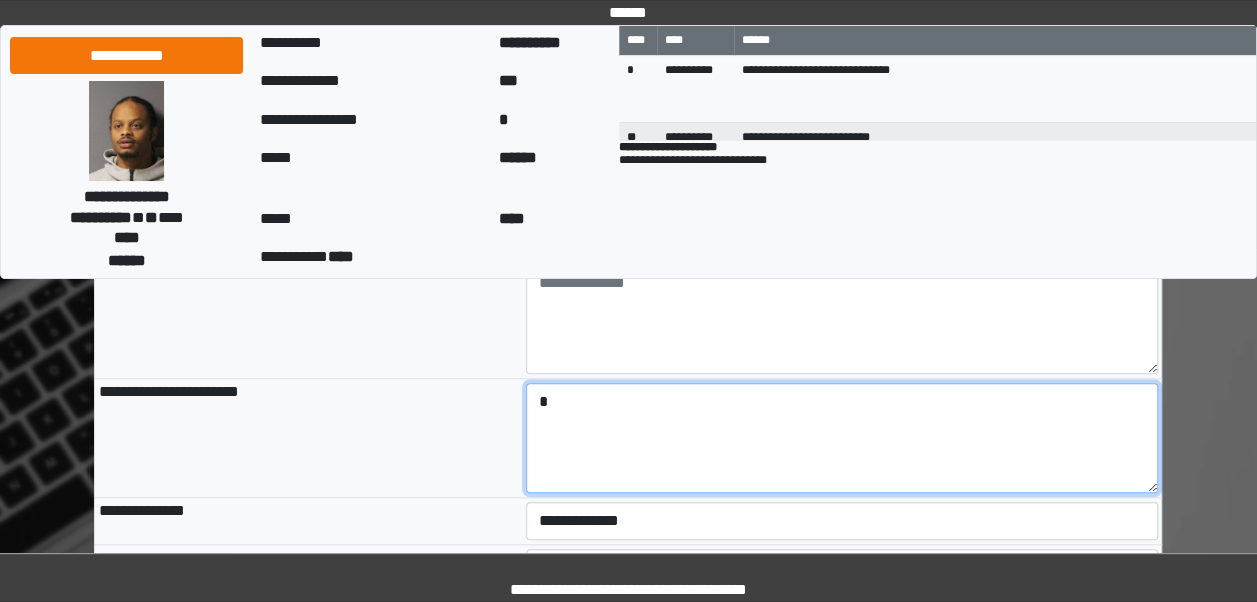 type on "*" 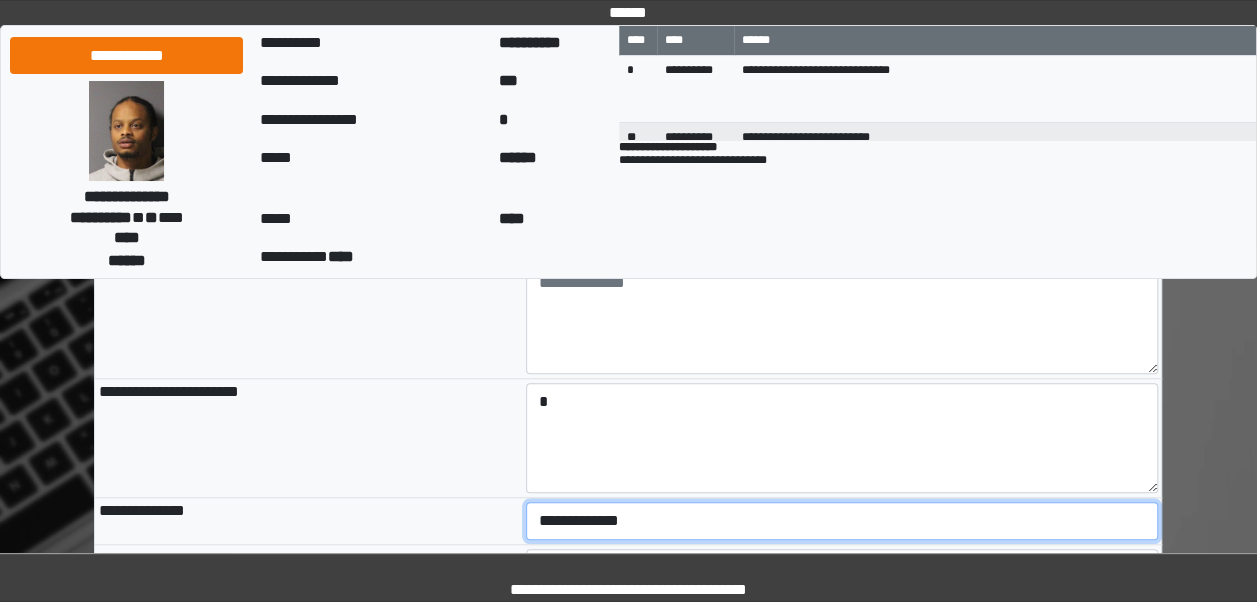 click on "**********" at bounding box center (842, 521) 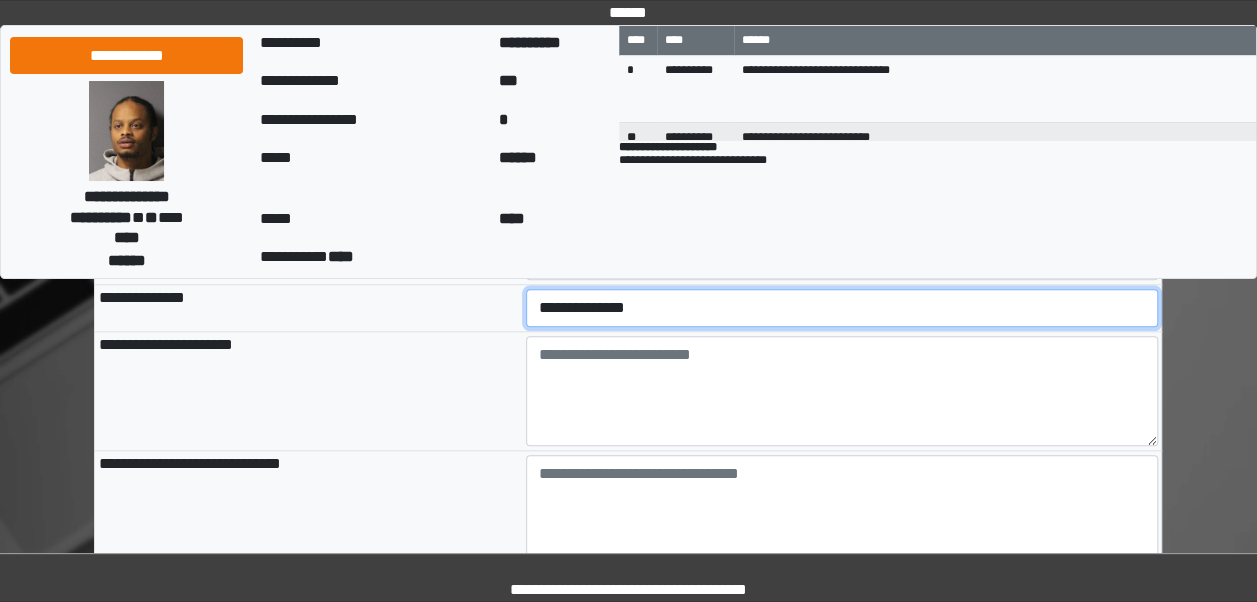 scroll, scrollTop: 830, scrollLeft: 0, axis: vertical 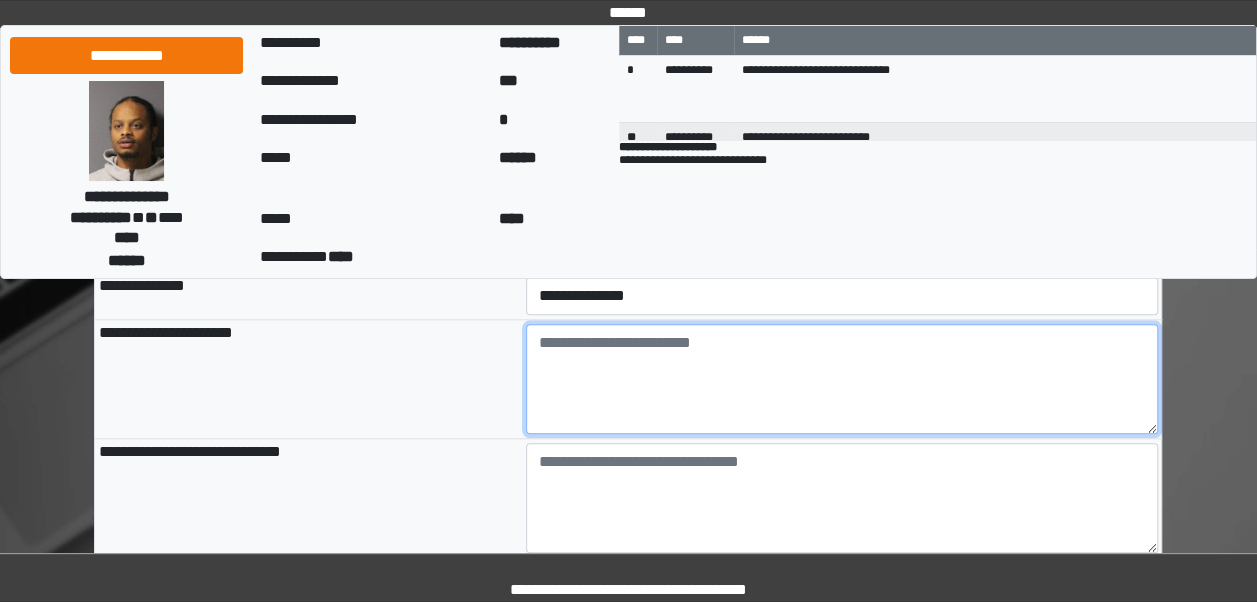 click at bounding box center (842, 379) 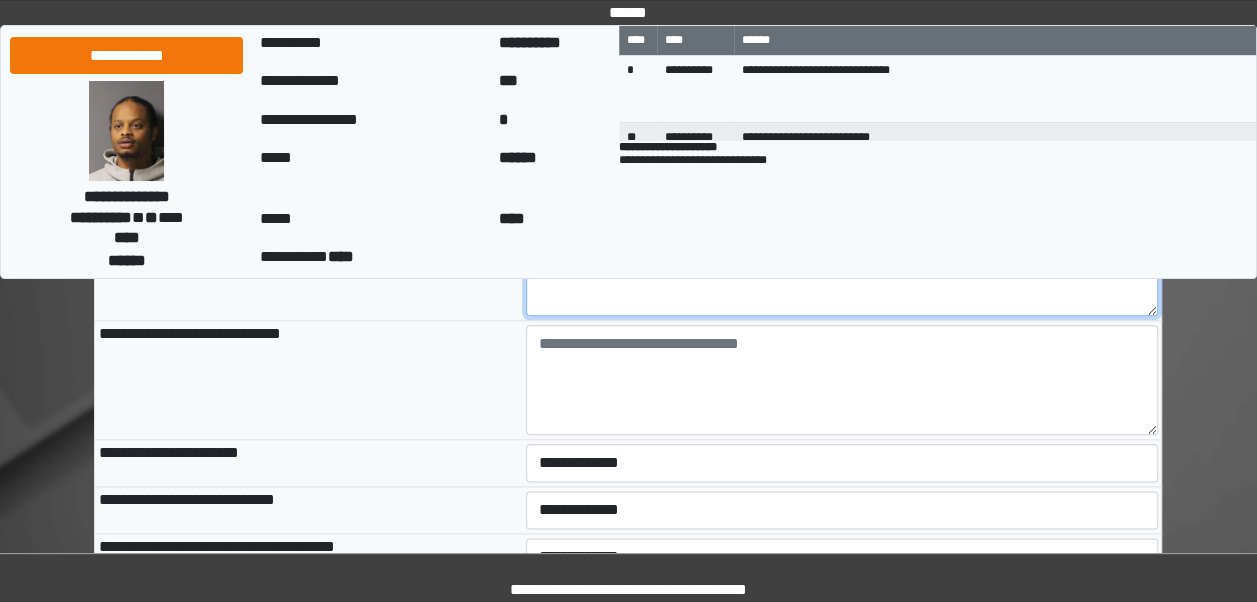 scroll, scrollTop: 1066, scrollLeft: 0, axis: vertical 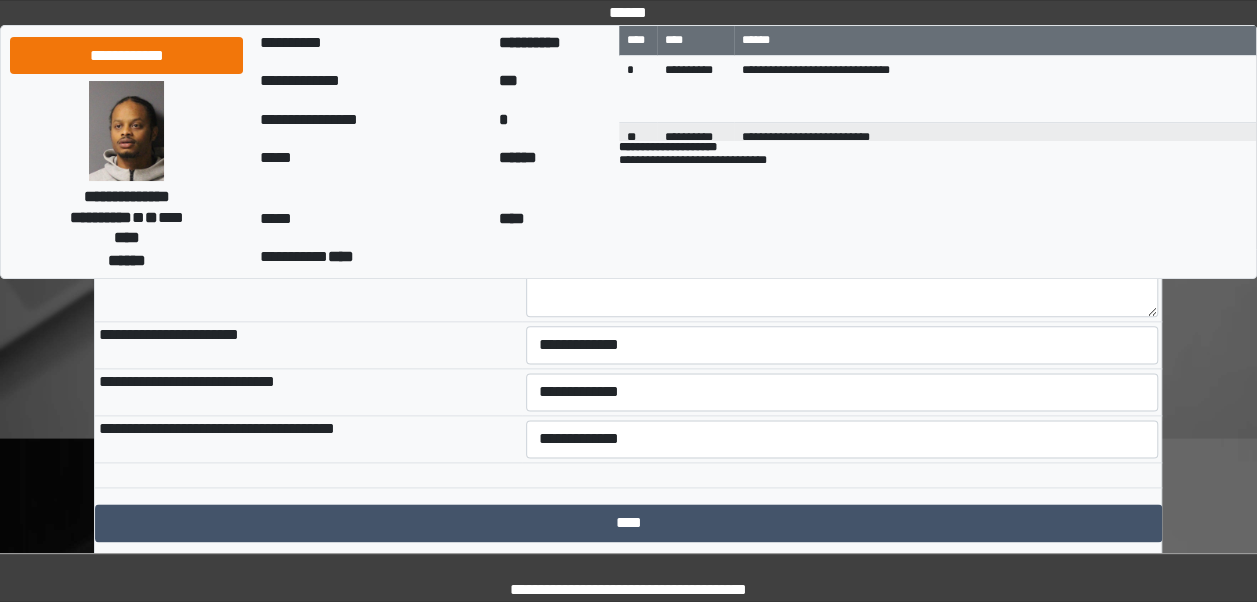type on "**********" 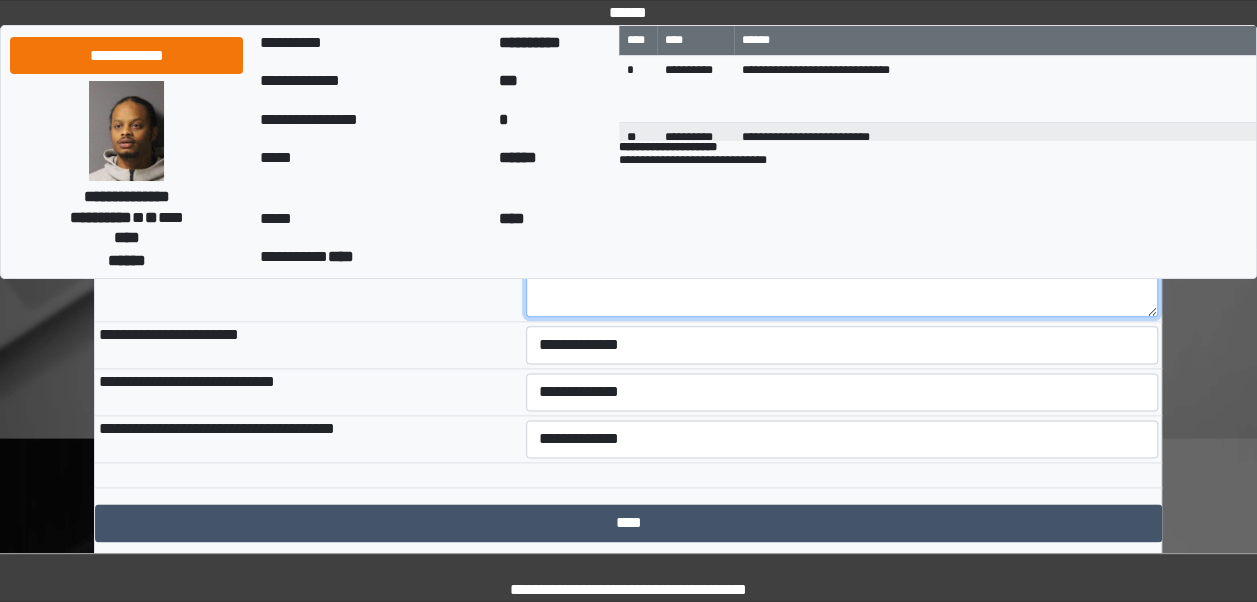 drag, startPoint x: 774, startPoint y: 302, endPoint x: 784, endPoint y: 331, distance: 30.675724 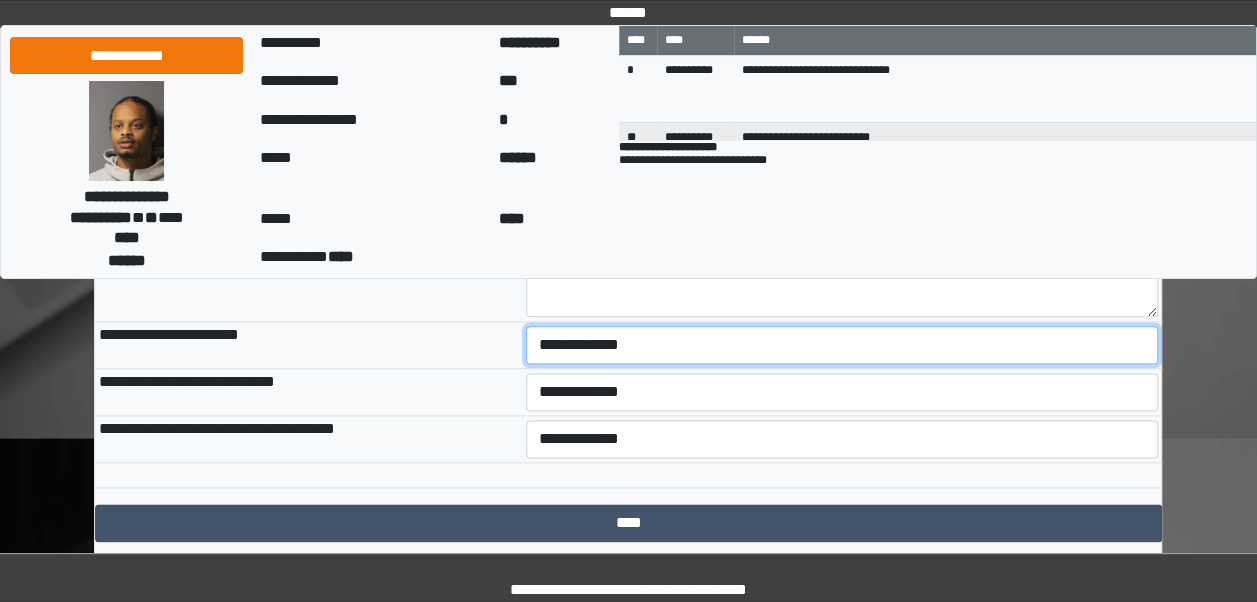 click on "**********" at bounding box center [842, 345] 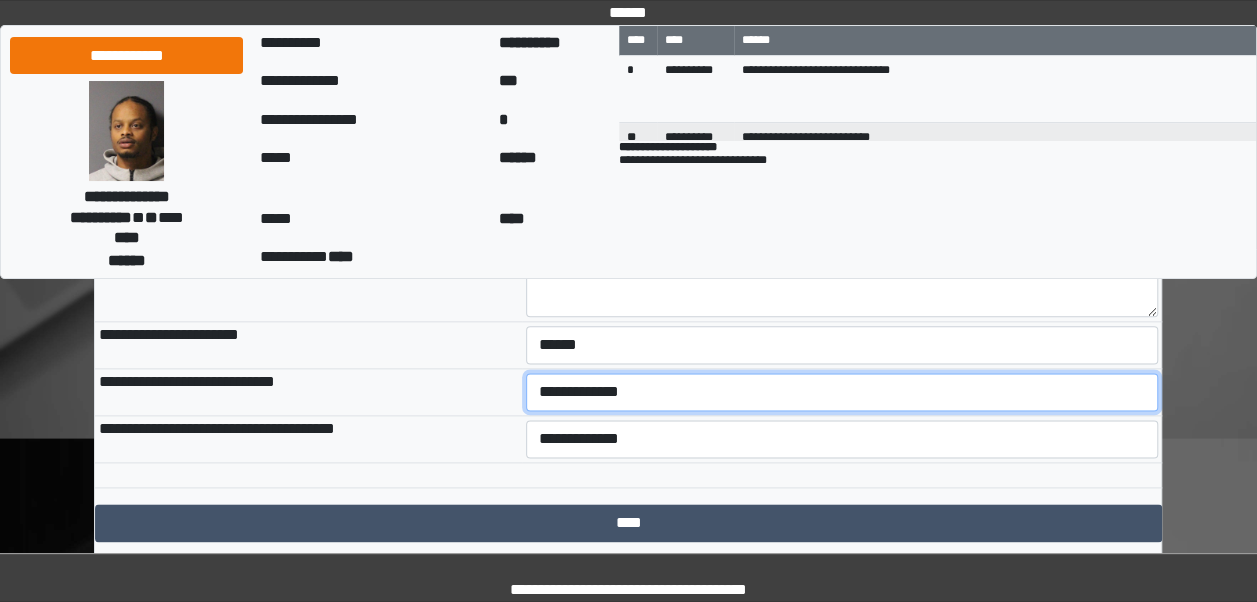 click on "**********" at bounding box center (842, 392) 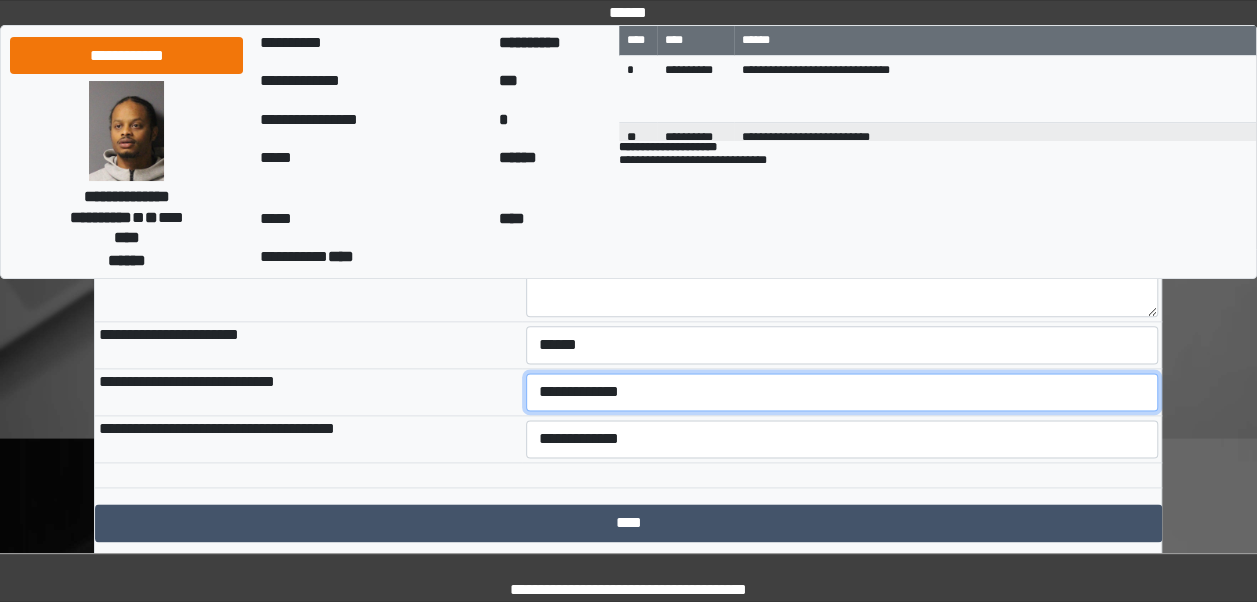 select on "***" 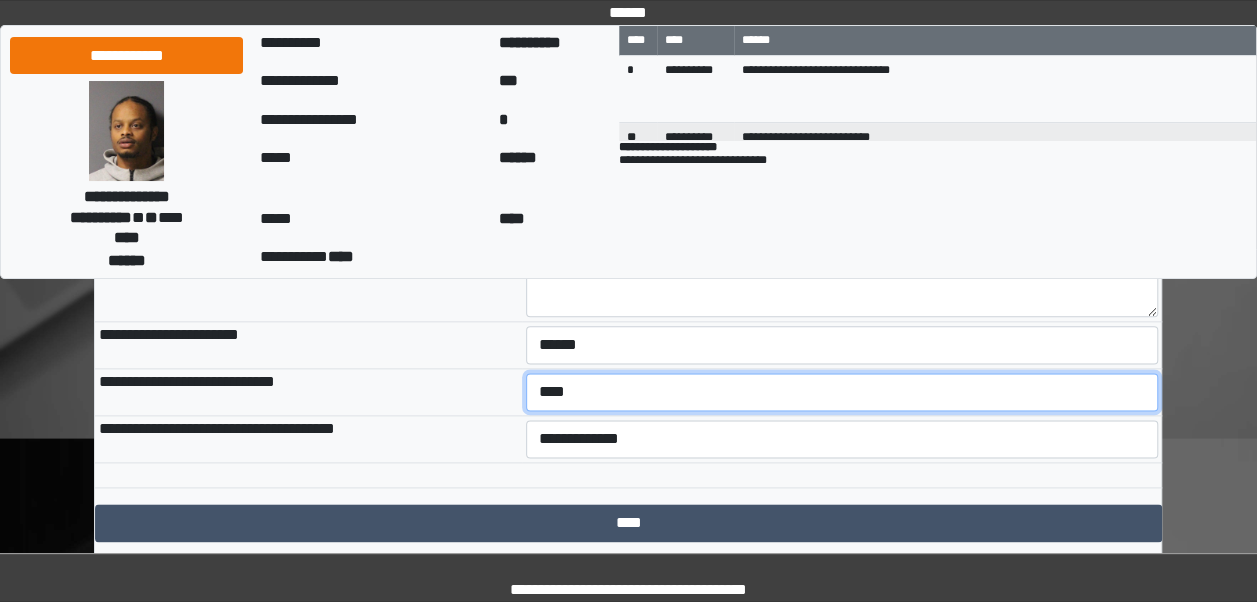click on "**********" at bounding box center [842, 392] 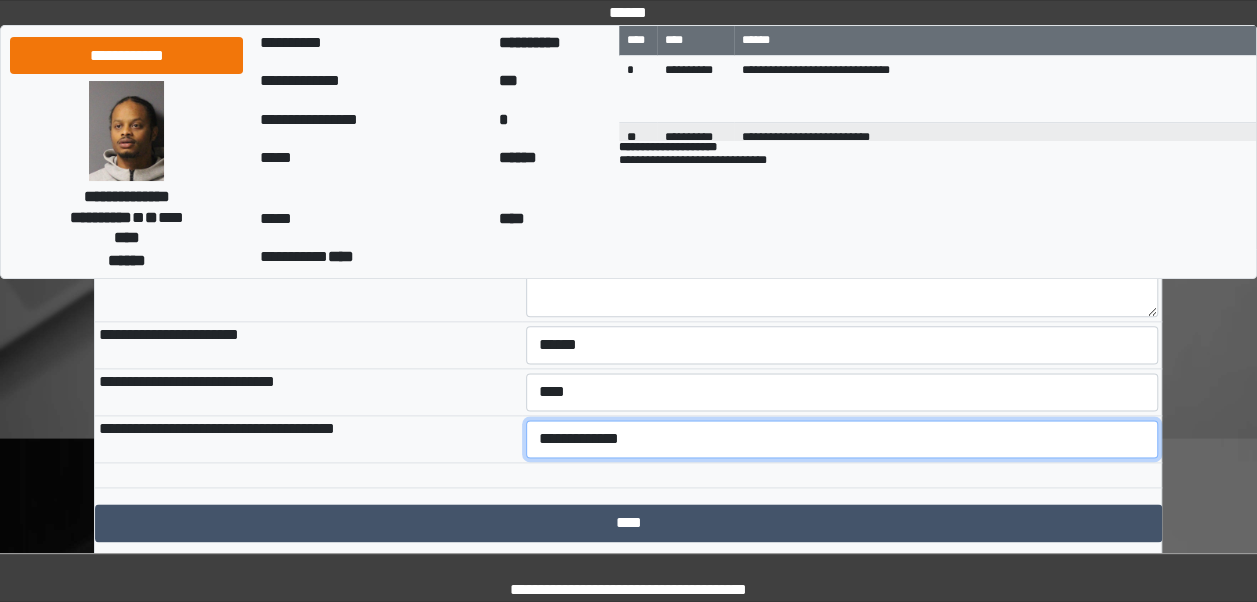click on "**********" at bounding box center [842, 439] 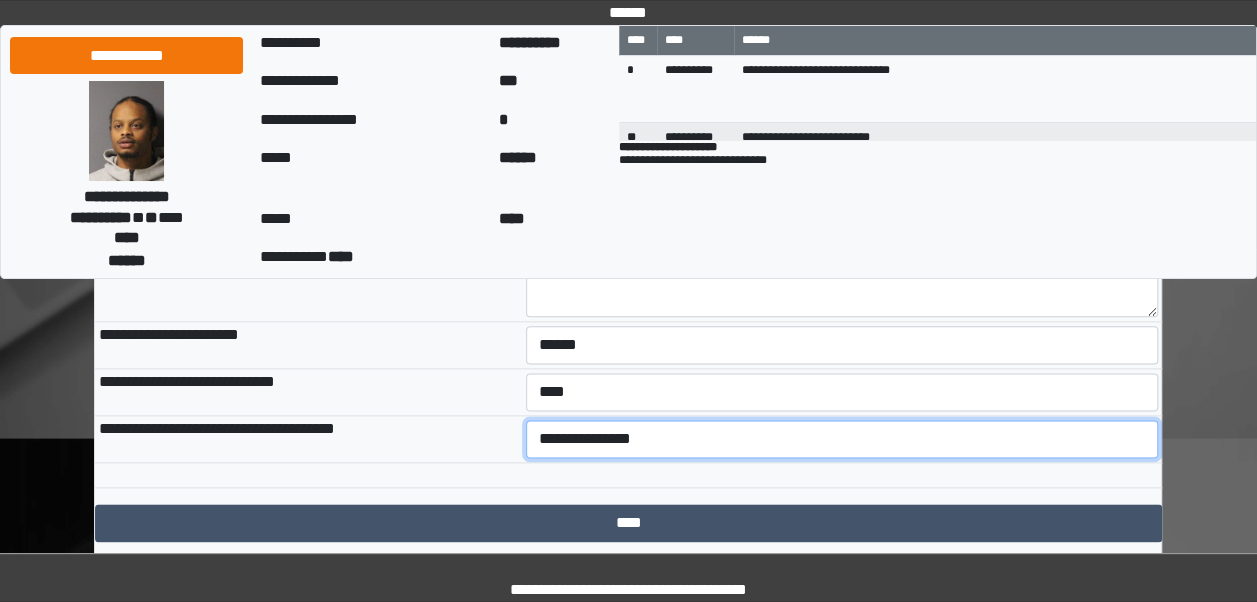 click on "**********" at bounding box center (842, 439) 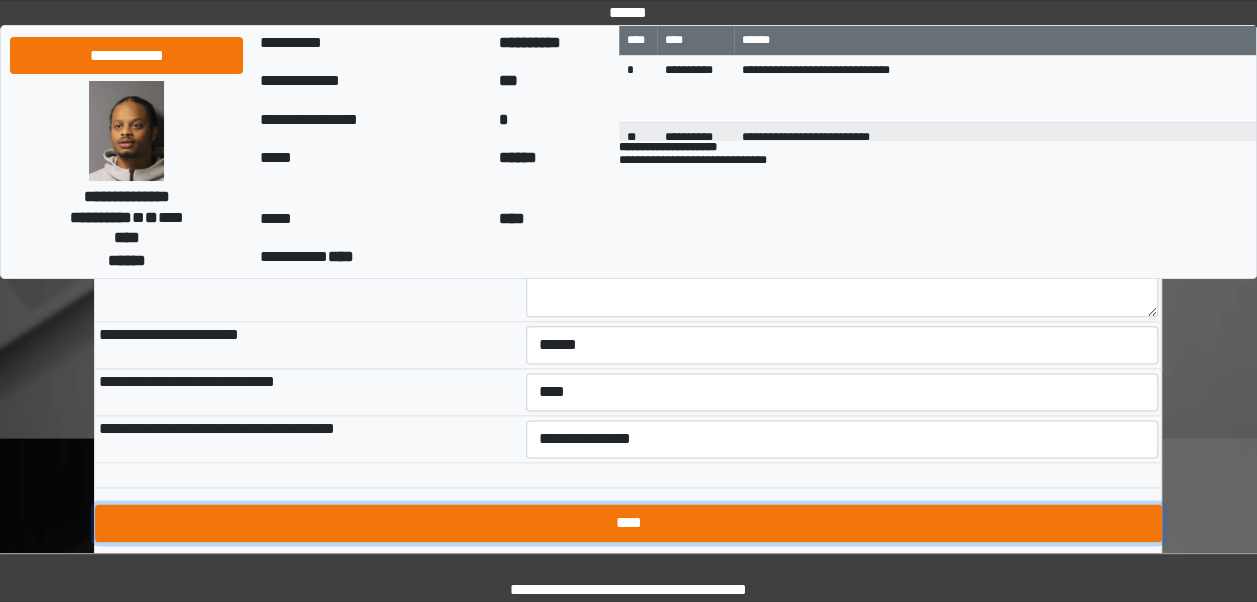 click on "****" at bounding box center (628, 523) 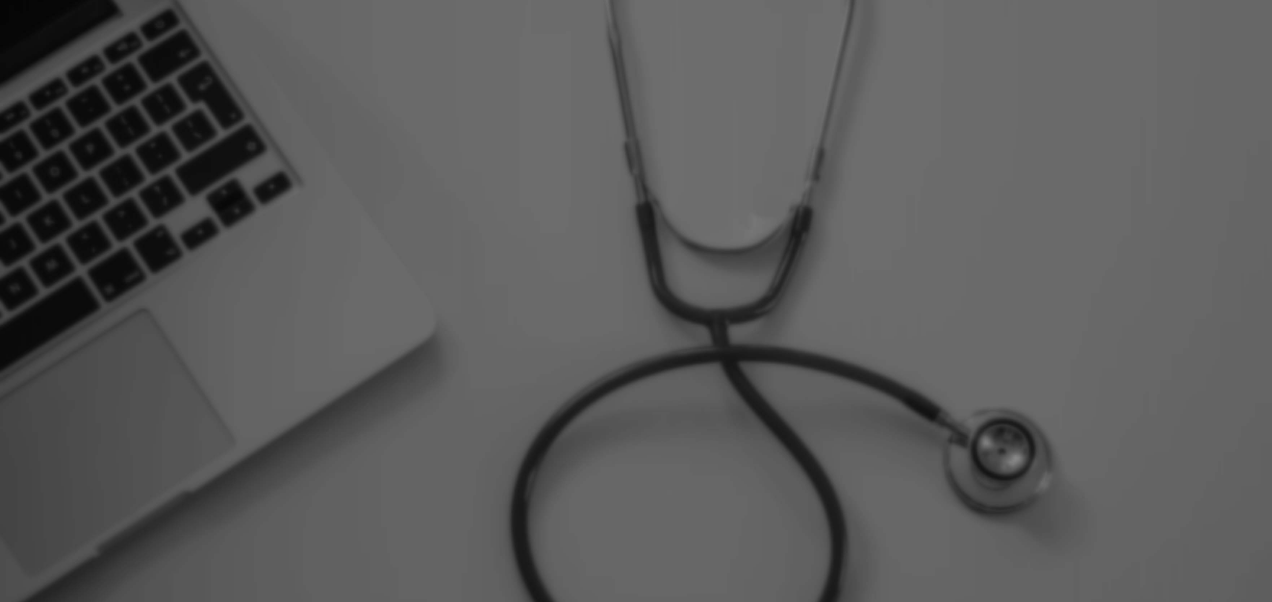 scroll, scrollTop: 0, scrollLeft: 0, axis: both 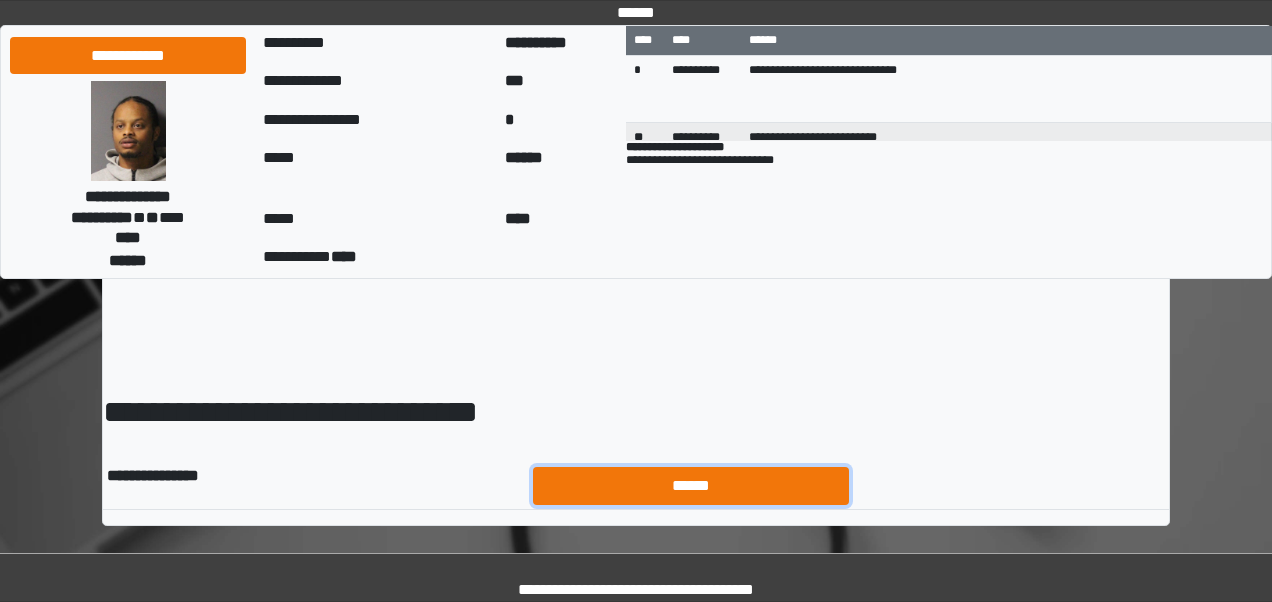 click on "******" at bounding box center [691, 485] 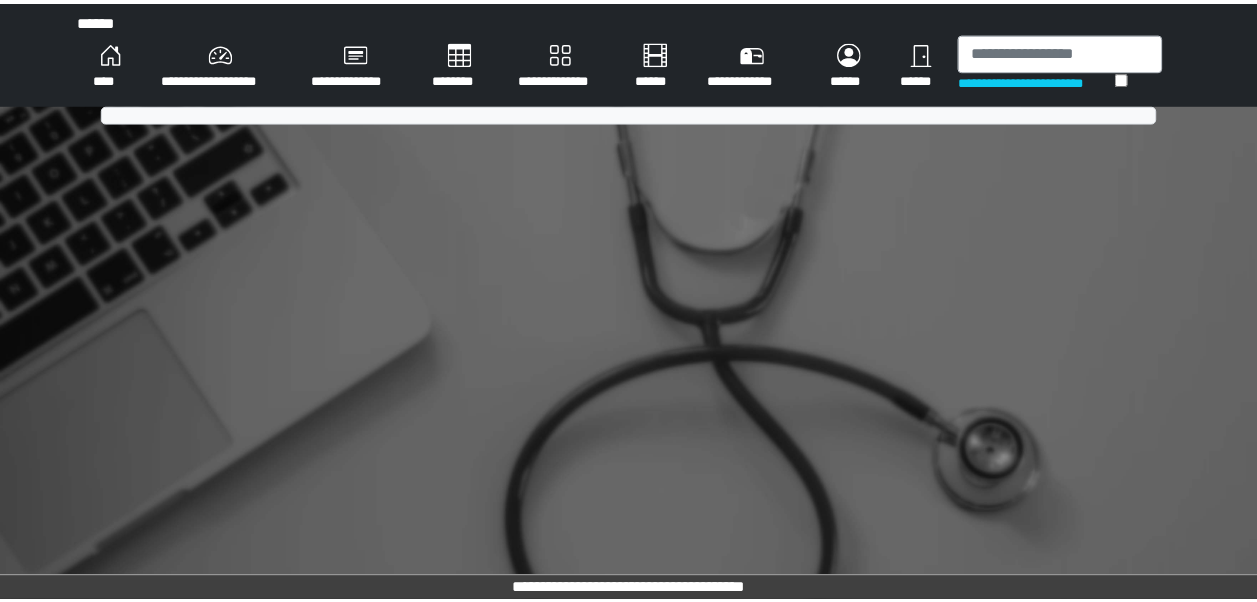 scroll, scrollTop: 0, scrollLeft: 0, axis: both 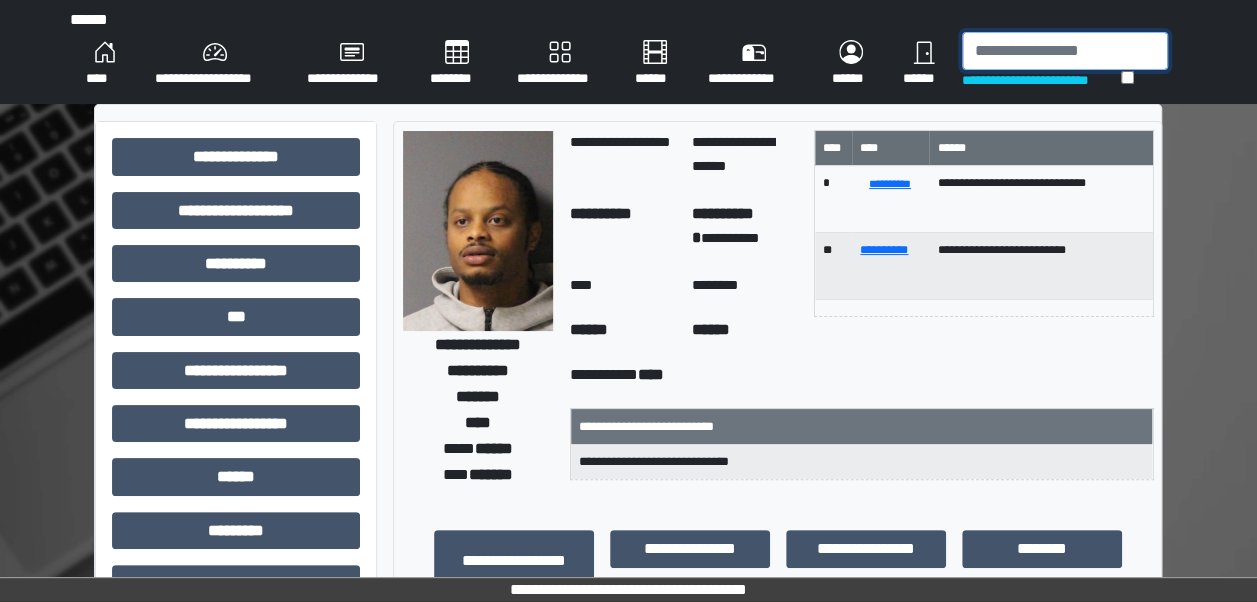 click at bounding box center [1065, 51] 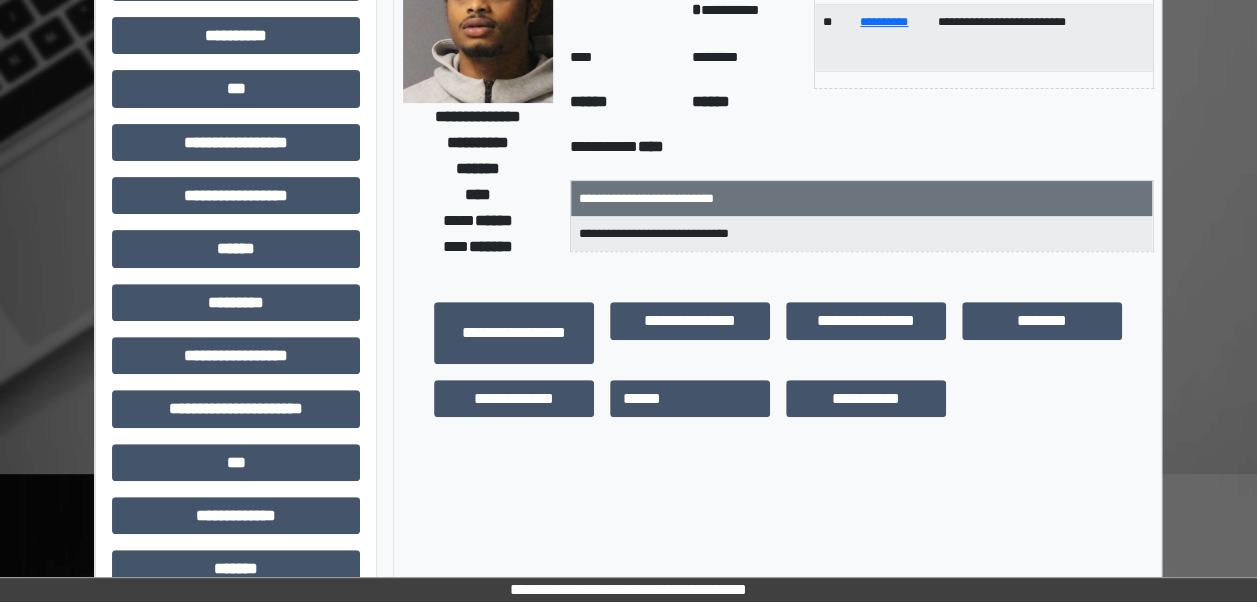 scroll, scrollTop: 0, scrollLeft: 0, axis: both 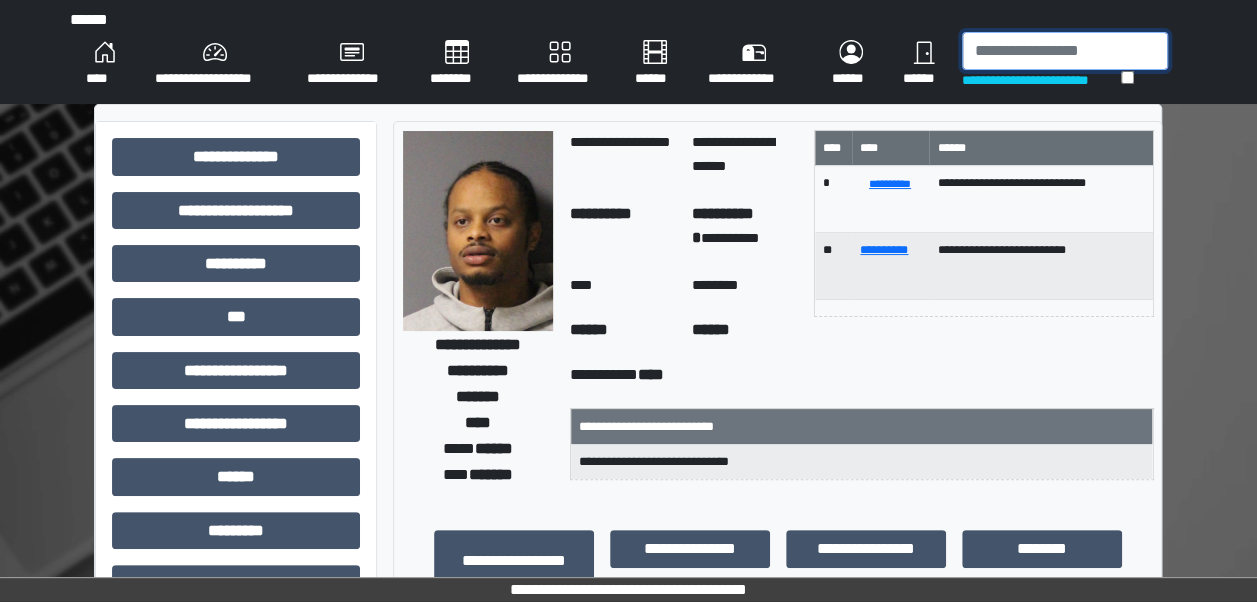 click at bounding box center (1065, 51) 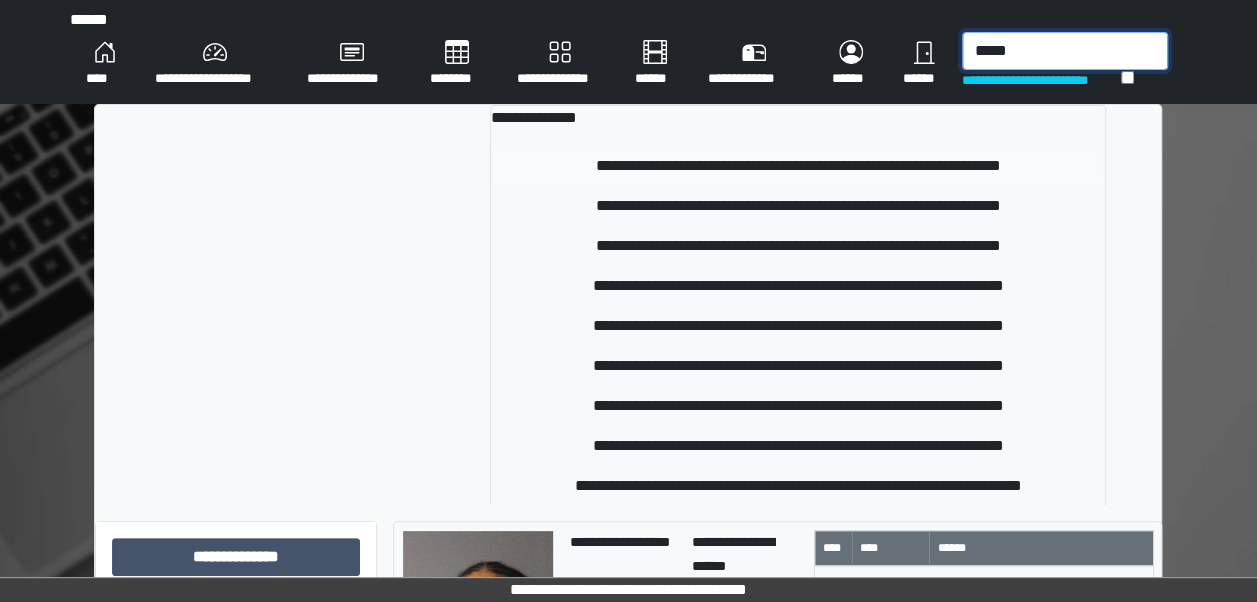 type on "*****" 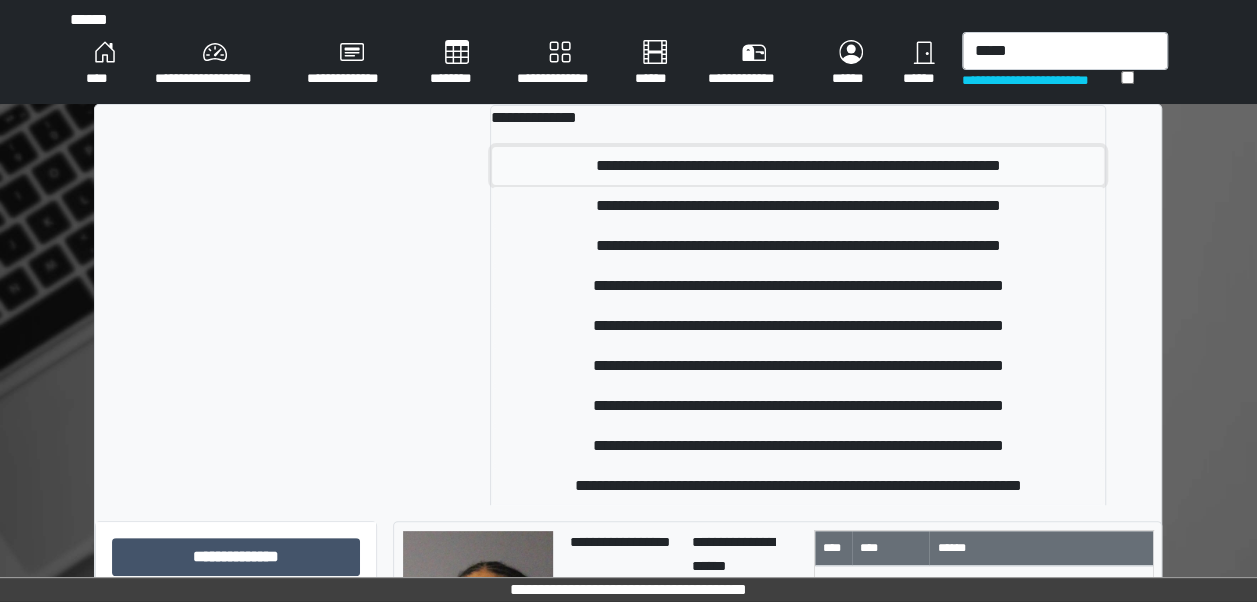 click on "**********" at bounding box center [798, 166] 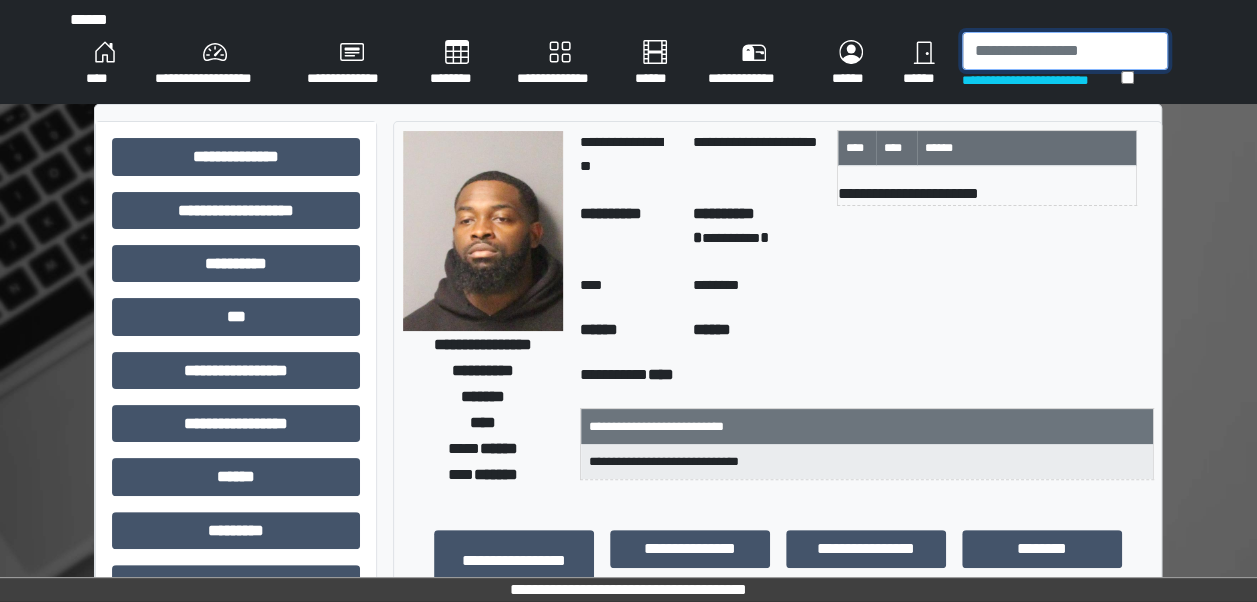 click at bounding box center [1065, 51] 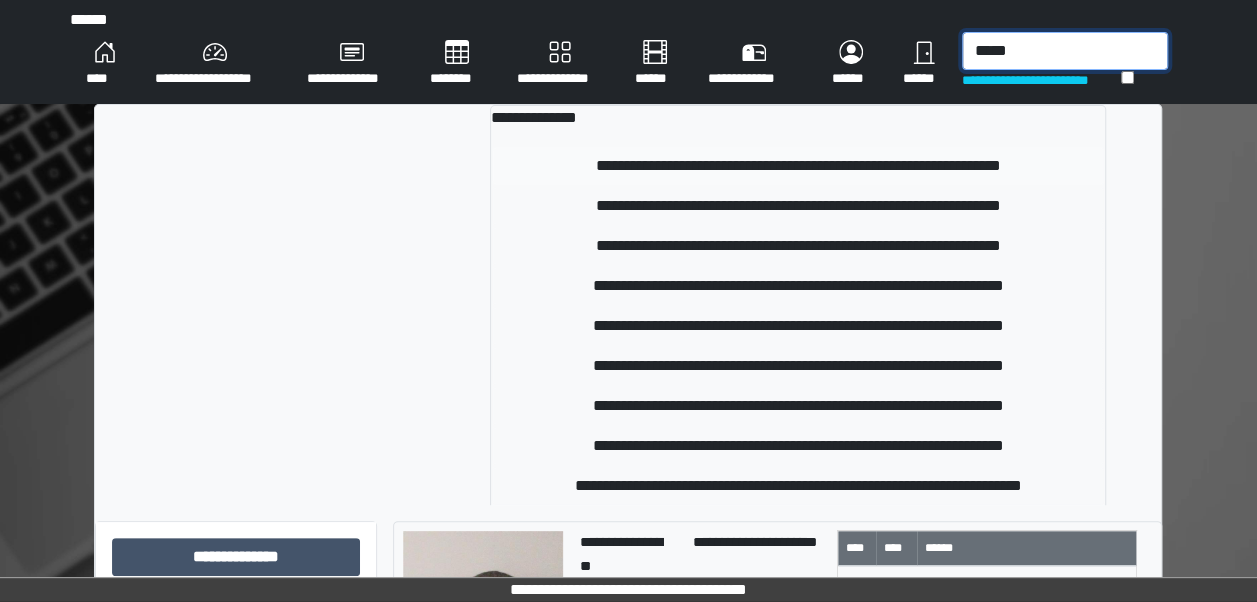 type on "*****" 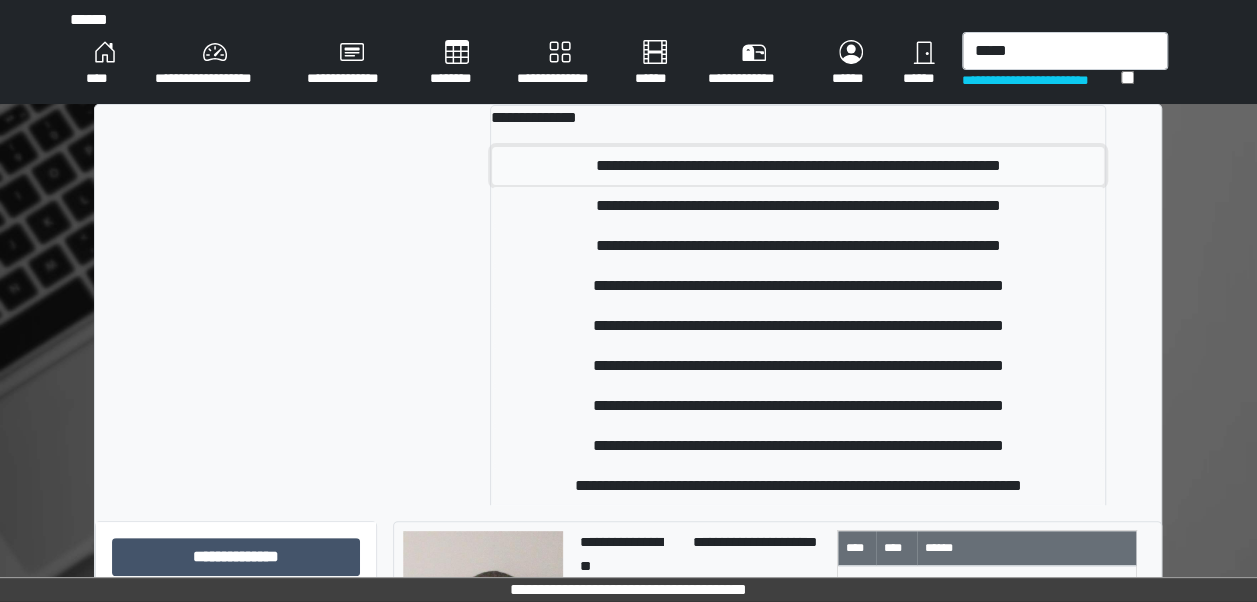 click on "**********" at bounding box center (798, 166) 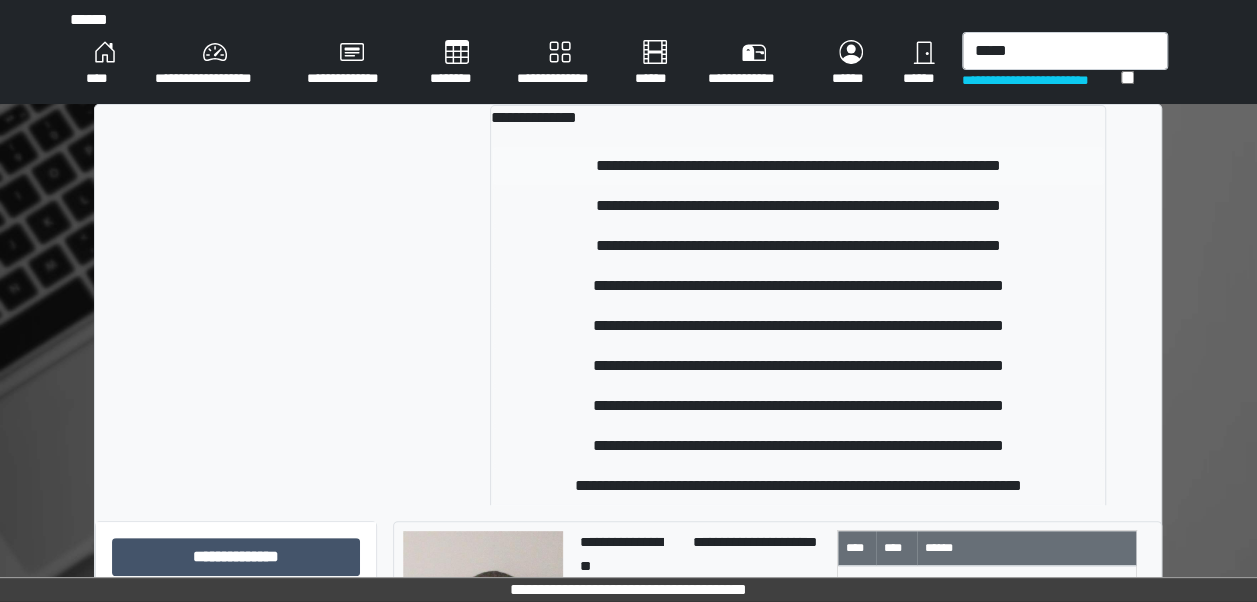 type 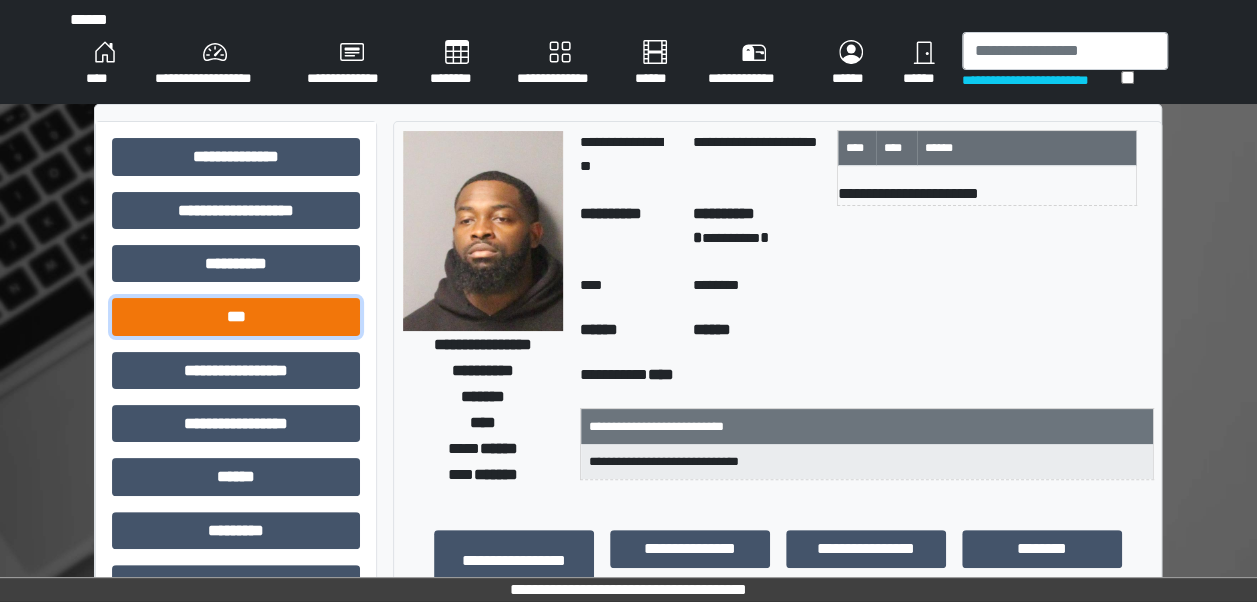 click on "***" at bounding box center (236, 316) 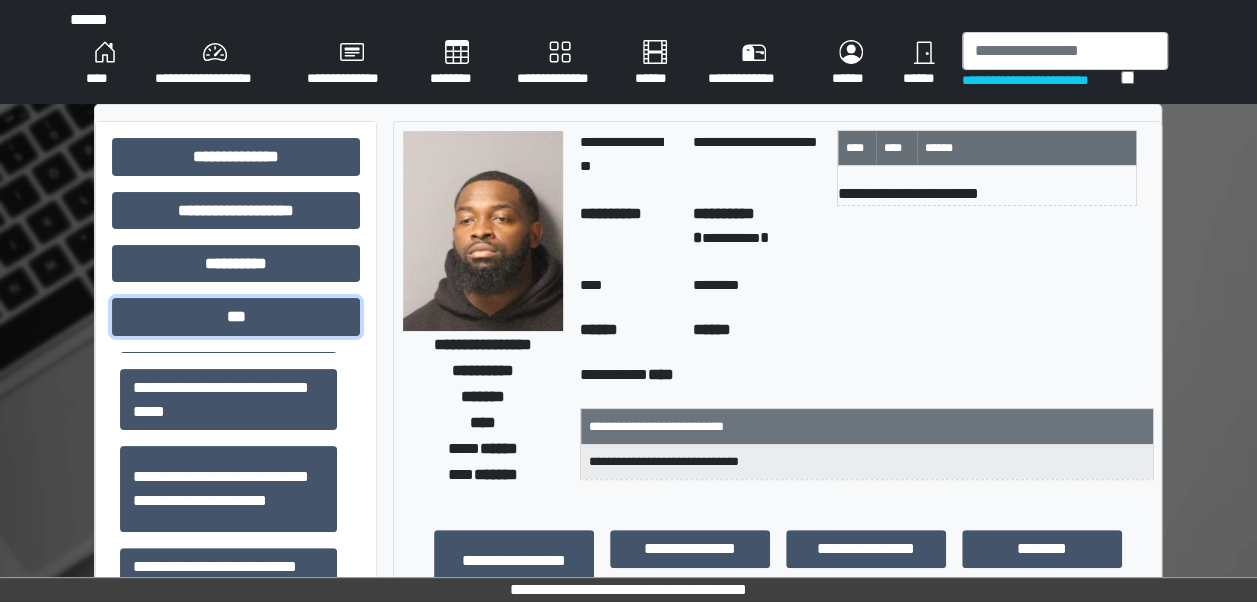 scroll, scrollTop: 543, scrollLeft: 0, axis: vertical 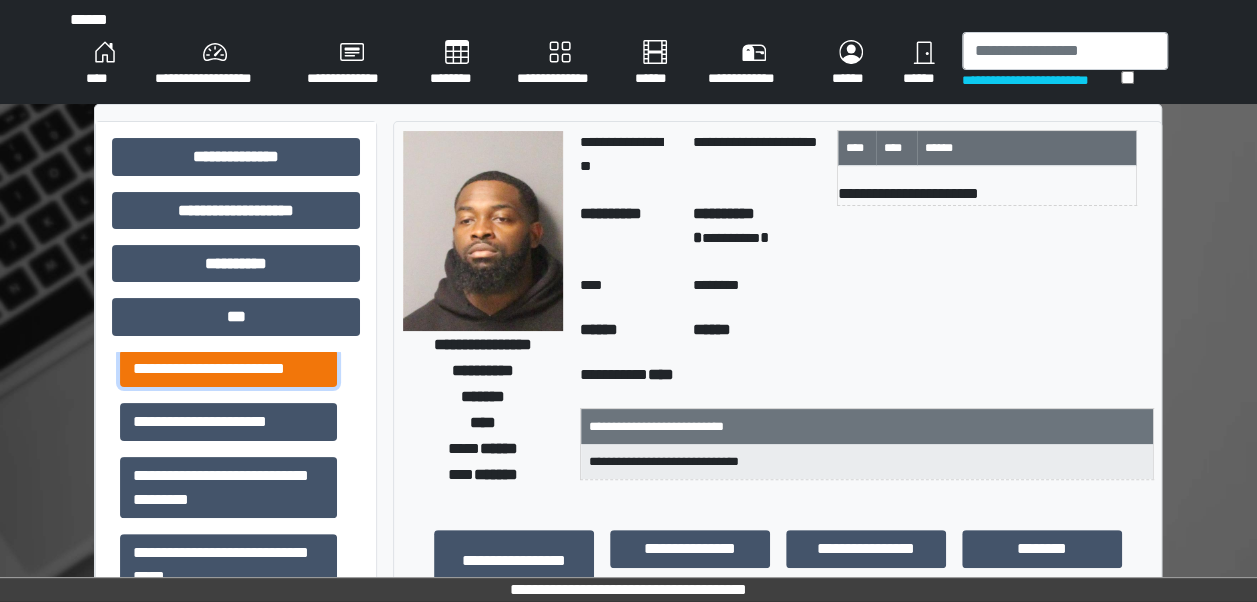 click on "**********" at bounding box center [228, 368] 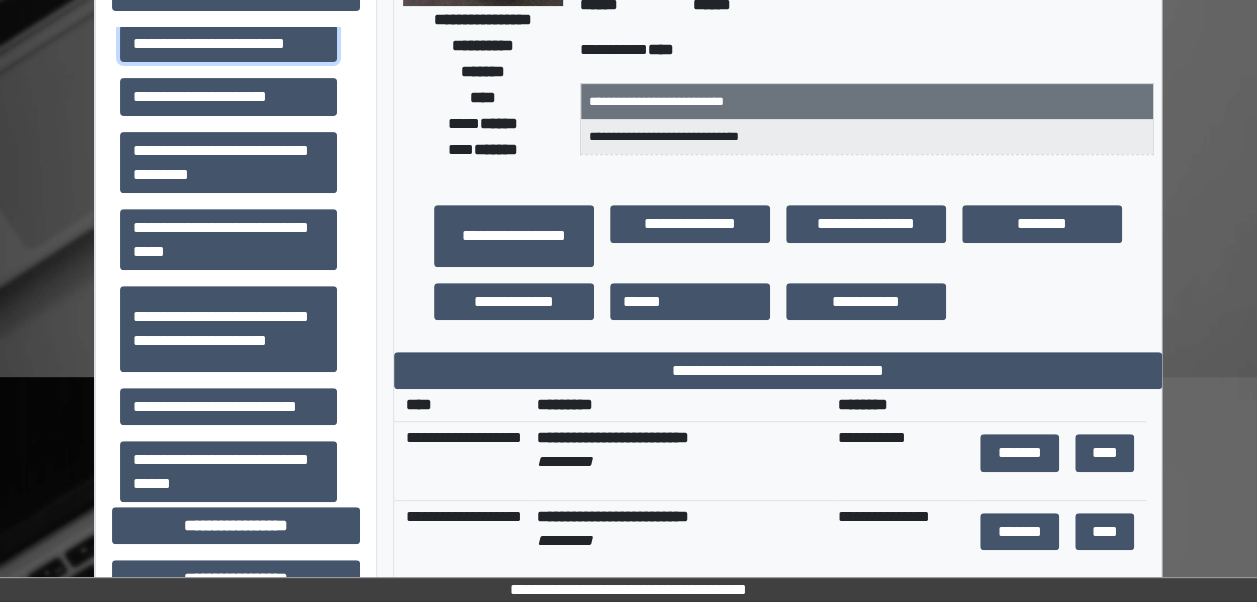 scroll, scrollTop: 329, scrollLeft: 0, axis: vertical 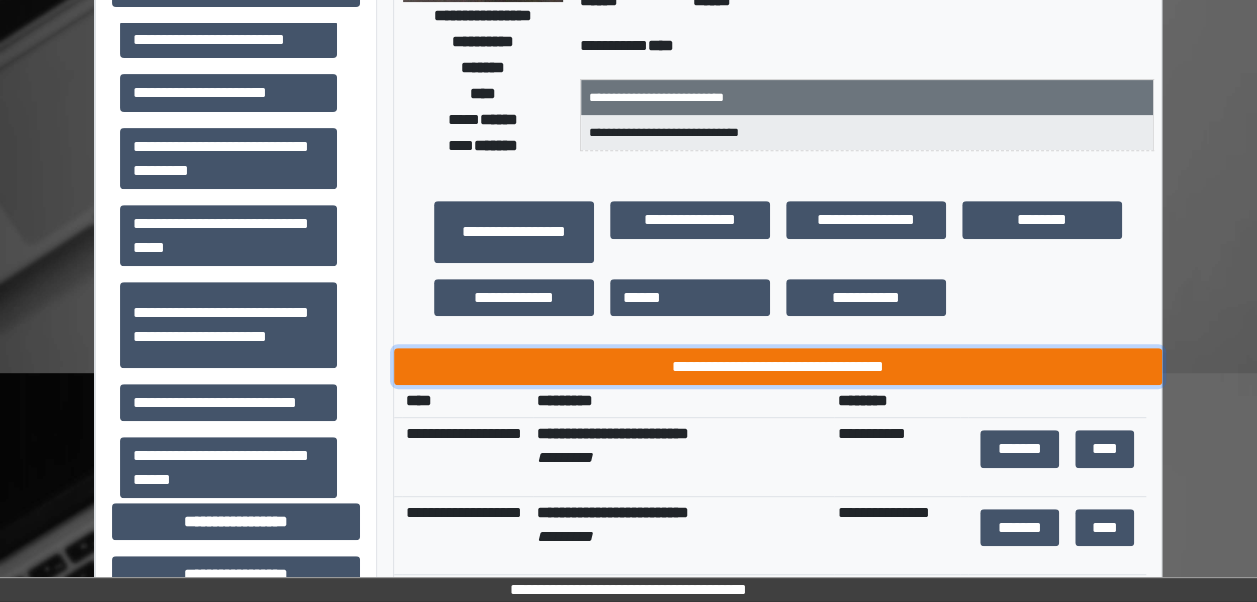 click on "**********" at bounding box center [778, 366] 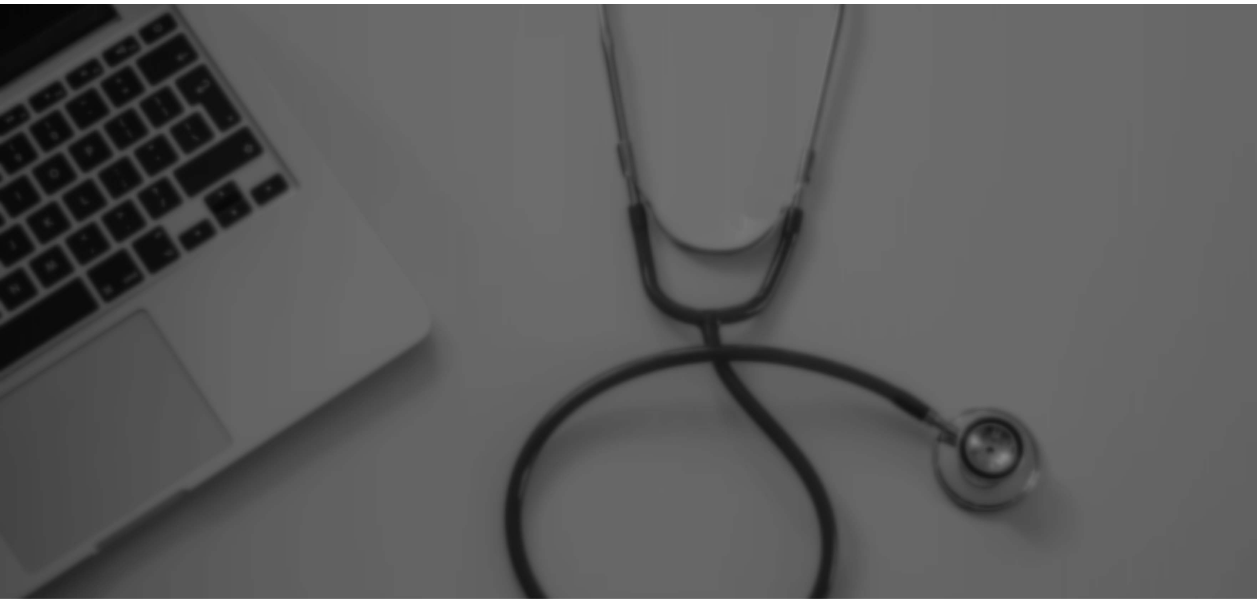scroll, scrollTop: 0, scrollLeft: 0, axis: both 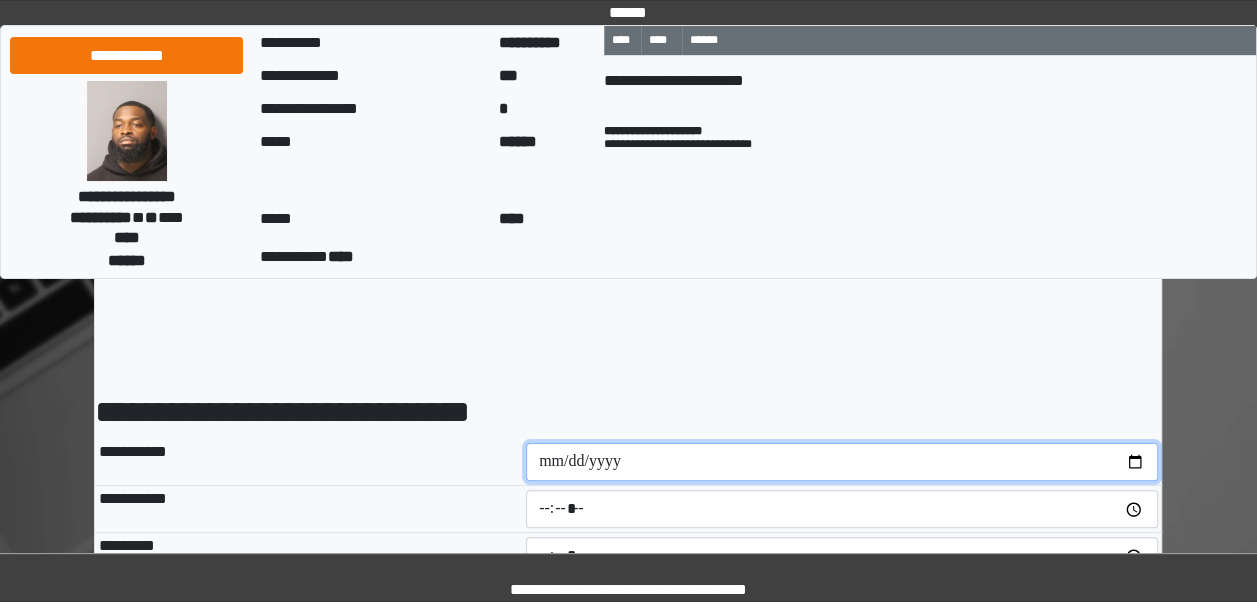click at bounding box center [842, 462] 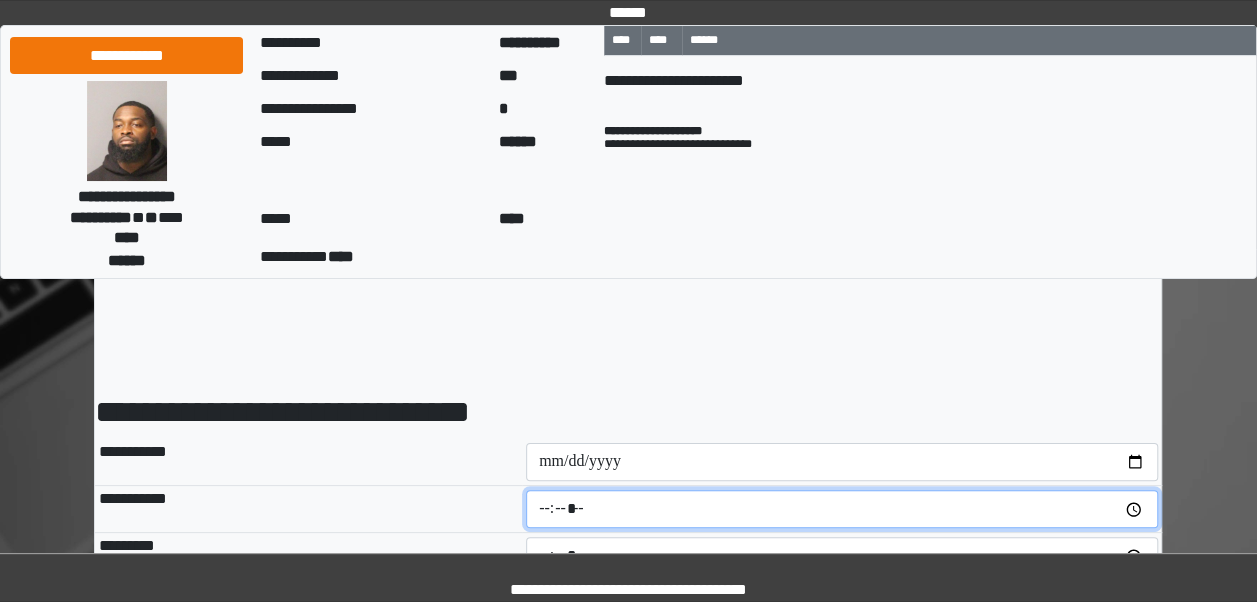 click at bounding box center [842, 509] 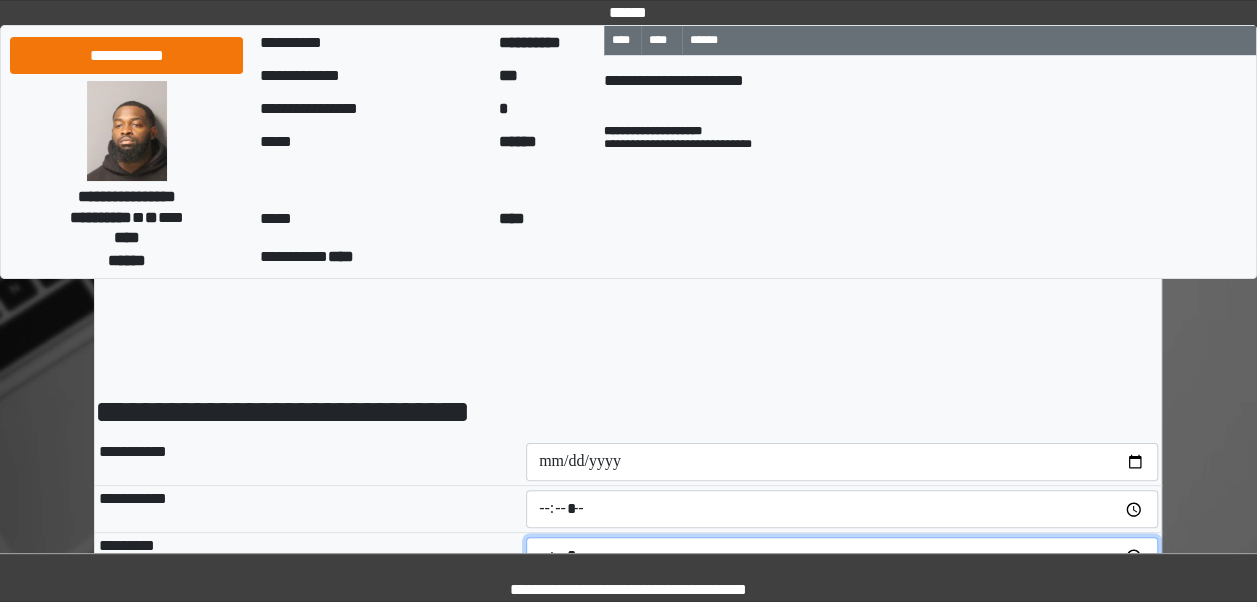 type on "*****" 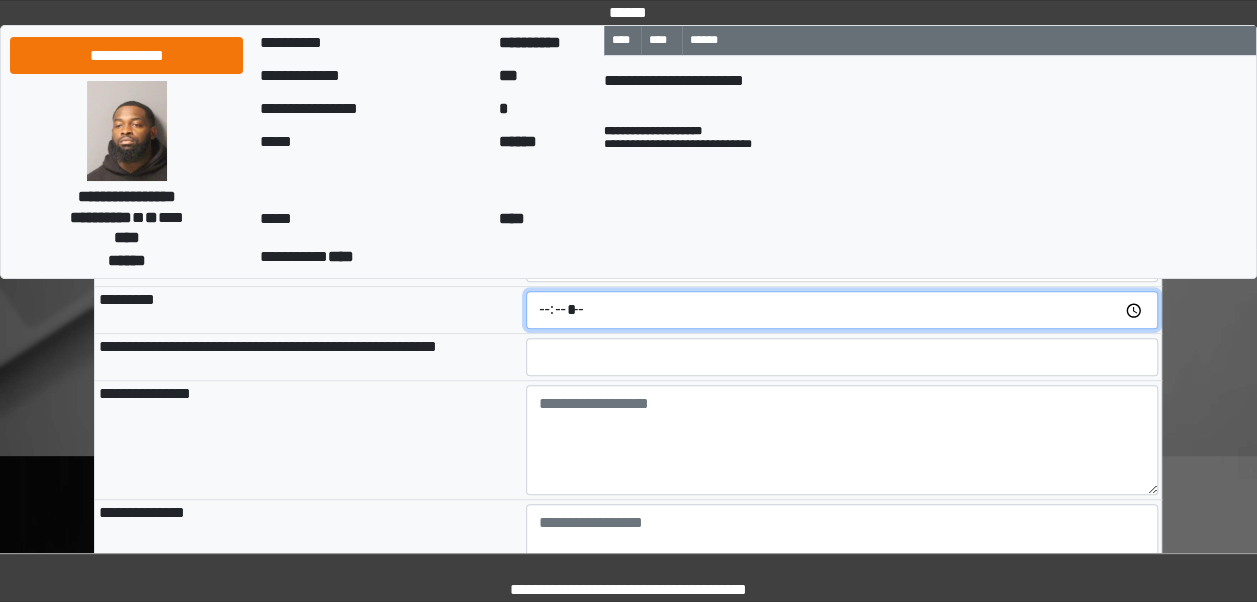 scroll, scrollTop: 324, scrollLeft: 0, axis: vertical 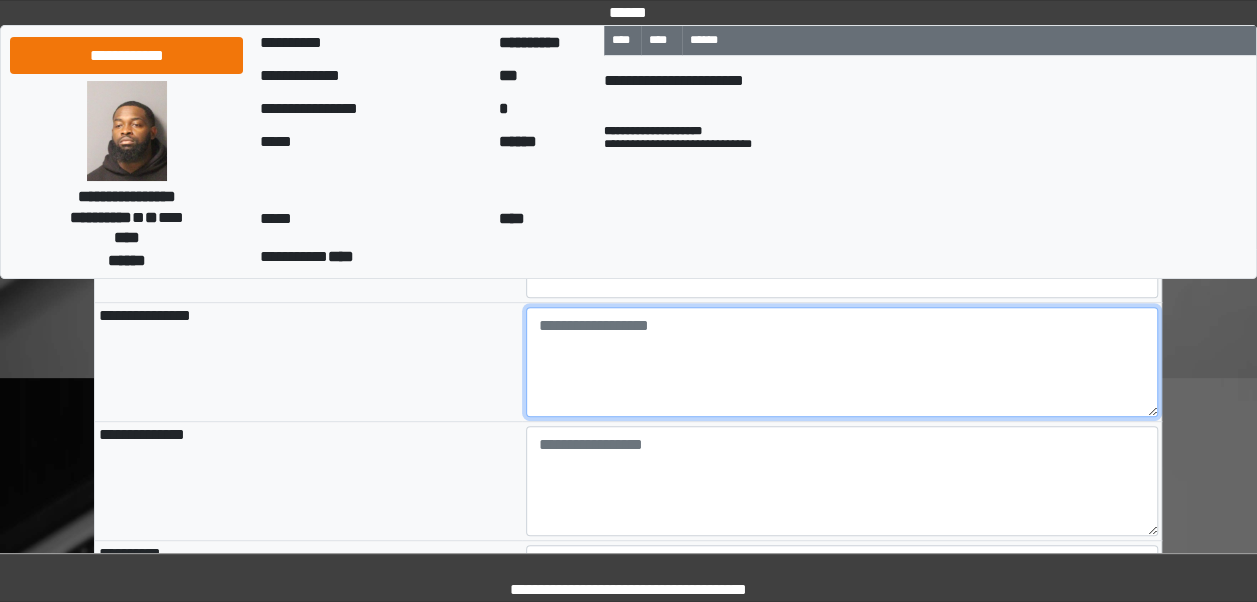 click at bounding box center (842, 362) 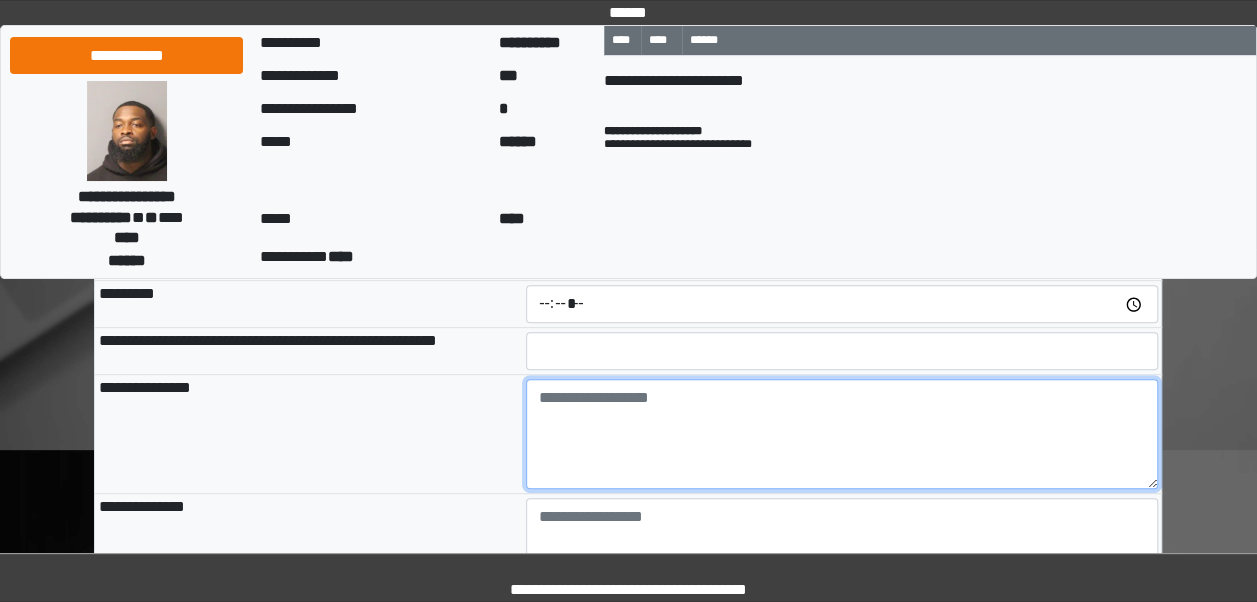 scroll, scrollTop: 231, scrollLeft: 0, axis: vertical 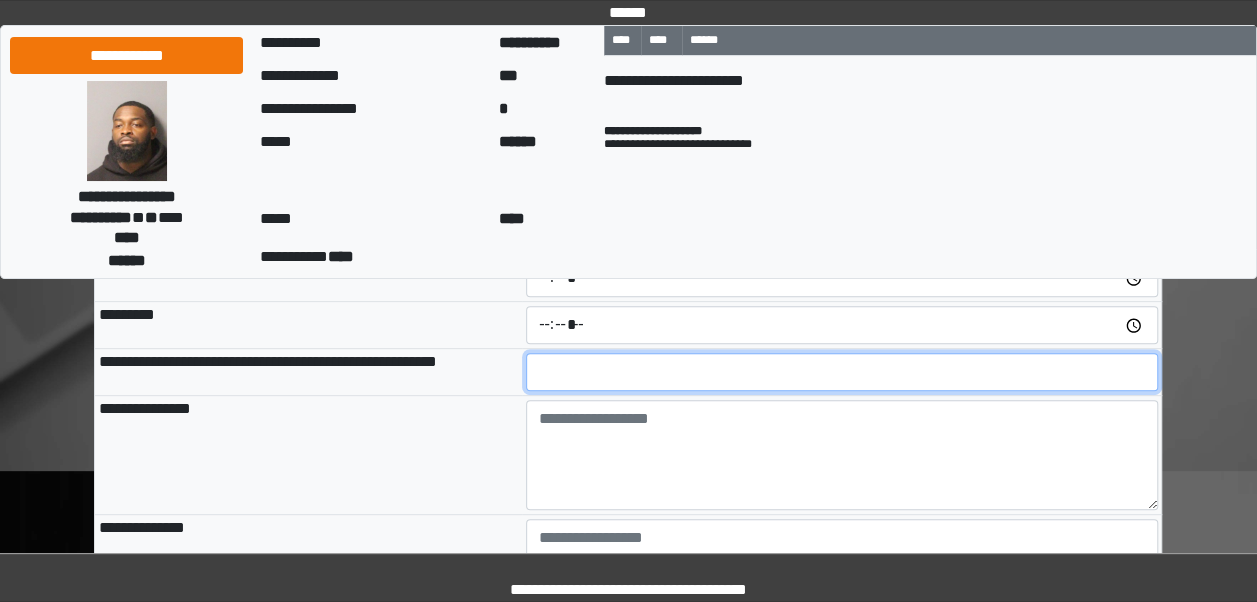 click at bounding box center (842, 372) 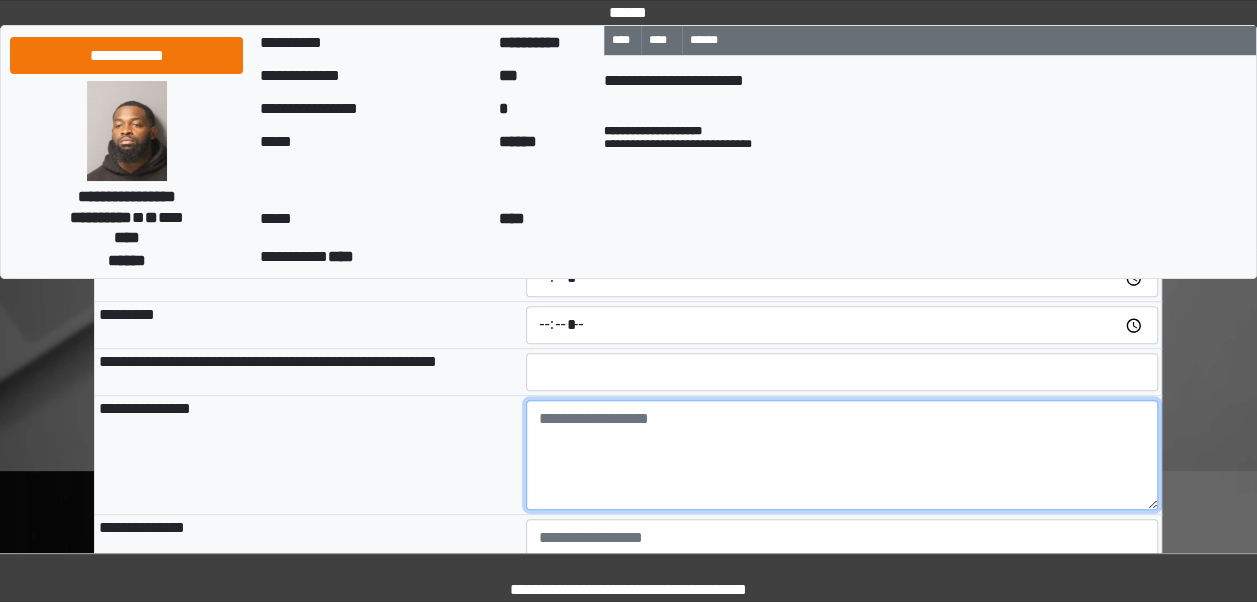 click at bounding box center [842, 455] 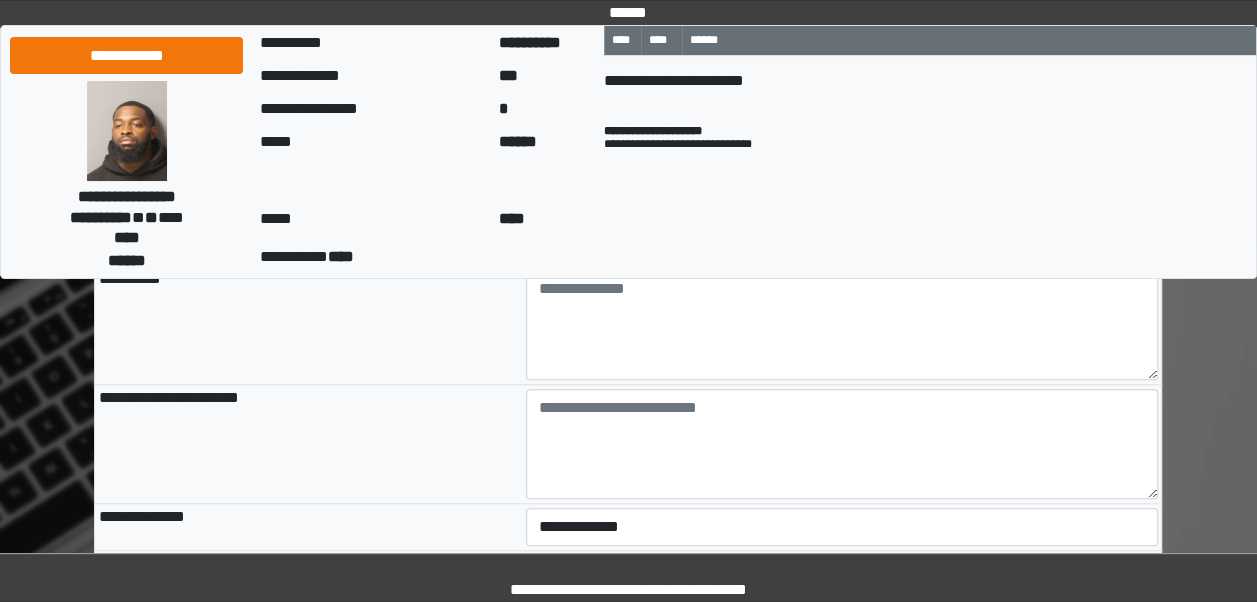 scroll, scrollTop: 605, scrollLeft: 0, axis: vertical 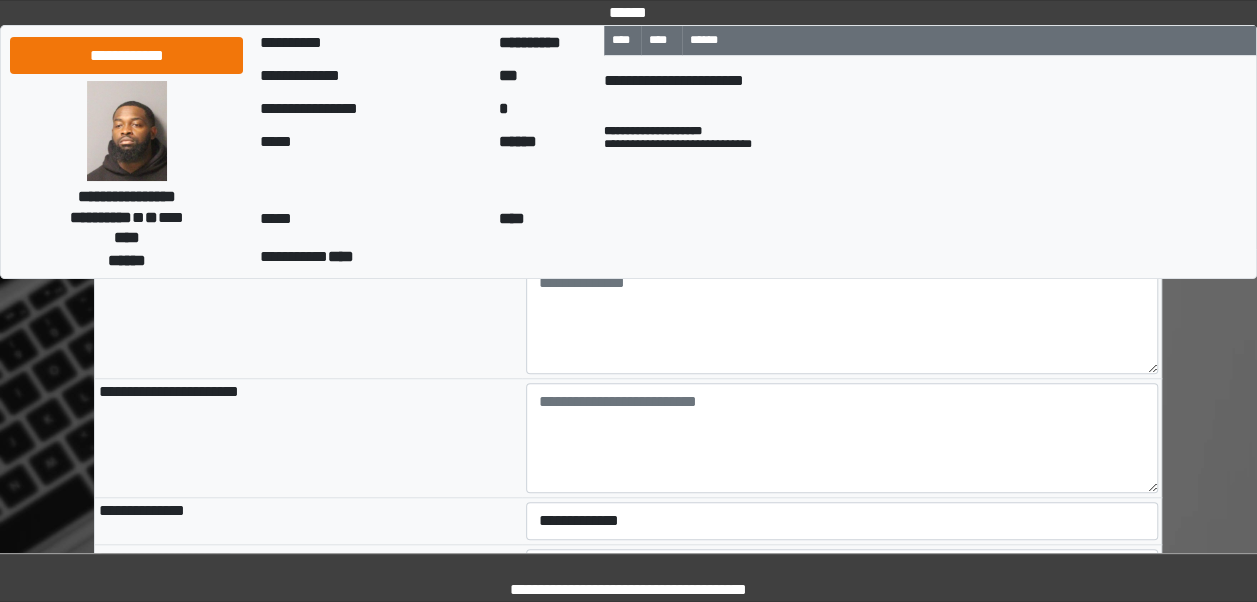 type on "**********" 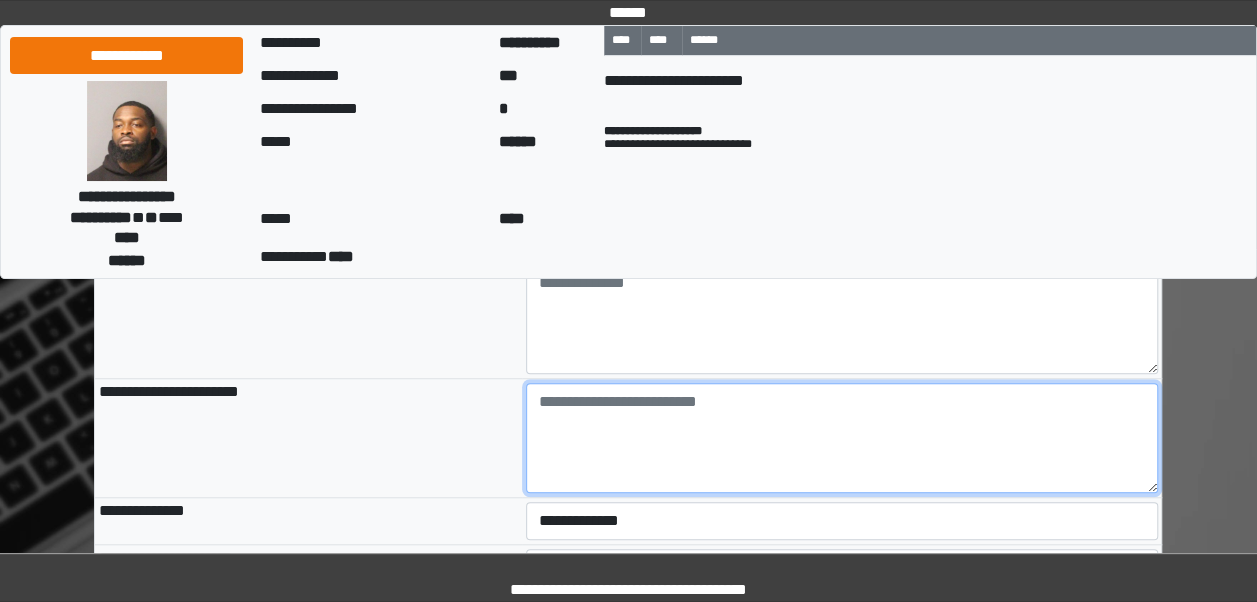 click at bounding box center [842, 438] 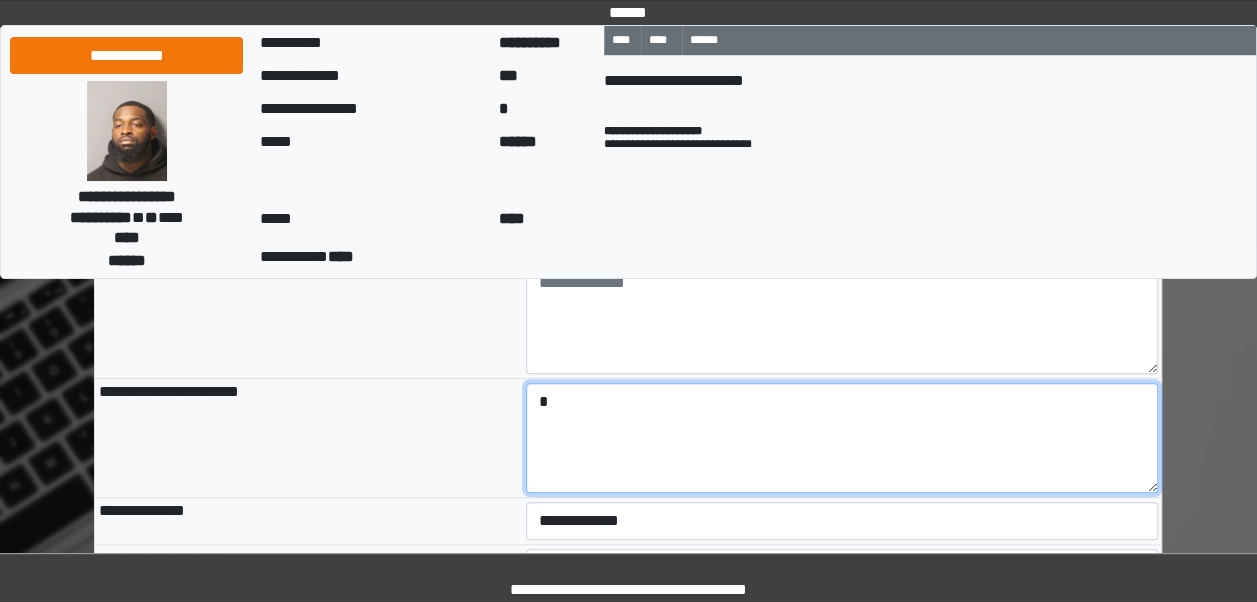 type on "*" 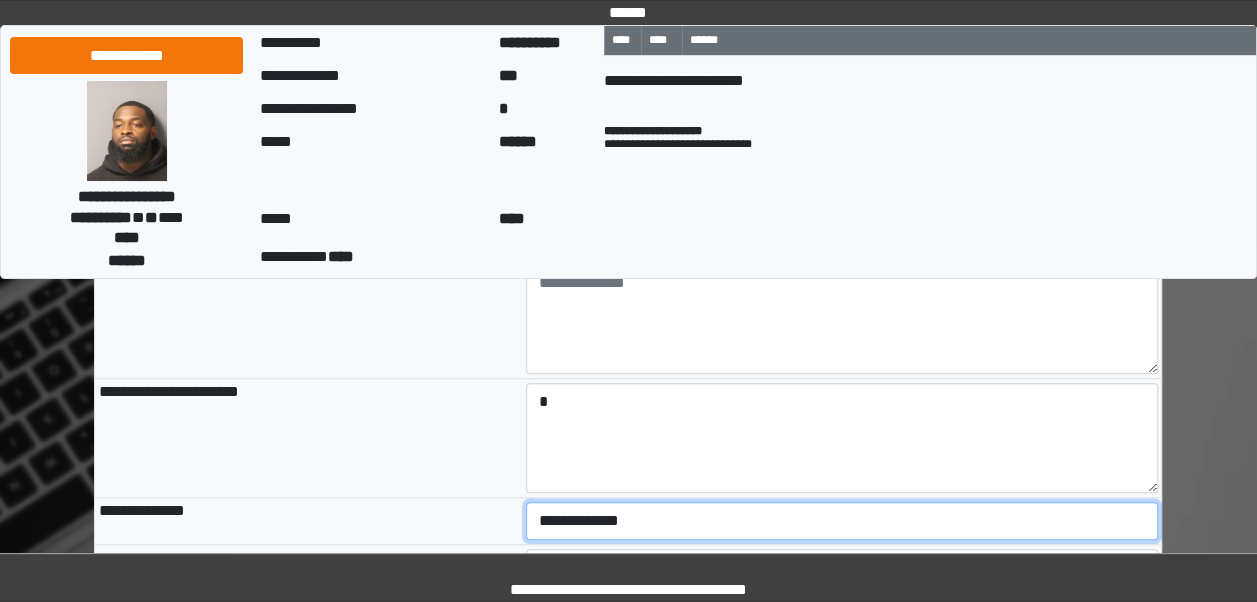 click on "**********" at bounding box center [842, 521] 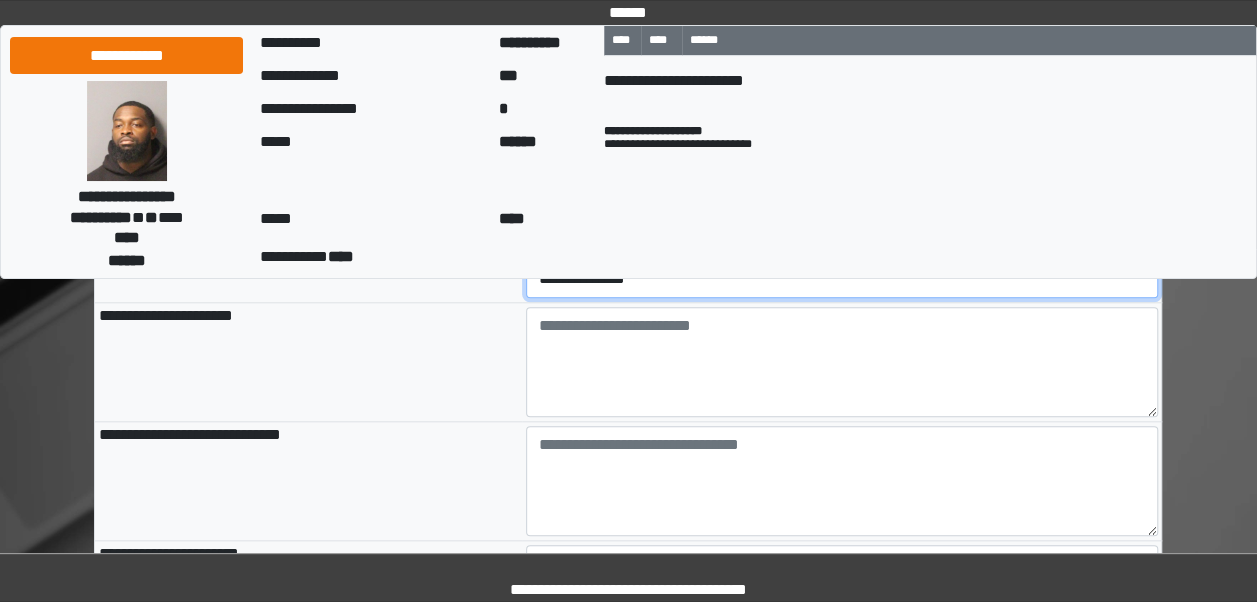 scroll, scrollTop: 845, scrollLeft: 0, axis: vertical 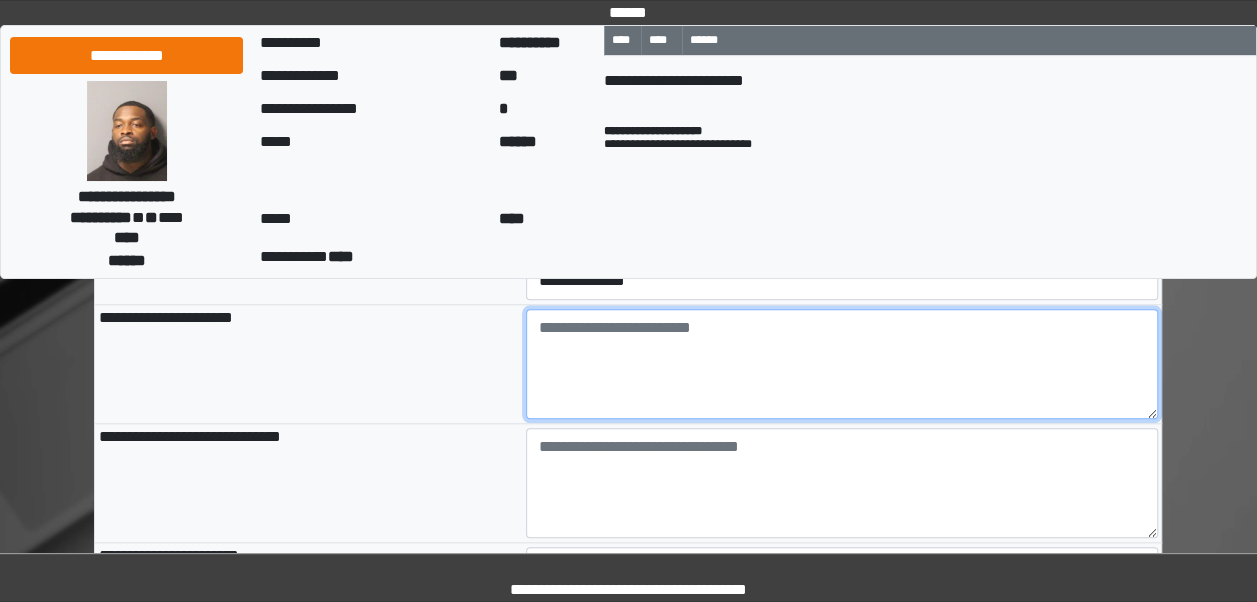 click at bounding box center (842, 364) 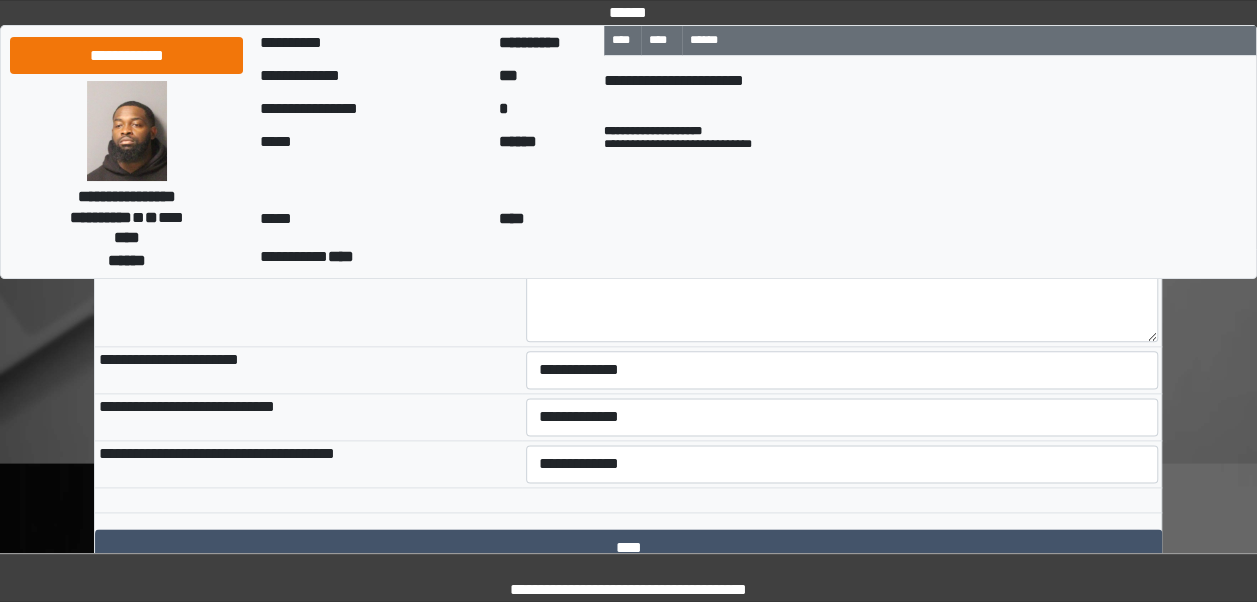 scroll, scrollTop: 1043, scrollLeft: 0, axis: vertical 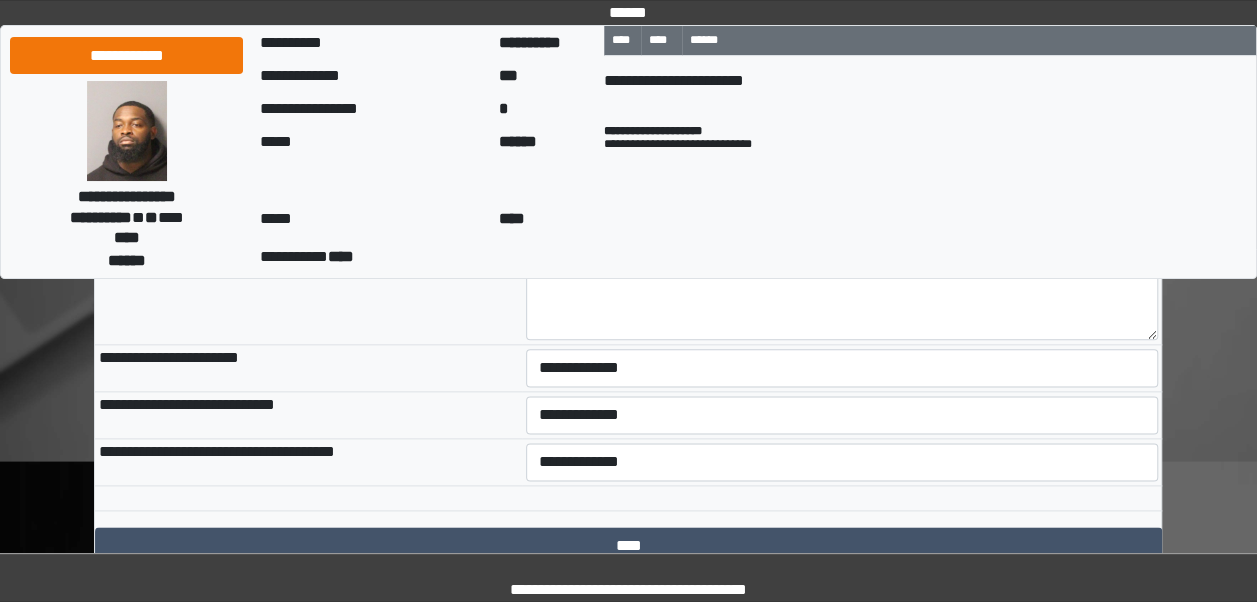 type on "**********" 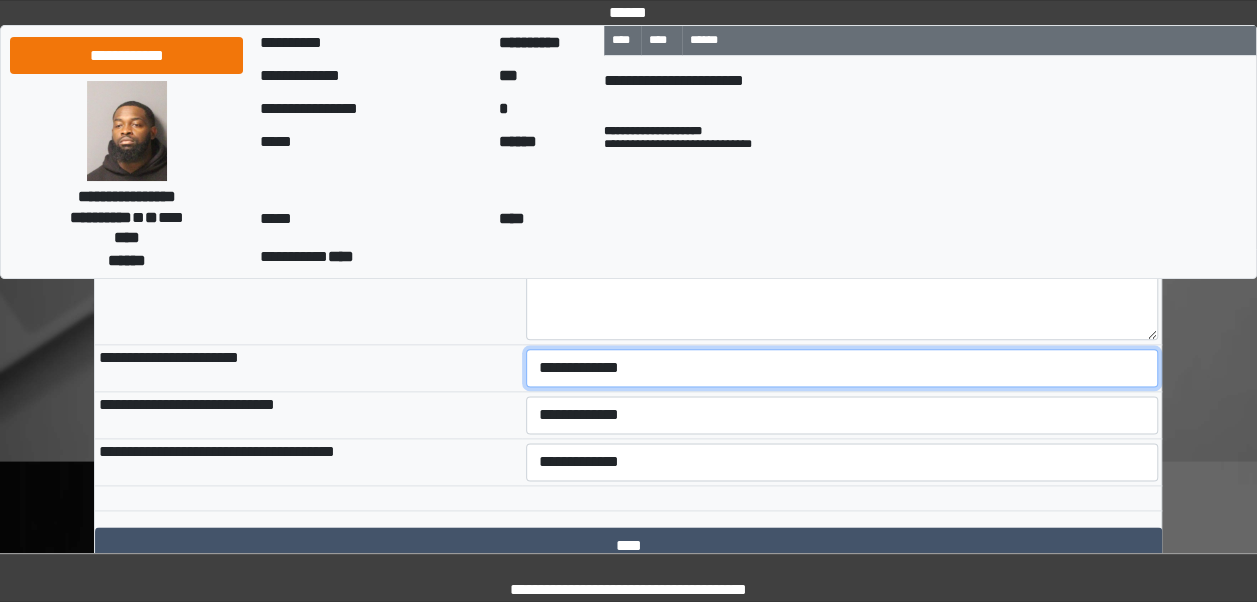 click on "**********" at bounding box center [842, 368] 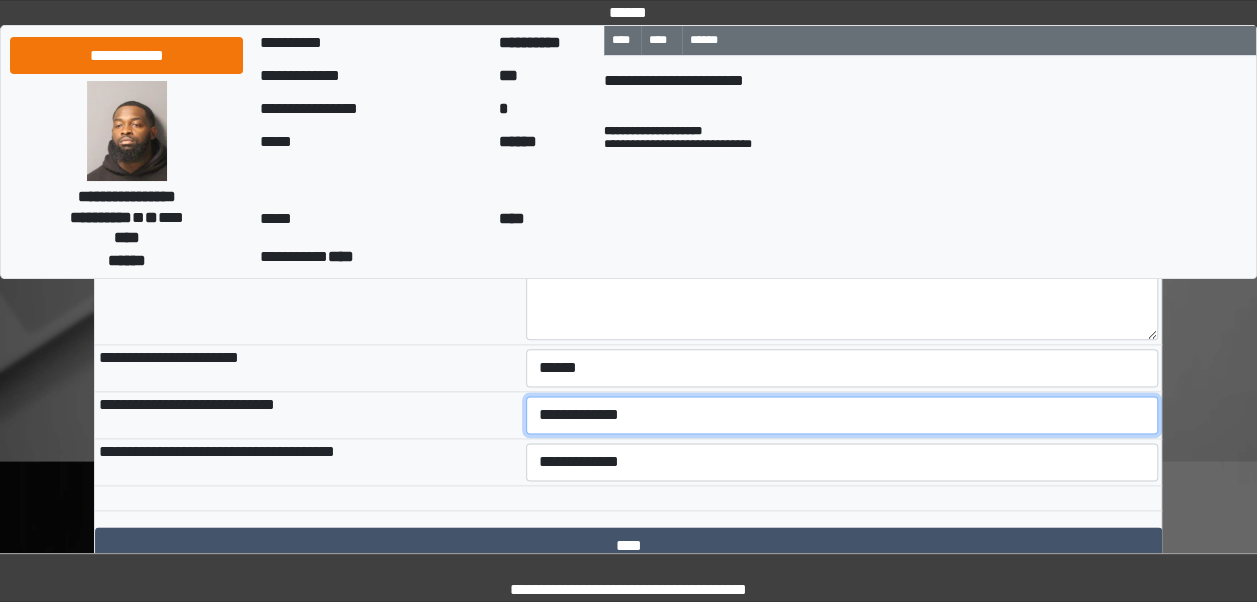 click on "**********" at bounding box center (842, 415) 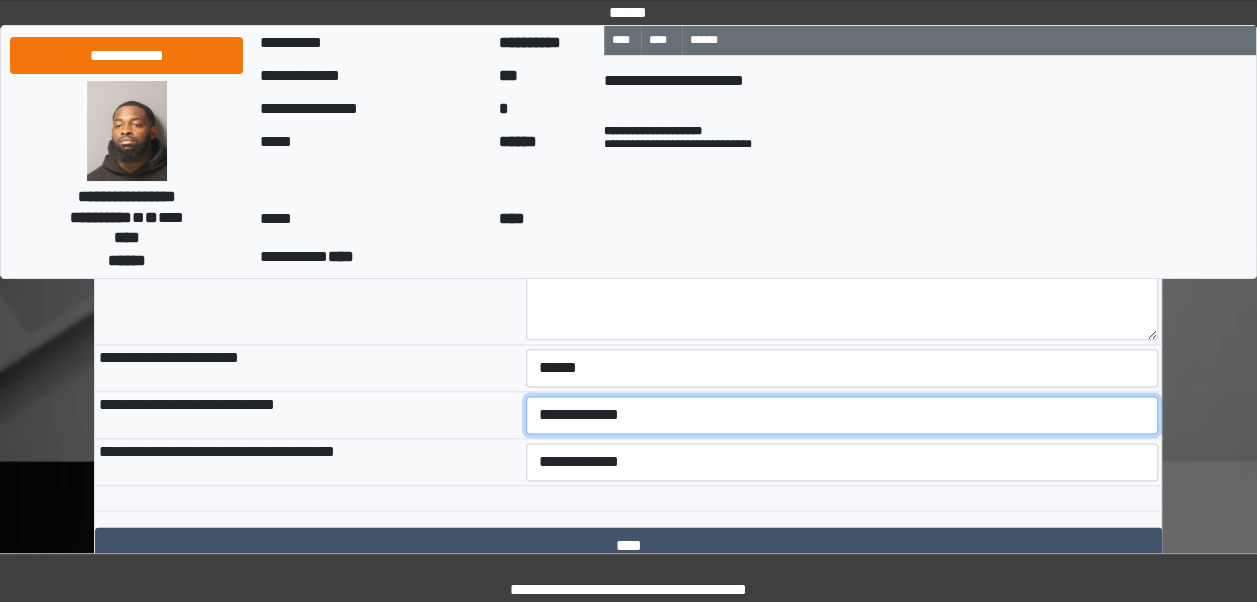 select on "***" 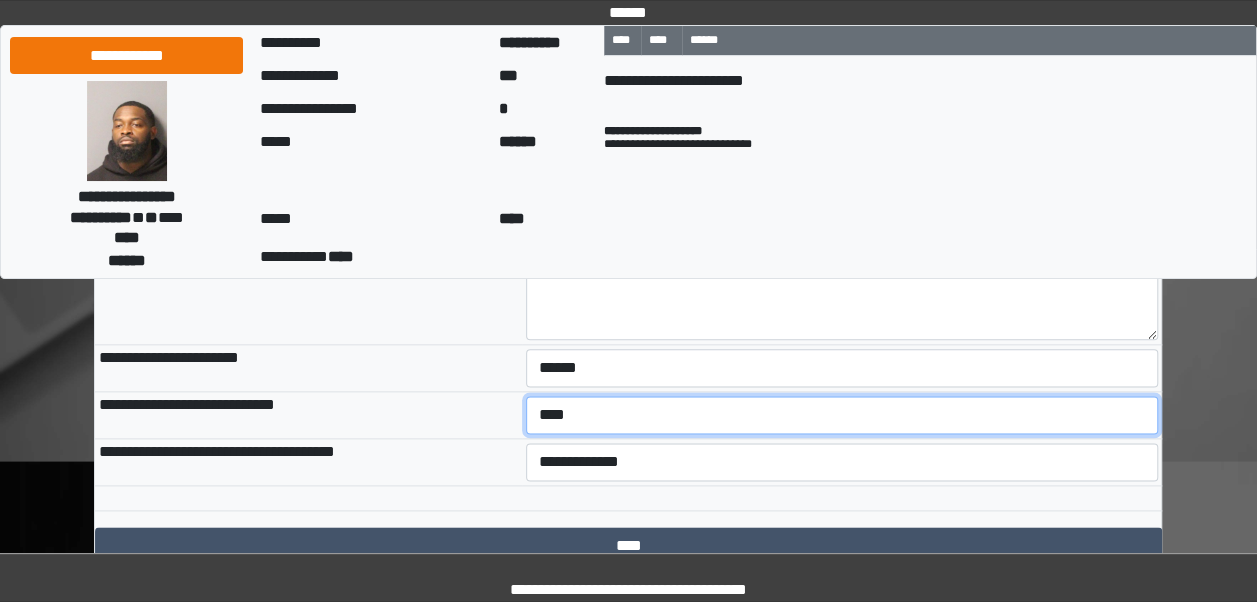 click on "**********" at bounding box center (842, 415) 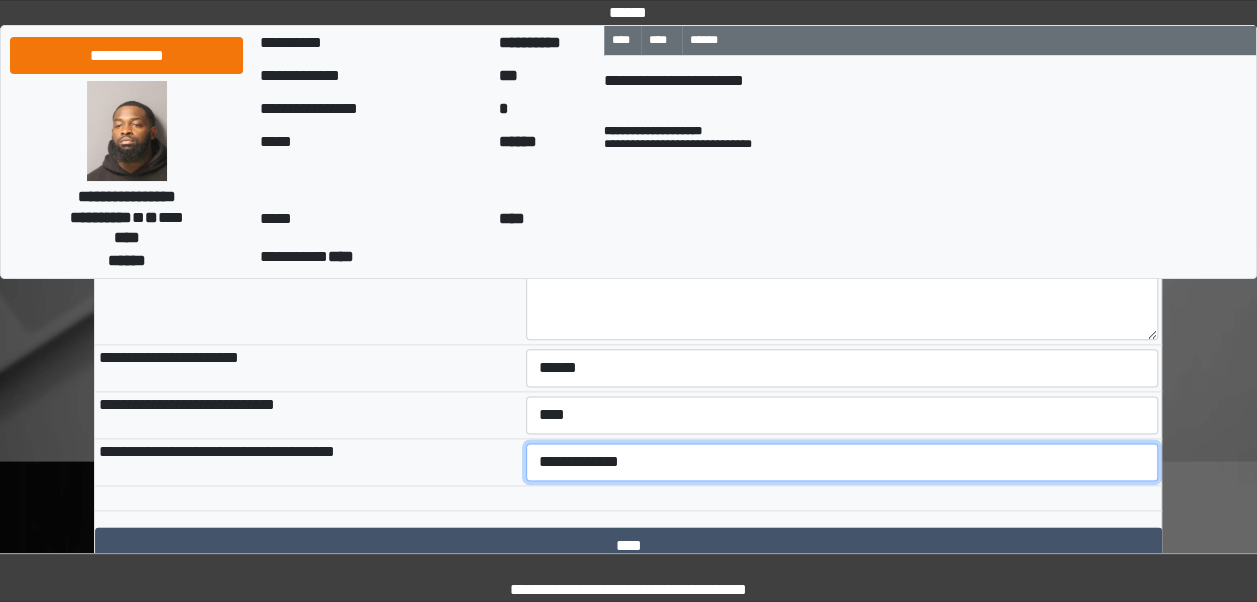 click on "**********" at bounding box center (842, 462) 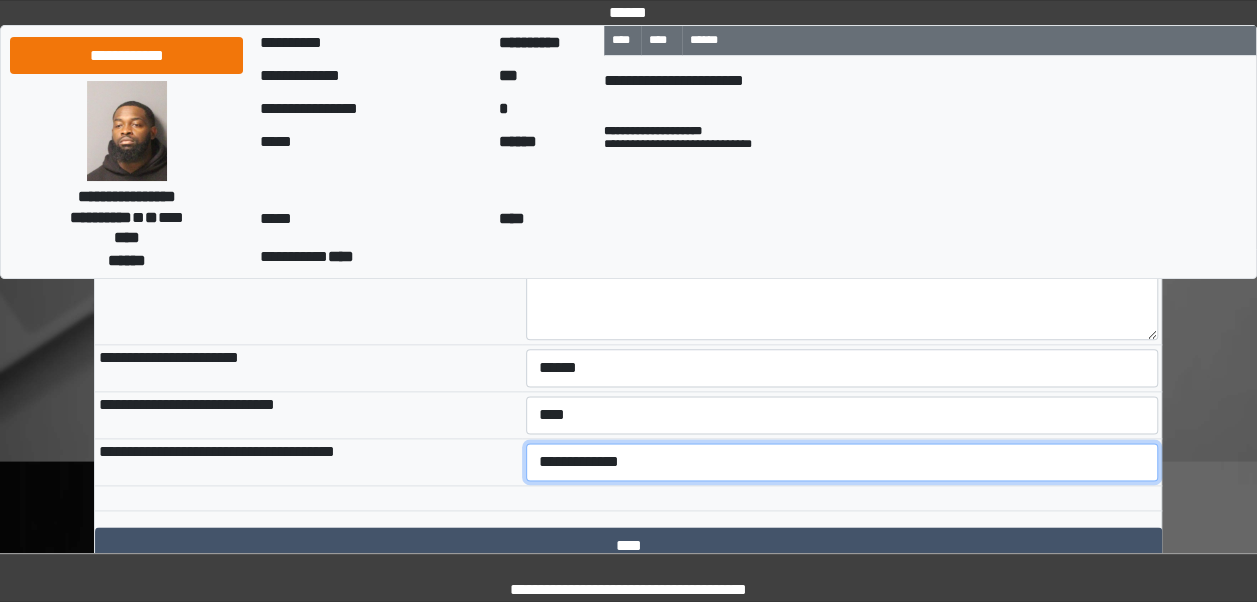 select on "***" 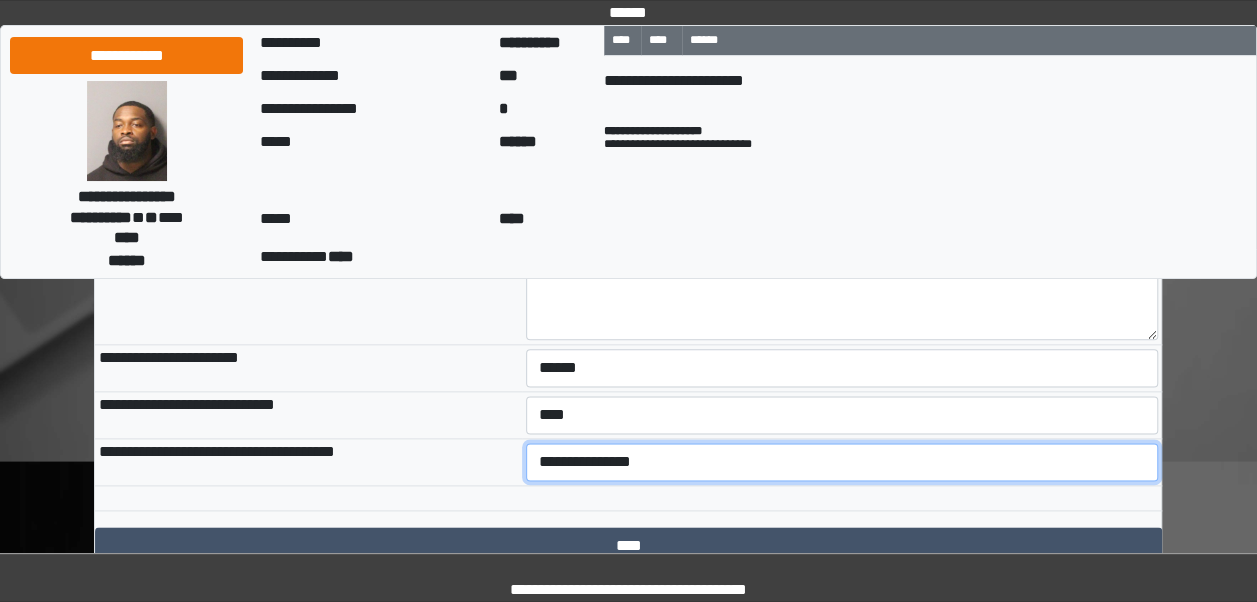 click on "**********" at bounding box center (842, 462) 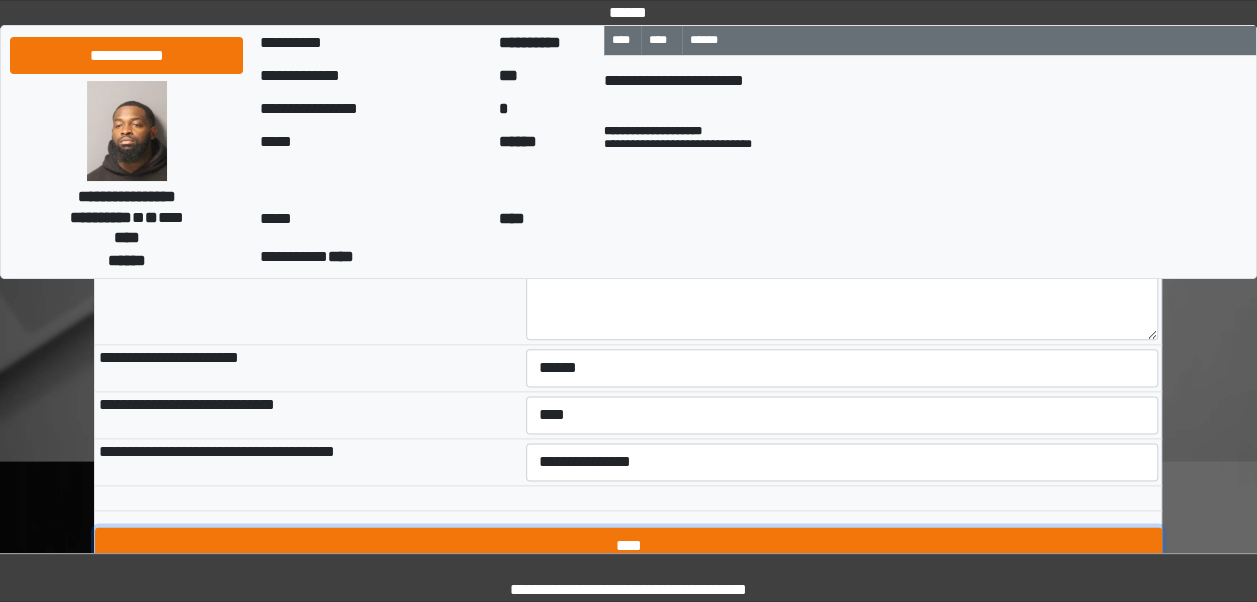click on "****" at bounding box center (628, 546) 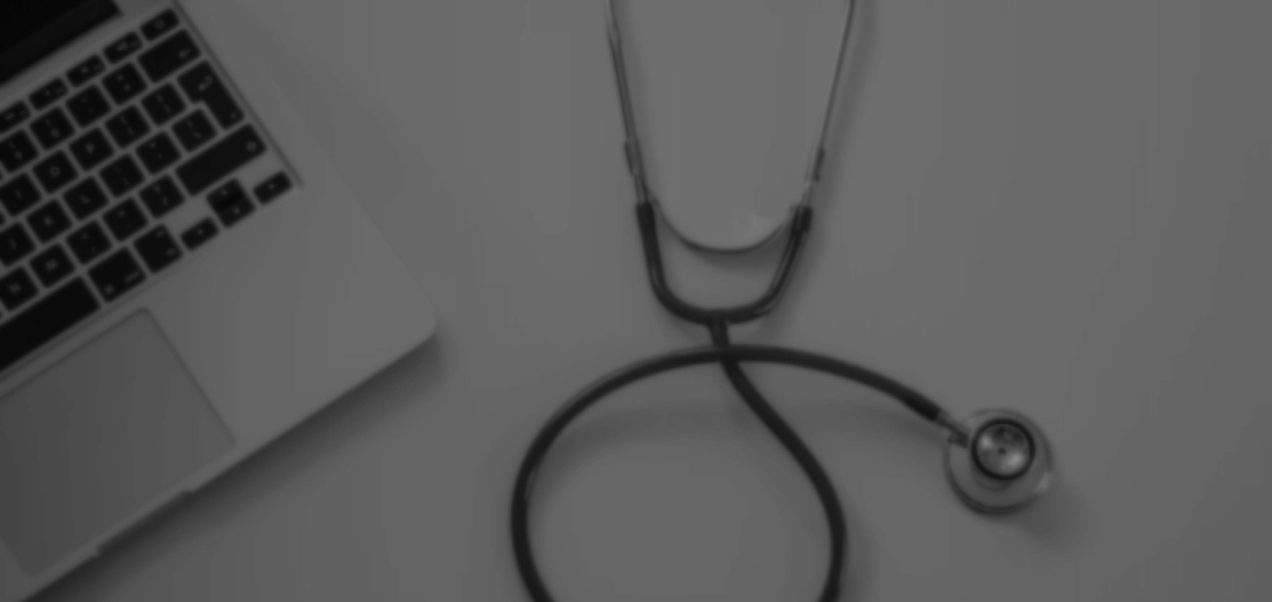 scroll, scrollTop: 0, scrollLeft: 0, axis: both 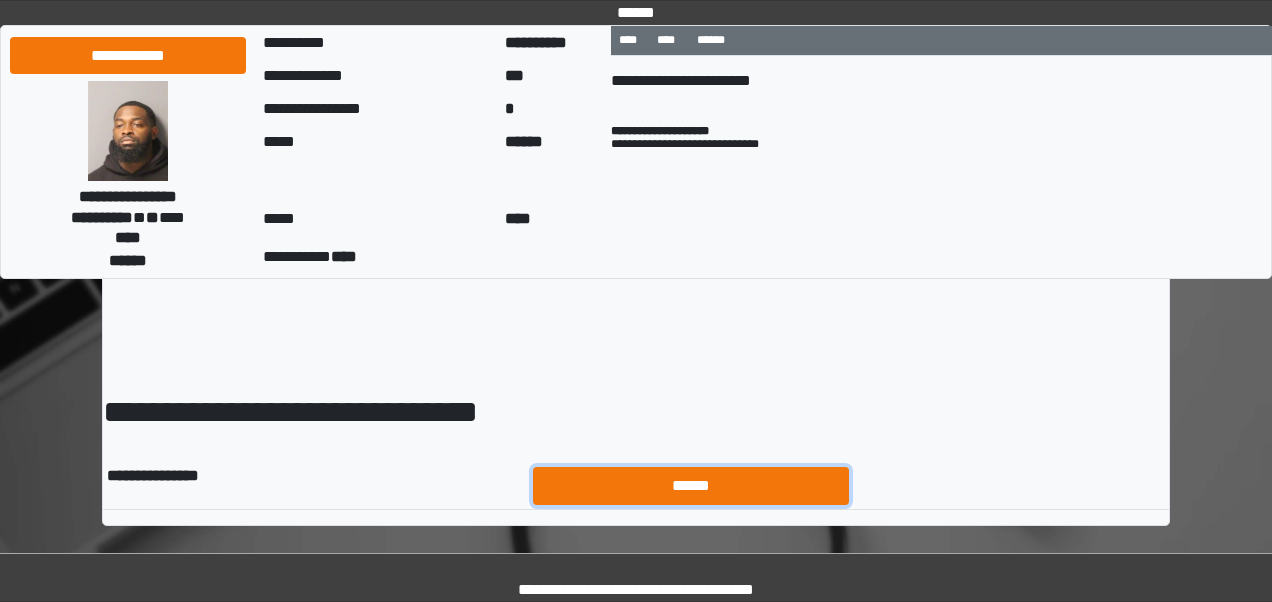 click on "******" at bounding box center (691, 485) 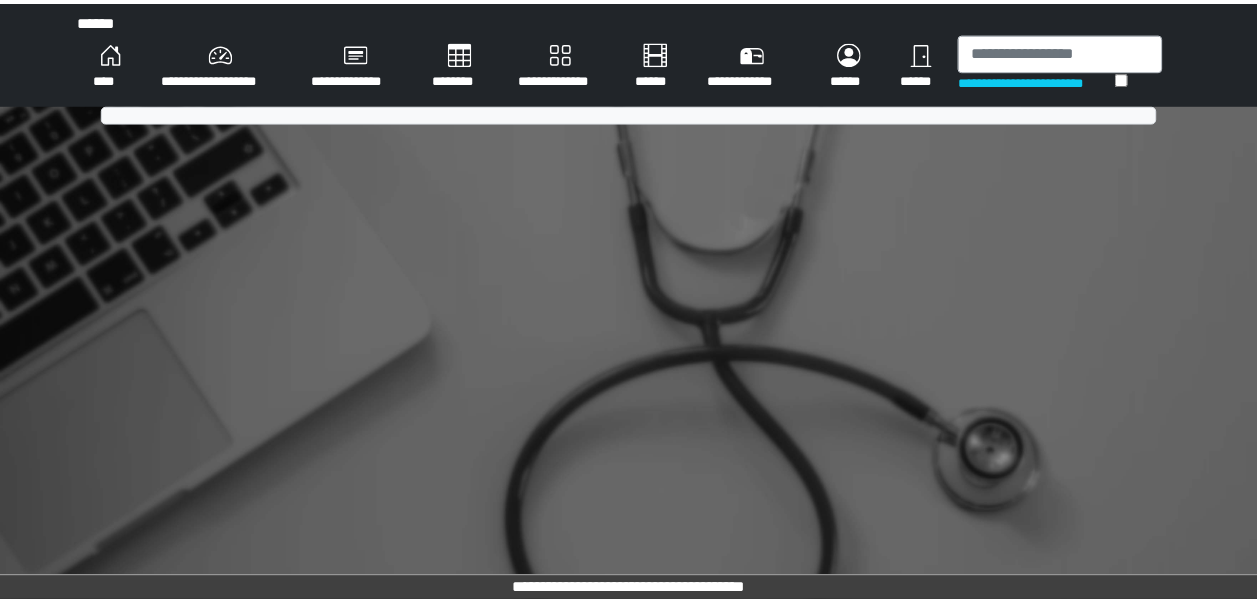 scroll, scrollTop: 0, scrollLeft: 0, axis: both 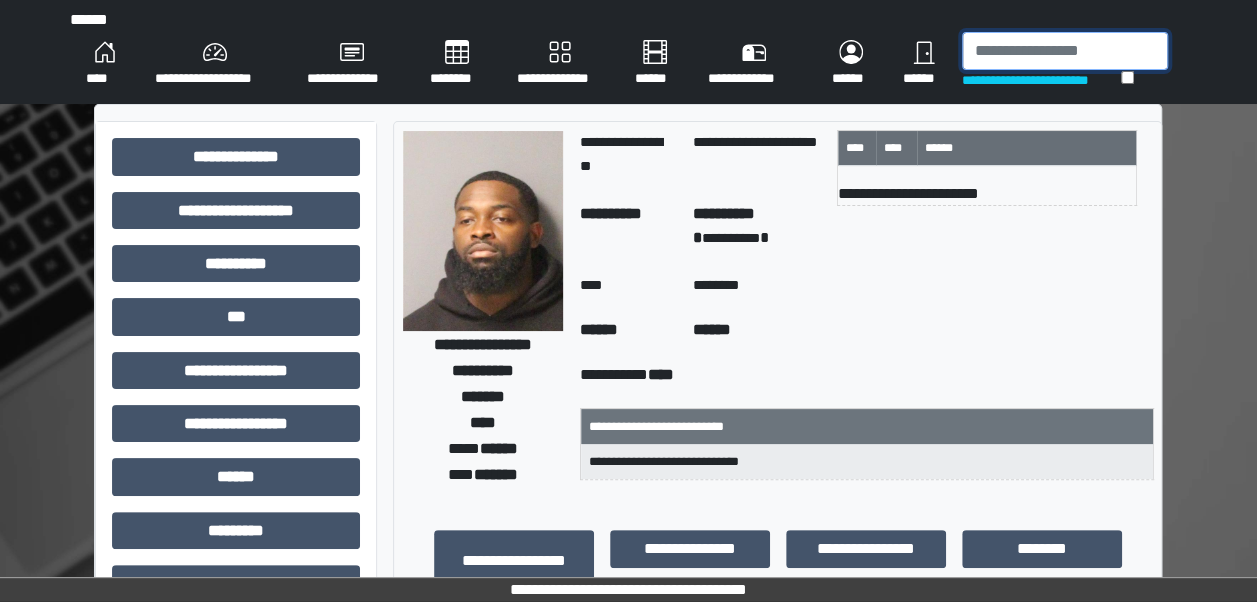 click at bounding box center [1065, 51] 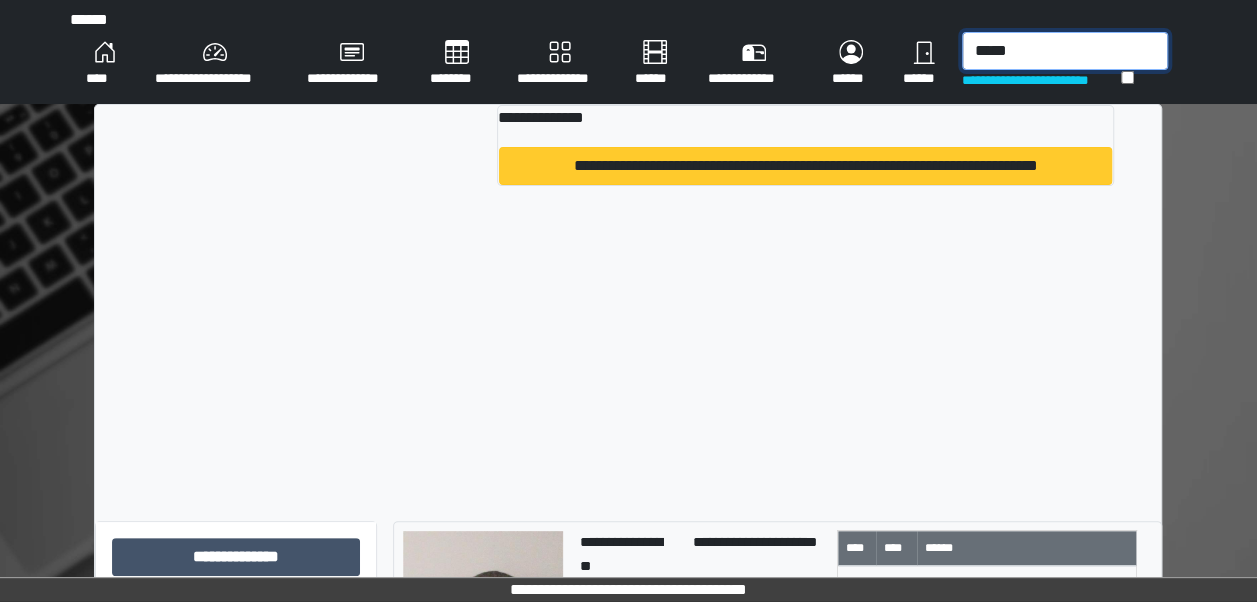 type on "*****" 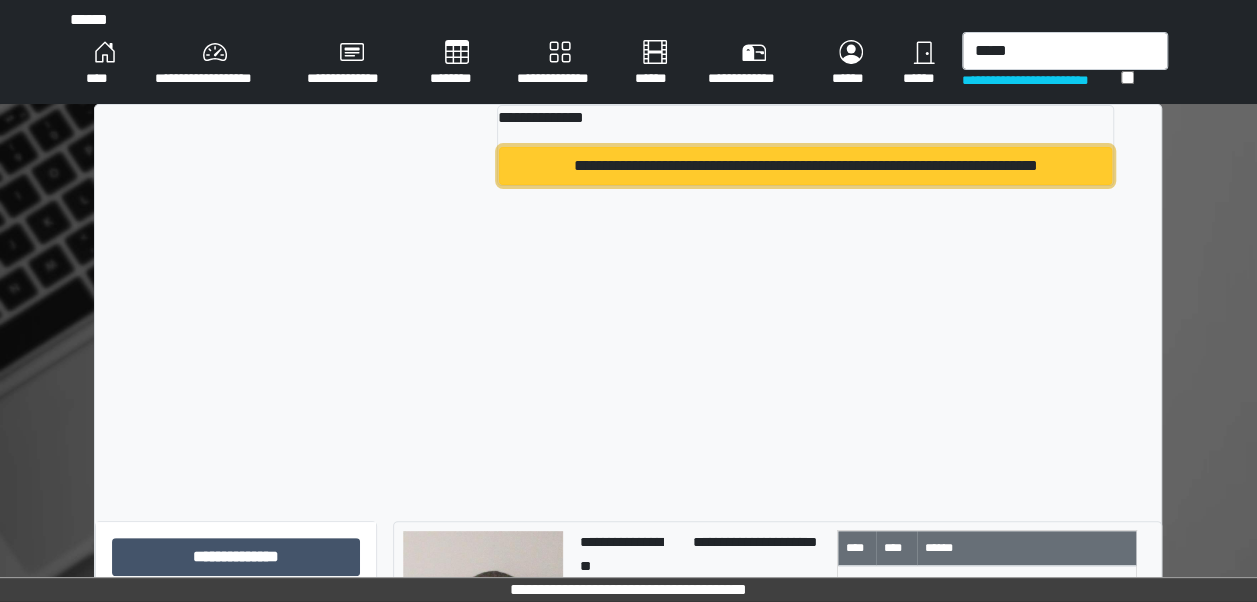 click on "**********" at bounding box center (805, 166) 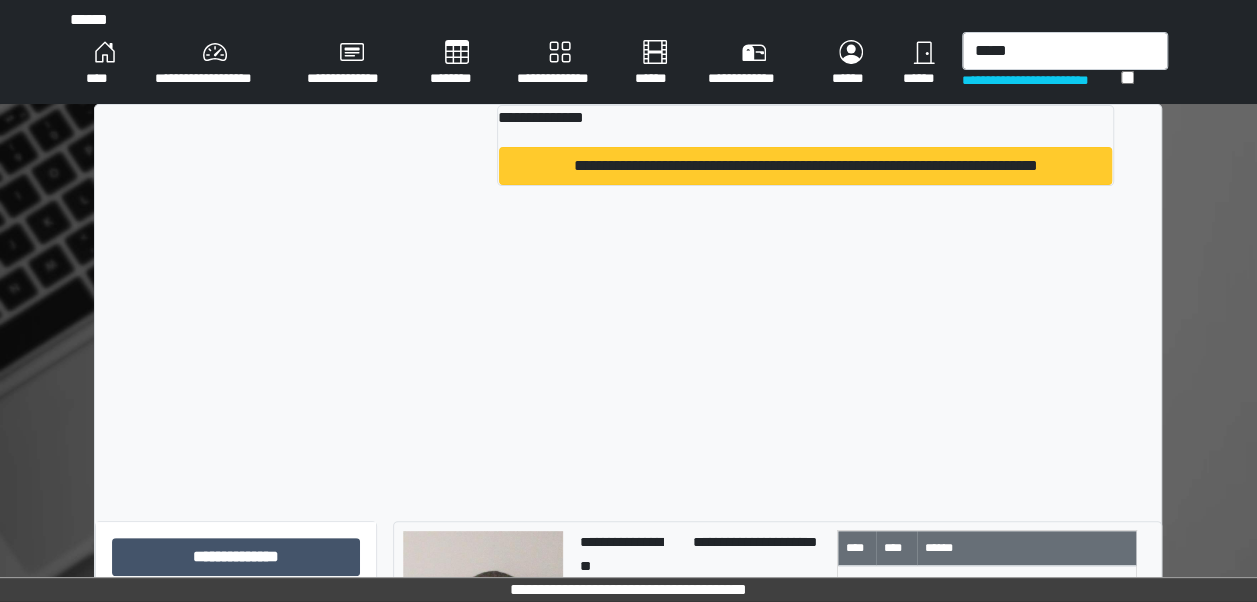 type 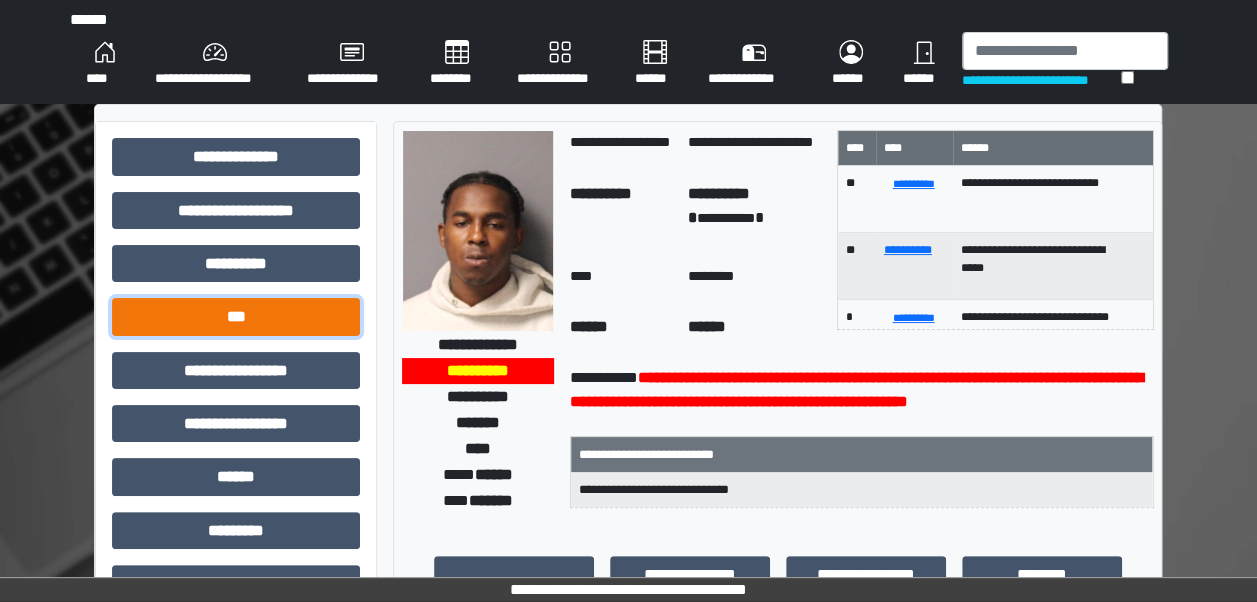click on "***" at bounding box center [236, 316] 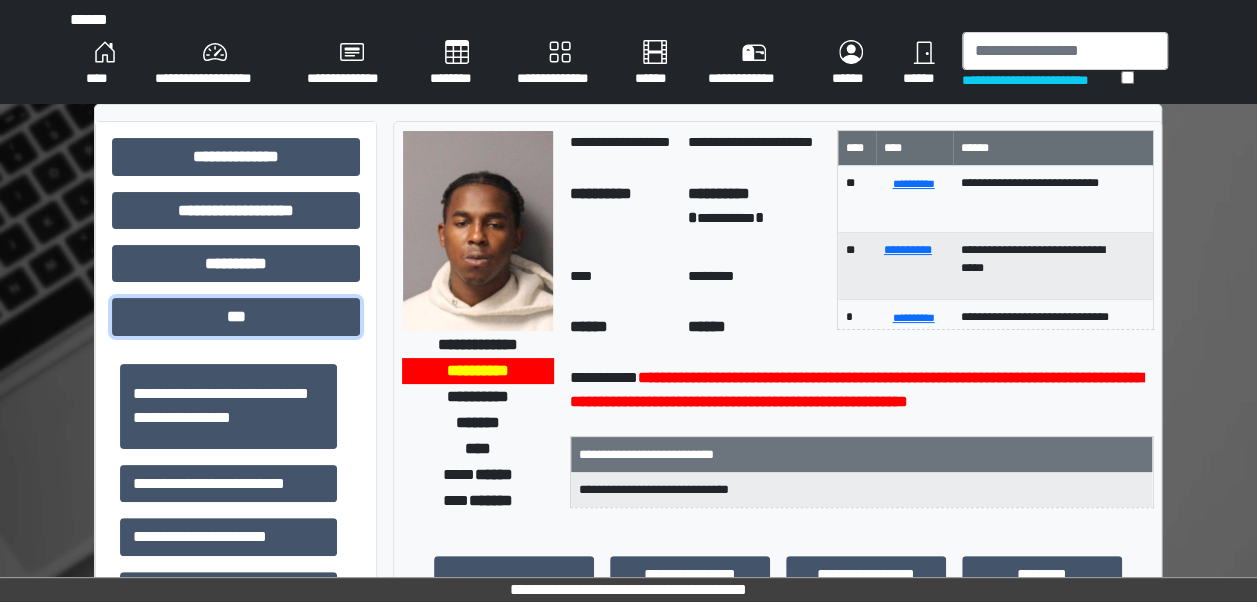 scroll, scrollTop: 232, scrollLeft: 0, axis: vertical 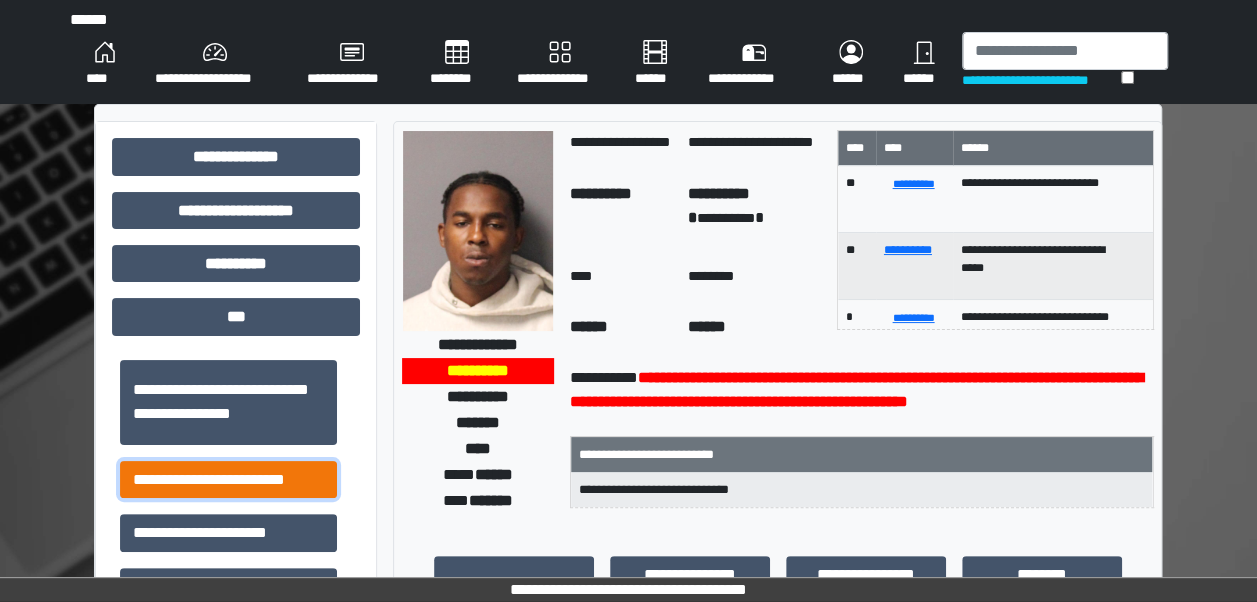click on "**********" at bounding box center [228, 479] 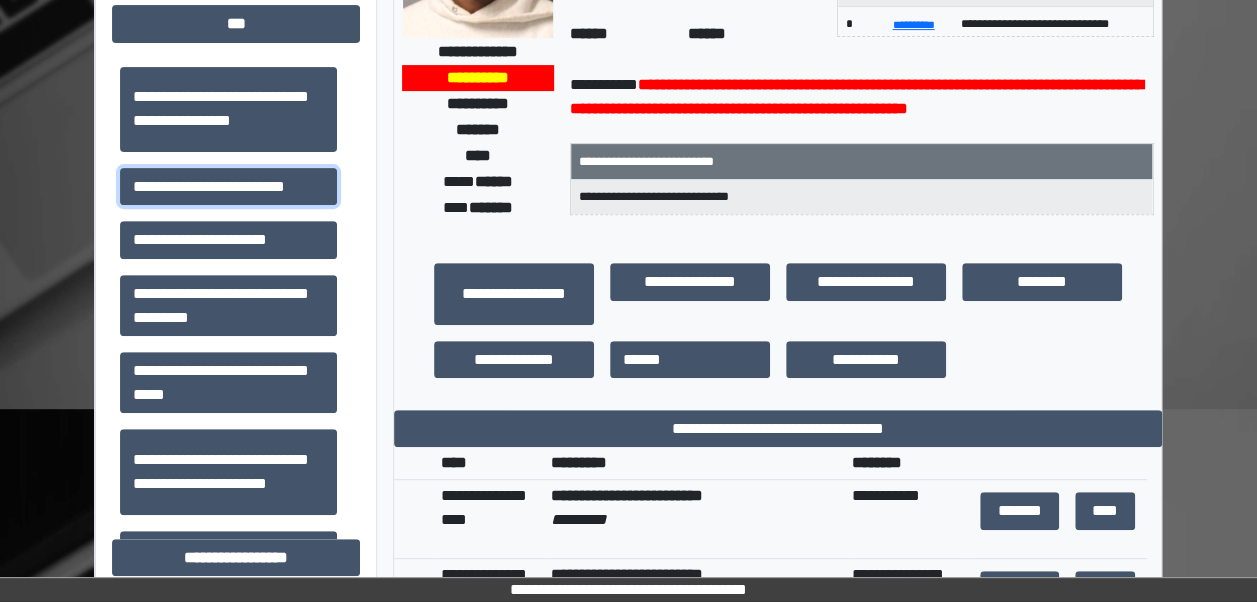 scroll, scrollTop: 313, scrollLeft: 0, axis: vertical 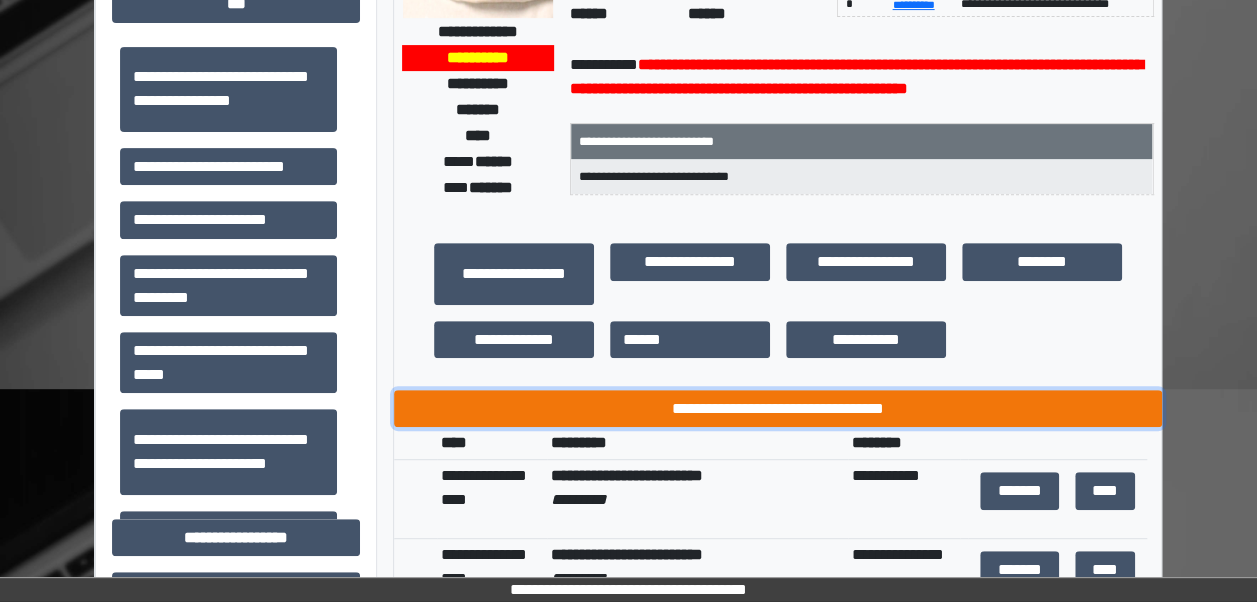 click on "**********" at bounding box center (778, 408) 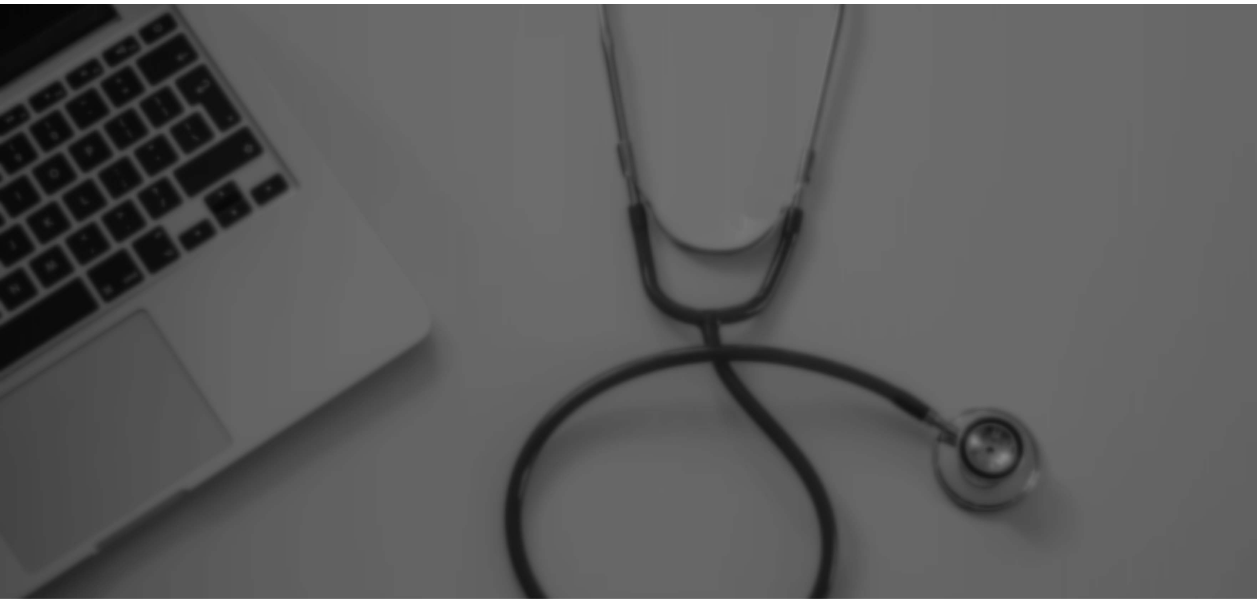 scroll, scrollTop: 0, scrollLeft: 0, axis: both 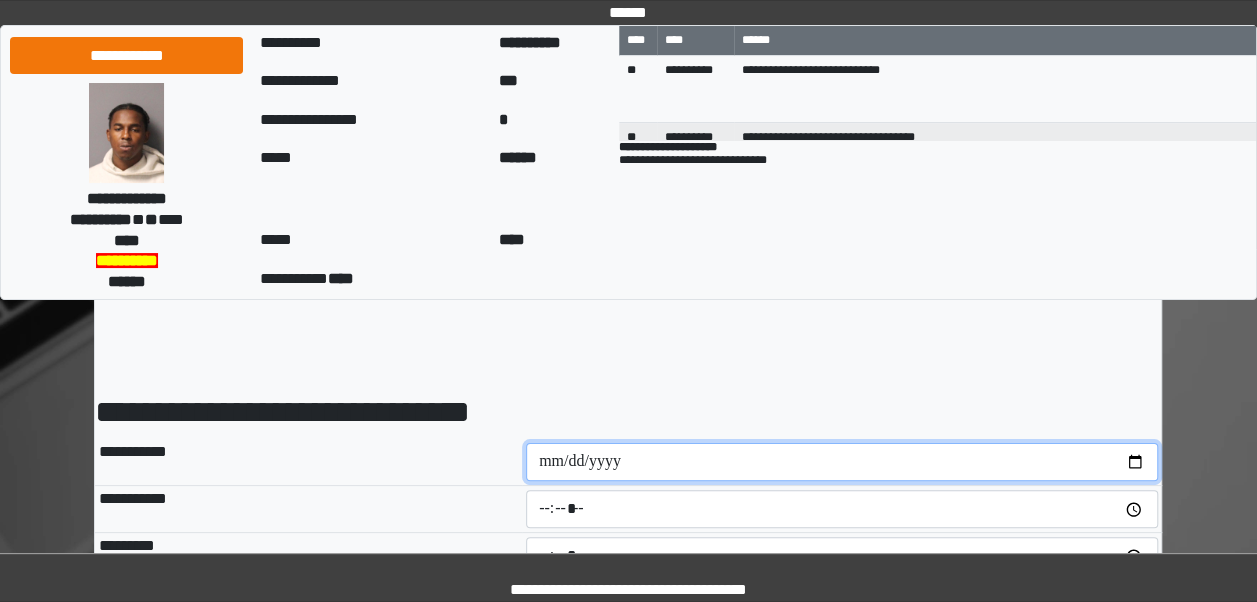 click at bounding box center [842, 462] 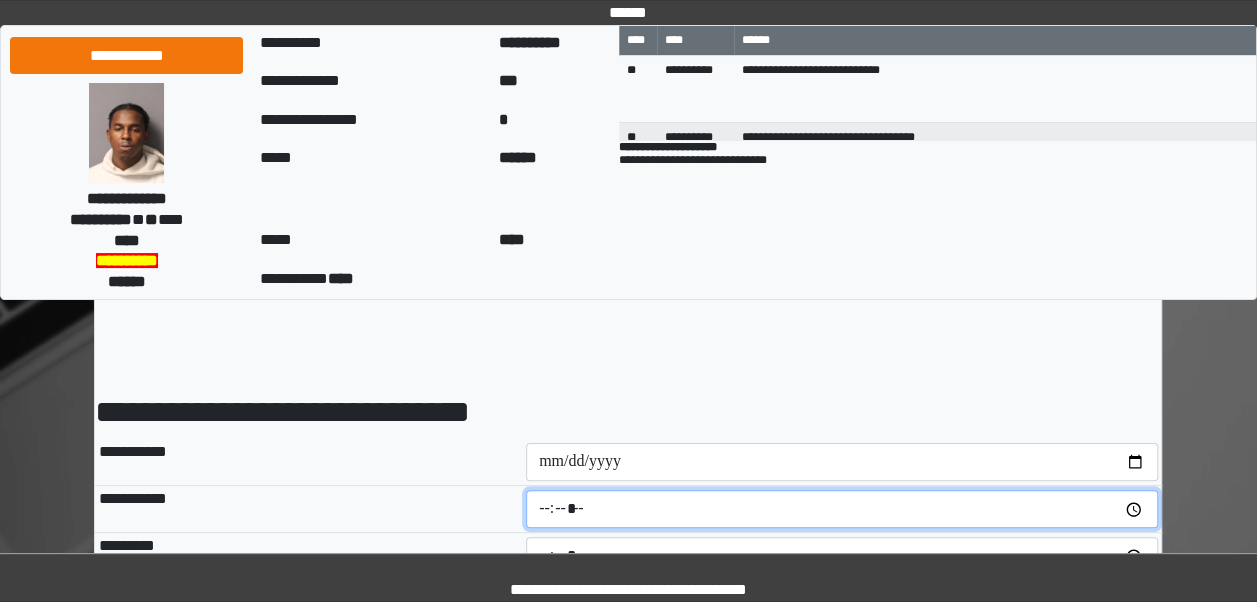 click at bounding box center [842, 509] 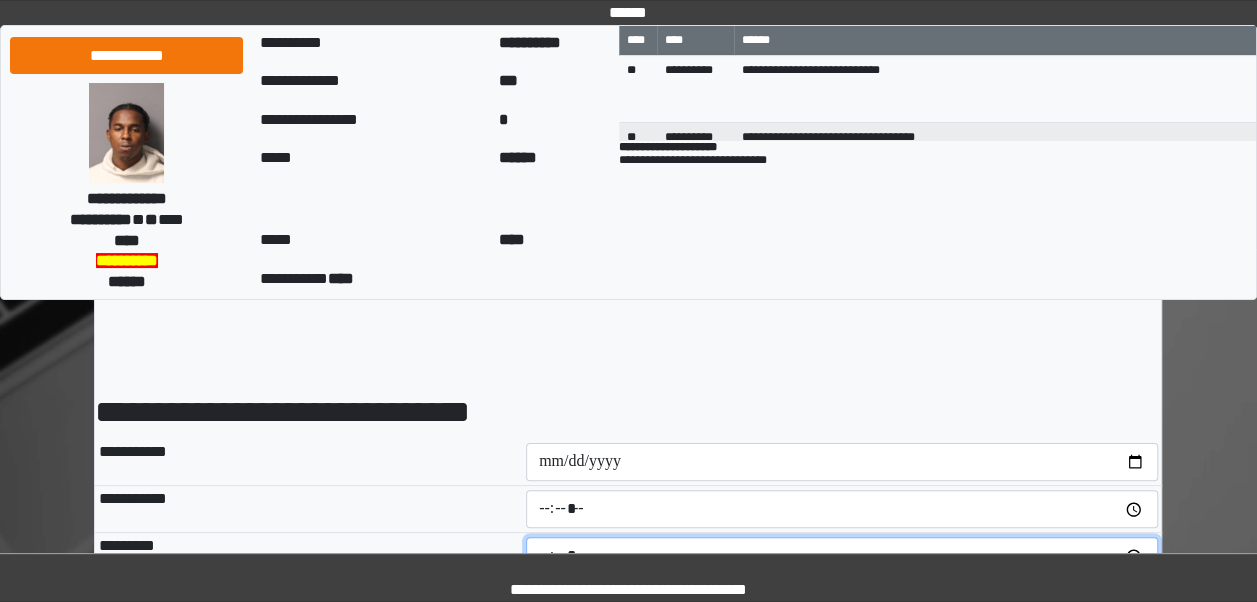 type on "*****" 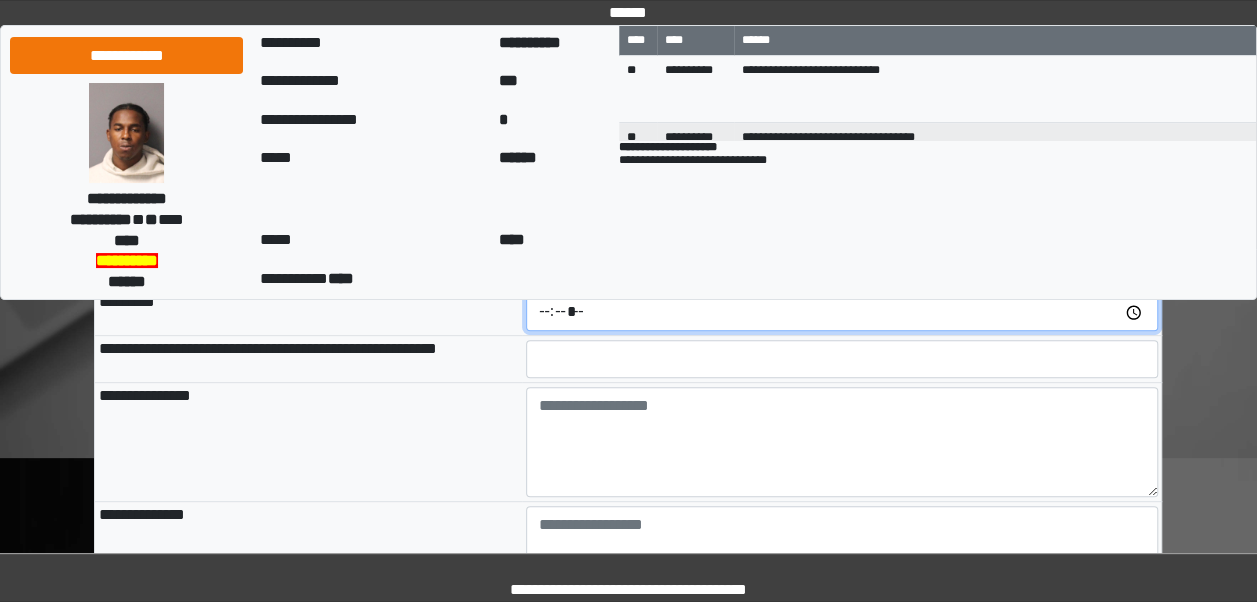 scroll, scrollTop: 248, scrollLeft: 0, axis: vertical 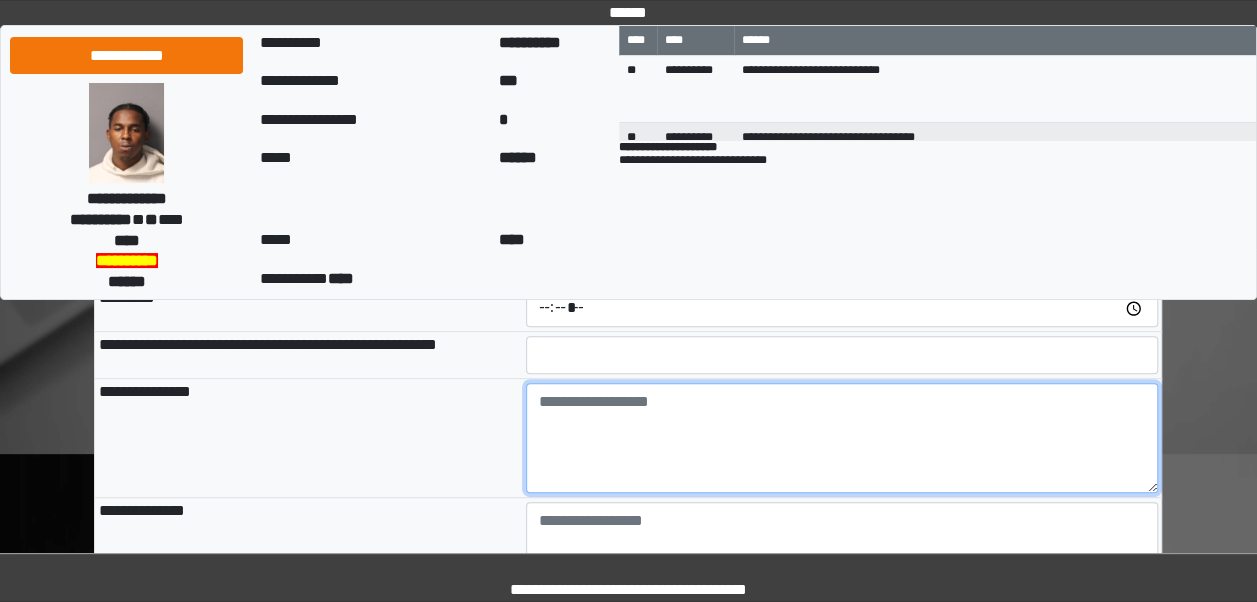 click at bounding box center (842, 438) 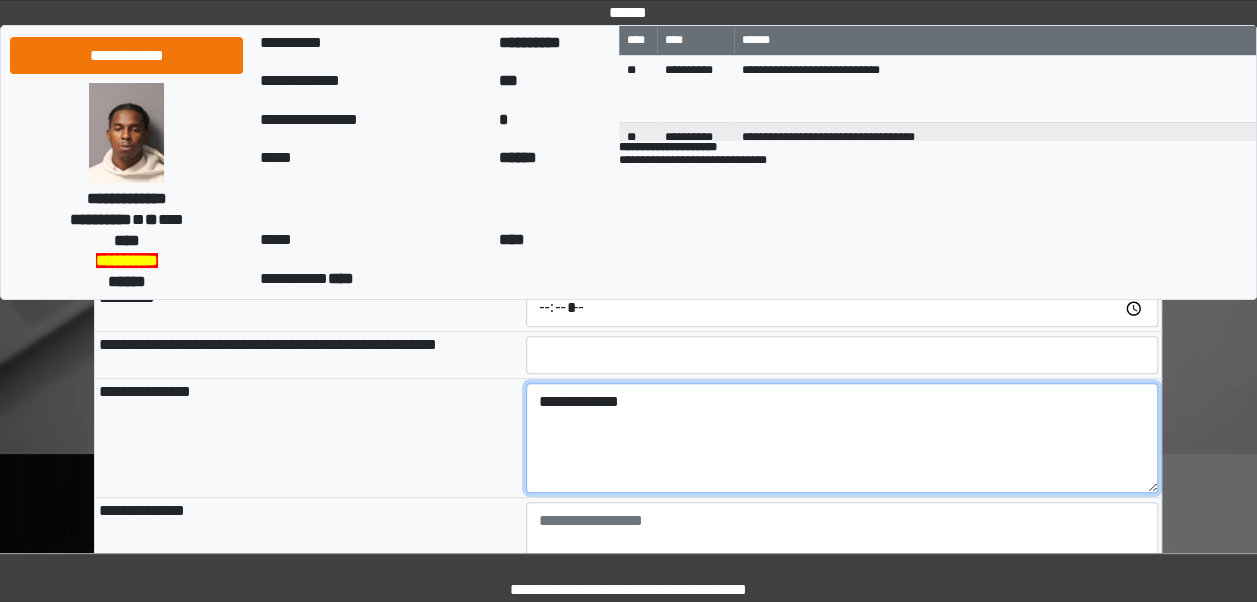 type on "**********" 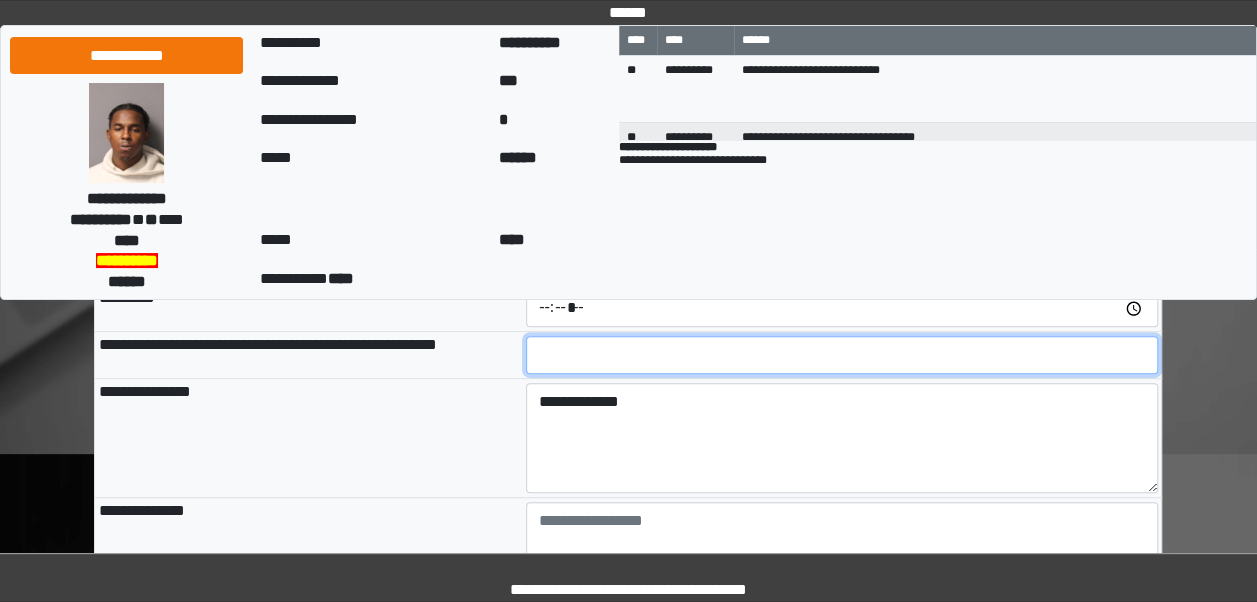 click at bounding box center (842, 355) 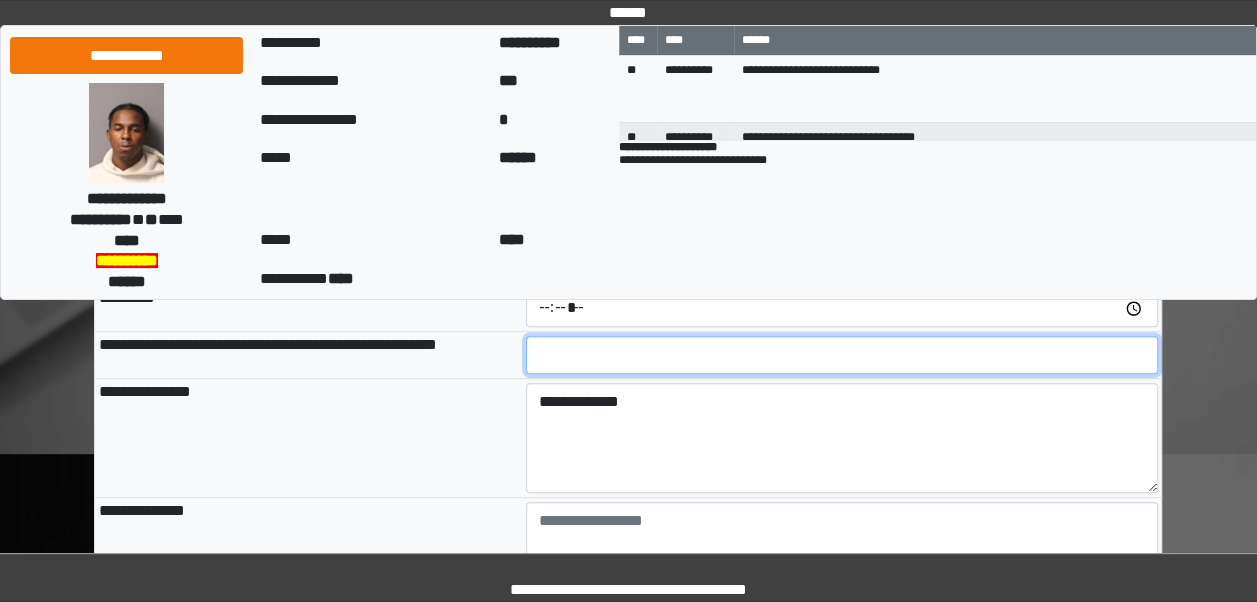 type on "**" 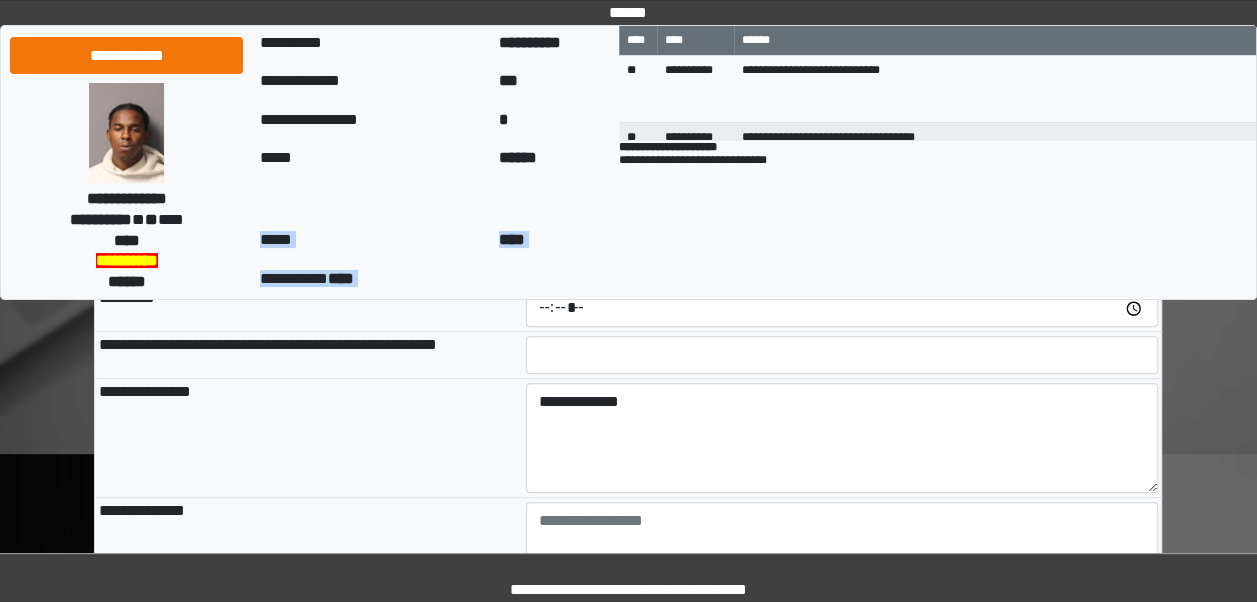 drag, startPoint x: 1252, startPoint y: 170, endPoint x: 1264, endPoint y: 182, distance: 16.970562 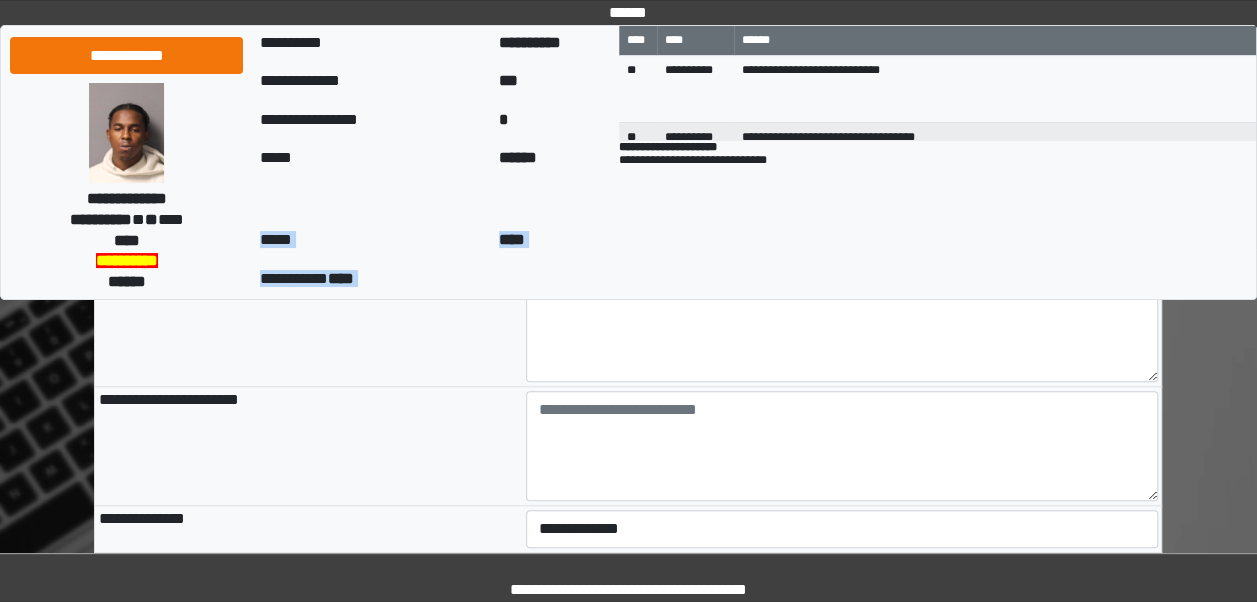 scroll, scrollTop: 624, scrollLeft: 0, axis: vertical 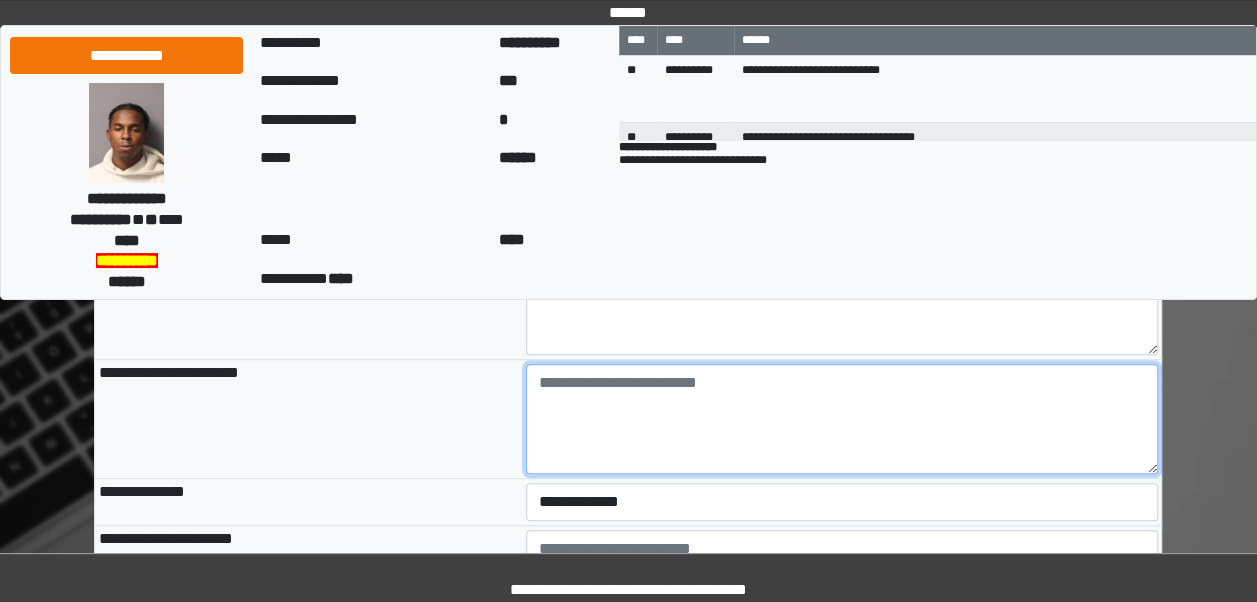 click at bounding box center [842, 419] 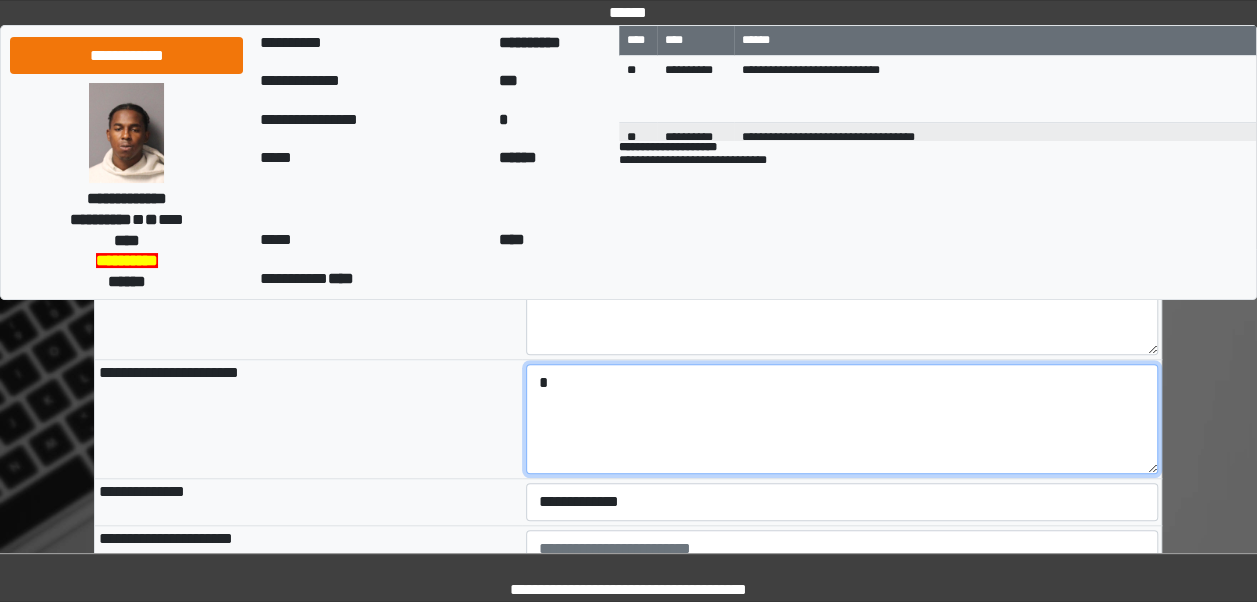 type on "*" 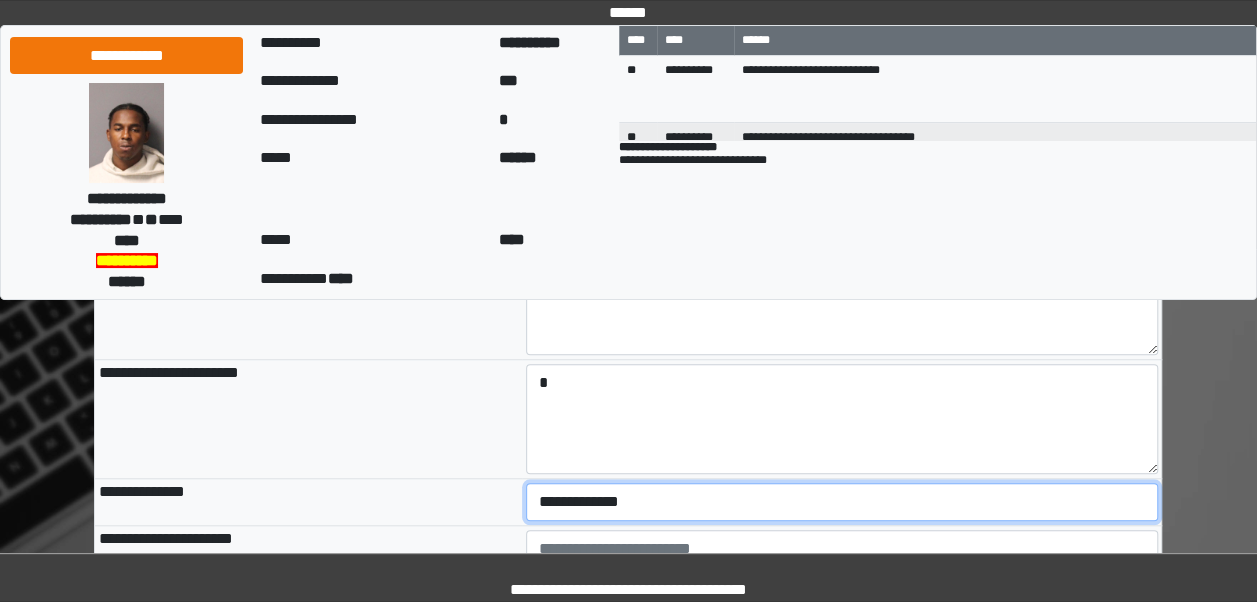 click on "**********" at bounding box center [842, 502] 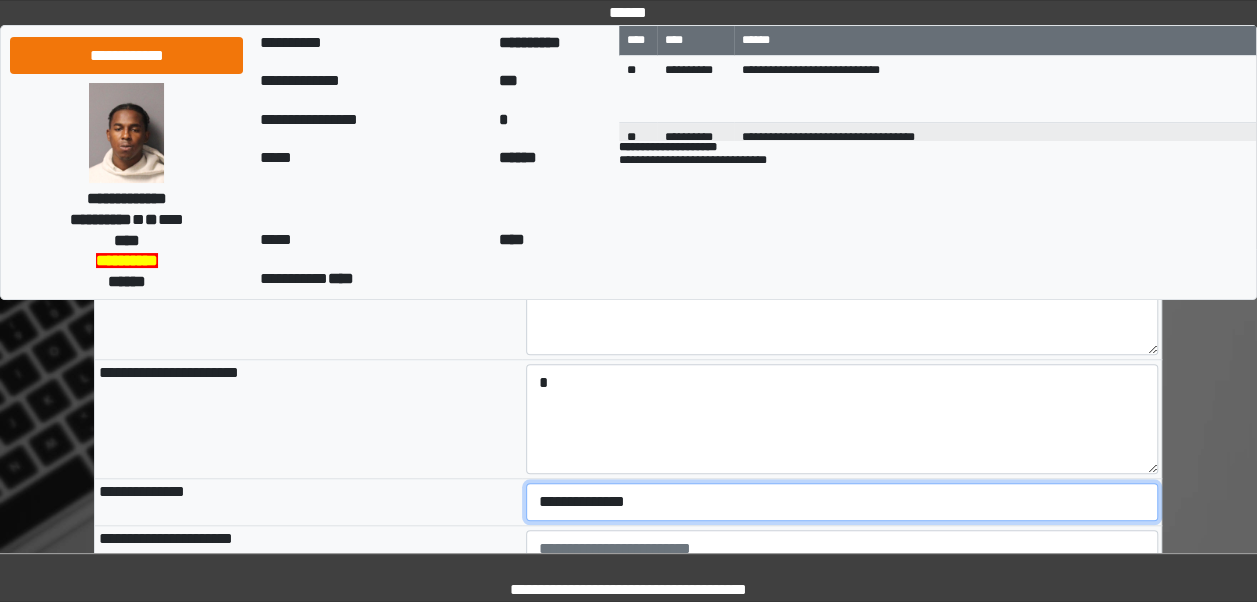 click on "**********" at bounding box center (842, 502) 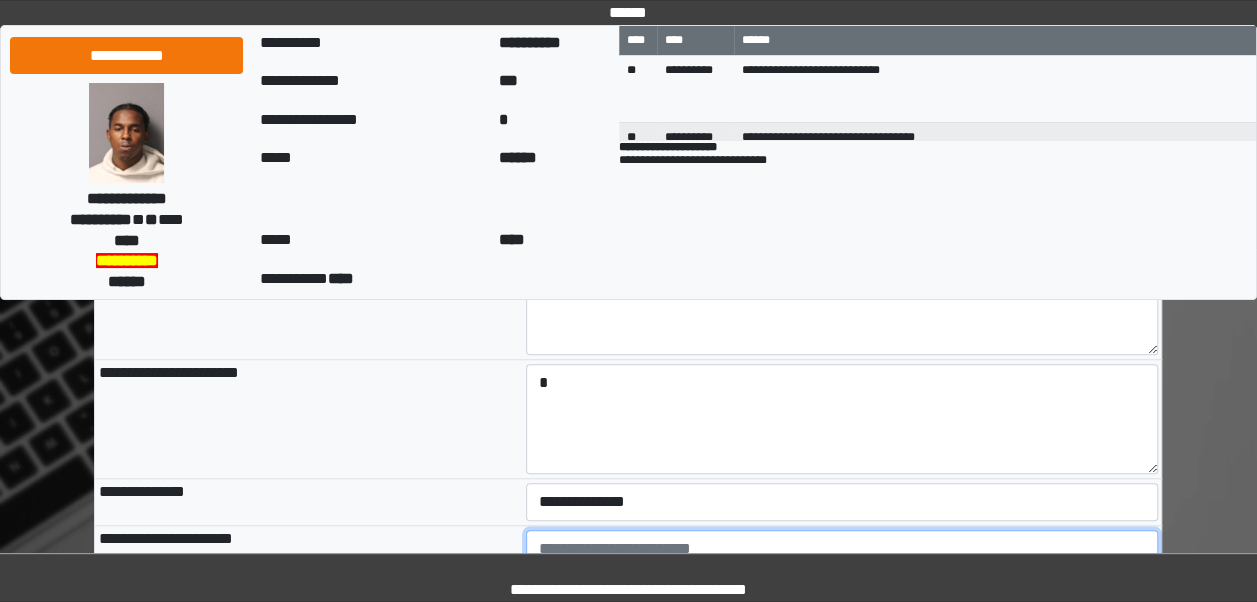 click at bounding box center (842, 585) 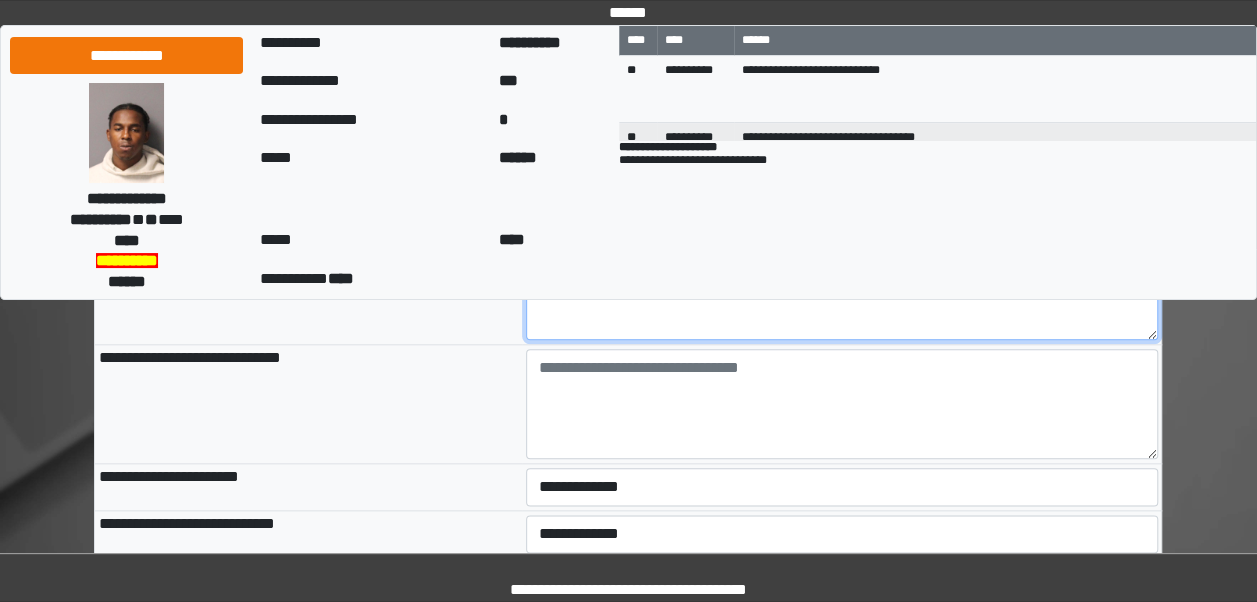 scroll, scrollTop: 940, scrollLeft: 0, axis: vertical 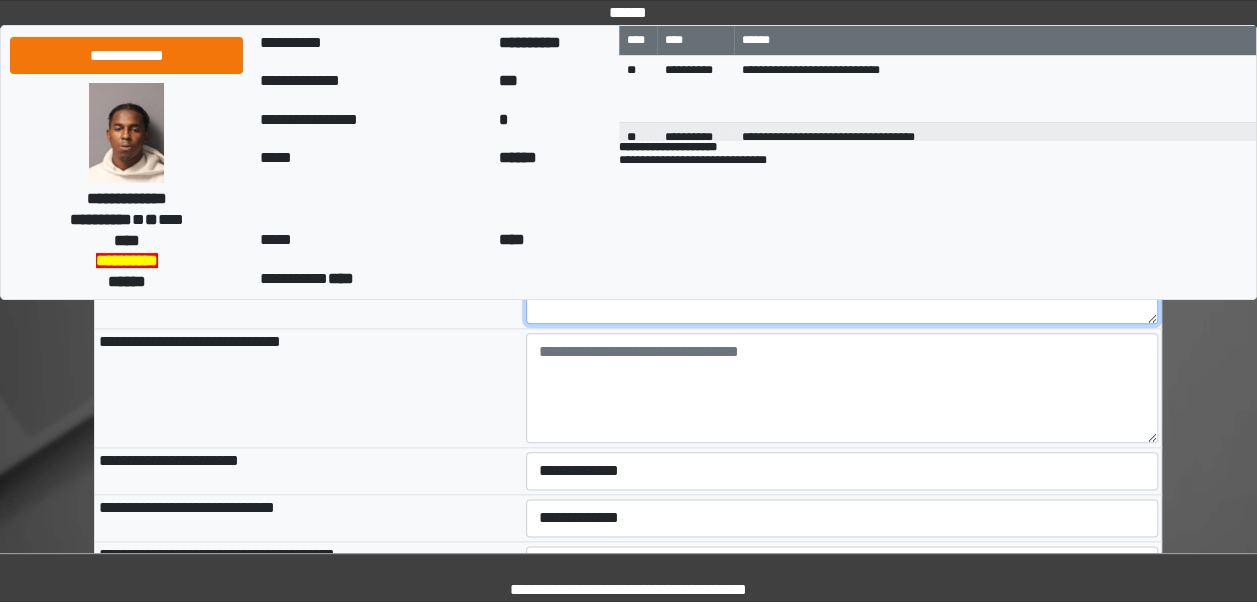 type on "**********" 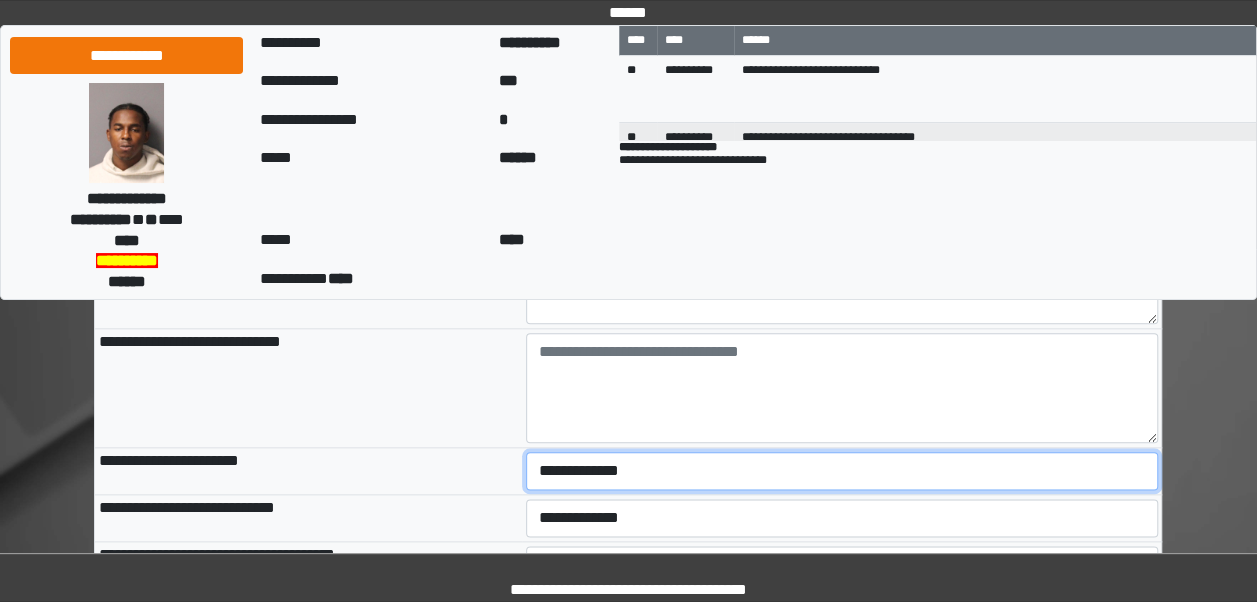 click on "**********" at bounding box center [842, 471] 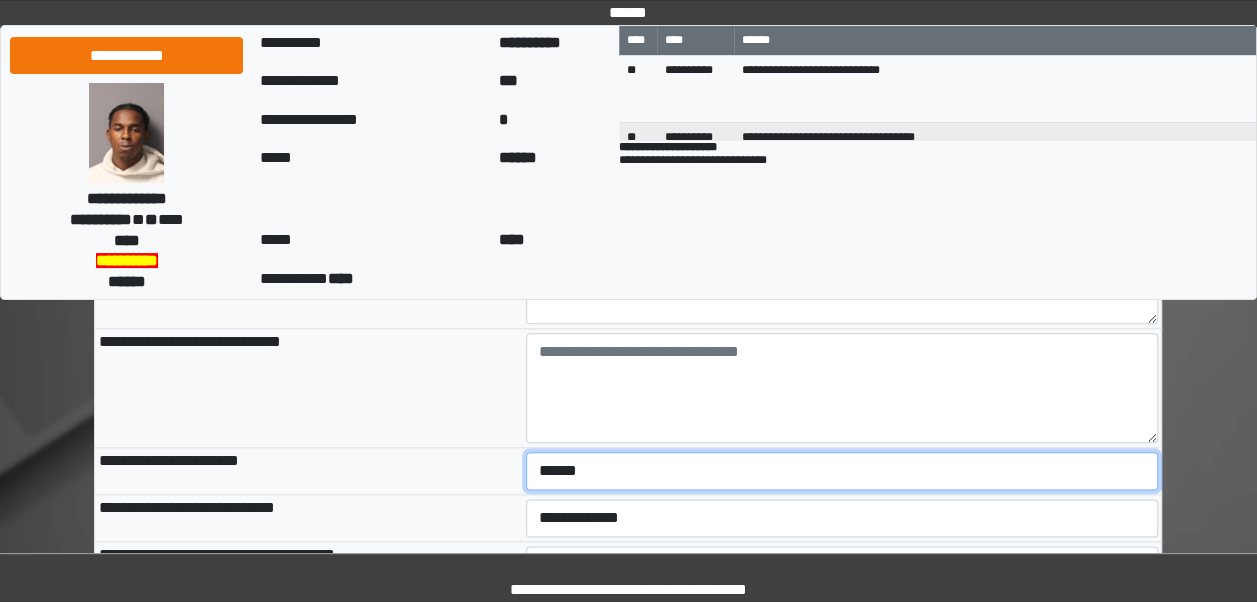 click on "**********" at bounding box center [842, 471] 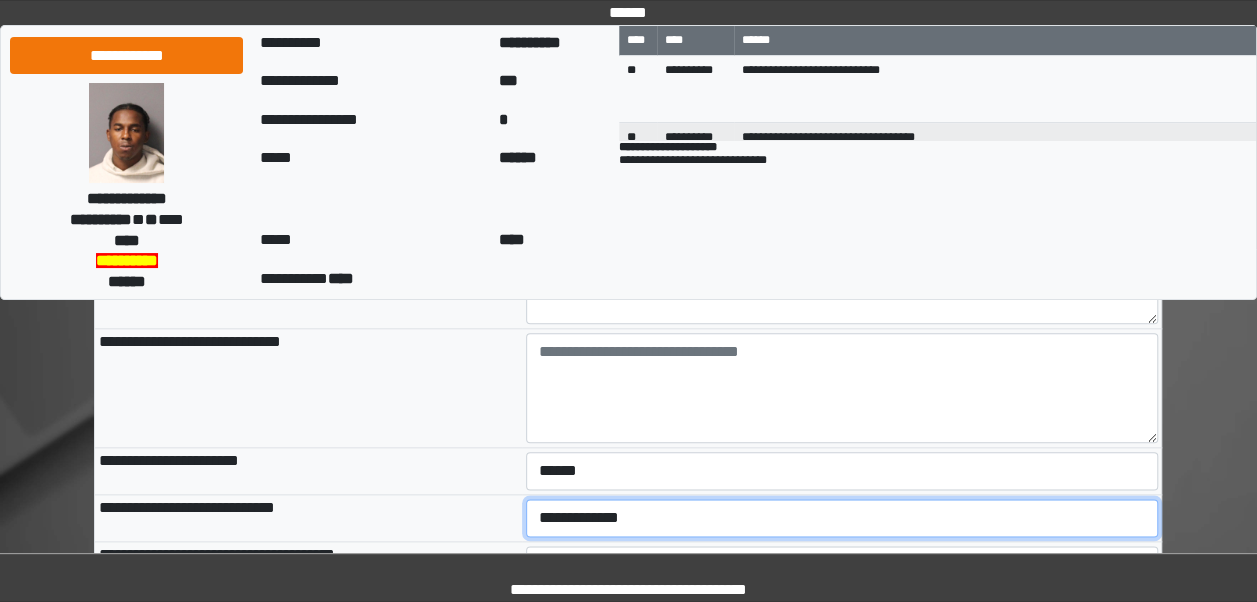 click on "**********" at bounding box center (842, 518) 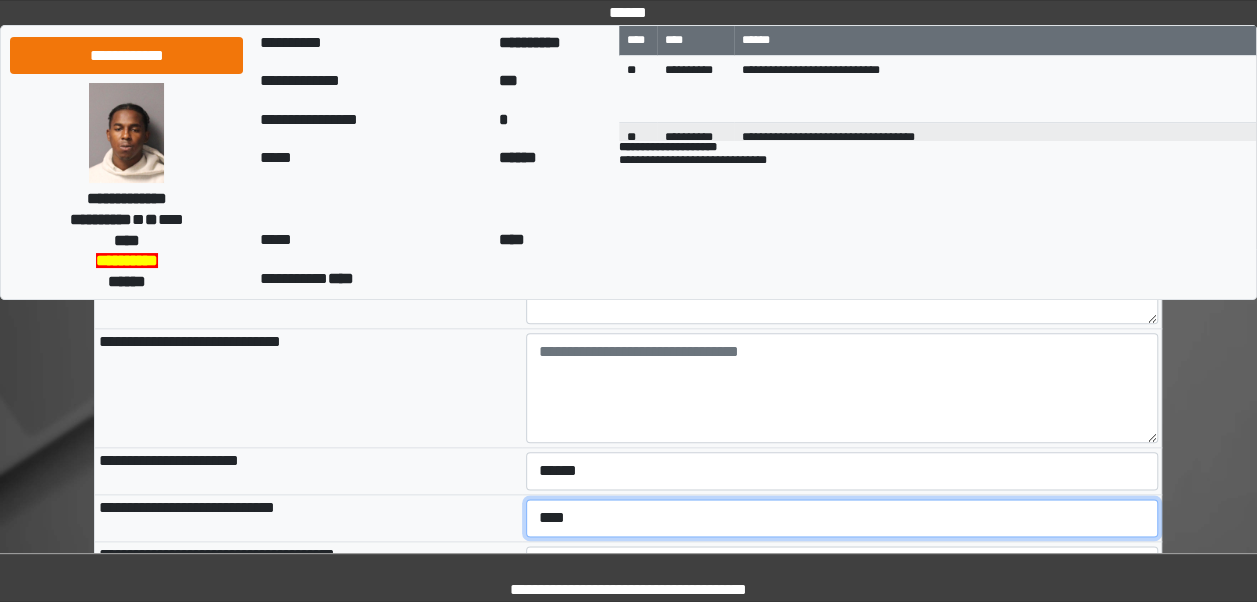click on "**********" at bounding box center (842, 518) 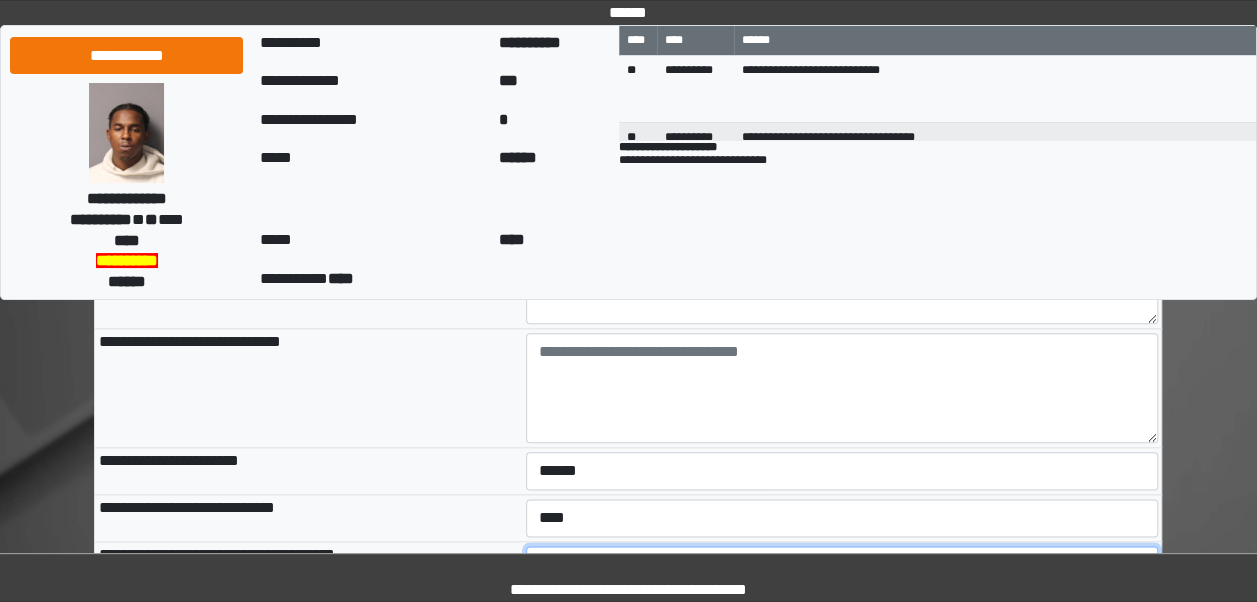 click on "**********" at bounding box center [842, 565] 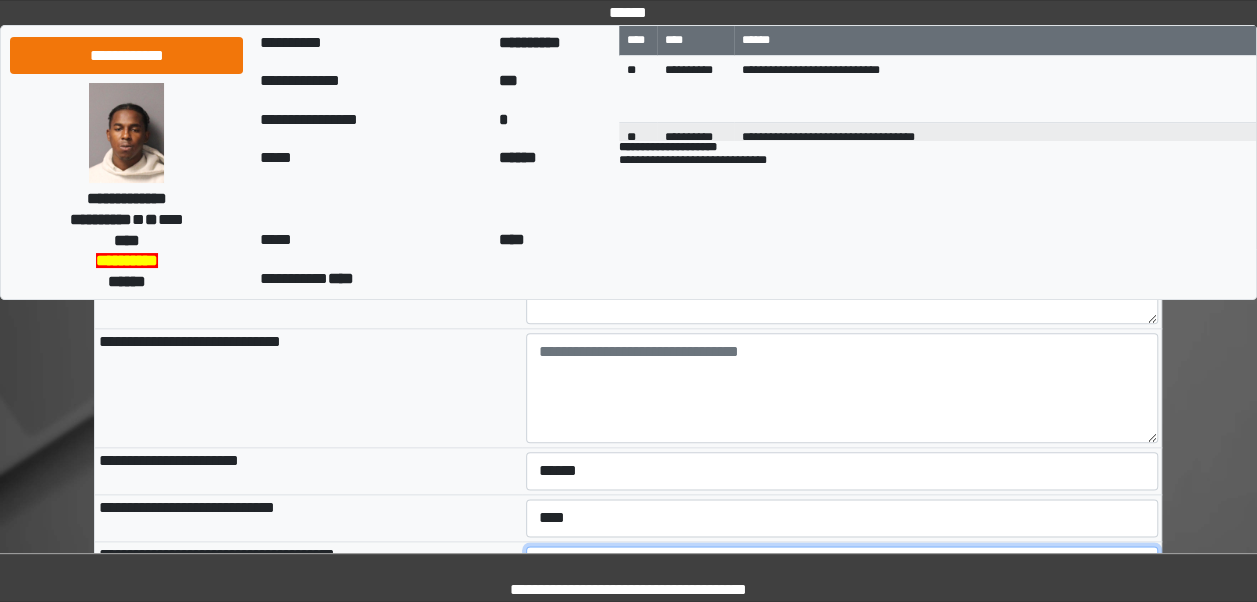 scroll, scrollTop: 1120, scrollLeft: 0, axis: vertical 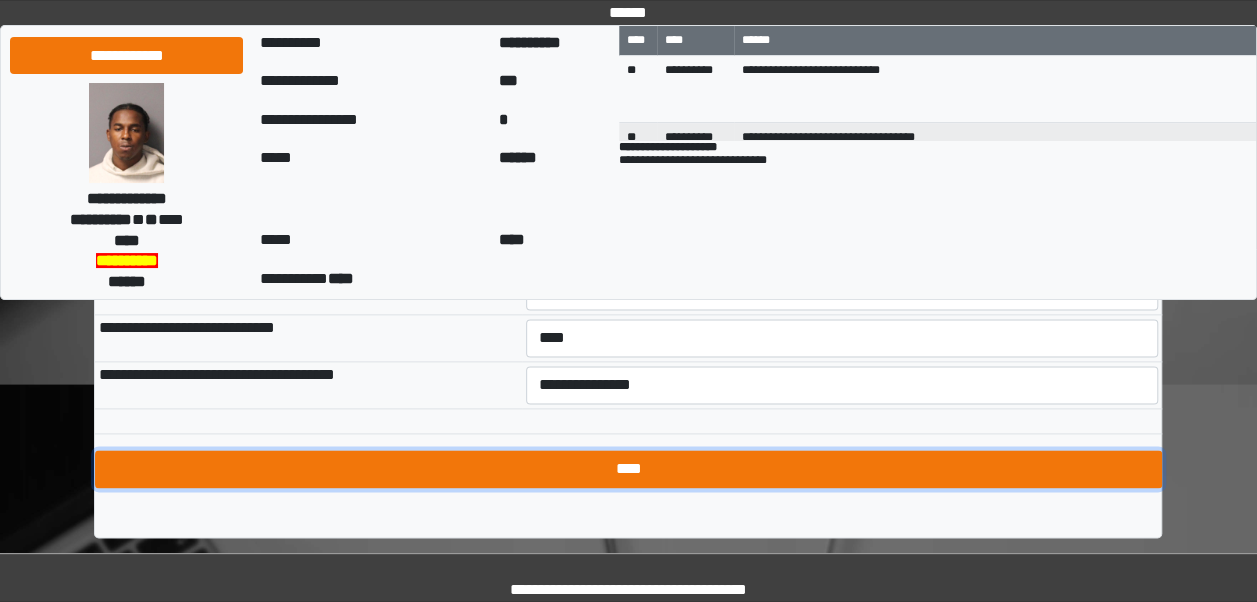 click on "****" at bounding box center [628, 469] 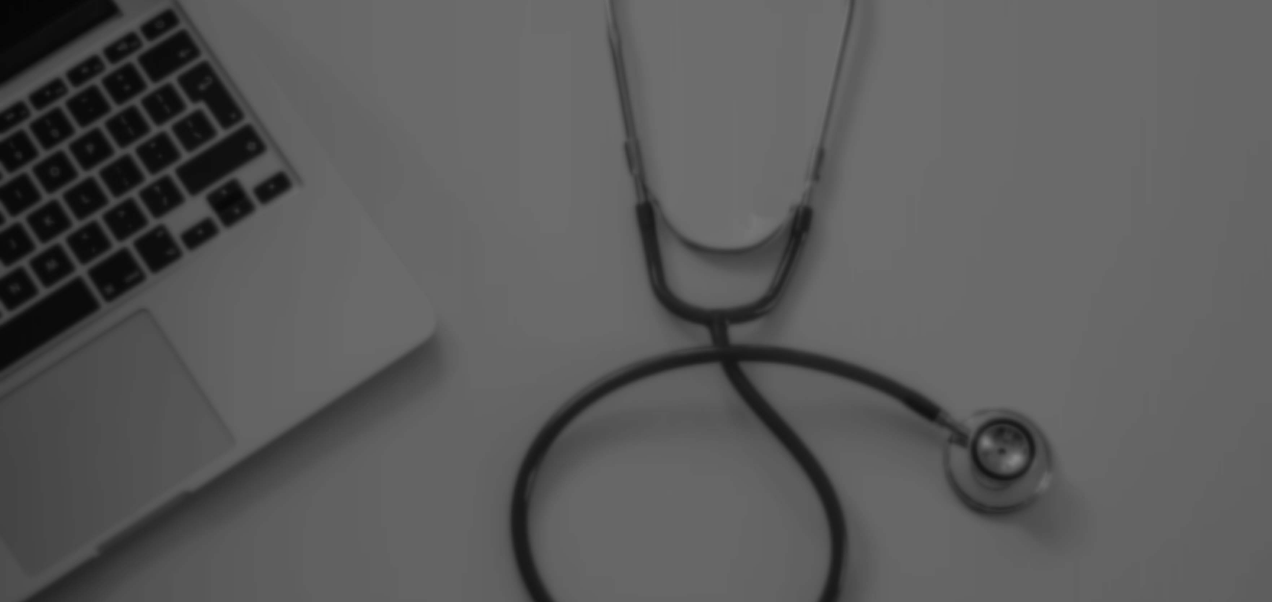 scroll, scrollTop: 0, scrollLeft: 0, axis: both 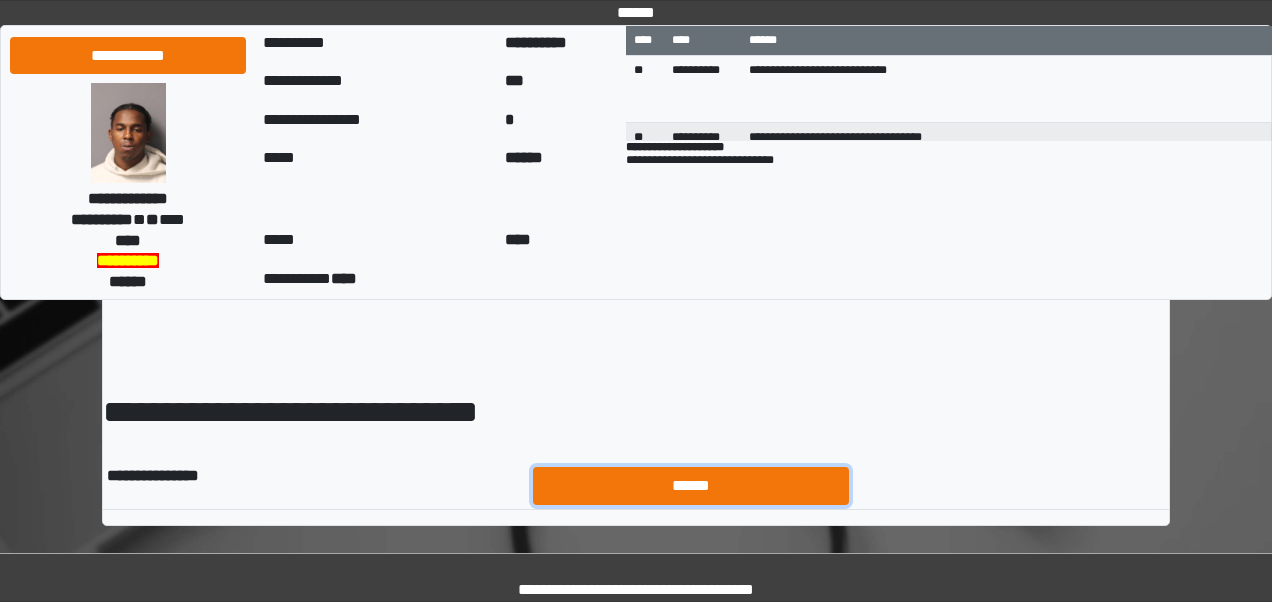 click on "******" at bounding box center [691, 485] 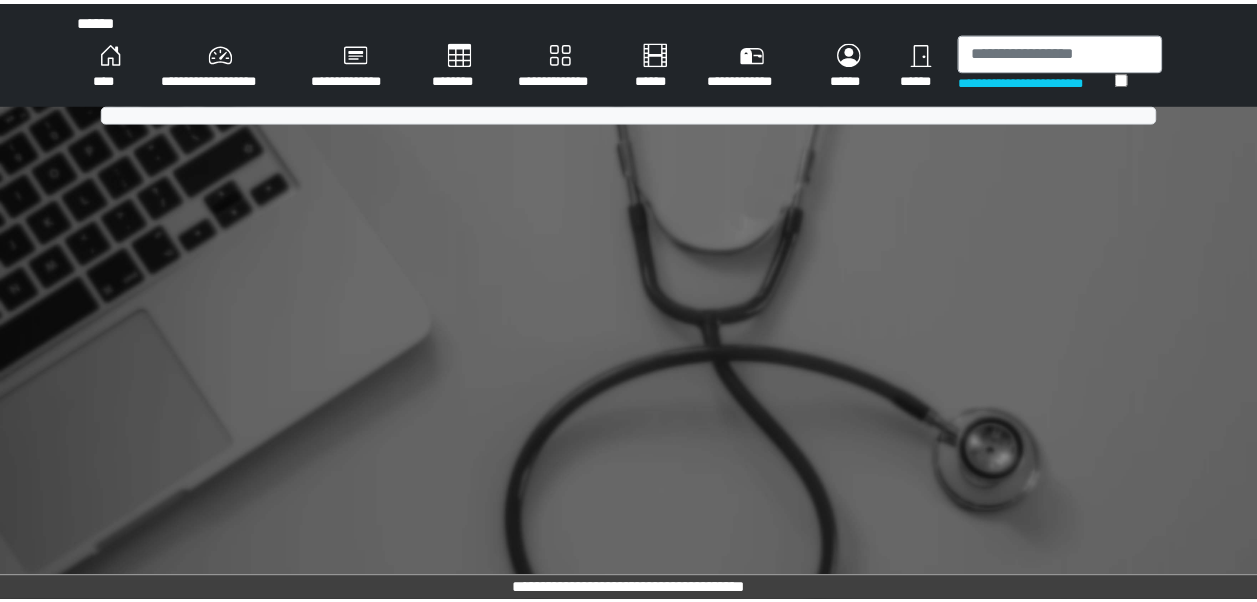 scroll, scrollTop: 0, scrollLeft: 0, axis: both 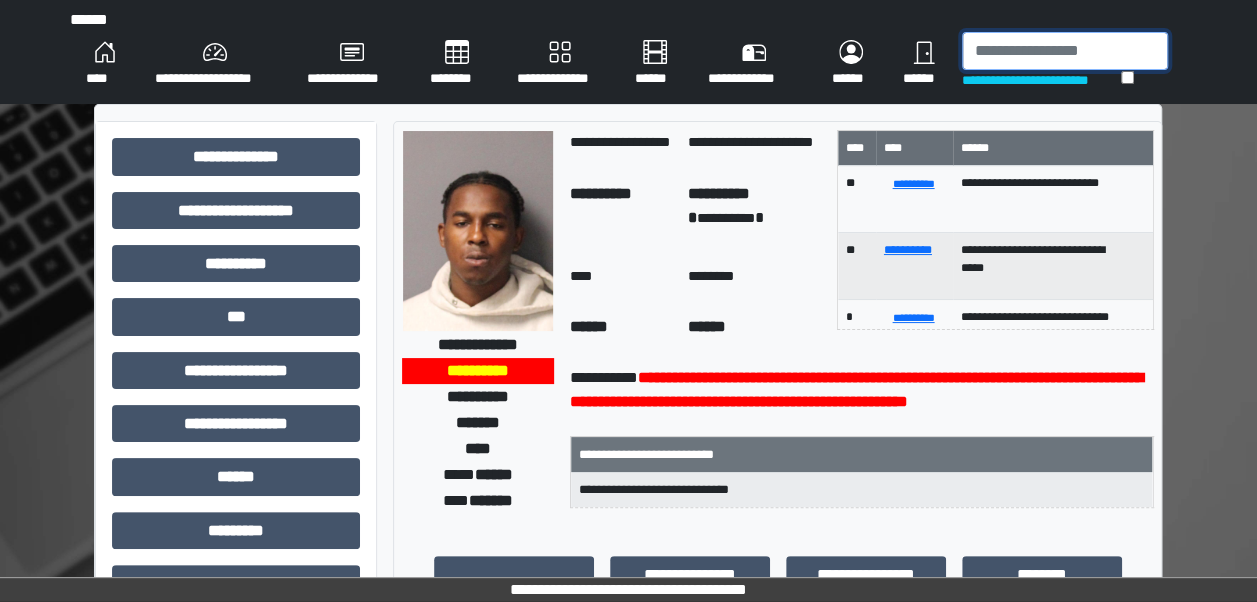click at bounding box center (1065, 51) 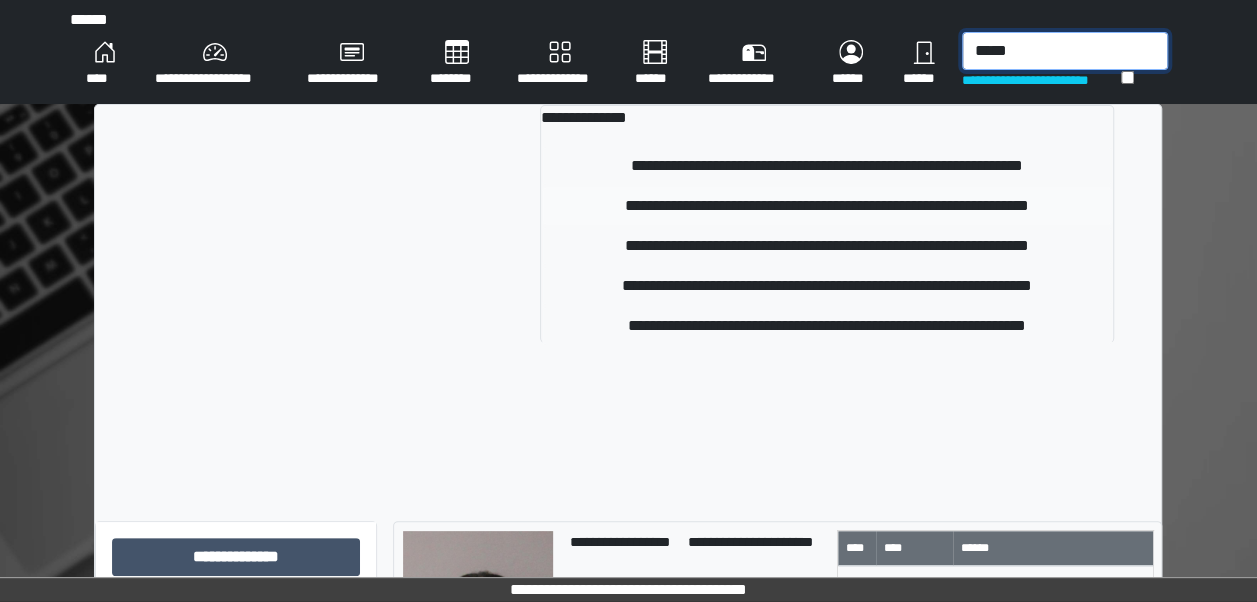 type on "*****" 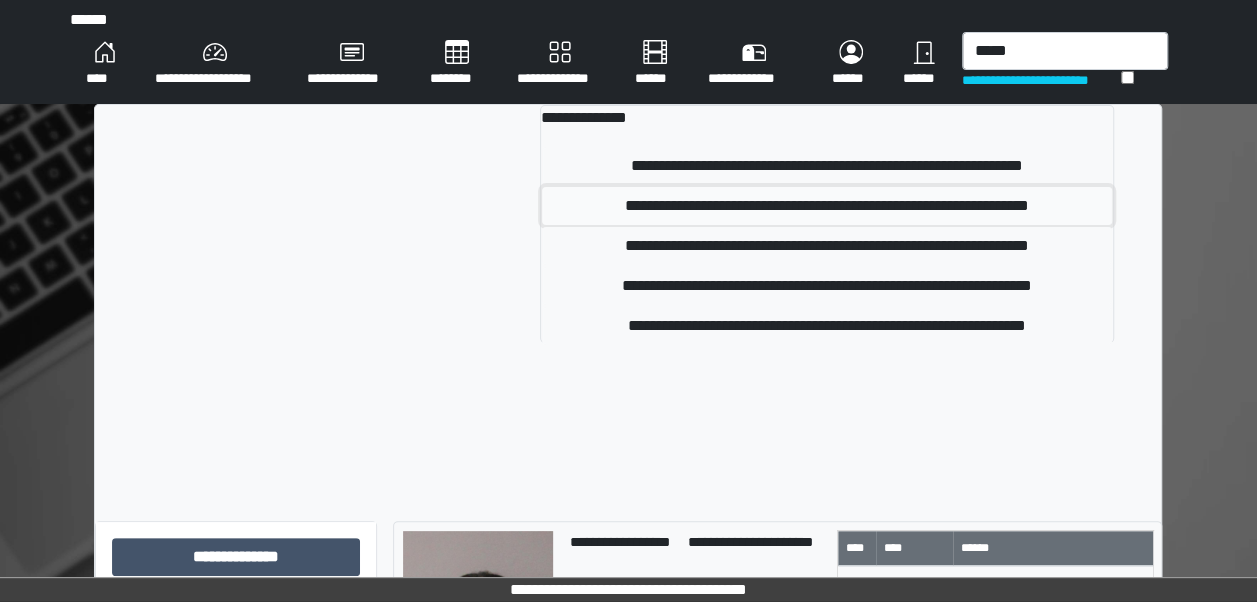click on "**********" at bounding box center (827, 206) 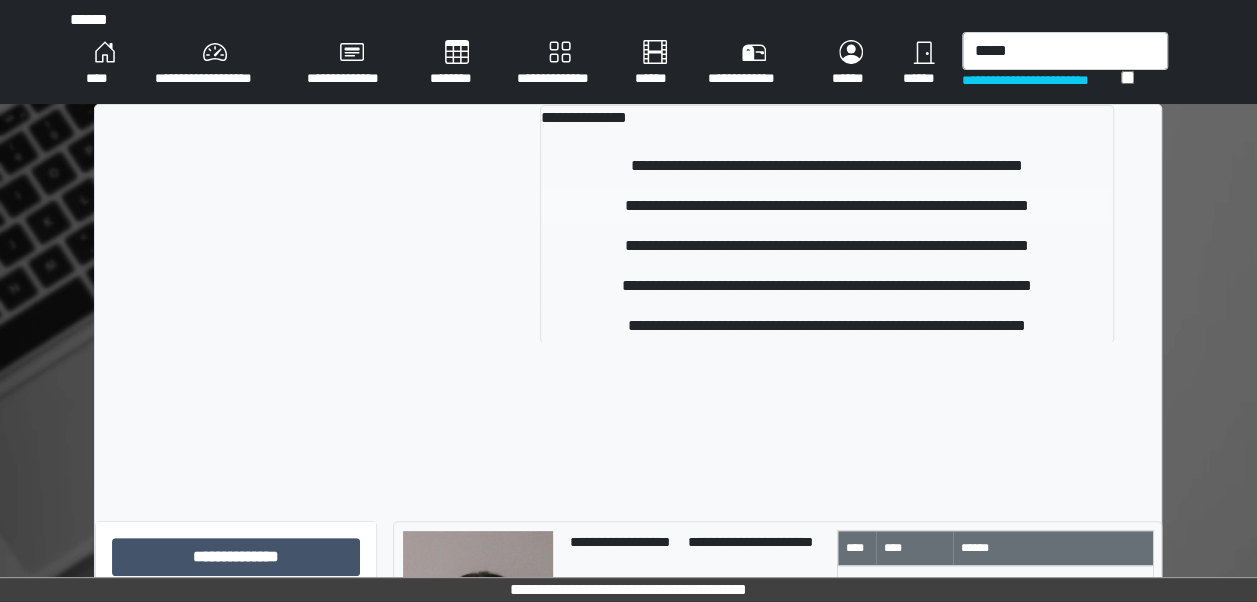 type 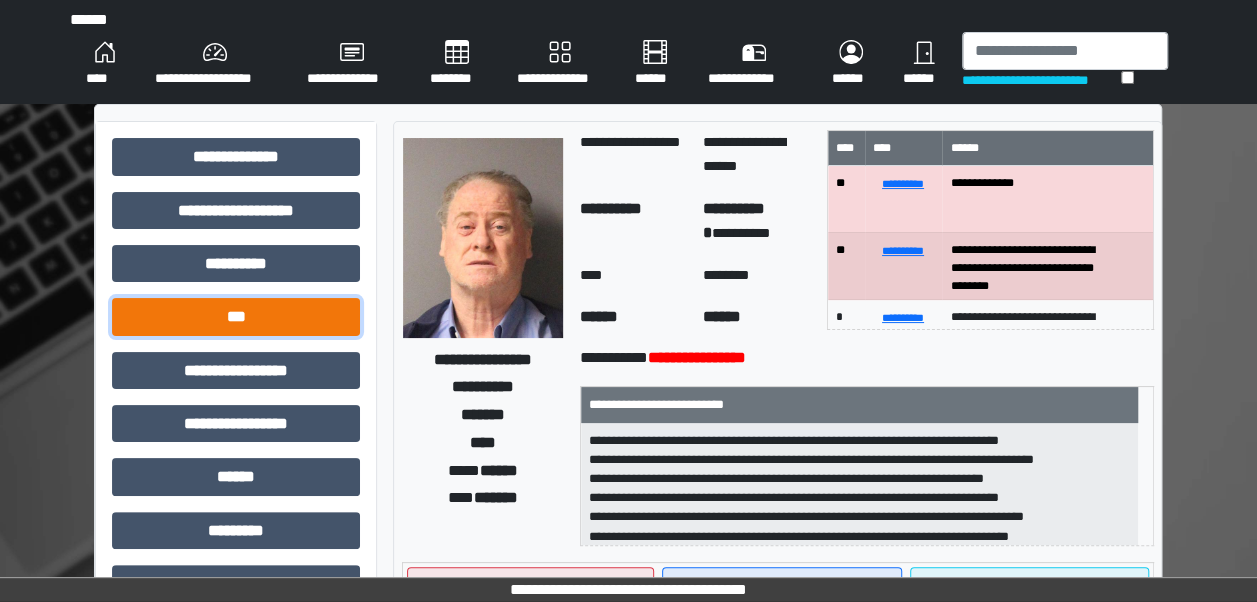 click on "***" at bounding box center [236, 316] 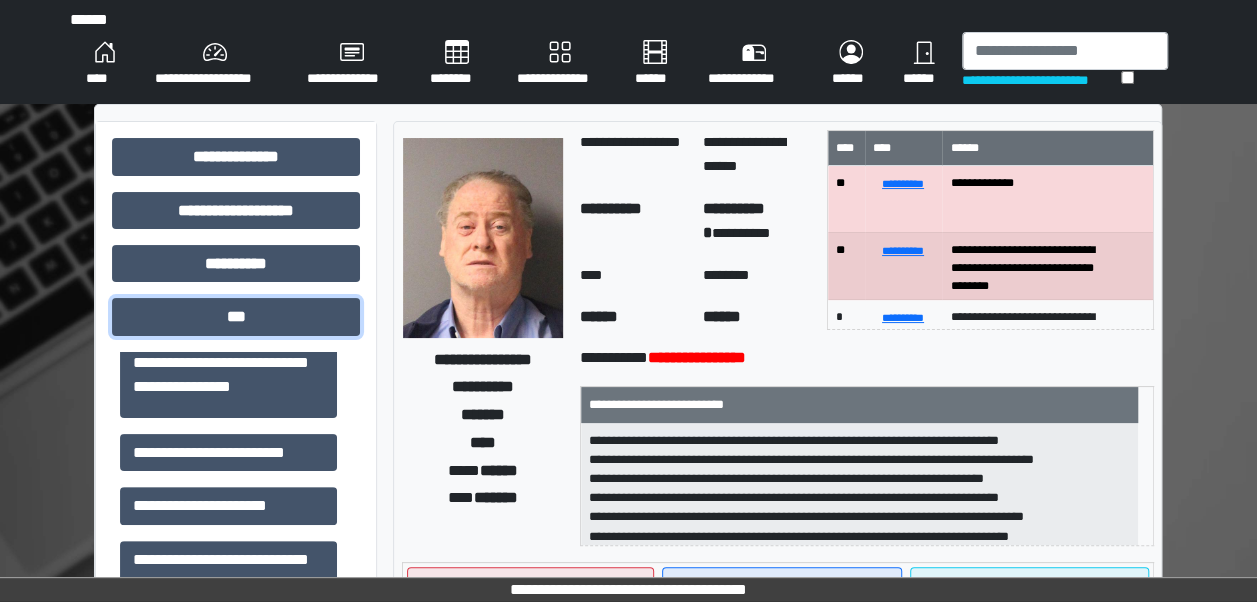 scroll, scrollTop: 260, scrollLeft: 0, axis: vertical 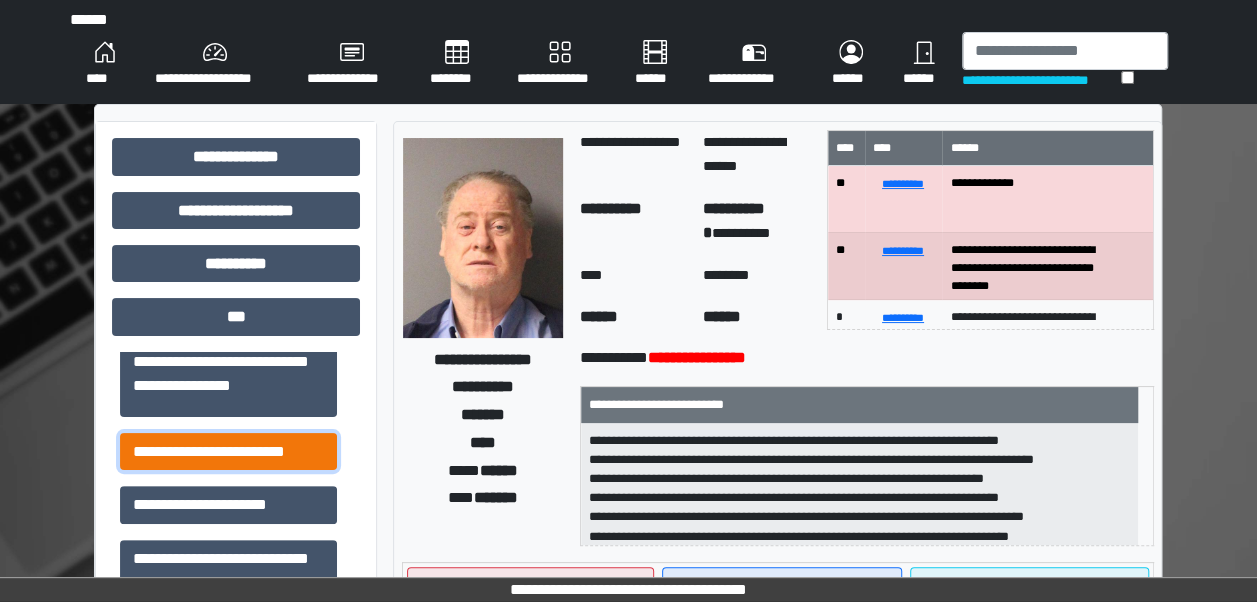 click on "**********" at bounding box center (228, 451) 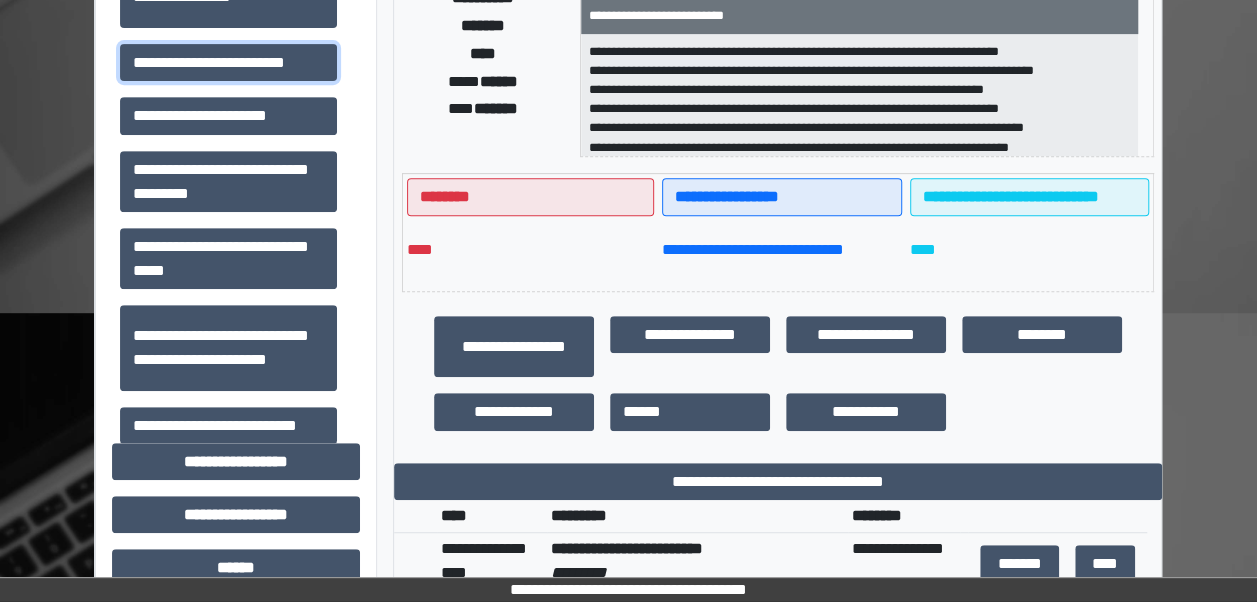 scroll, scrollTop: 397, scrollLeft: 0, axis: vertical 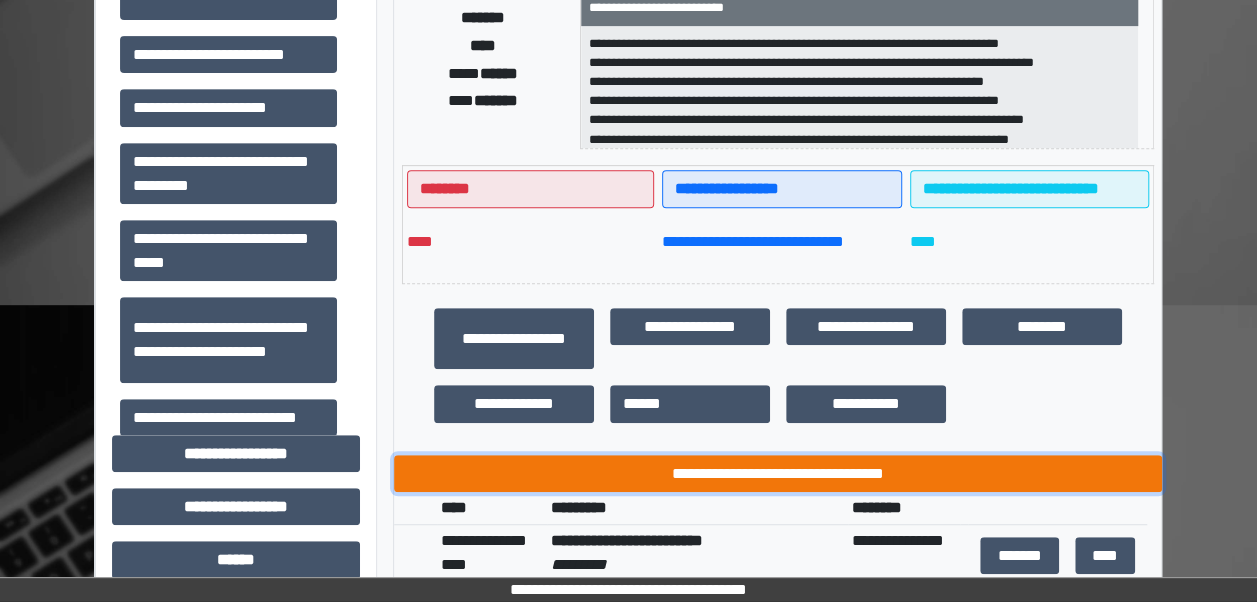 click on "**********" at bounding box center [778, 473] 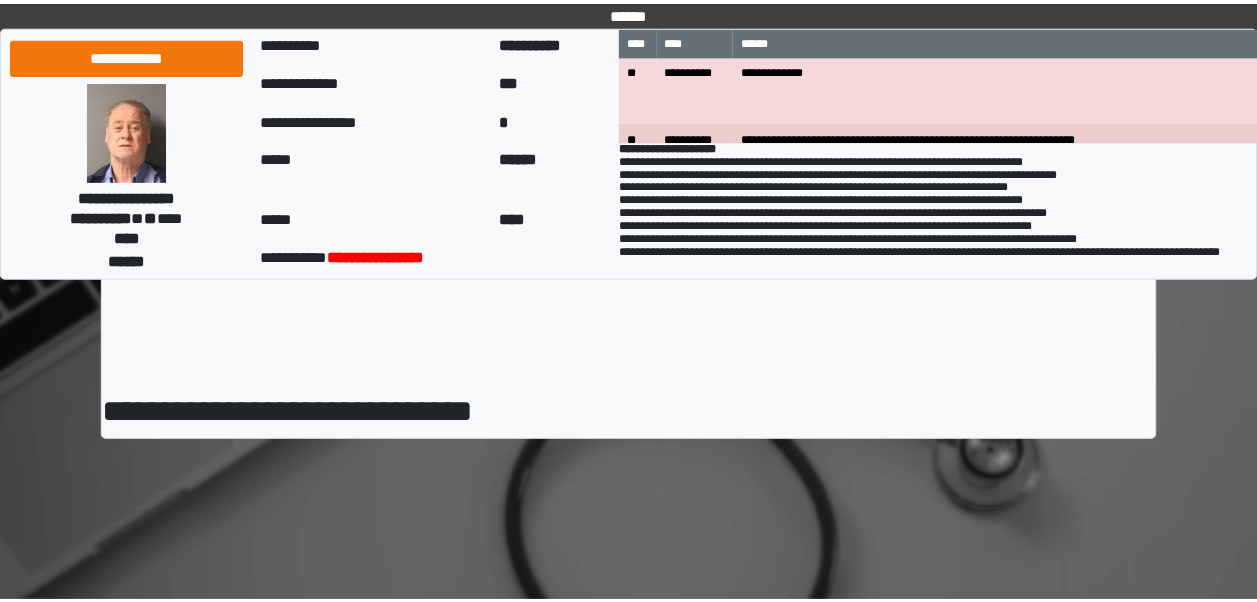 scroll, scrollTop: 0, scrollLeft: 0, axis: both 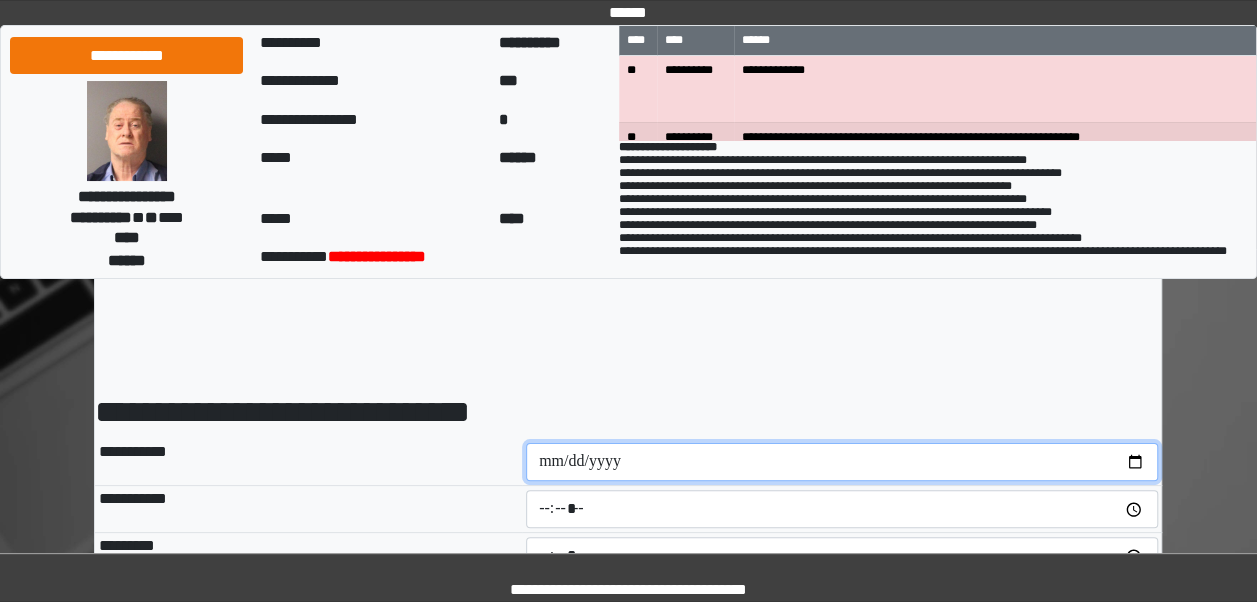 click at bounding box center [842, 462] 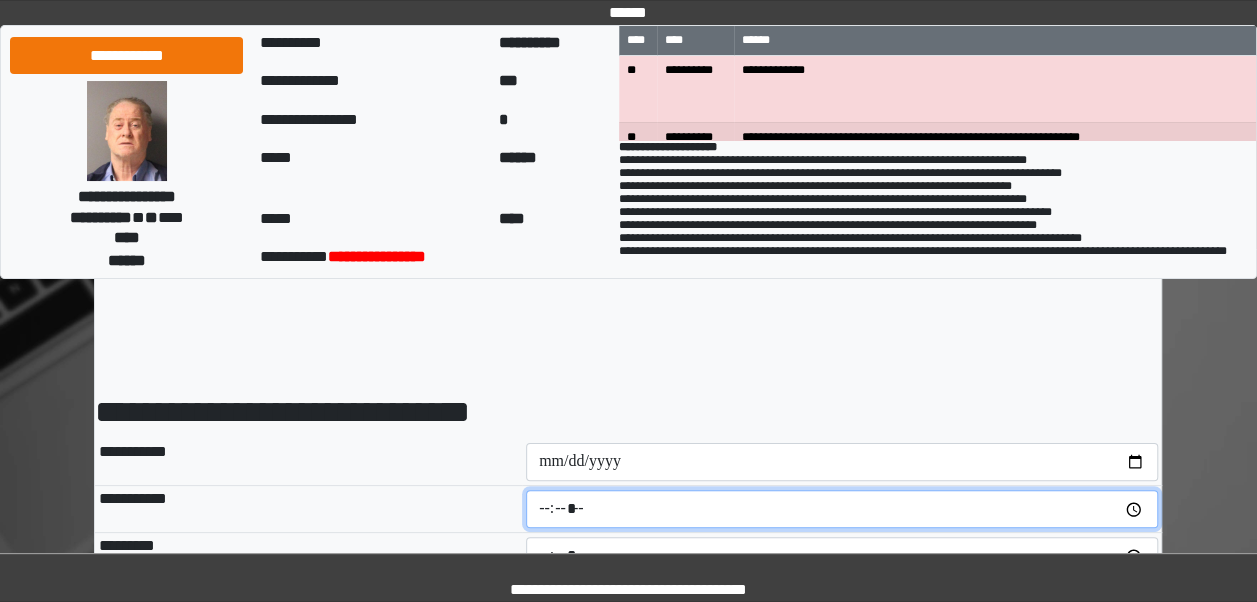 click at bounding box center (842, 509) 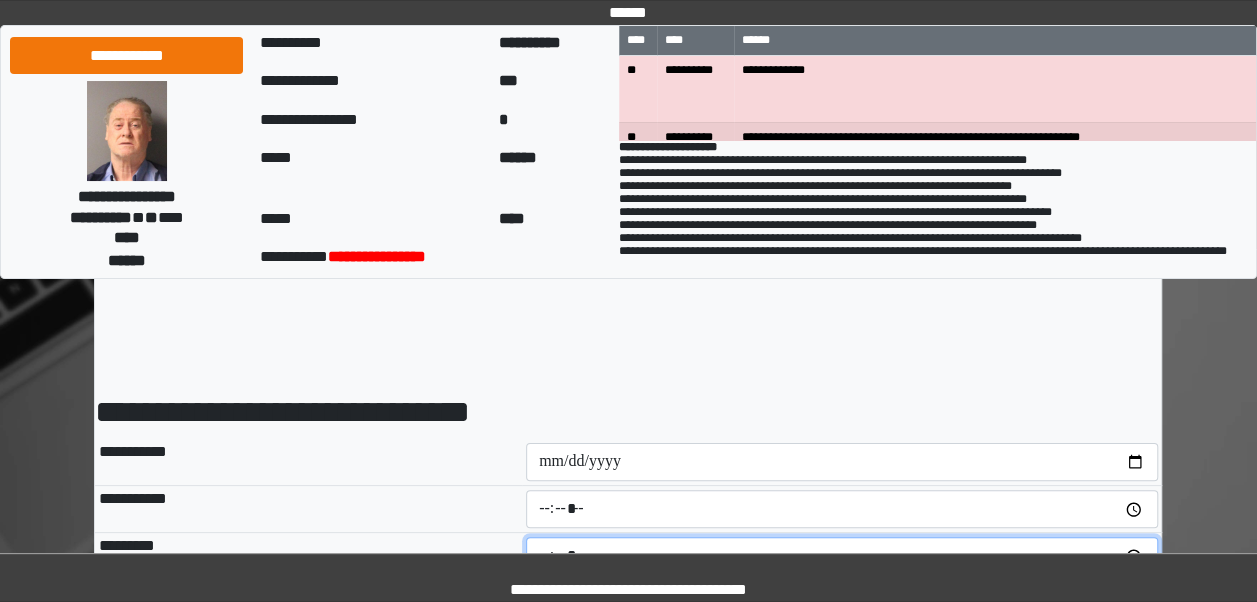 type on "*****" 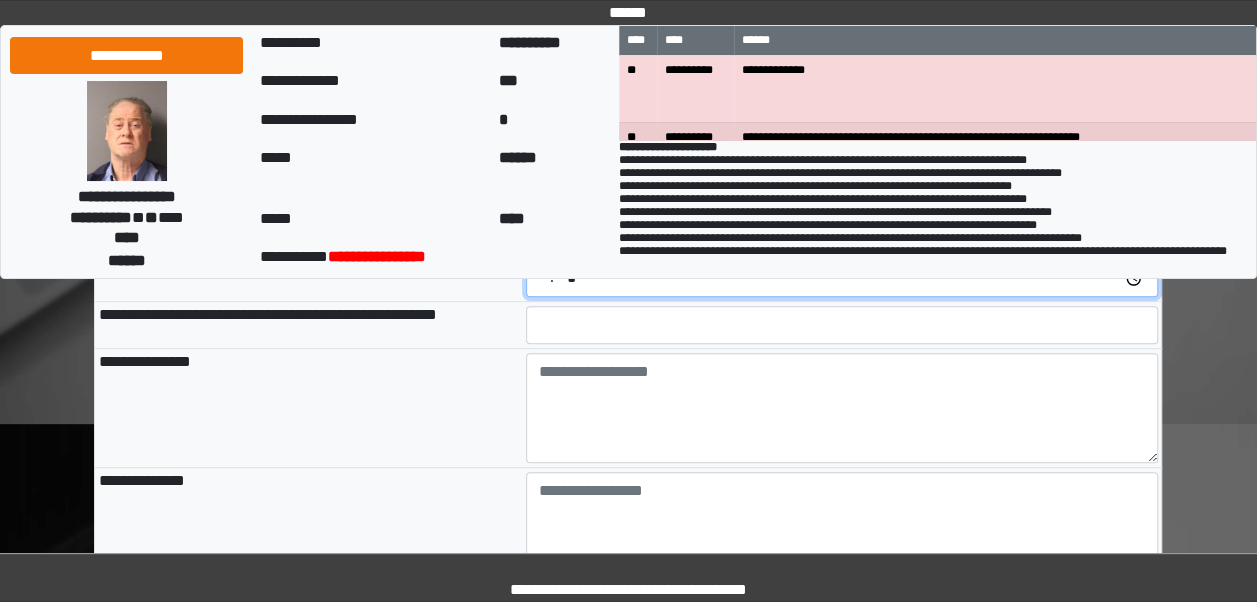 scroll, scrollTop: 302, scrollLeft: 0, axis: vertical 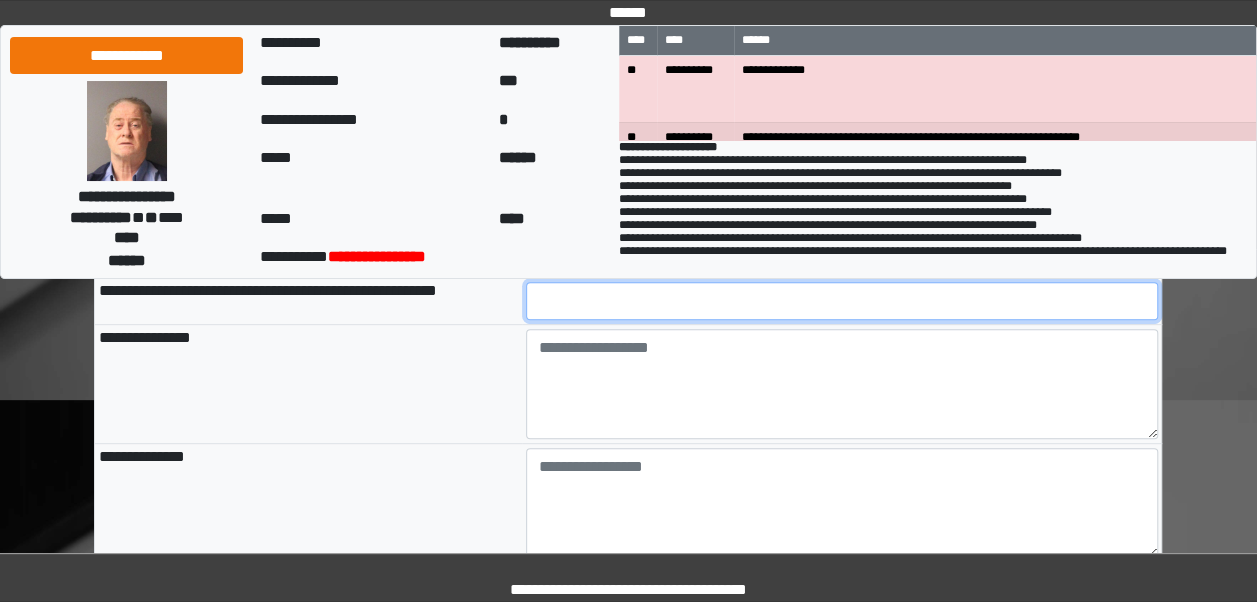 click at bounding box center (842, 301) 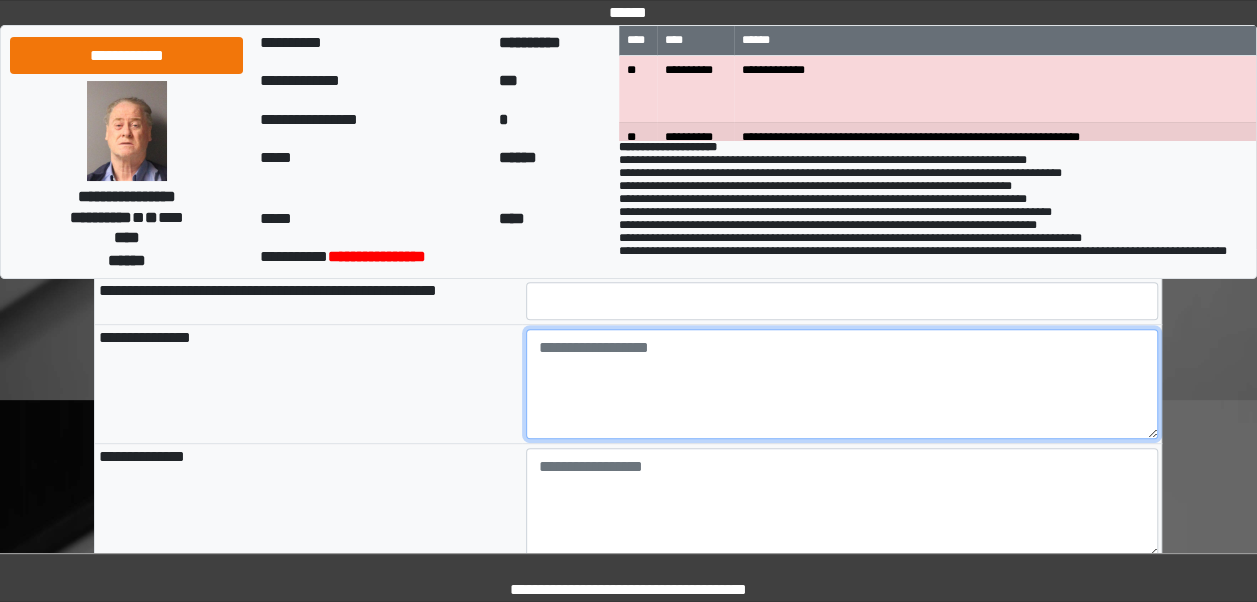click at bounding box center (842, 384) 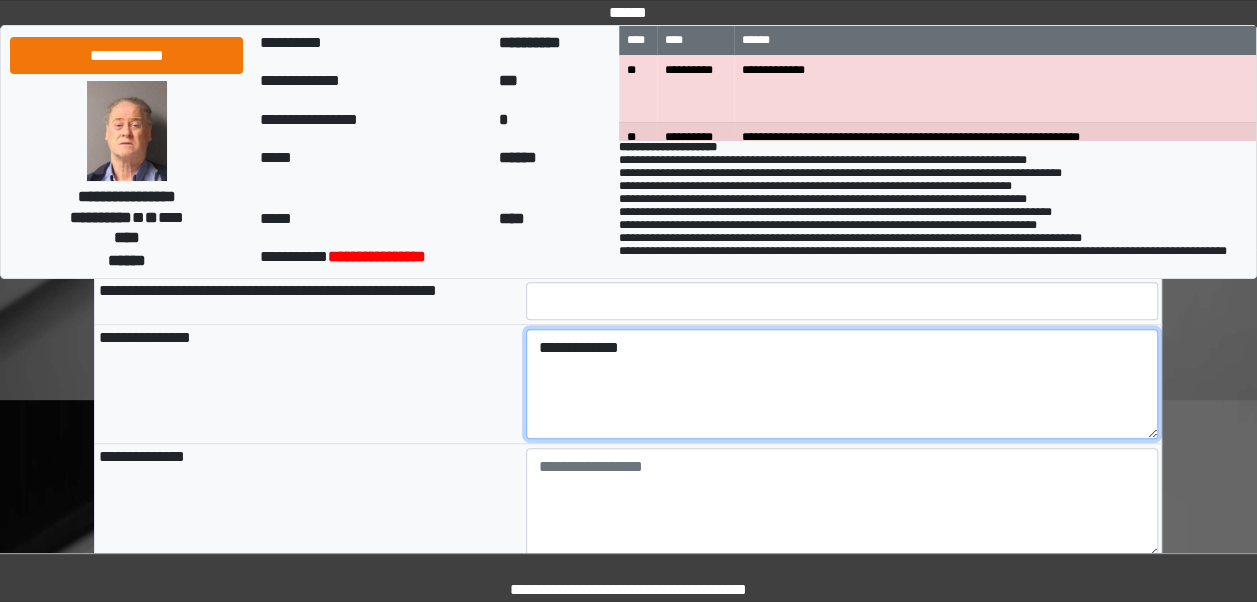 type on "**********" 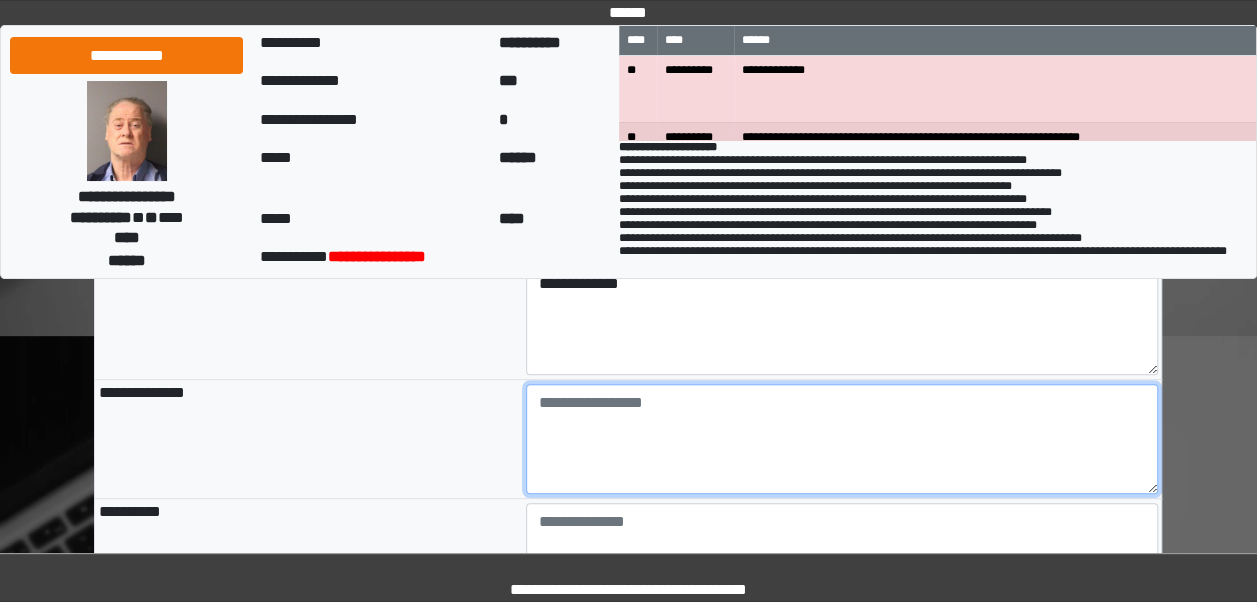 scroll, scrollTop: 453, scrollLeft: 0, axis: vertical 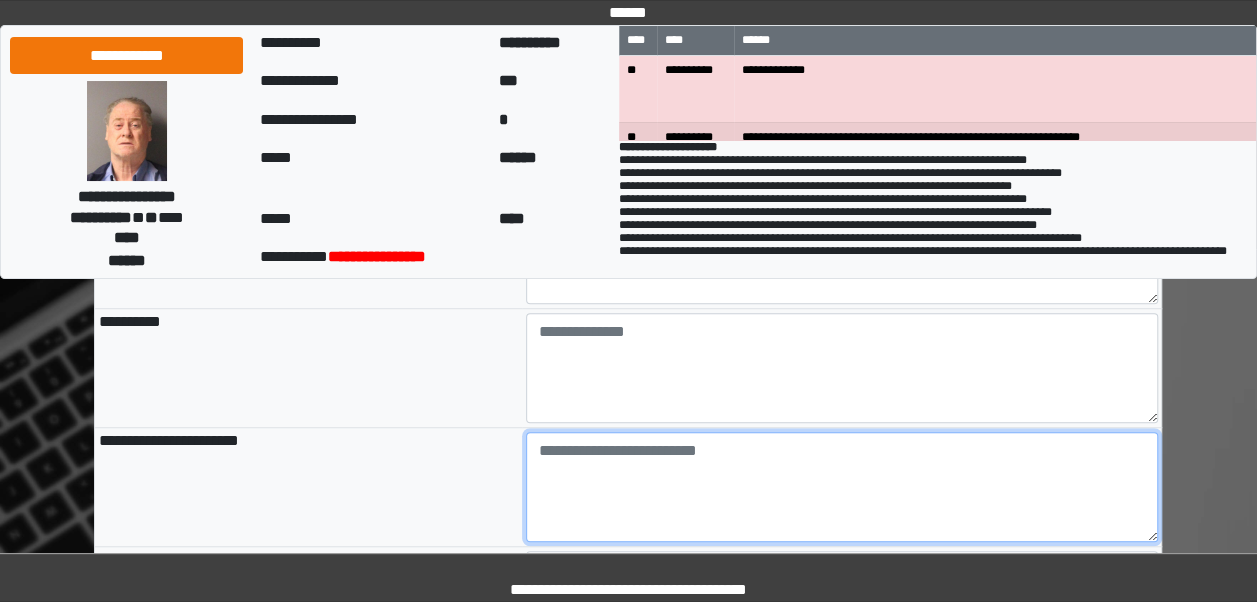 click at bounding box center (842, 487) 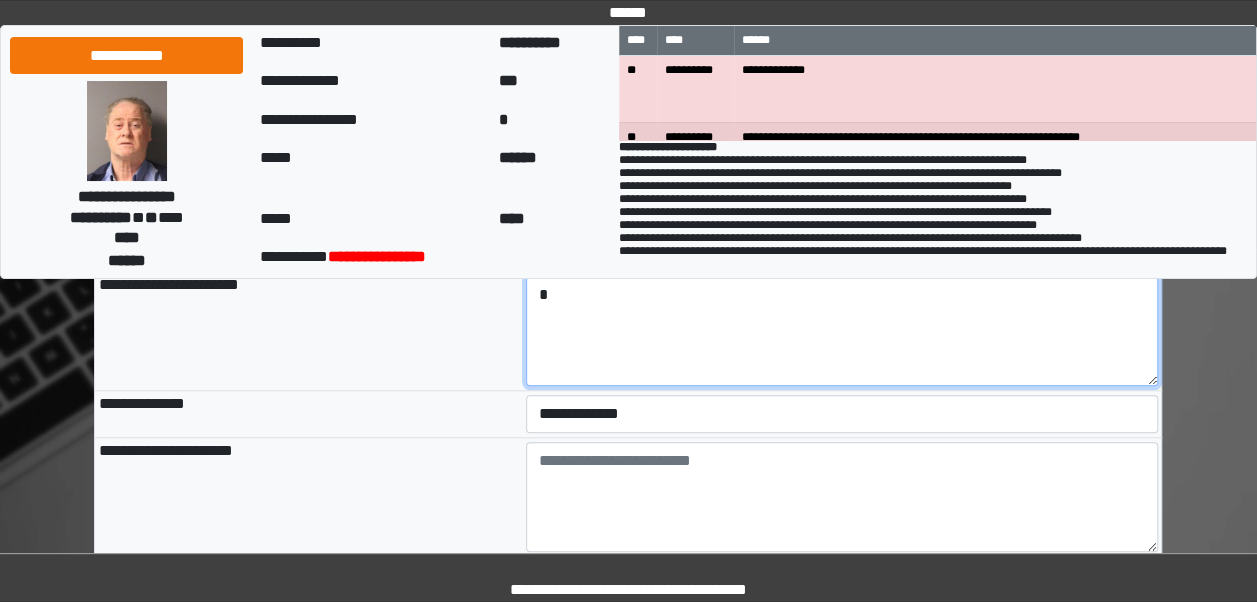 scroll, scrollTop: 732, scrollLeft: 0, axis: vertical 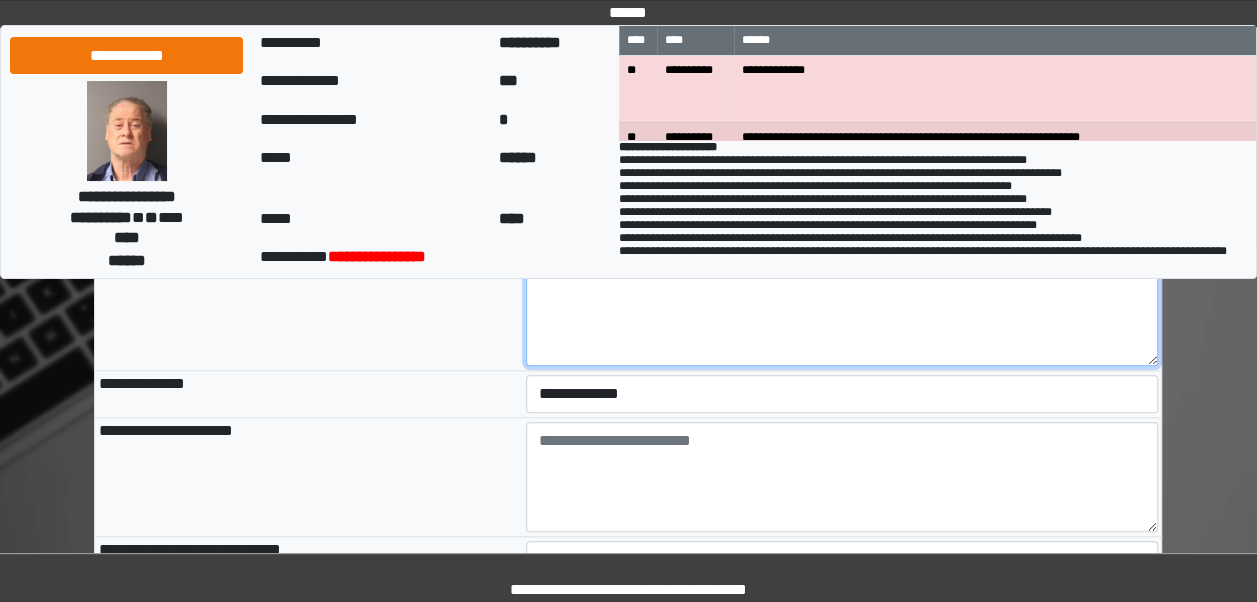 type on "*" 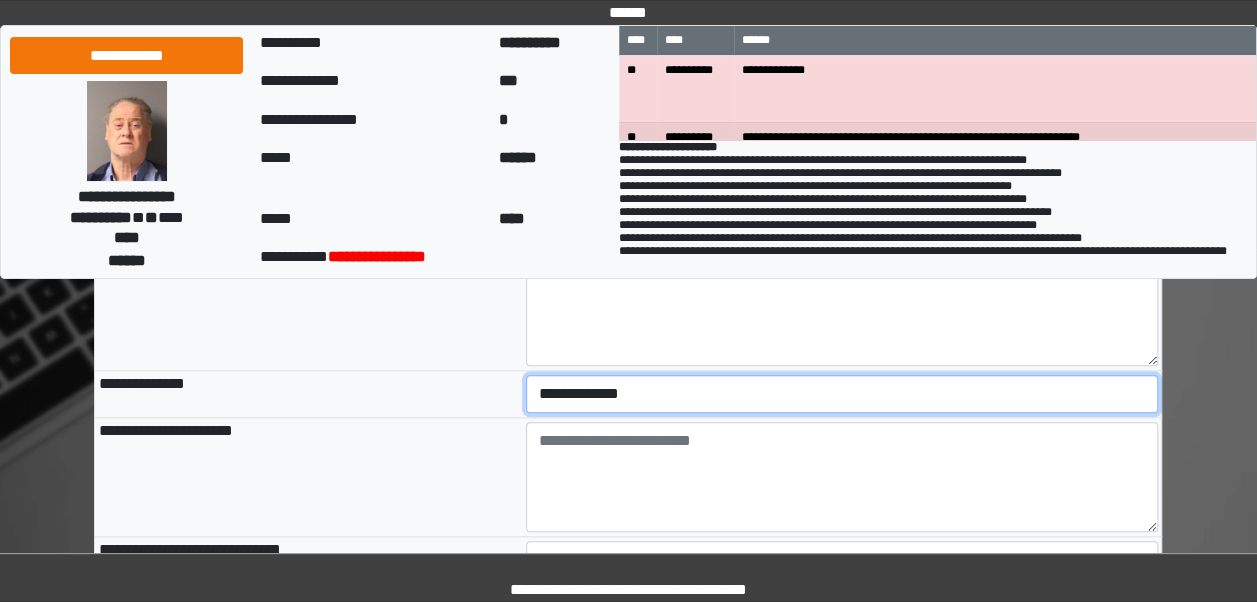 click on "**********" at bounding box center (842, 394) 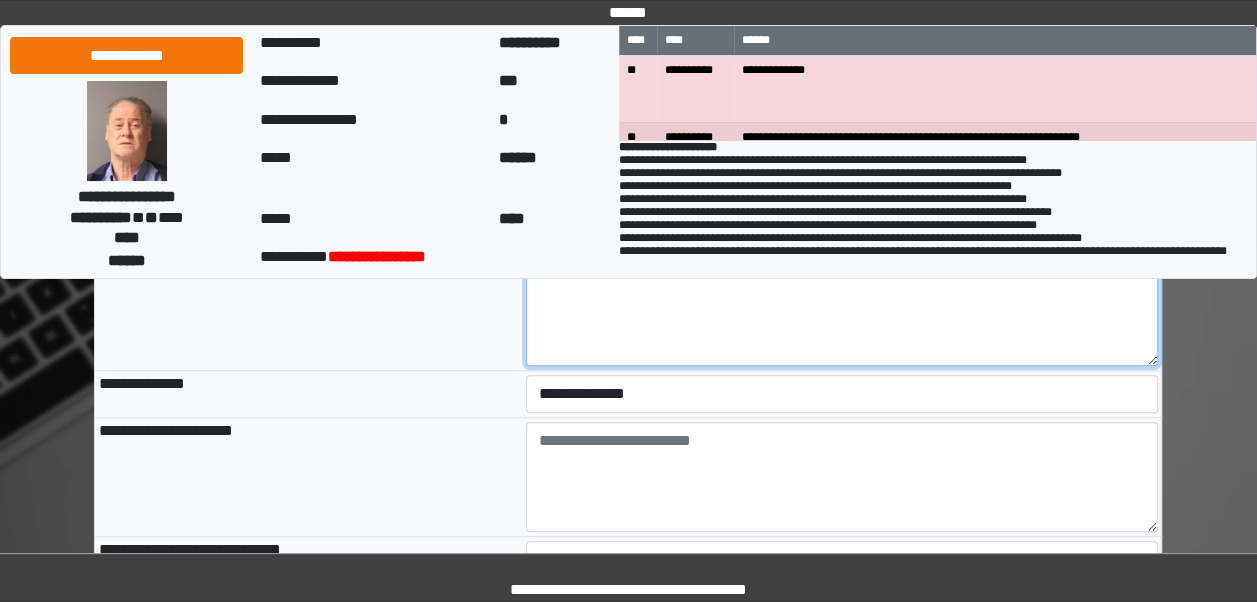 drag, startPoint x: 679, startPoint y: 310, endPoint x: 672, endPoint y: 297, distance: 14.764823 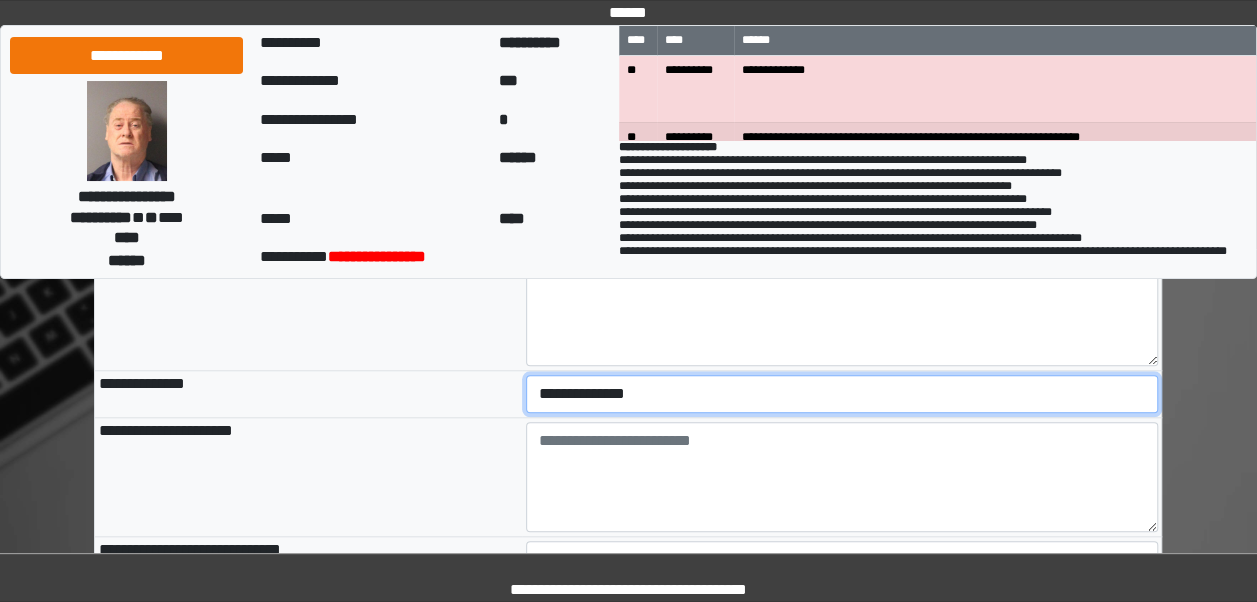 click on "**********" at bounding box center [842, 394] 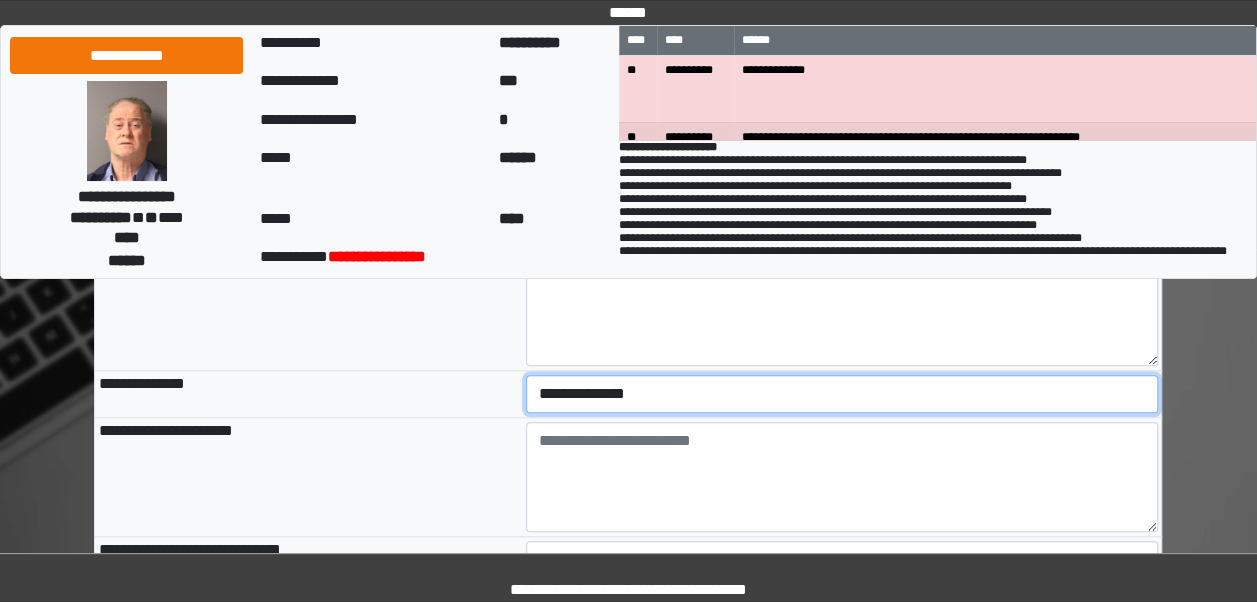 select on "***" 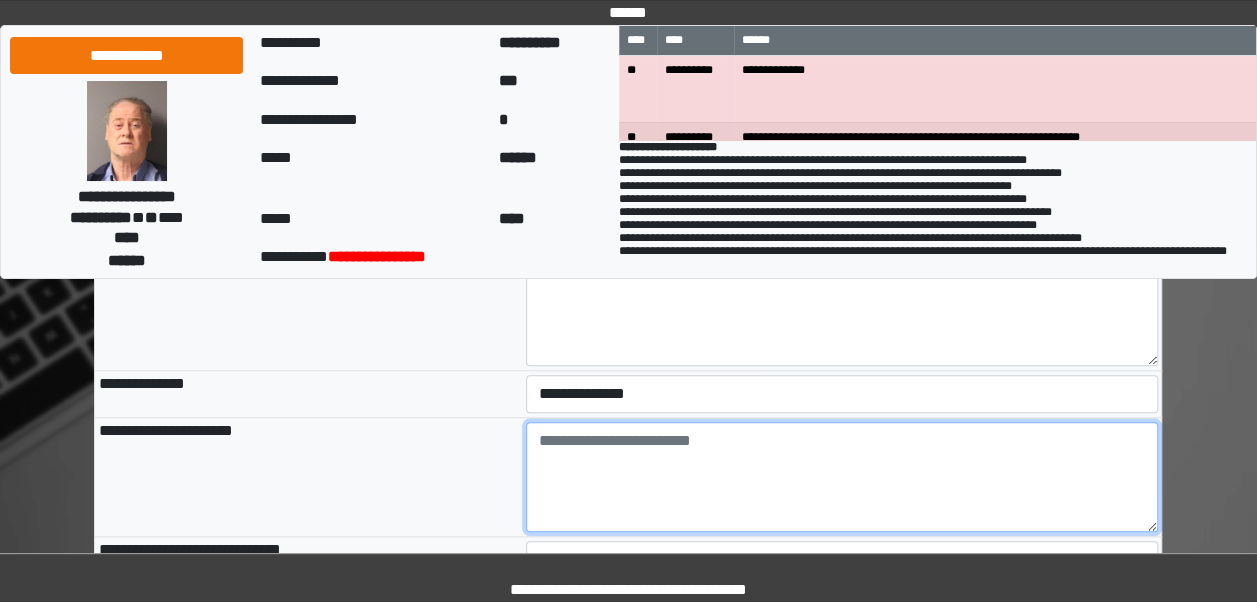 click at bounding box center [842, 477] 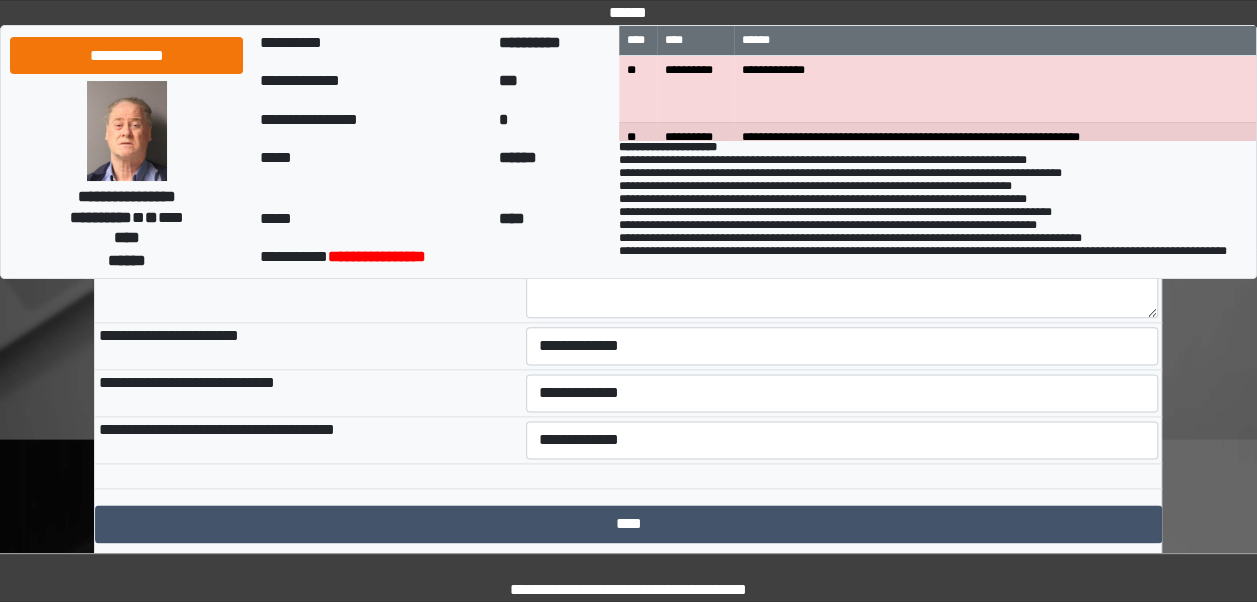scroll, scrollTop: 1071, scrollLeft: 0, axis: vertical 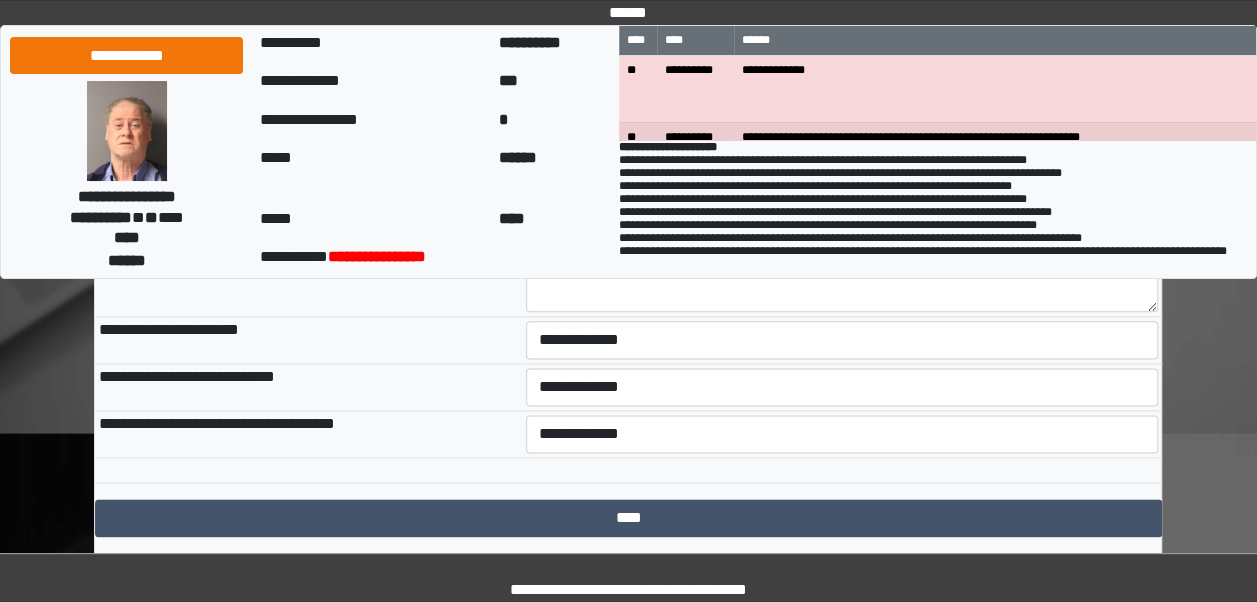 type on "**********" 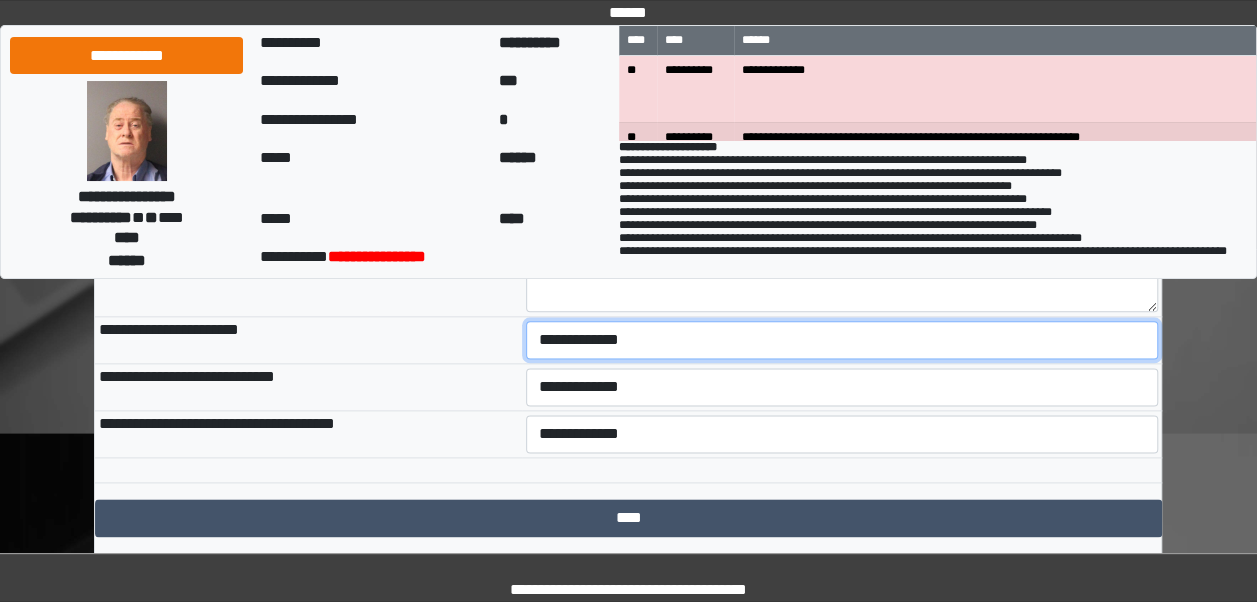 click on "**********" at bounding box center [842, 340] 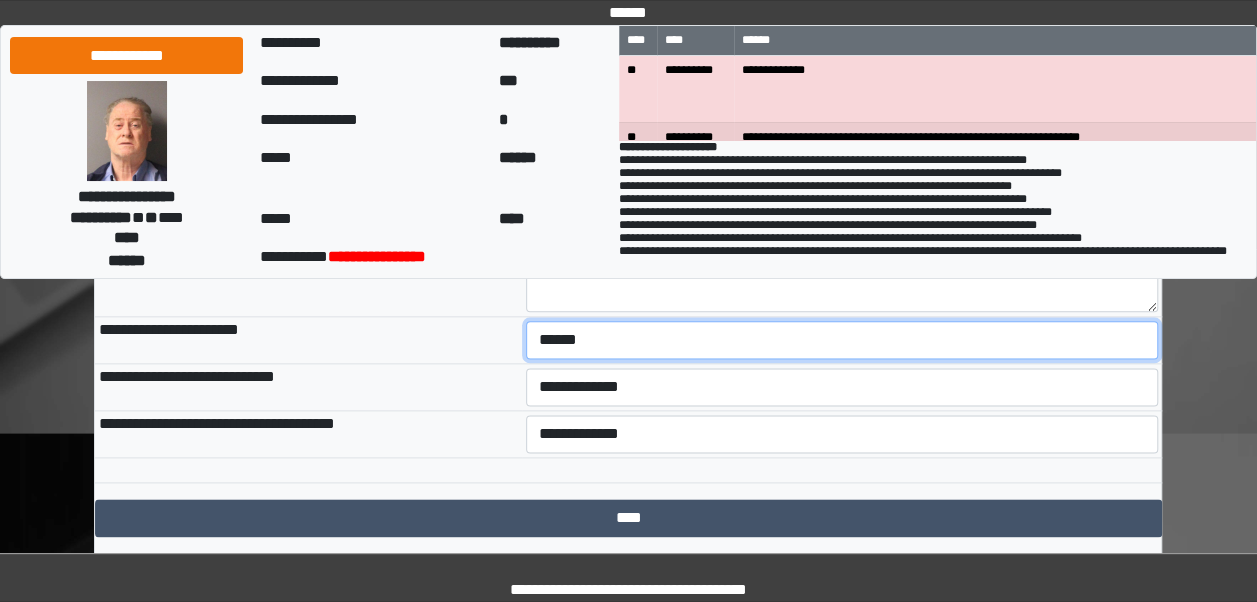 click on "**********" at bounding box center (842, 340) 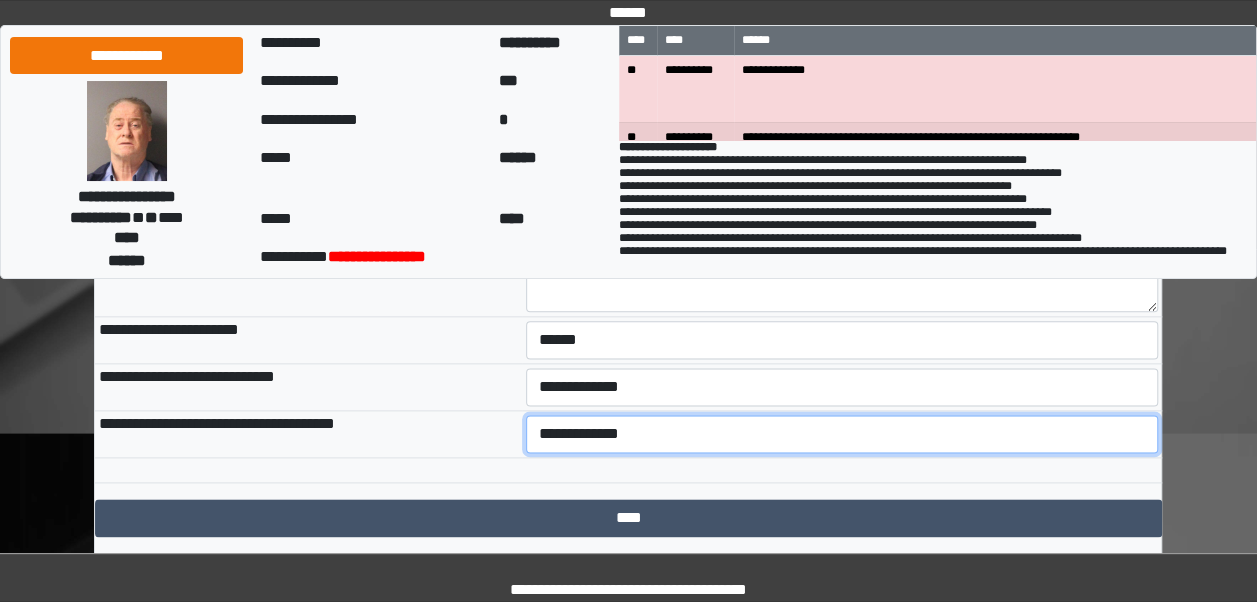 click on "**********" at bounding box center [842, 434] 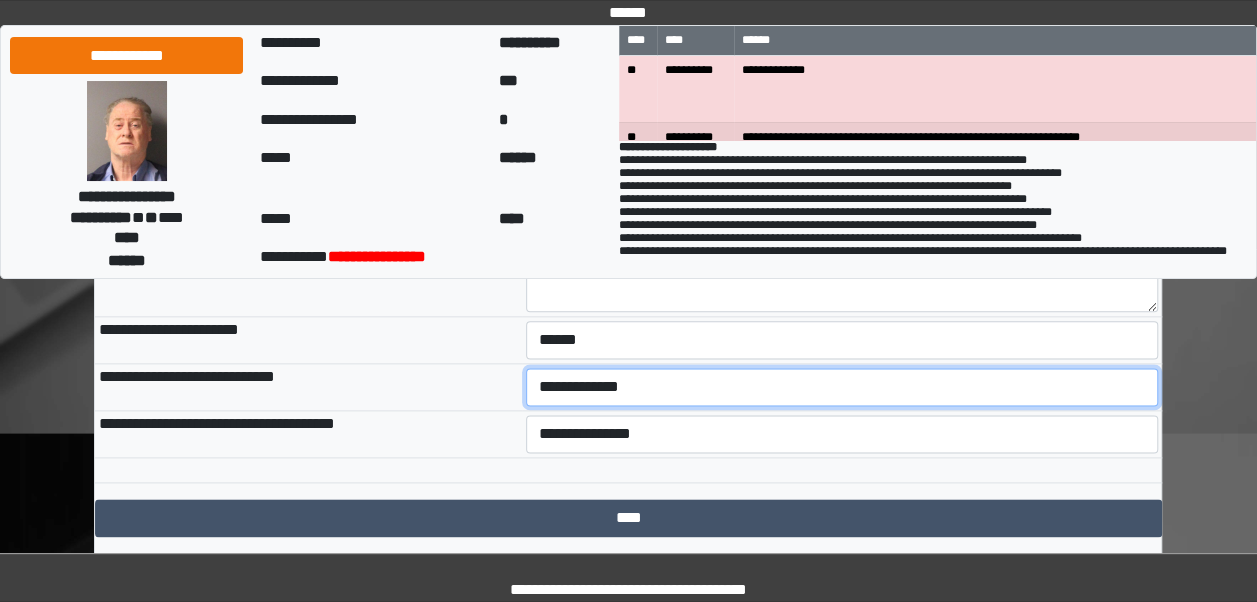 click on "**********" at bounding box center (842, 387) 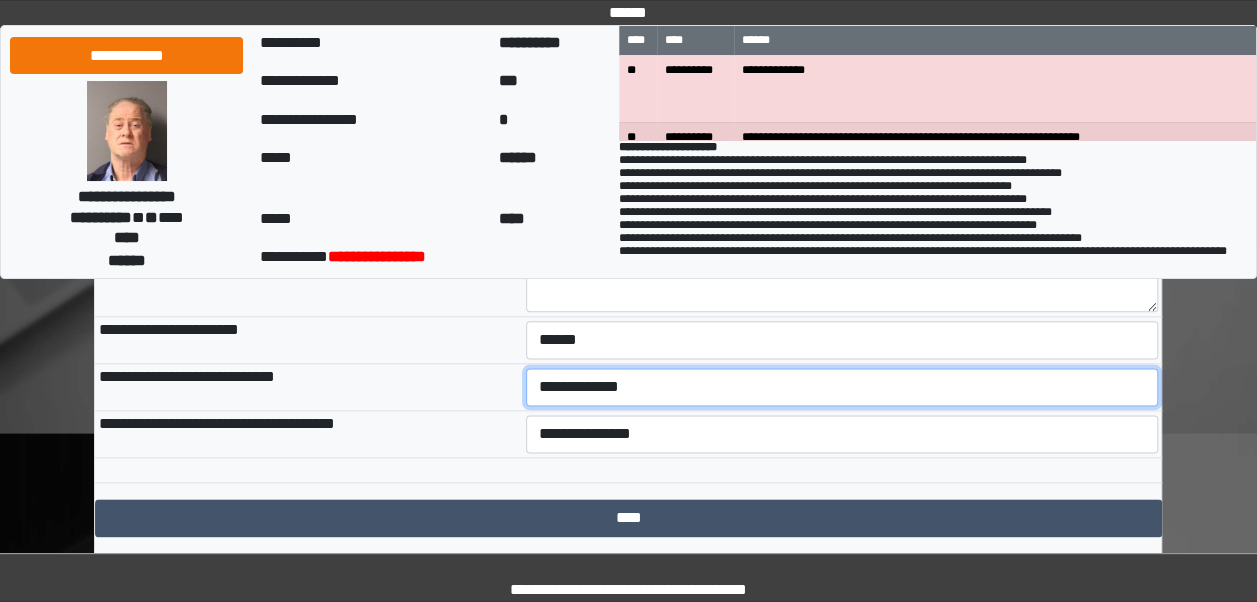 select on "***" 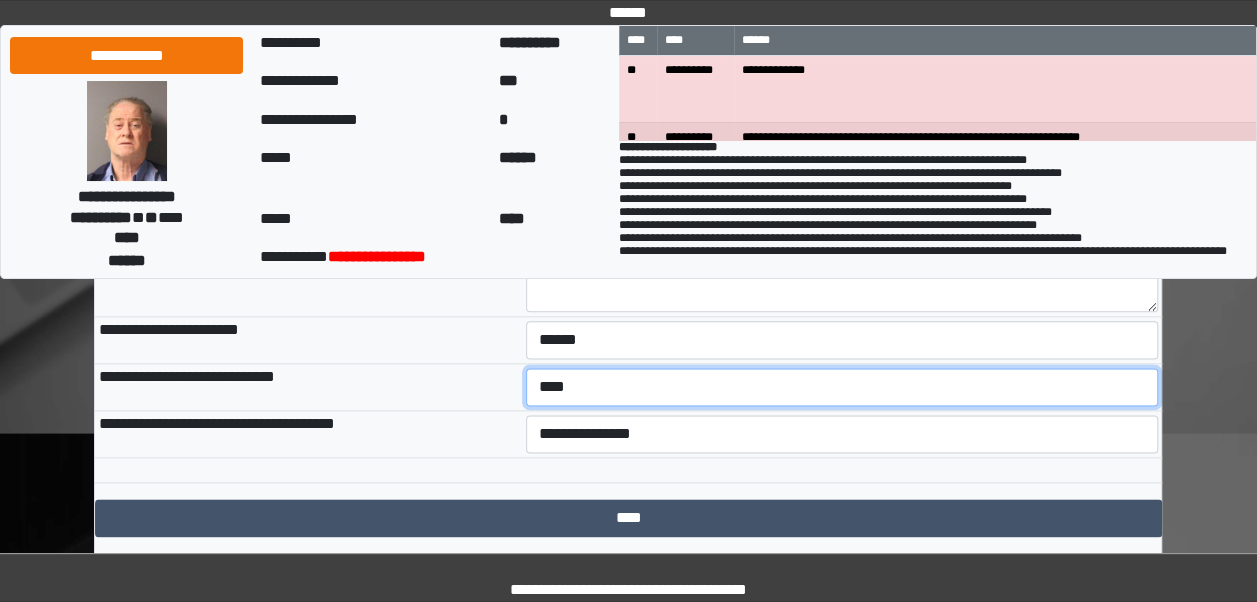 click on "**********" at bounding box center [842, 387] 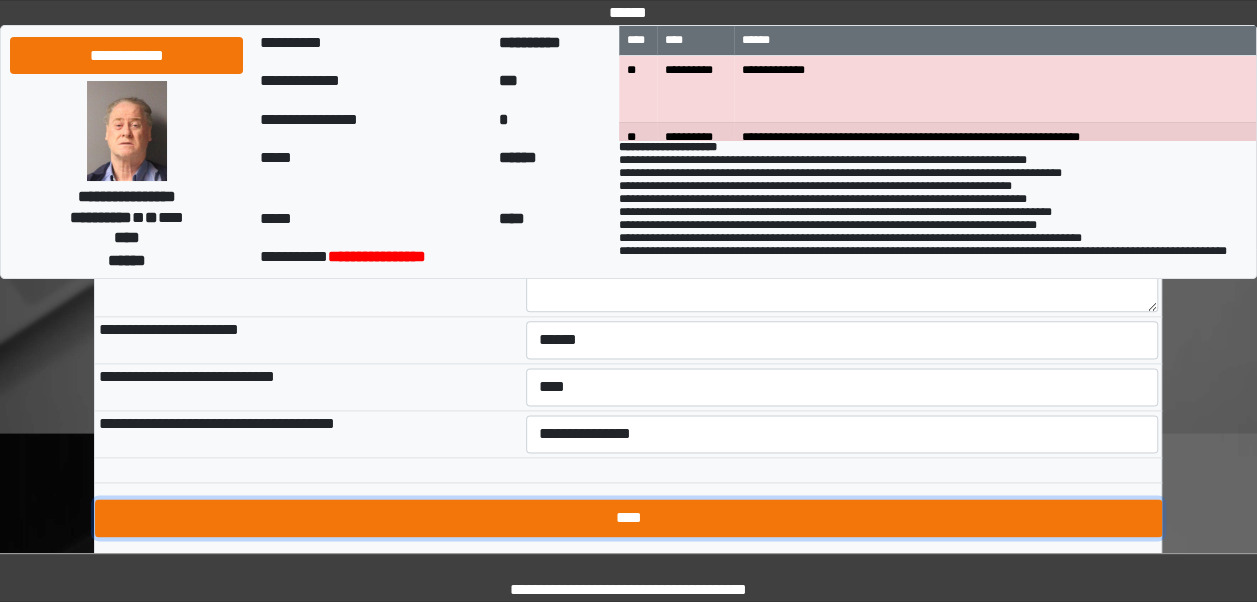 click on "****" at bounding box center [628, 518] 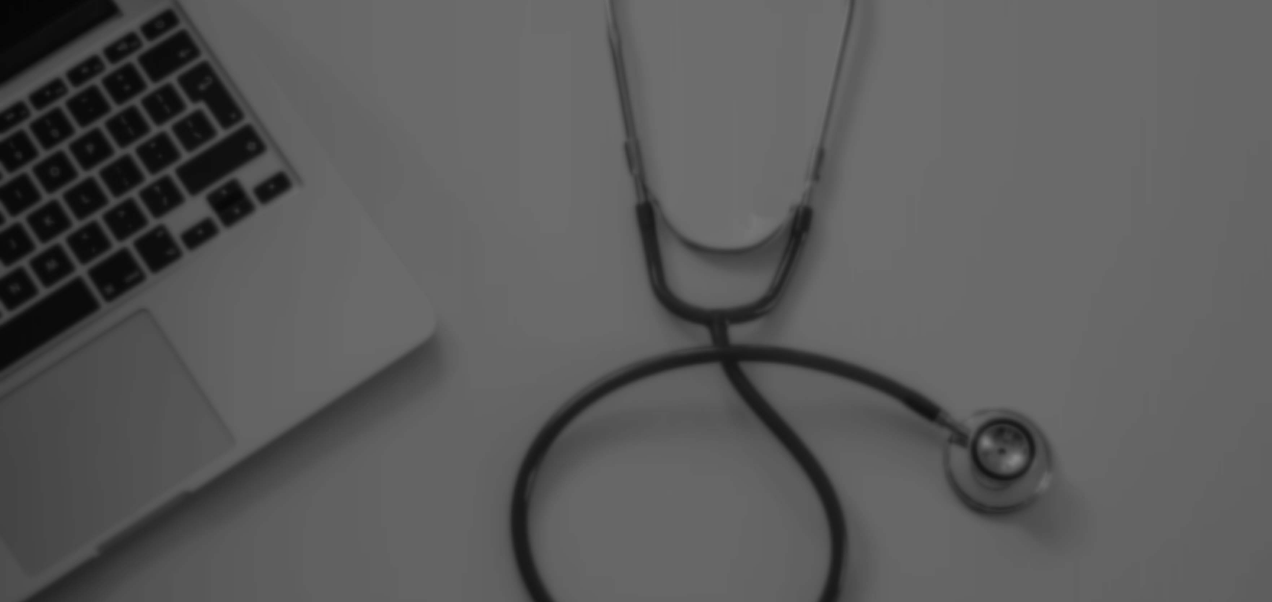 scroll, scrollTop: 0, scrollLeft: 0, axis: both 